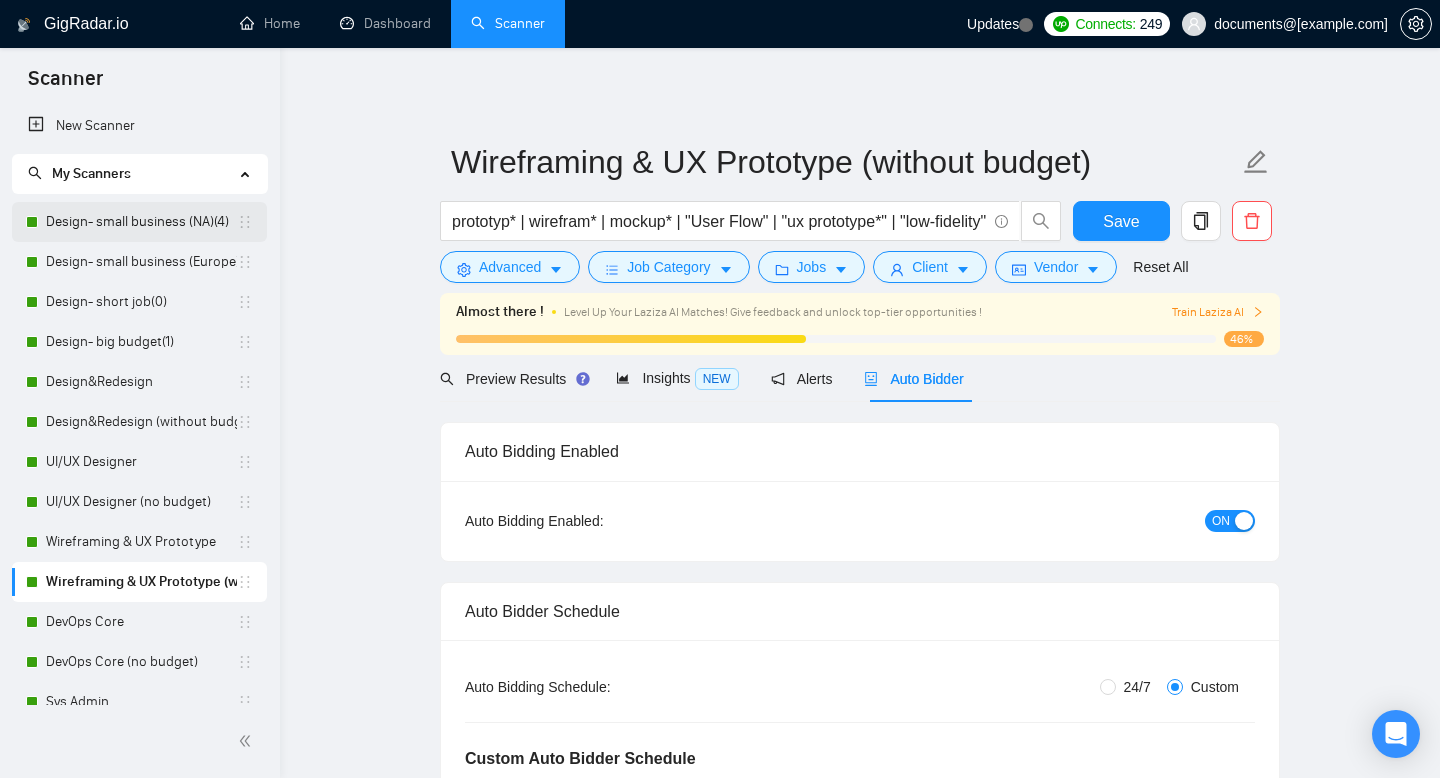 scroll, scrollTop: 0, scrollLeft: 0, axis: both 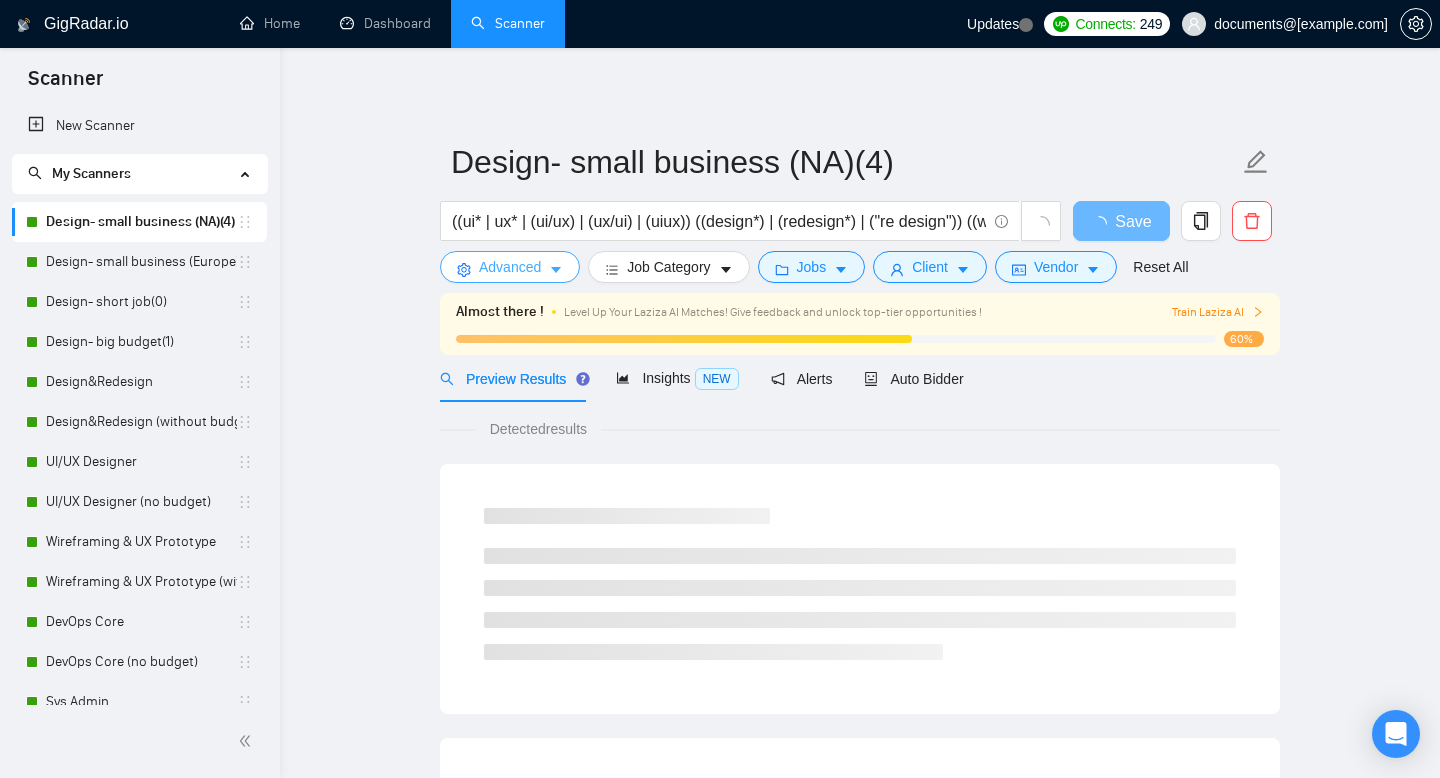click on "Advanced" at bounding box center [510, 267] 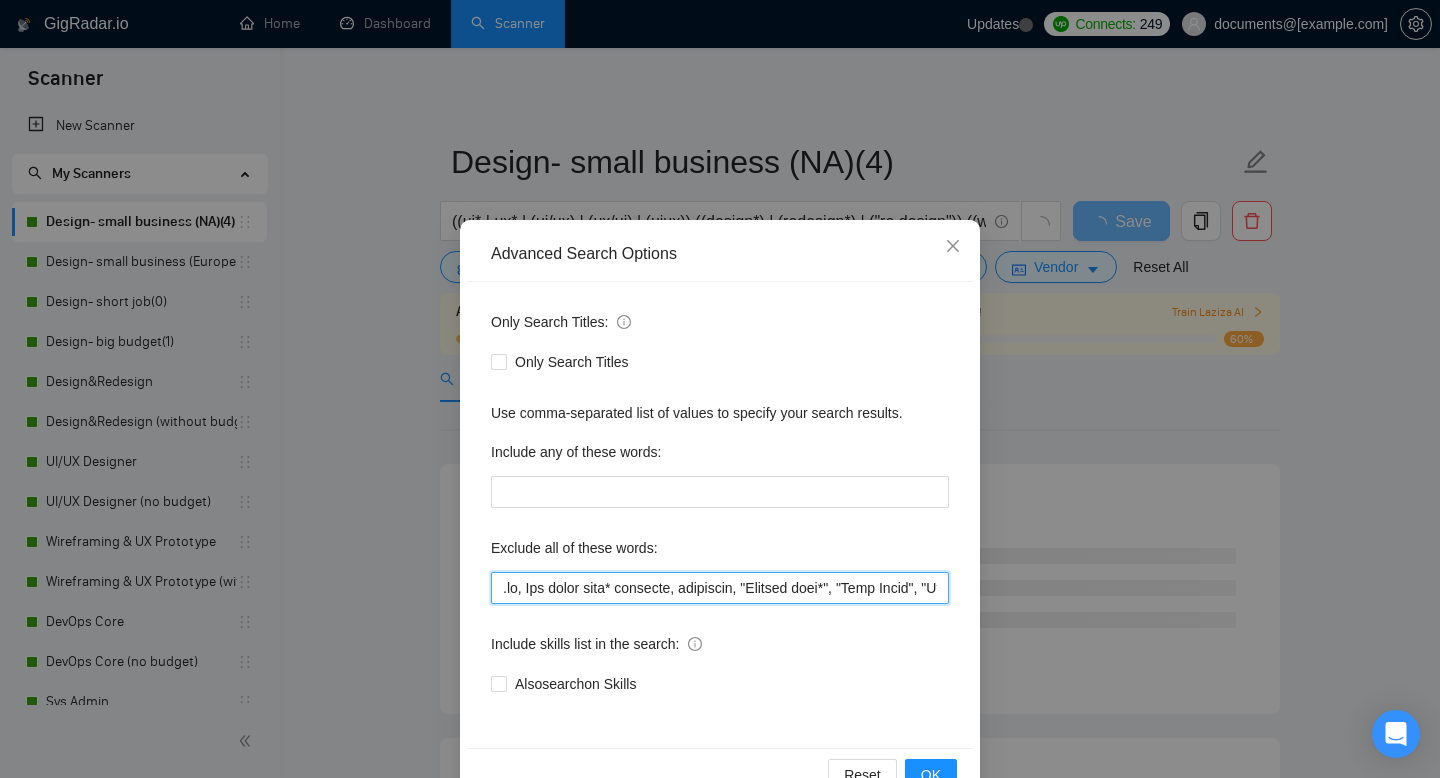 click at bounding box center [720, 588] 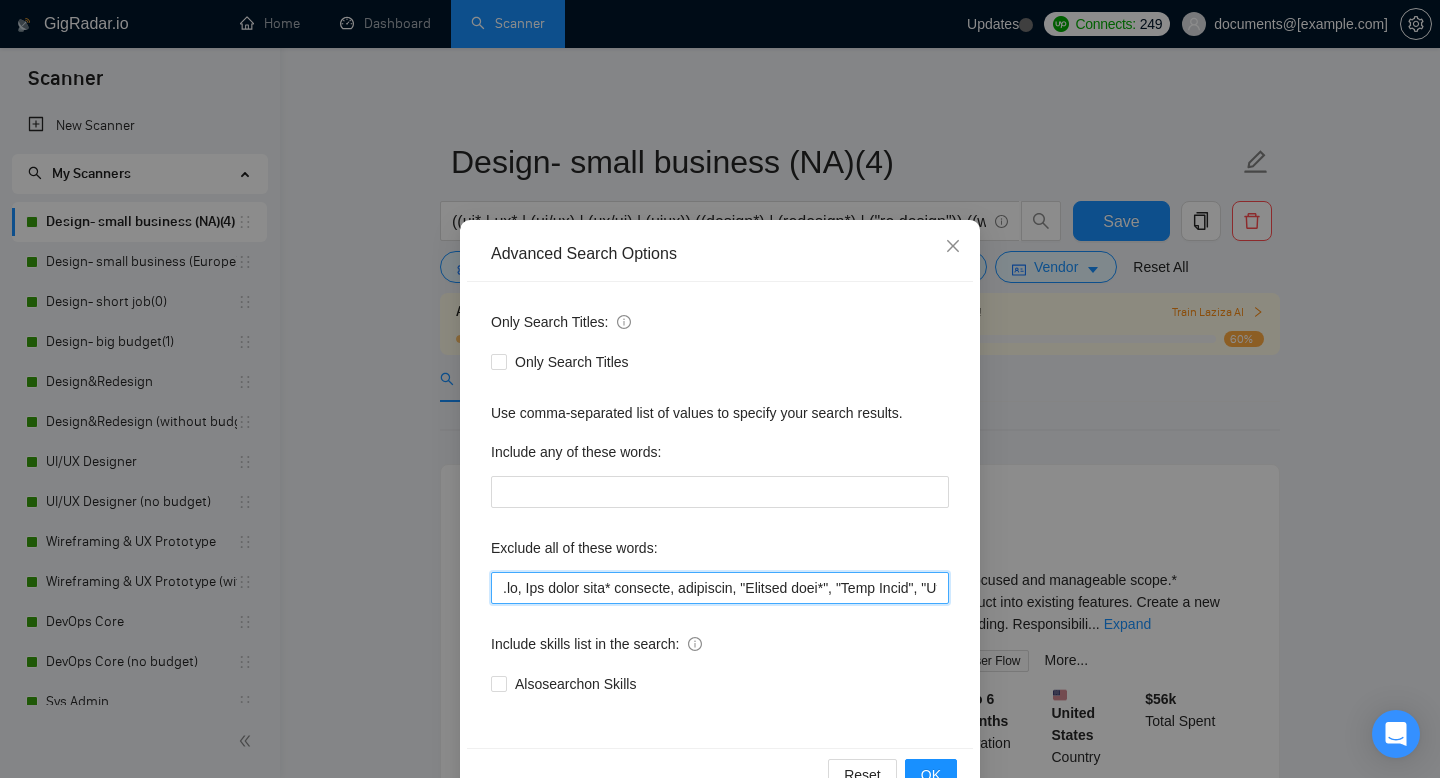 click at bounding box center (720, 588) 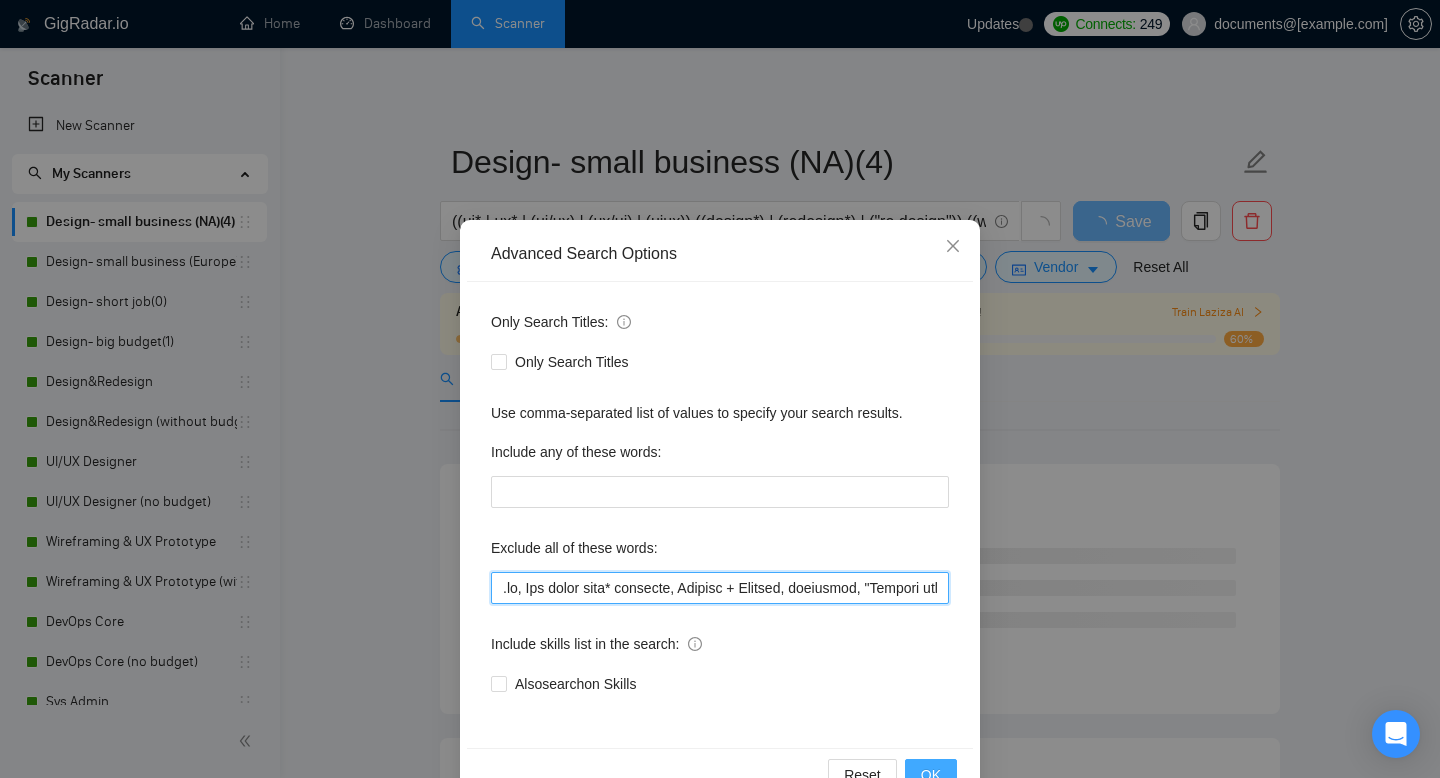type on ".io, Top rated plus* criteria, Laravel + Flutter, nonprofit, "Website deve*", "Full Stack", "Language Expert", "iOS developer", "Core Development", "Design and develop", "iOS Development", "game develop*", "project manager", "python dev*", "game animator", "game artist", "kartra expert", "full-stack dev*", Theme Customization, style guide, brand* design*, logo design, brand strategy, visual identity, color palette, brand guidelines, packaging design, brand storytelling, SEO, PowerPoint*, "power point", "power bi", powerbi*, "developer*", "no agencie", Grafisch*, "HTML", "CSS", "JavaScript", "React", "Vue.js", "Angular", "Web development", "Frontend development", "Figma to code", "Figma to HTML", "Web App implementation", SPA, Landing Page, coding, "CMS integration", "Web hosting", "Domain setup", "SSL setup", WordPress, "Elementor", "Divi", "ACF", "Webflow", "Wix", "Shopify", "GoDaddy", "Squarespace", "CMS setup", "Full site build", "Email template", "coding (HTML)", "Ecommerce store launch/setup", "Print ..." 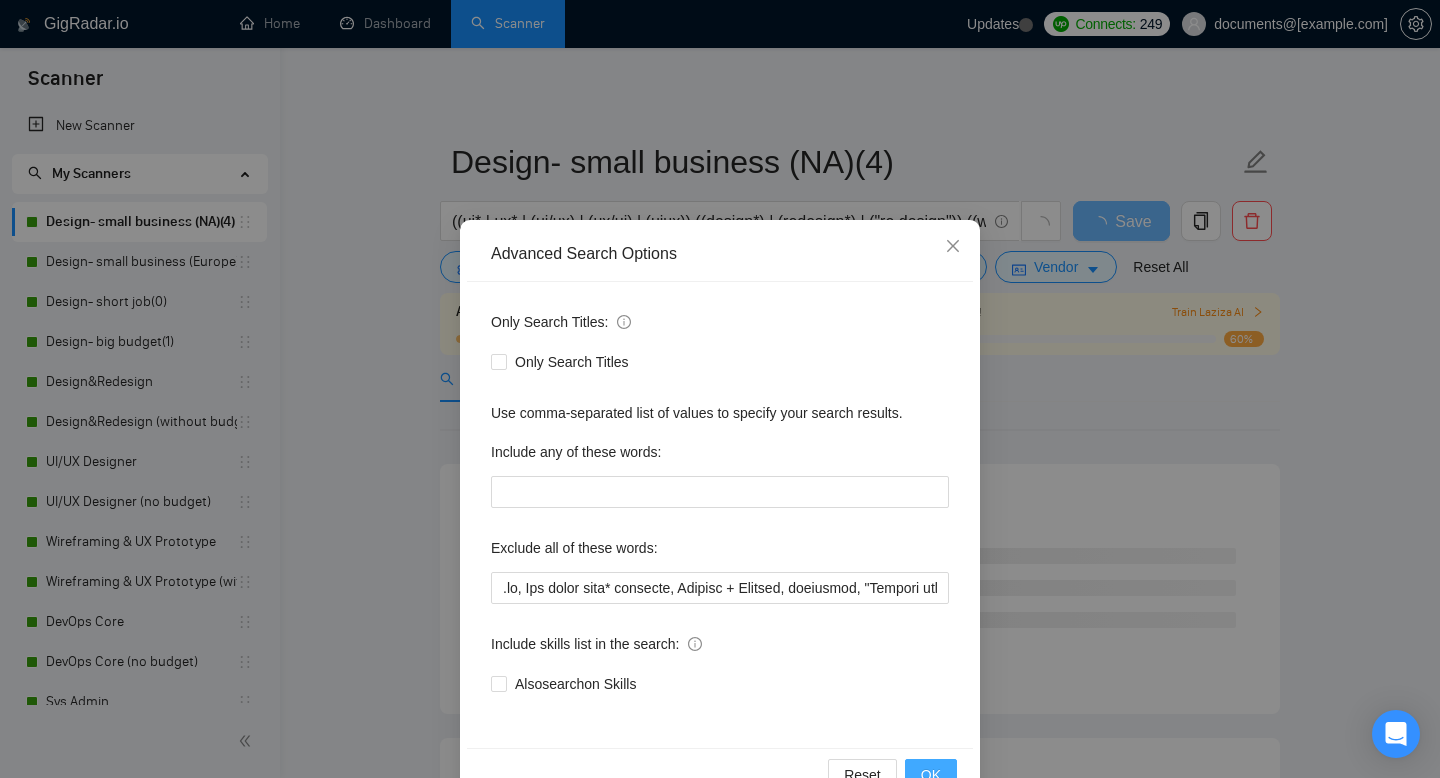 click on "OK" at bounding box center (931, 775) 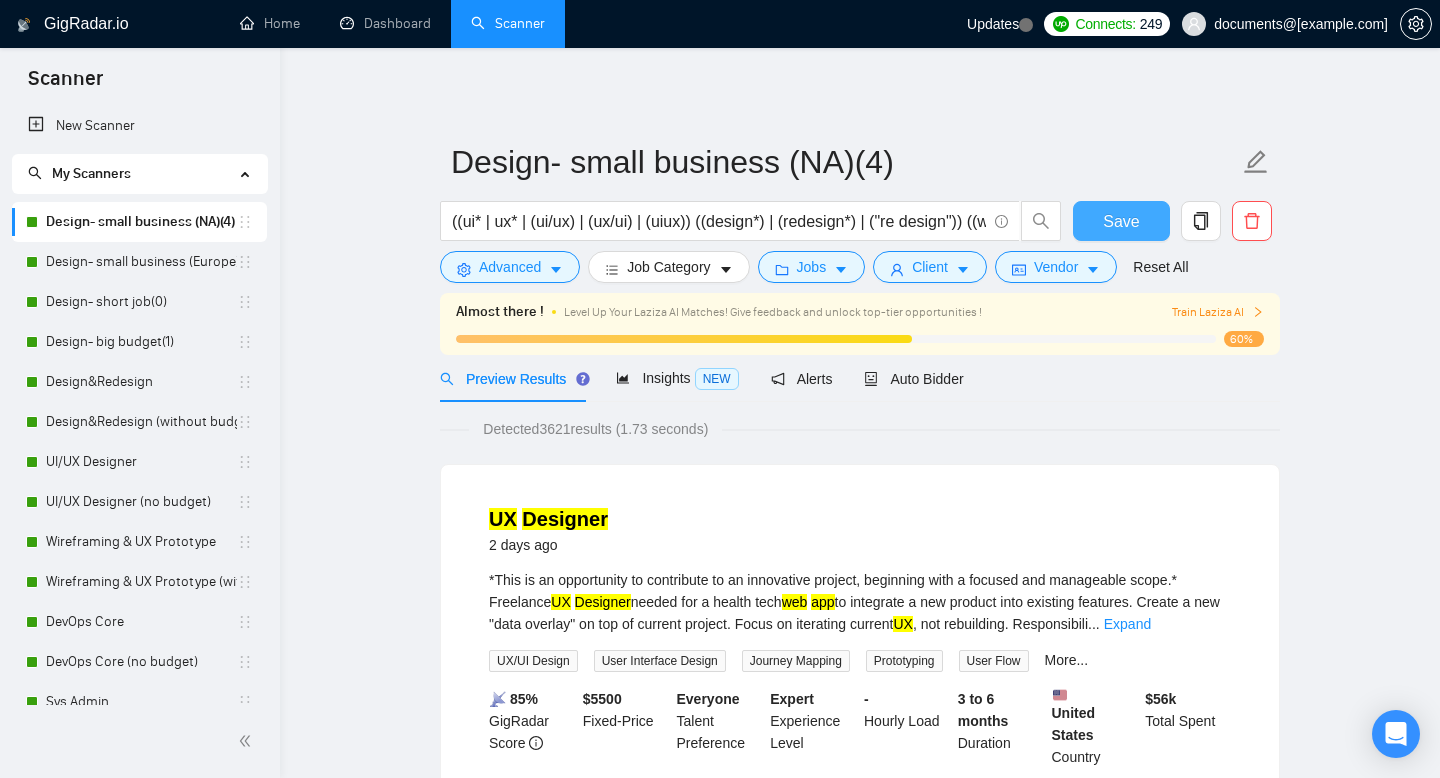 click on "Save" at bounding box center [1121, 221] 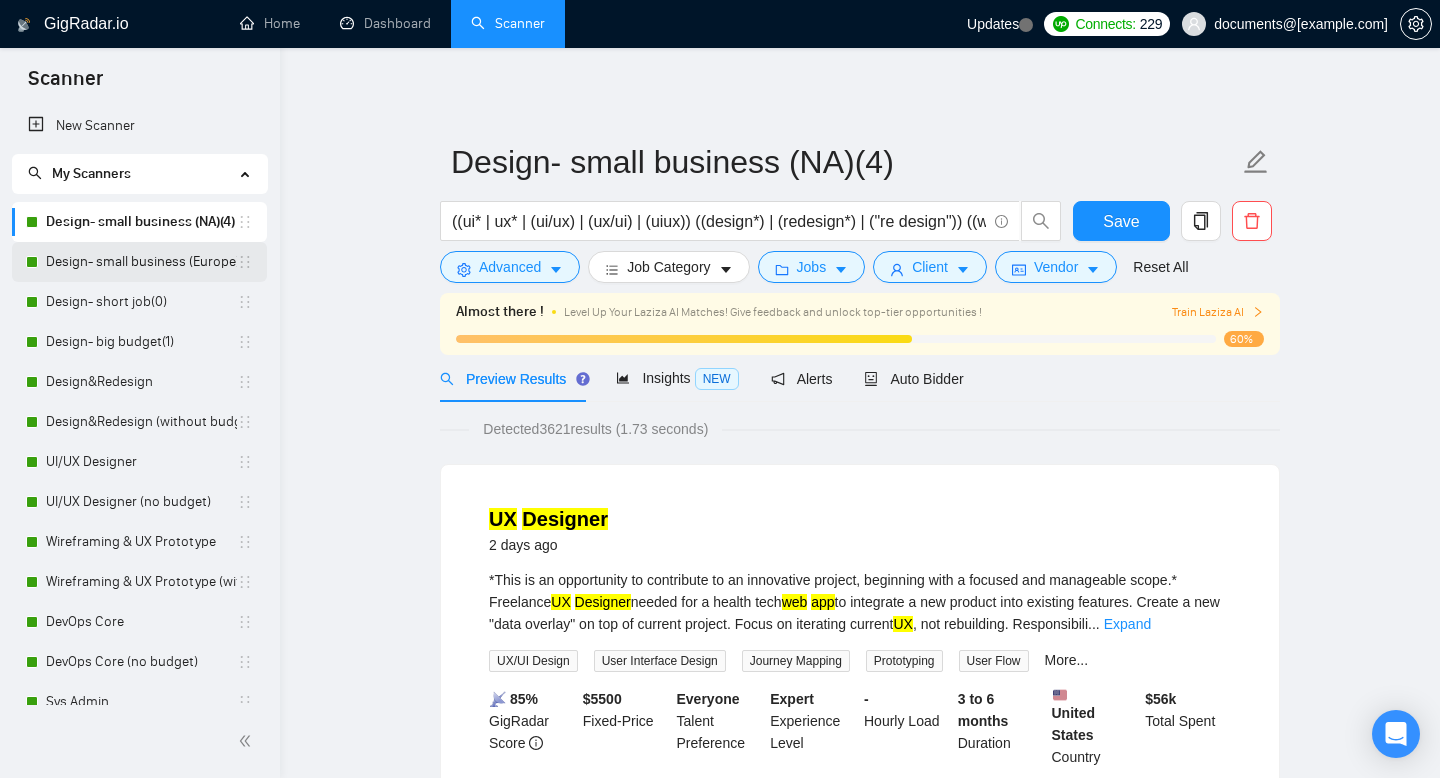 click on "Design- small business (Europe)(4)" at bounding box center [141, 262] 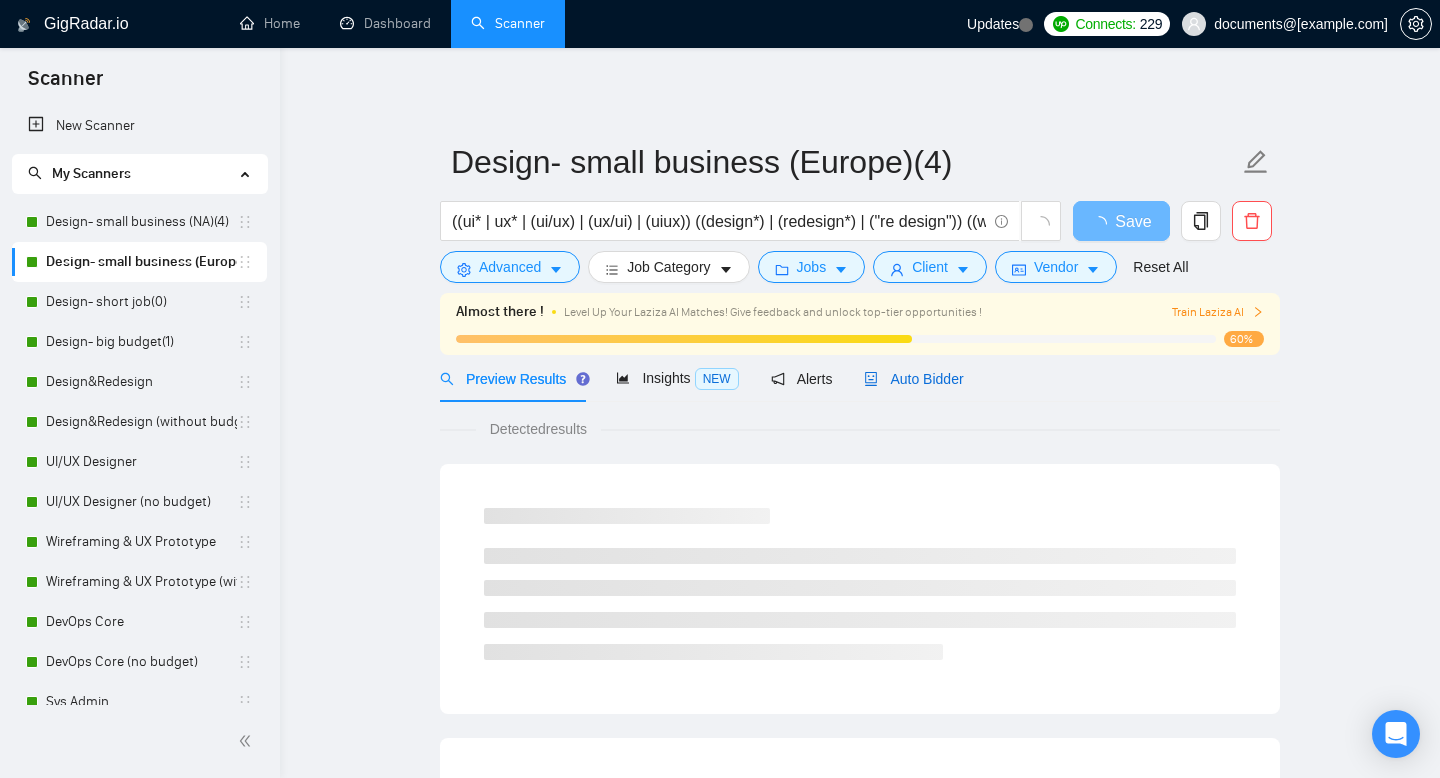 click on "Auto Bidder" at bounding box center (913, 379) 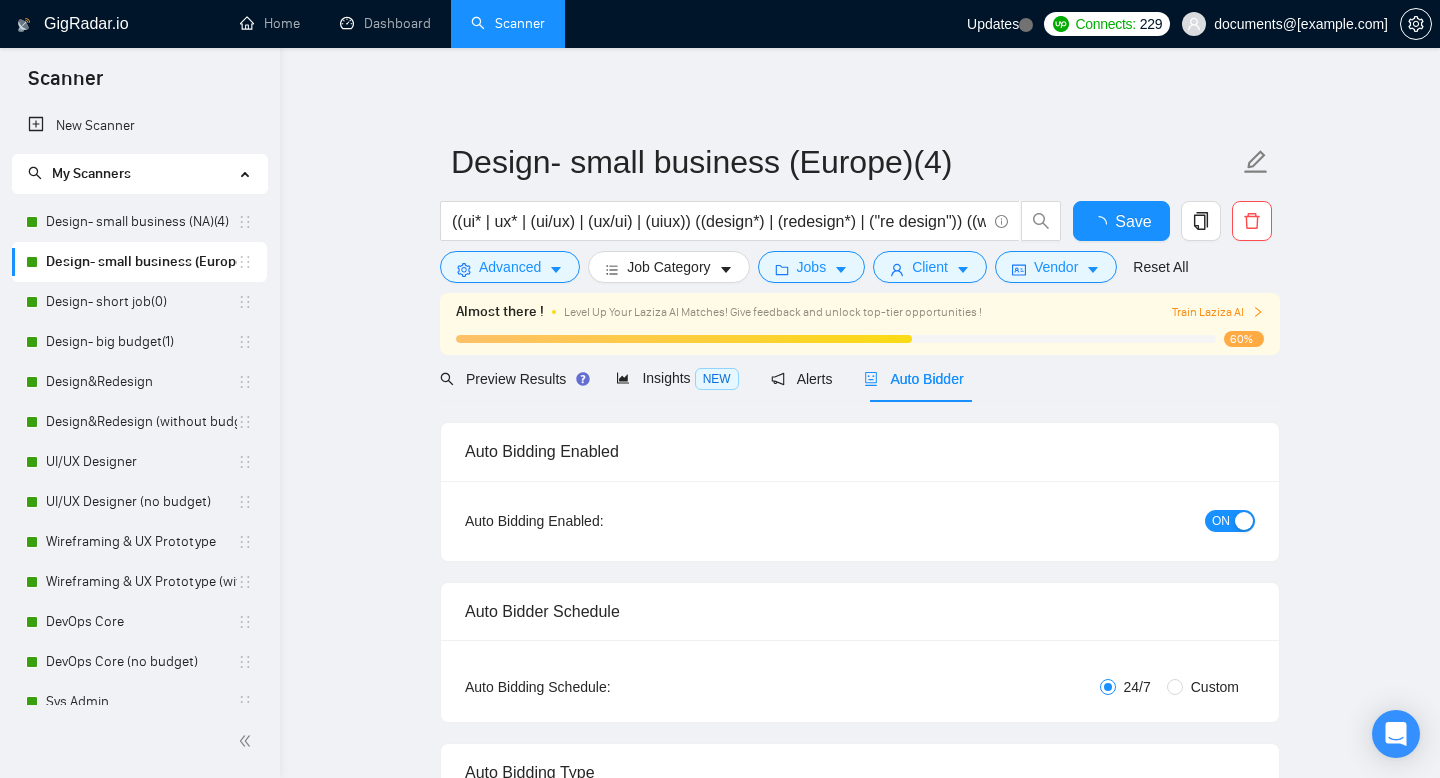 type 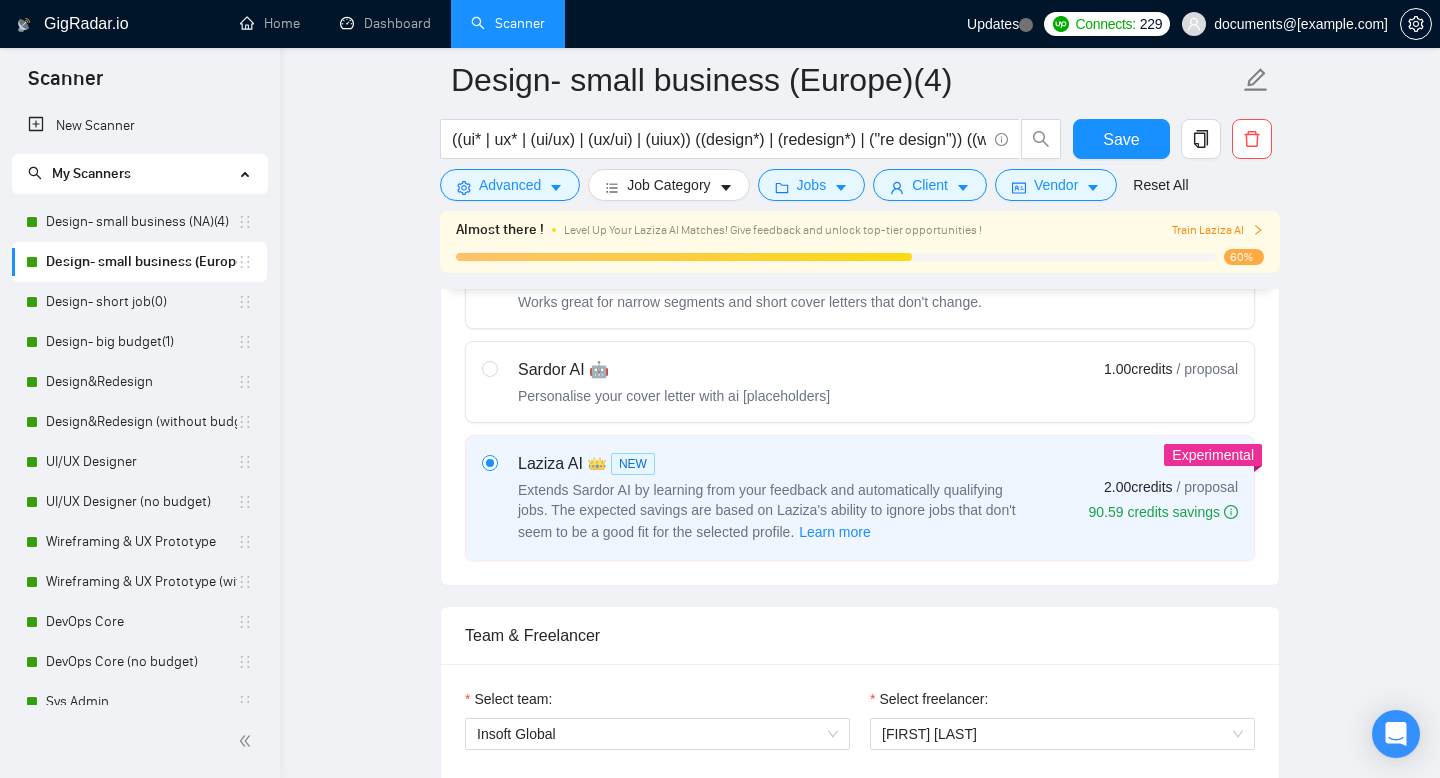 scroll, scrollTop: 594, scrollLeft: 0, axis: vertical 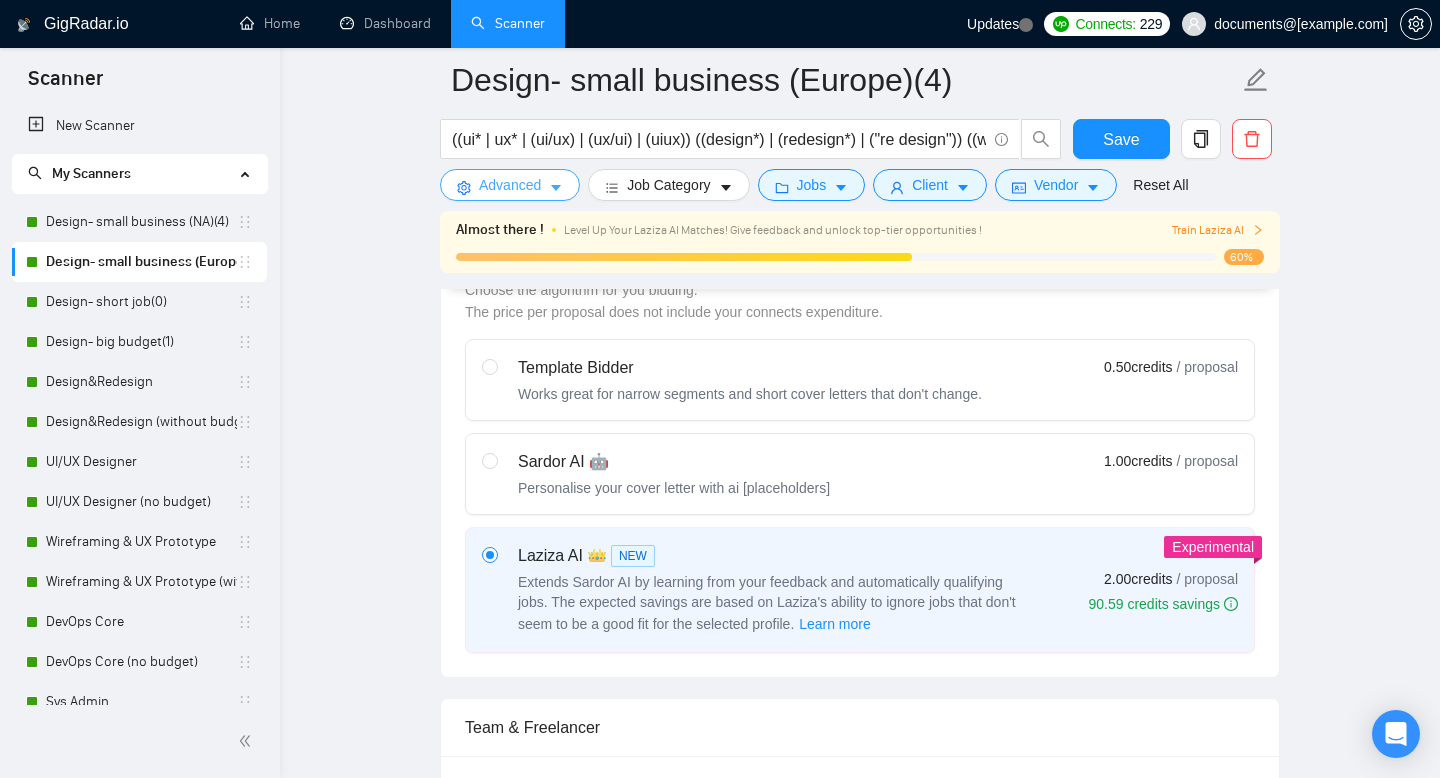 click on "Advanced" at bounding box center (510, 185) 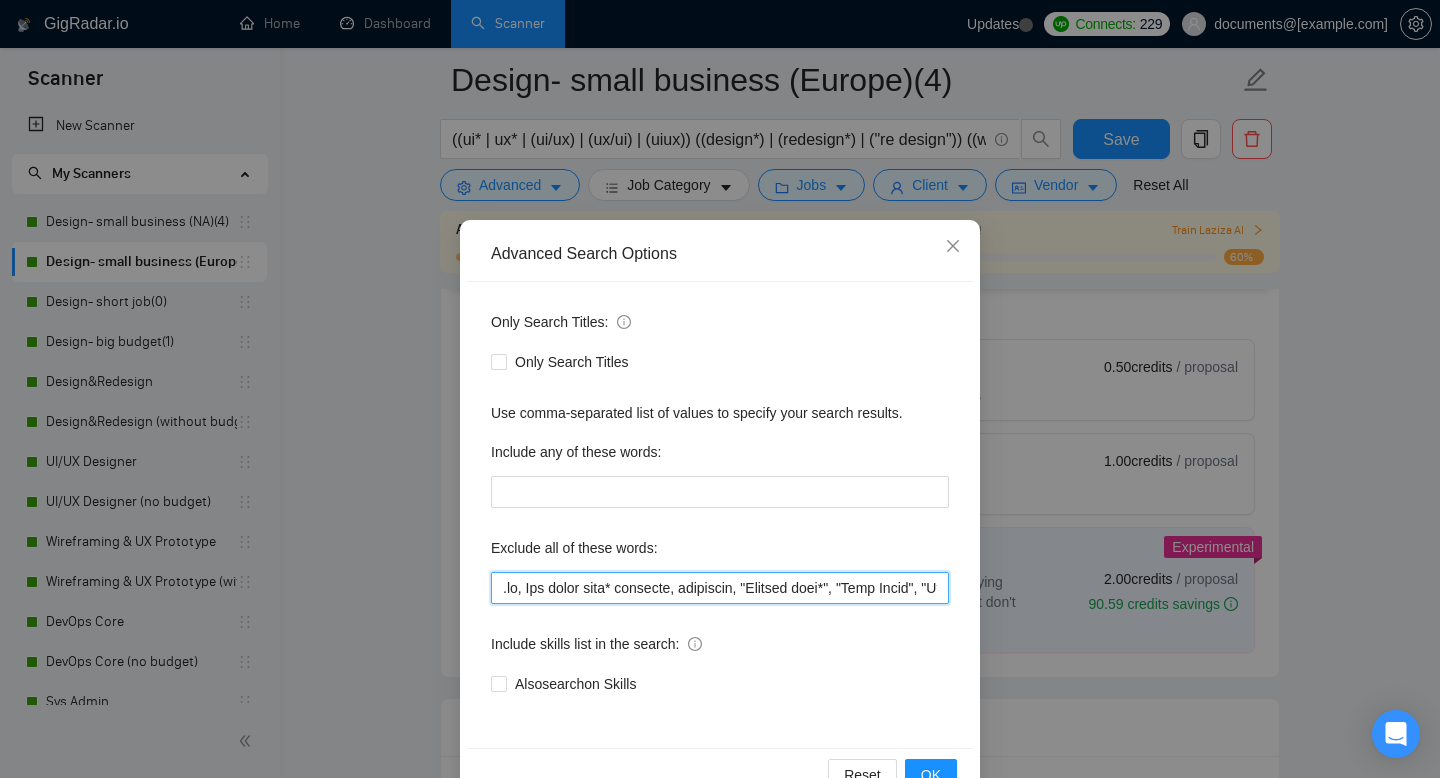 click at bounding box center (720, 588) 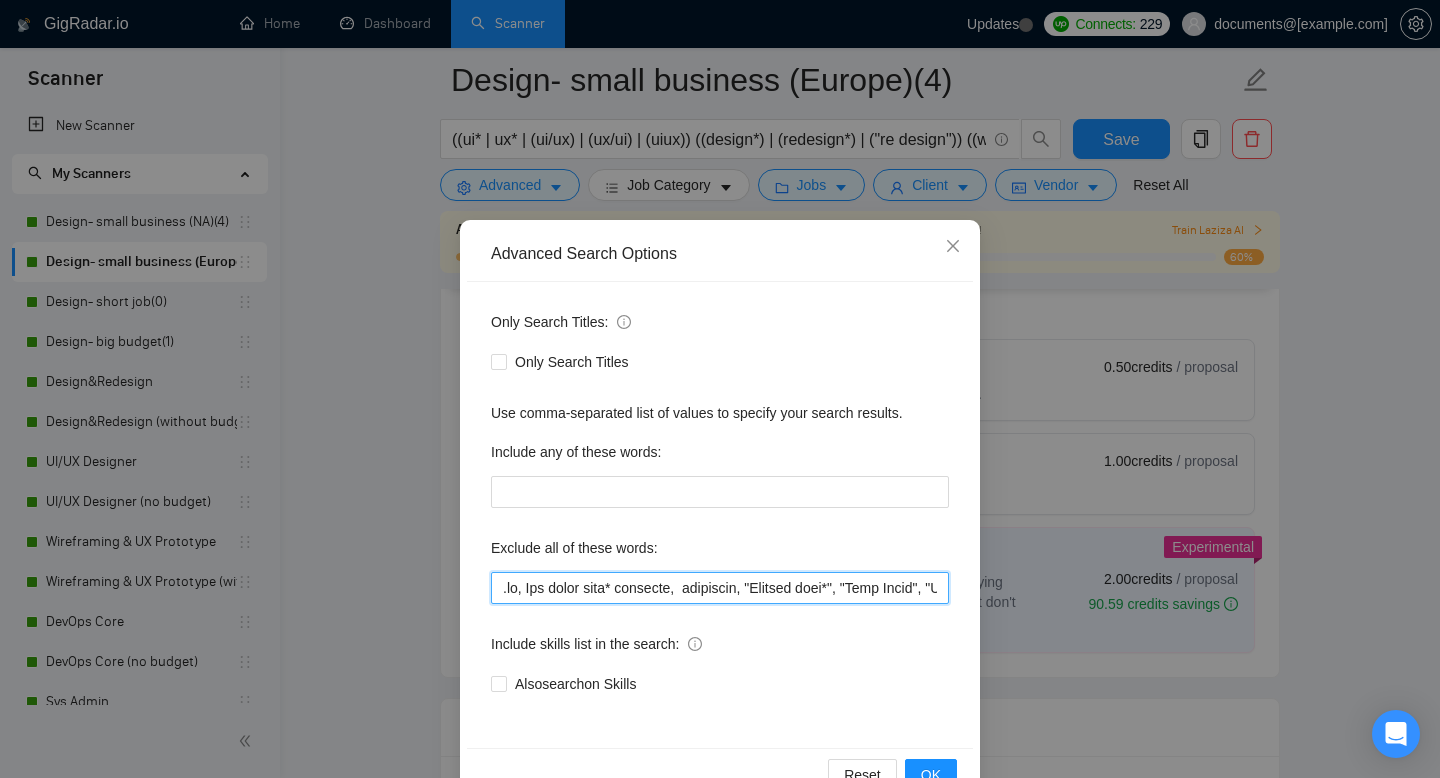 paste on "Laravel + Flutter" 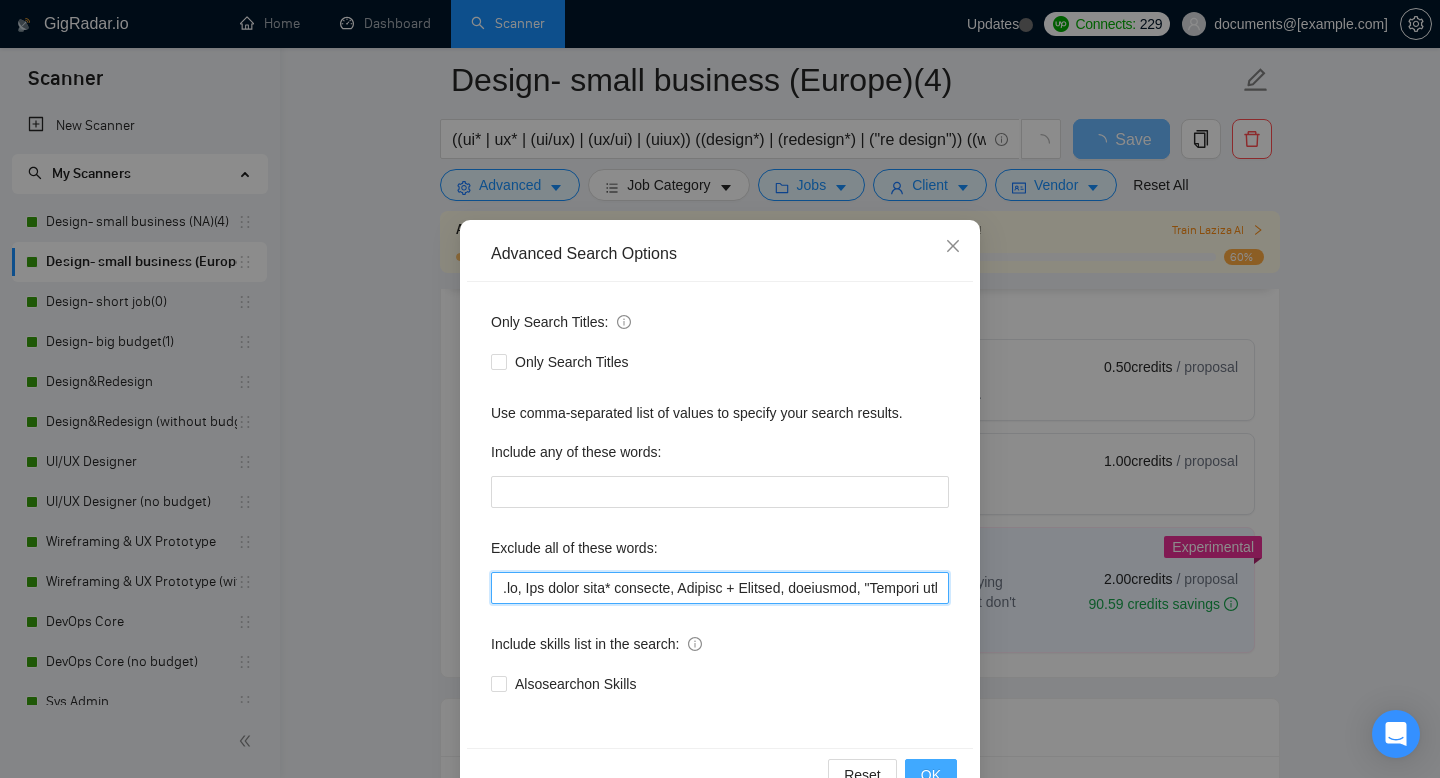 type on ".io, Top rated plus* criteria, Laravel + Flutter, nonprofit, "Website deve*", "Full Stack", "Language Expert", "iOS developer", "Core Development", "Design and develop", "iOS Development", "game develop*", "project manager", "python dev*", "game animator", "game artist", "kartra expert", "full-stack dev*", Theme Customization, style guide, brand* design*, logo design, brand strategy, visual identity, color palette, brand guidelines, packaging design, brand storytelling, SEO, PowerPoint*, "power point", "power bi", powerbi*, "developer*", "no agencie", Grafisch*, "HTML", "CSS", "JavaScript", "React", "Vue.js", "Angular", "Web development", "Frontend development", "Figma to code", "Figma to HTML", "Web App implementation", SPA, Landing Page, coding, "CMS integration", "Web hosting", "Domain setup", "SSL setup", WordPress, "Elementor", "Divi", "ACF", "Webflow", "Wix", "Shopify", "GoDaddy", "Squarespace", "CMS setup", "Full site build", "Email template", "coding (HTML)", "Ecommerce store launch/setup", "Print ..." 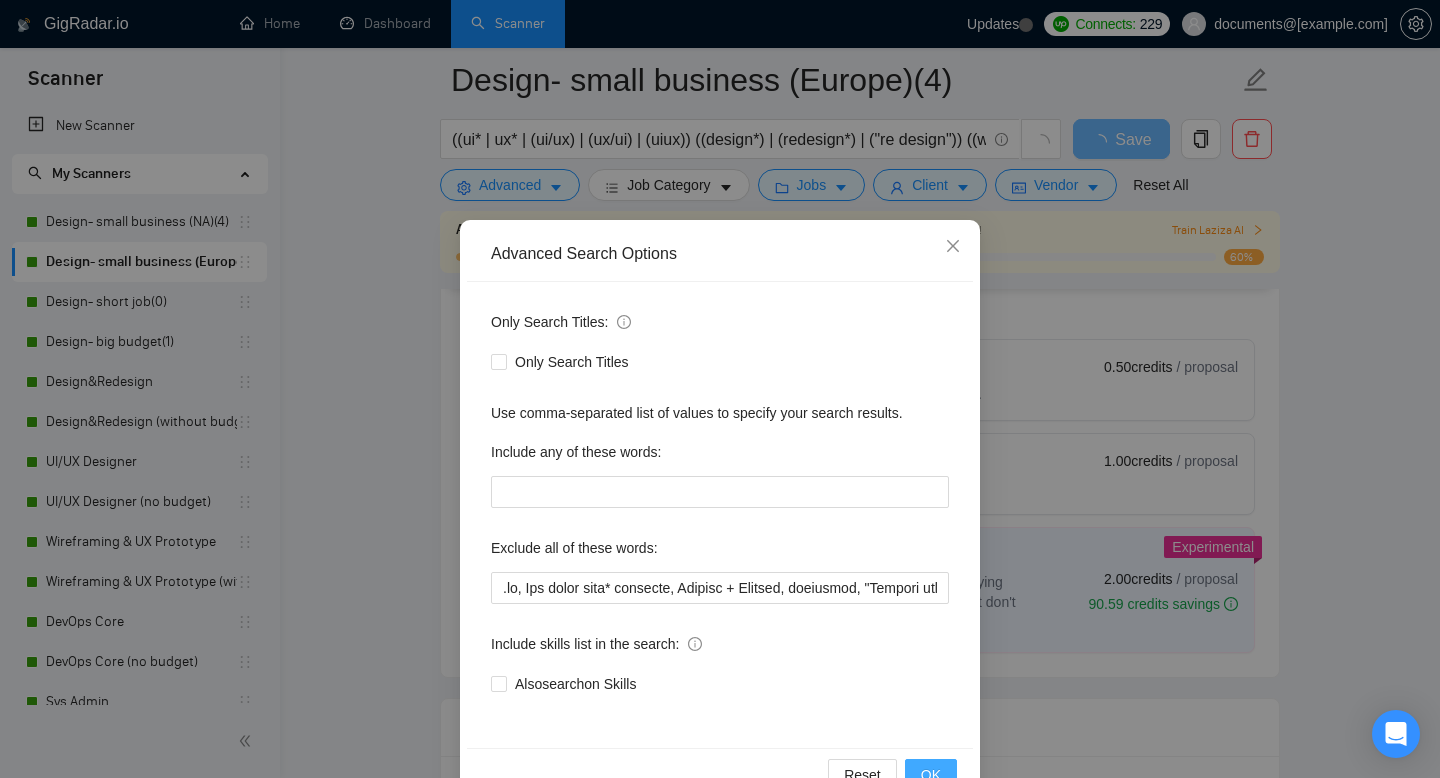 click on "OK" at bounding box center [931, 775] 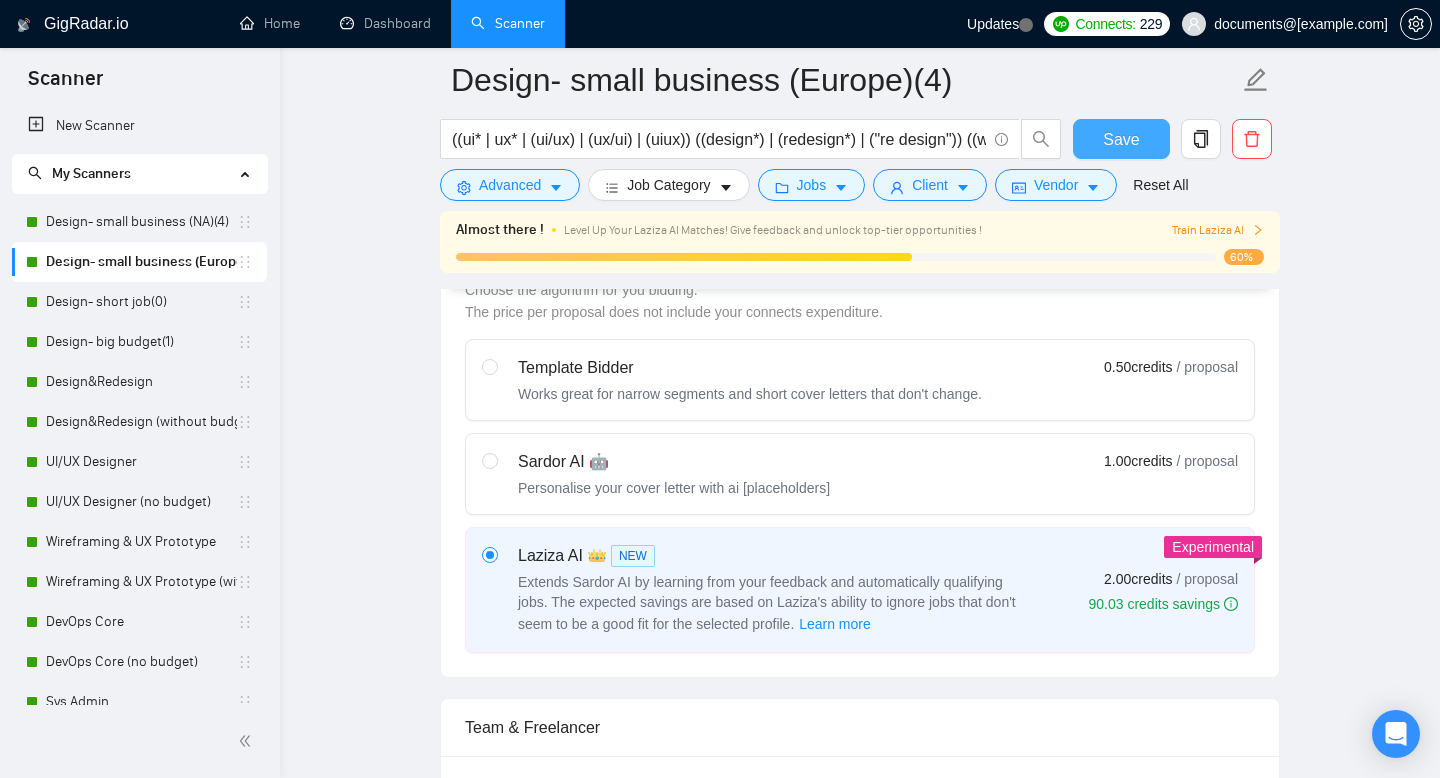 click on "Save" at bounding box center (1121, 139) 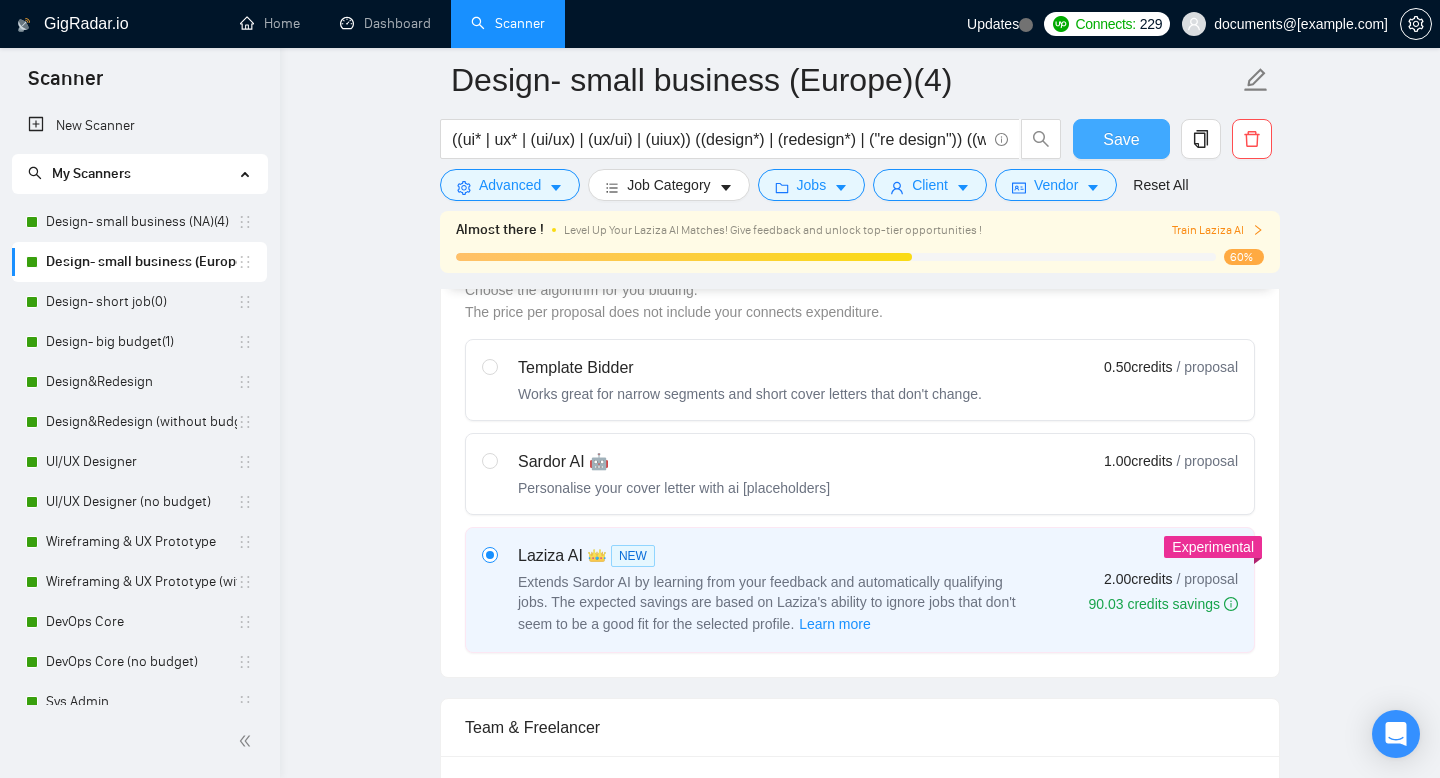 type 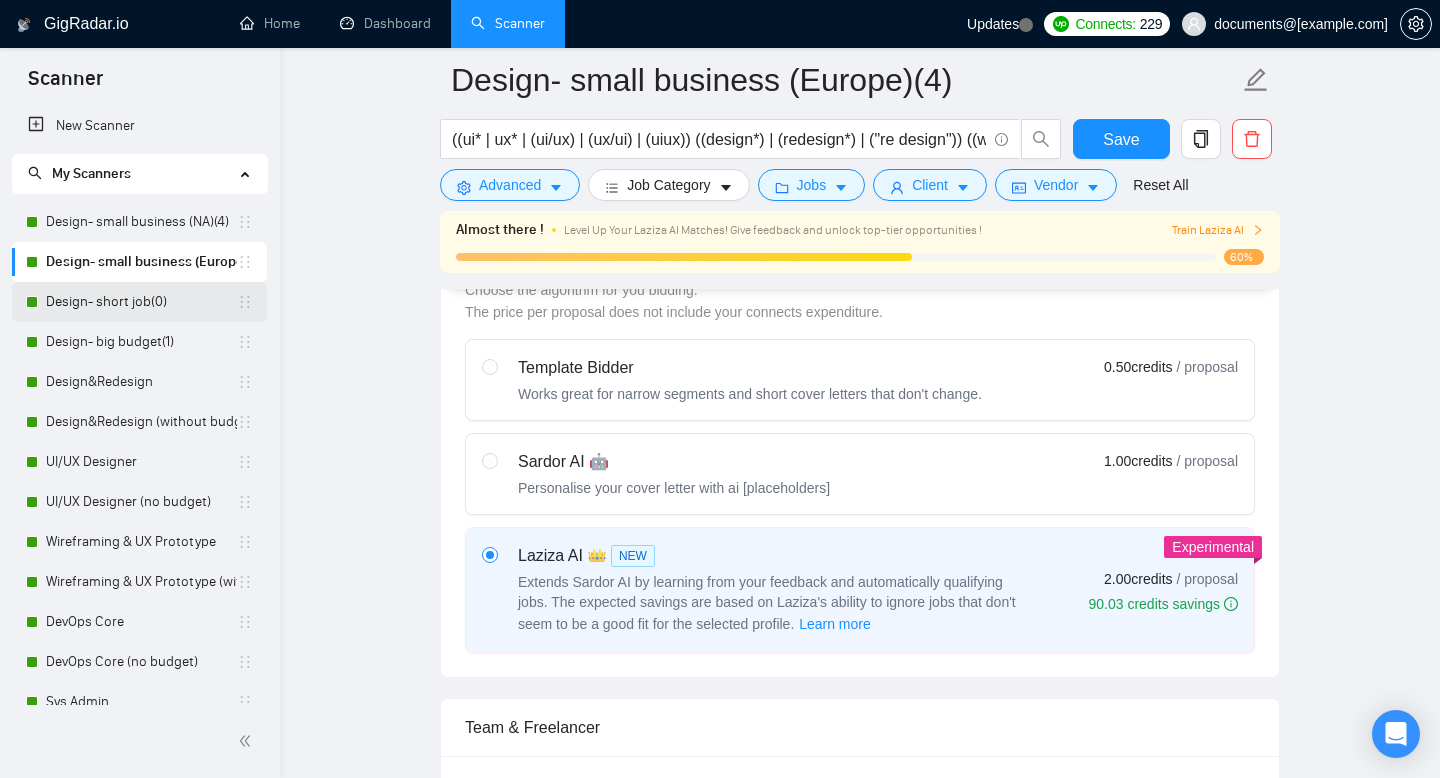 click on "Design- short job(0)" at bounding box center (141, 302) 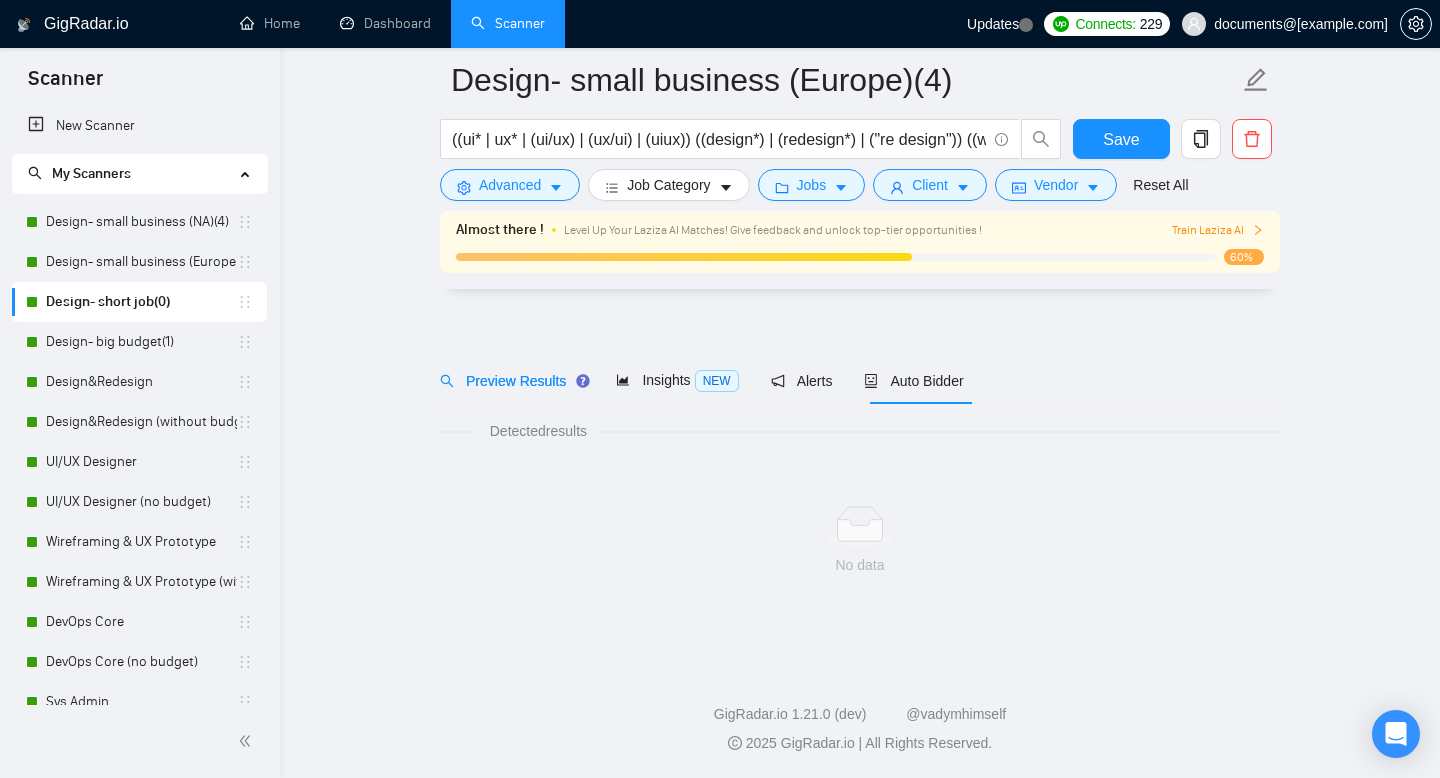 scroll, scrollTop: 14, scrollLeft: 0, axis: vertical 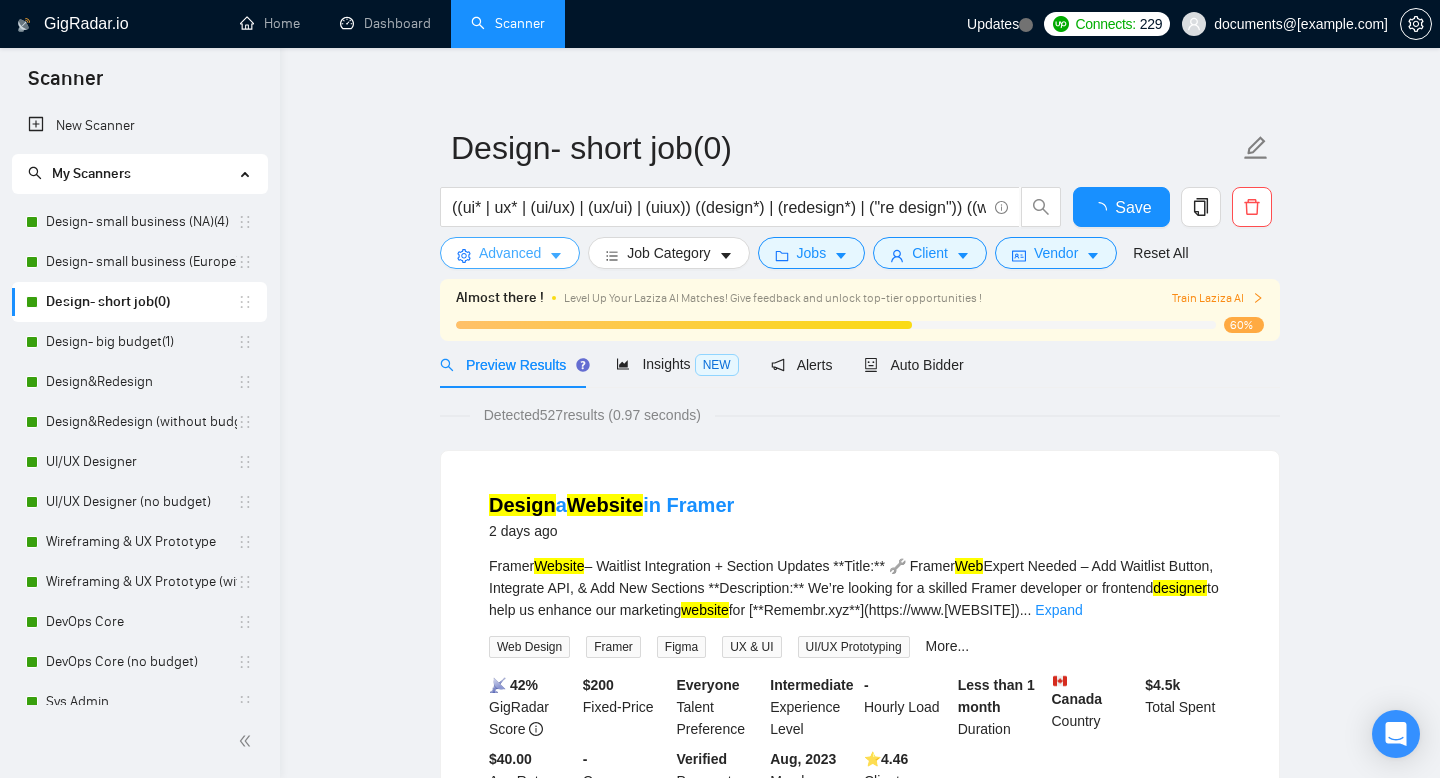 click on "Advanced" at bounding box center [510, 253] 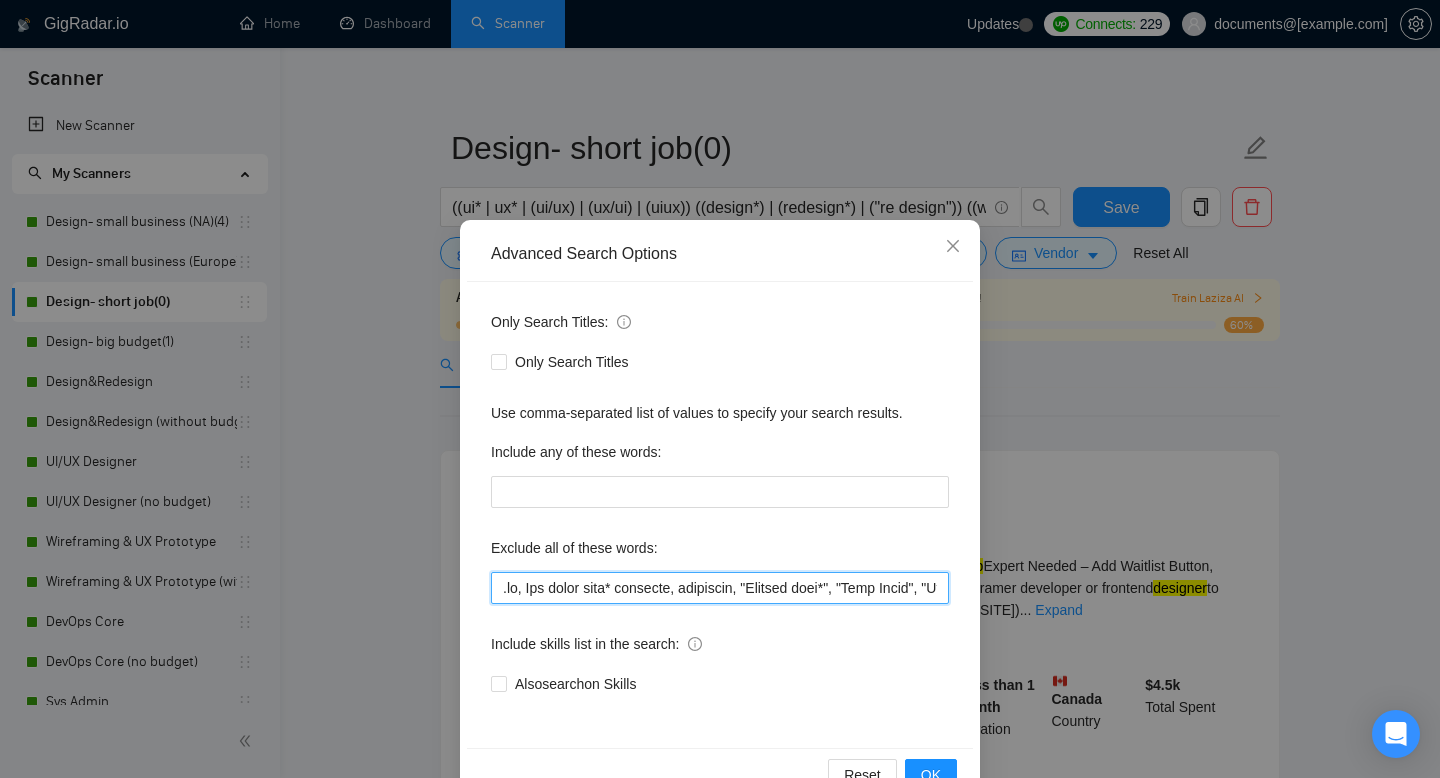 click at bounding box center [720, 588] 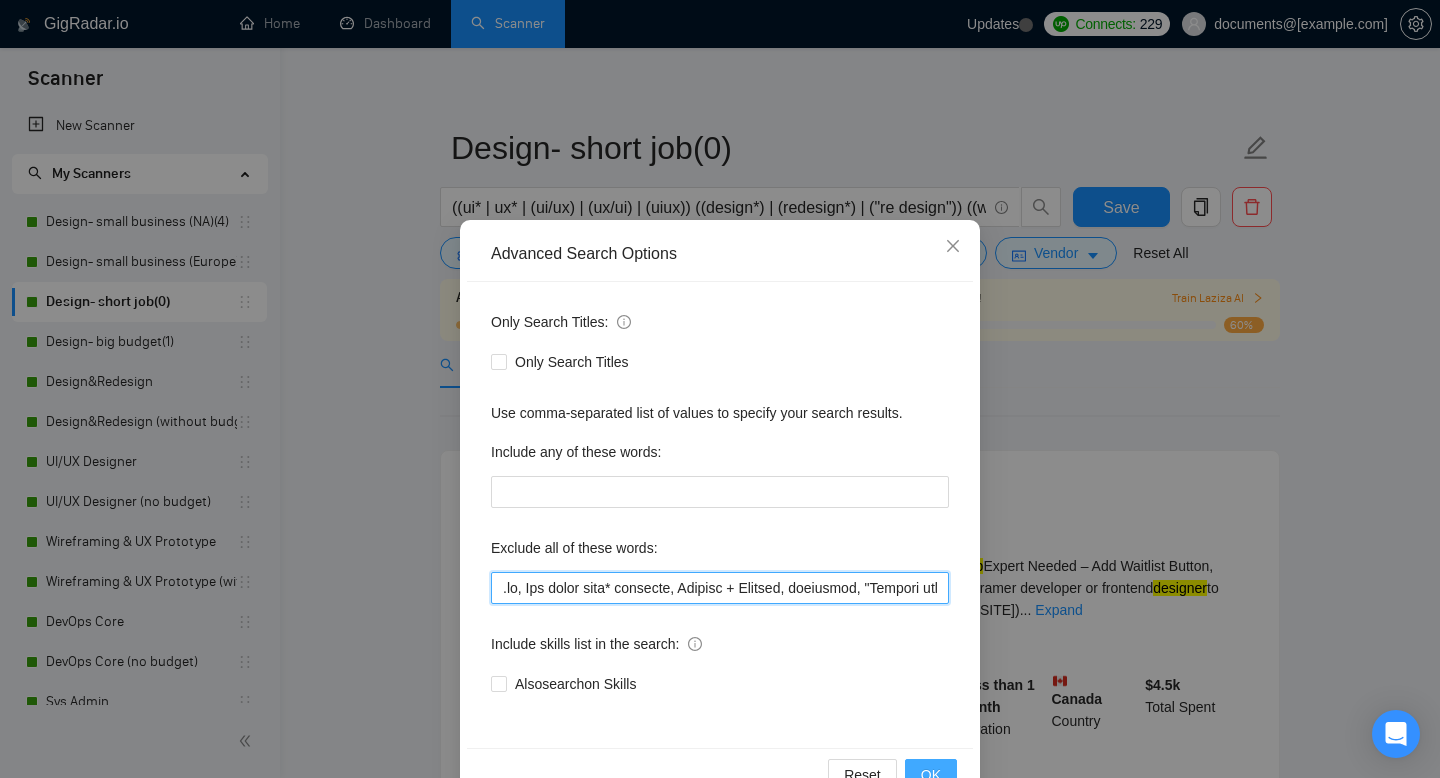 type on ".io, Top rated plus* criteria, Laravel + Flutter, nonprofit, "Website deve*", "Full Stack", "Language Expert", "iOS developer", "Core Development", "Design and develop", "iOS Development", "game develop*", "project manager", "python dev*", "game animator", "game artist", "kartra expert", "full-stack dev*", Theme Customization, style guide, brand* design*, logo design, brand strategy, visual identity, color palette, brand guidelines, packaging design, brand storytelling, SEO, PowerPoint*, "power point", "power bi", powerbi*, "developer*", "no agencie", Grafisch*, "HTML", "CSS", "JavaScript", "React", "Vue.js", "Angular", "Web development", "Frontend development", "Figma to code", "Figma to HTML", "Web App implementation", SPA, Landing Page, coding, "CMS integration", "Web hosting", "Domain setup", "SSL setup", WordPress, "Elementor", "Divi", "ACF", "Webflow", "Wix", "Shopify", "GoDaddy", "Squarespace", "CMS setup", "Full site build", "Email template", "coding (HTML)", "Ecommerce store launch/setup", "Print ..." 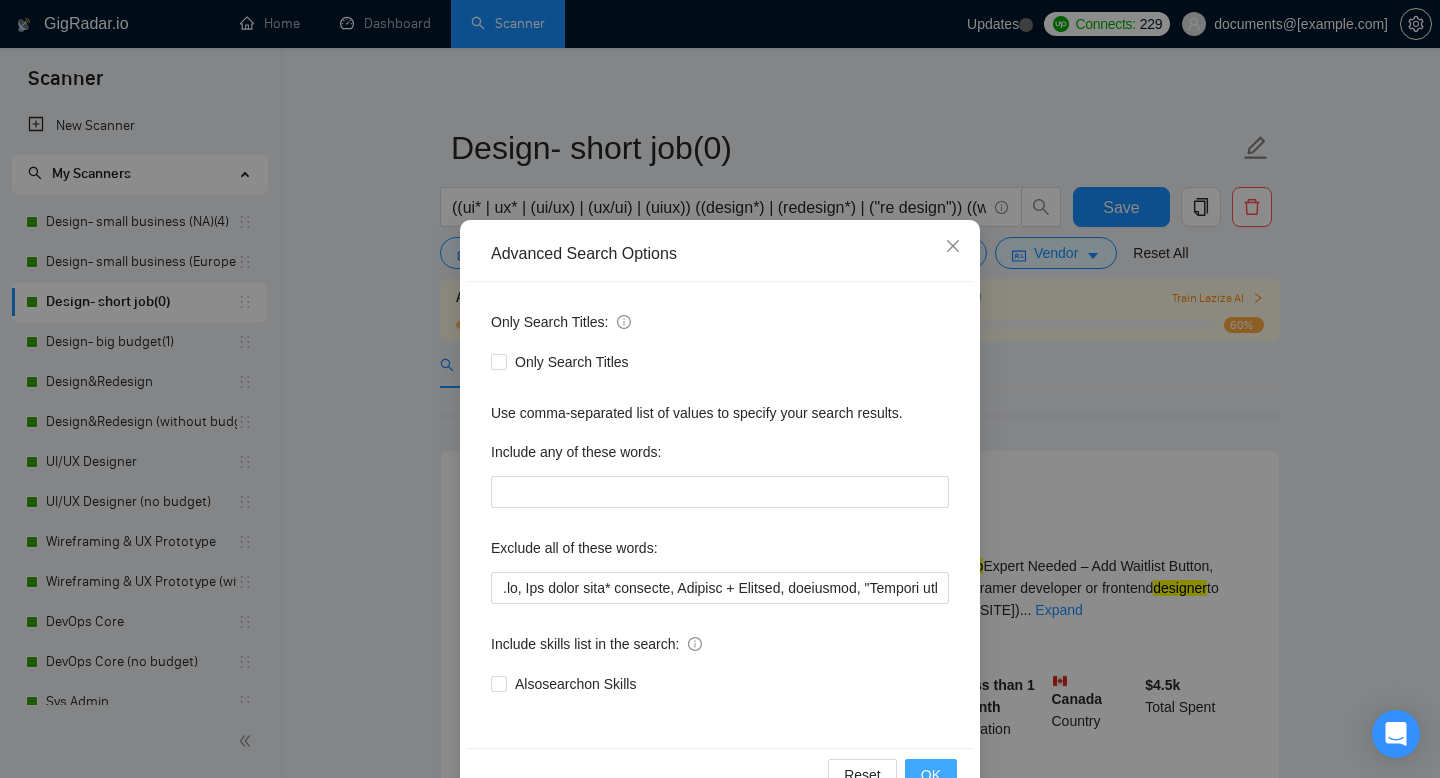 click on "OK" at bounding box center [931, 775] 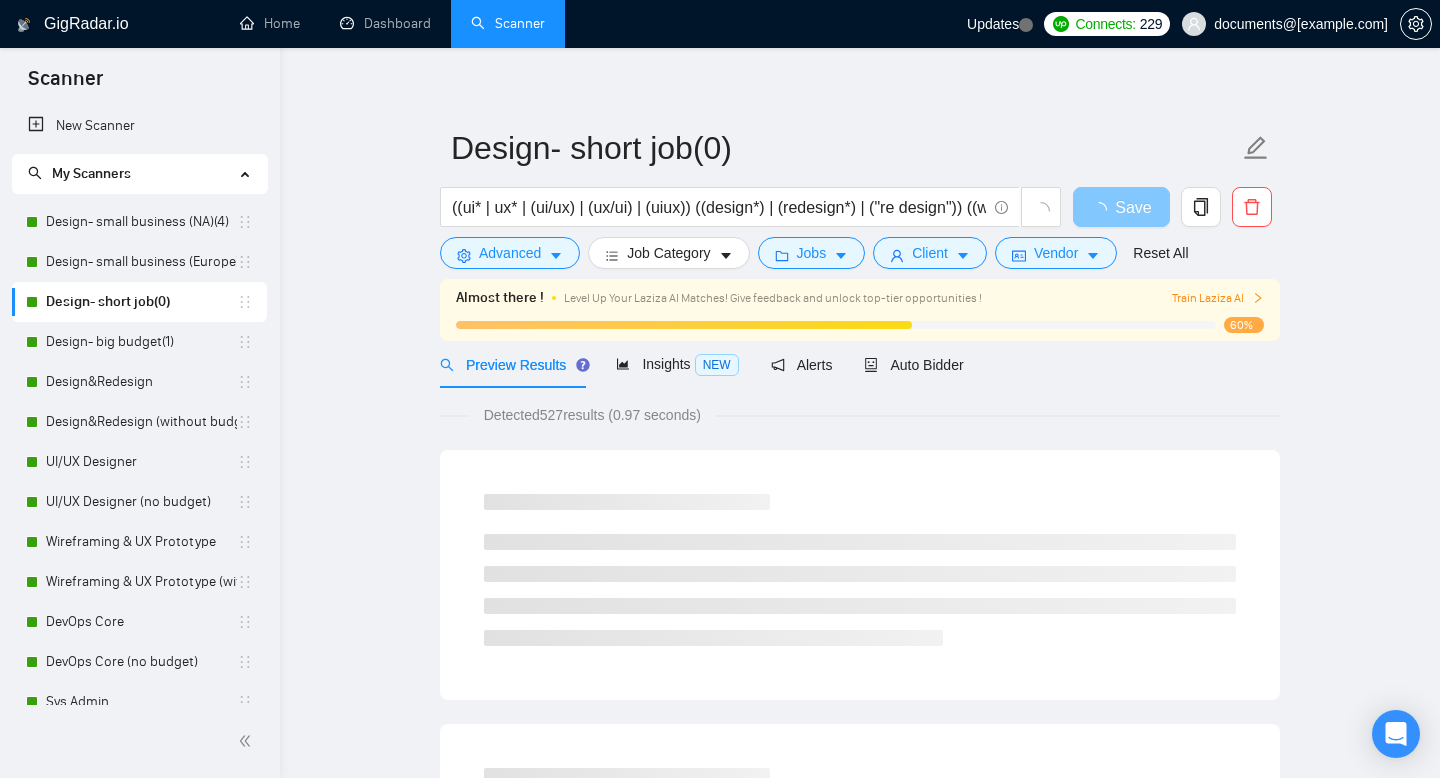click on "Save" at bounding box center (1133, 207) 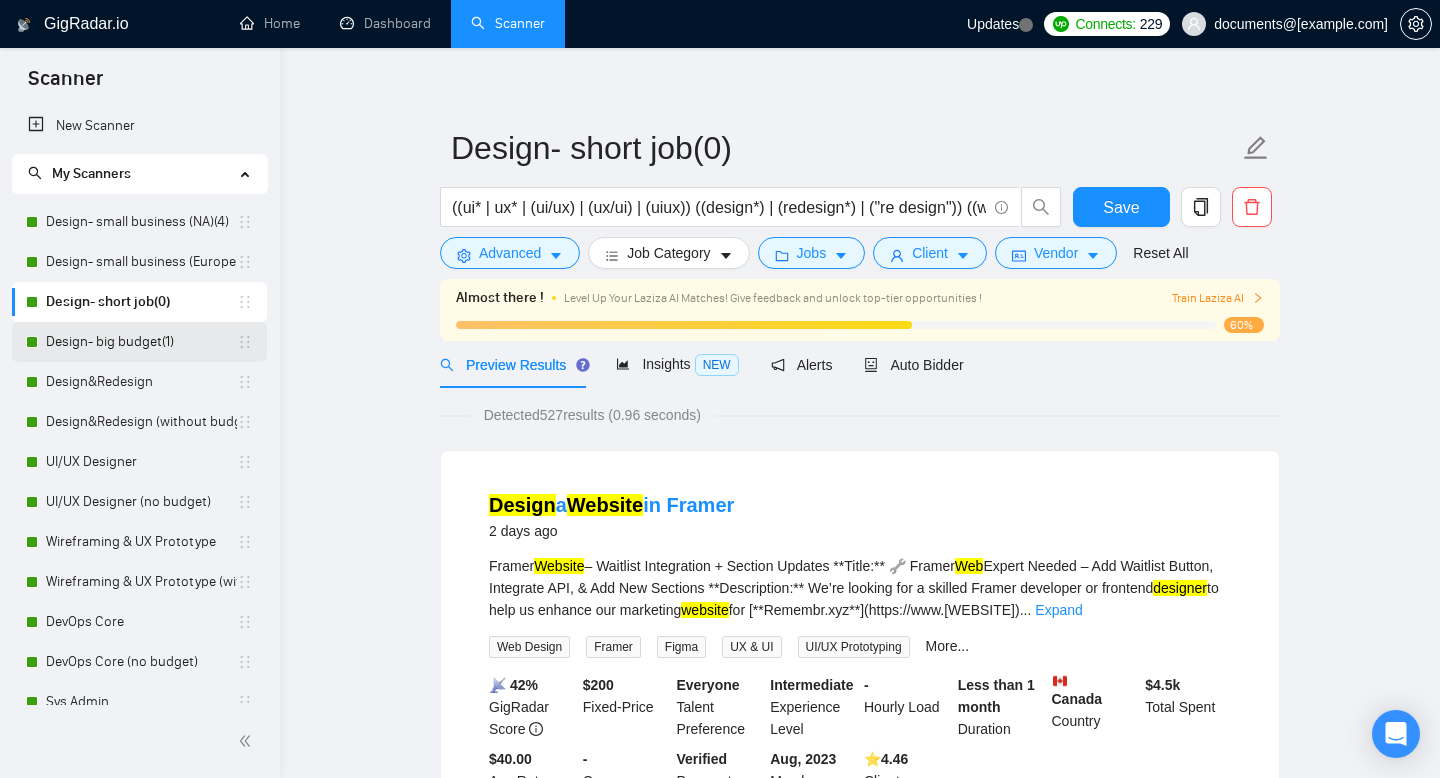 click on "Design- big budget(1)" at bounding box center (141, 342) 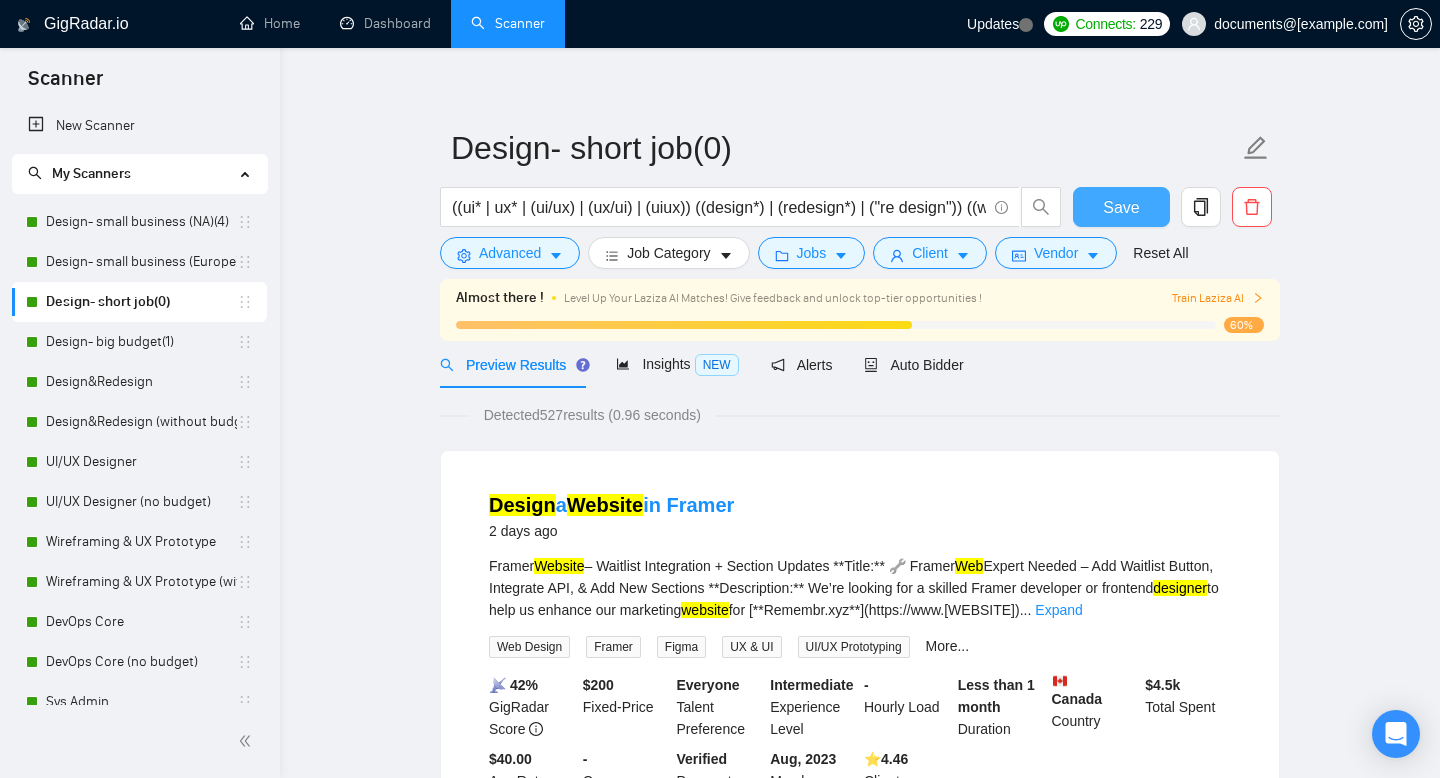 click on "Save" at bounding box center (1121, 207) 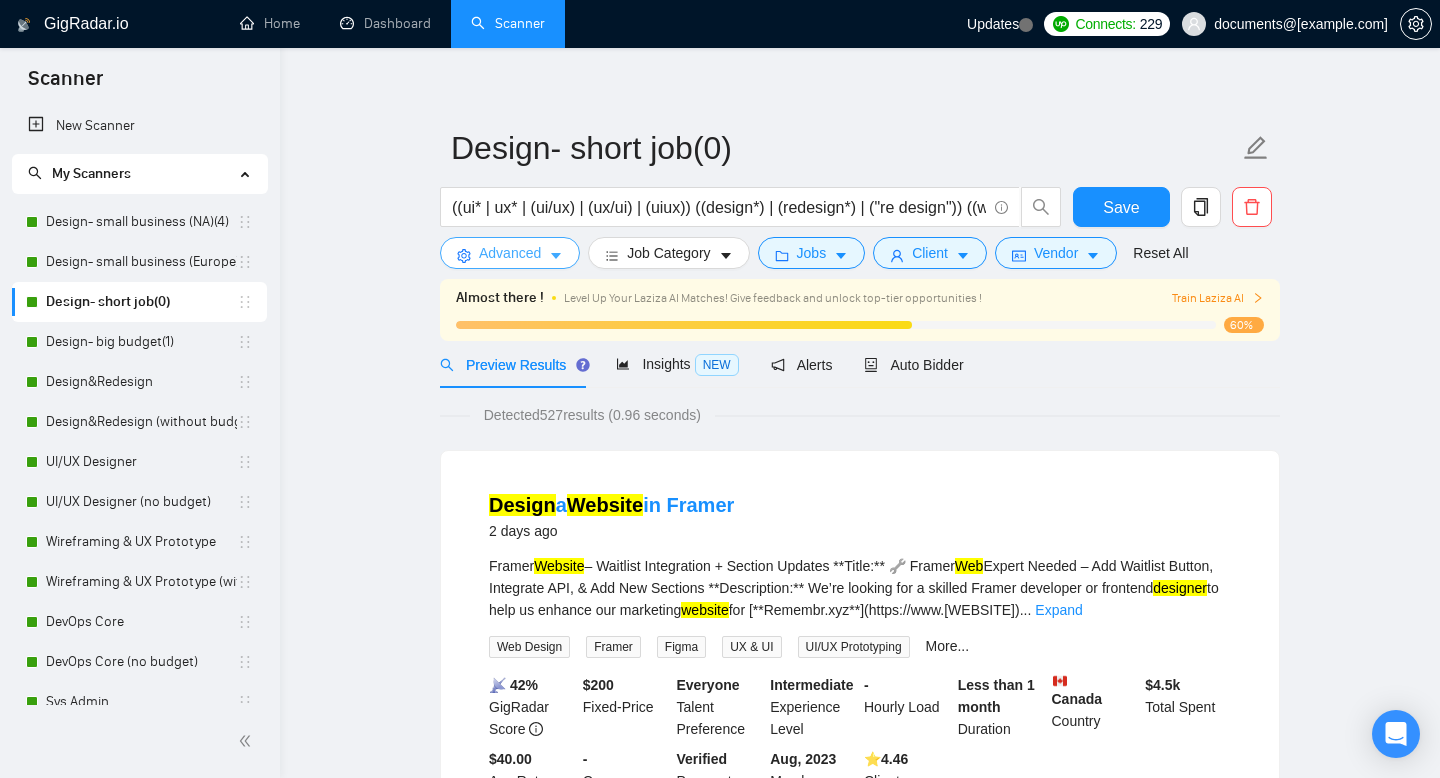 click on "Advanced" at bounding box center (510, 253) 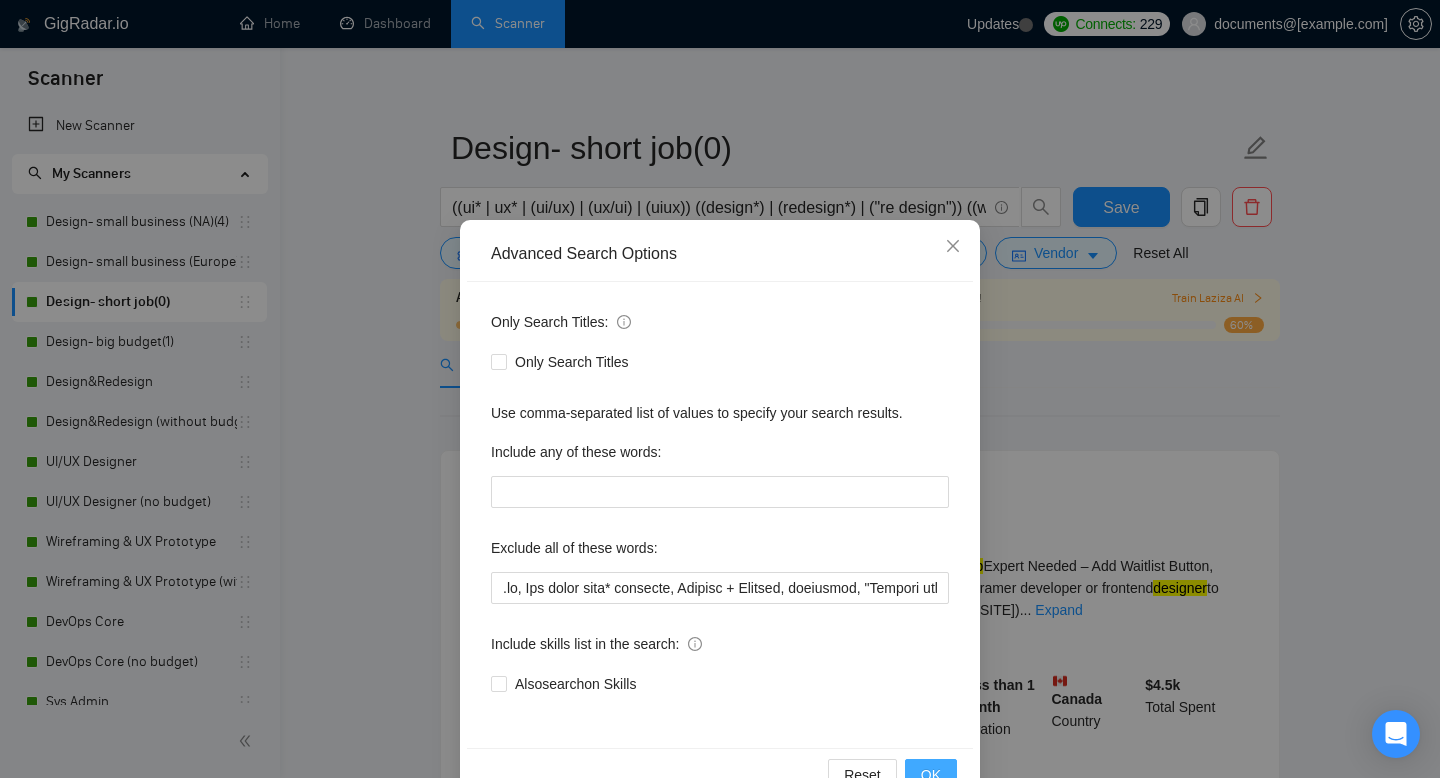 click on "OK" at bounding box center [931, 775] 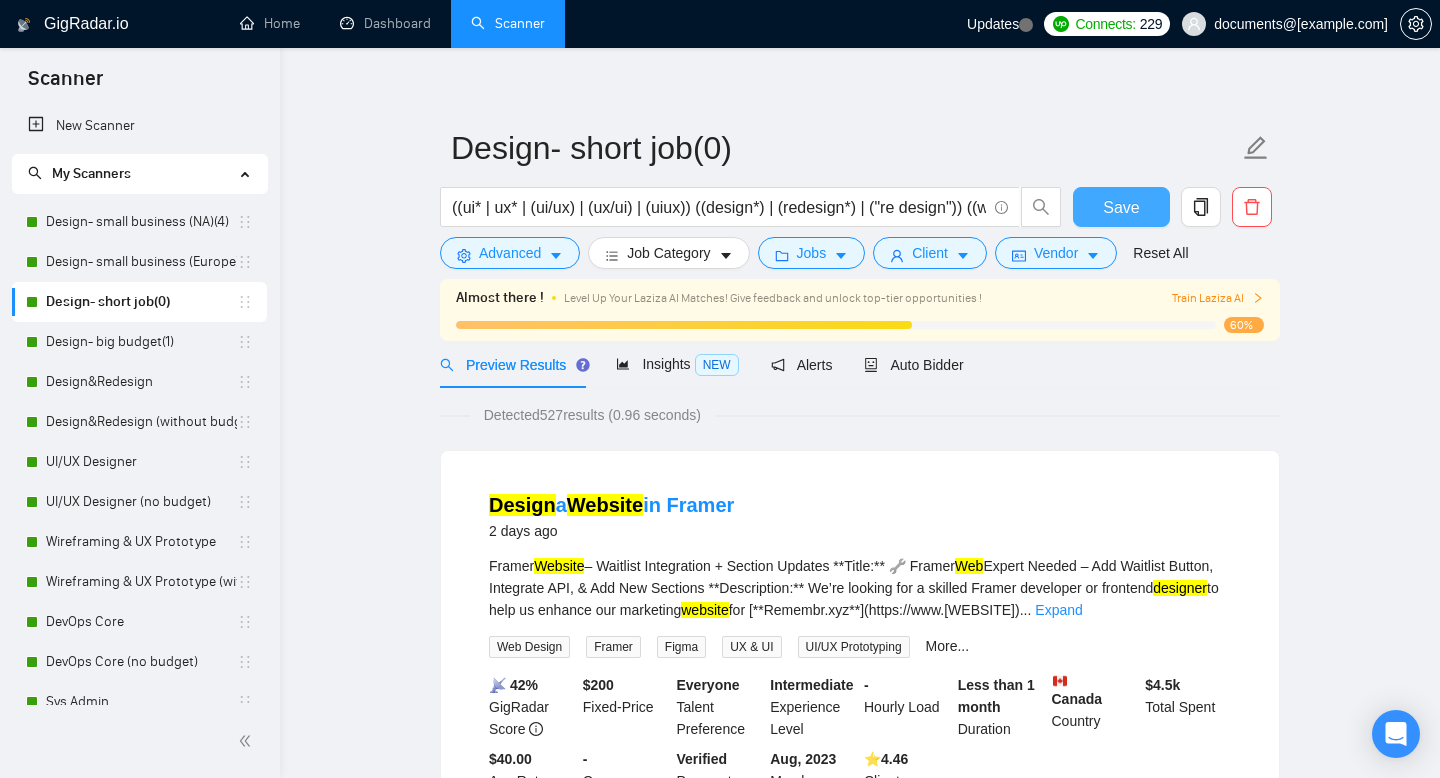 click on "Save" at bounding box center [1121, 207] 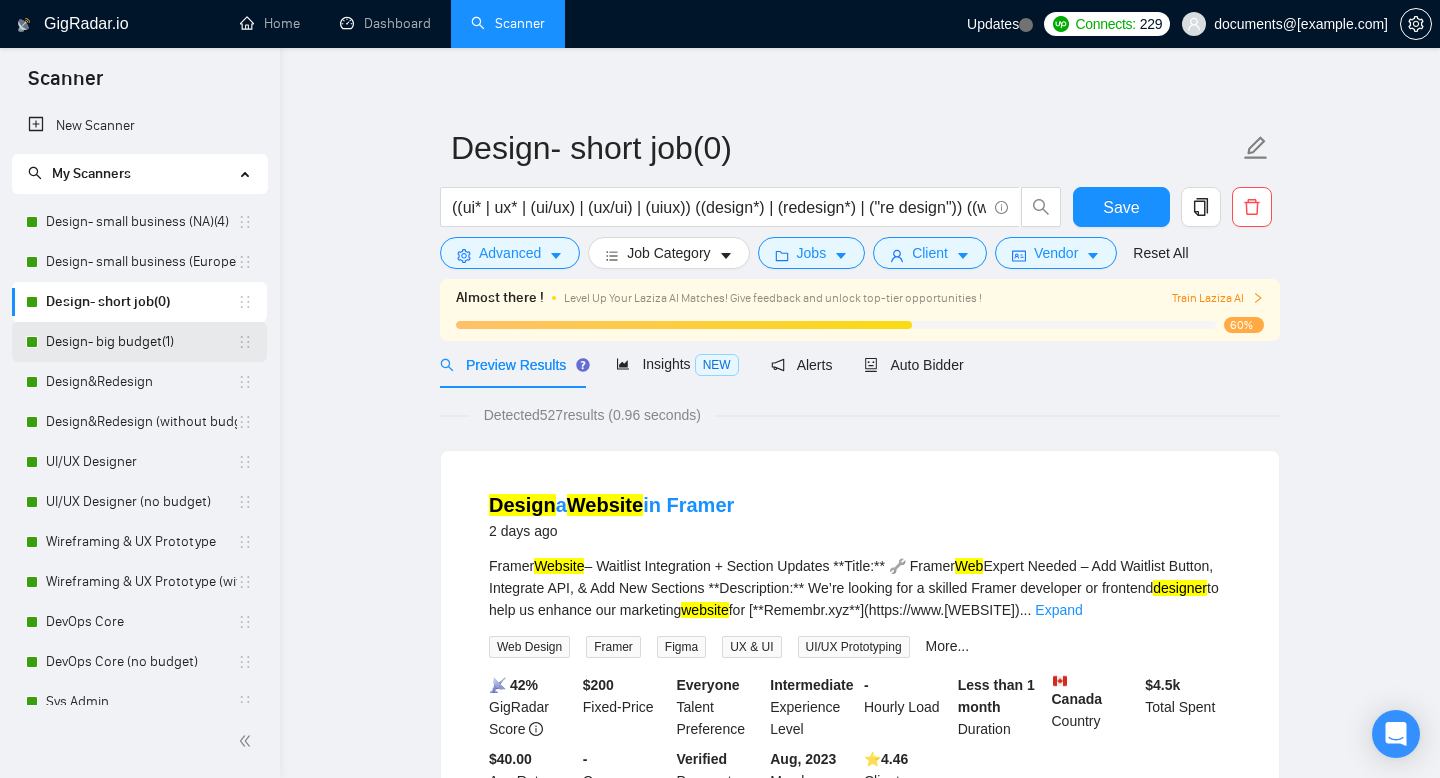 click on "Design- big budget(1)" at bounding box center [141, 342] 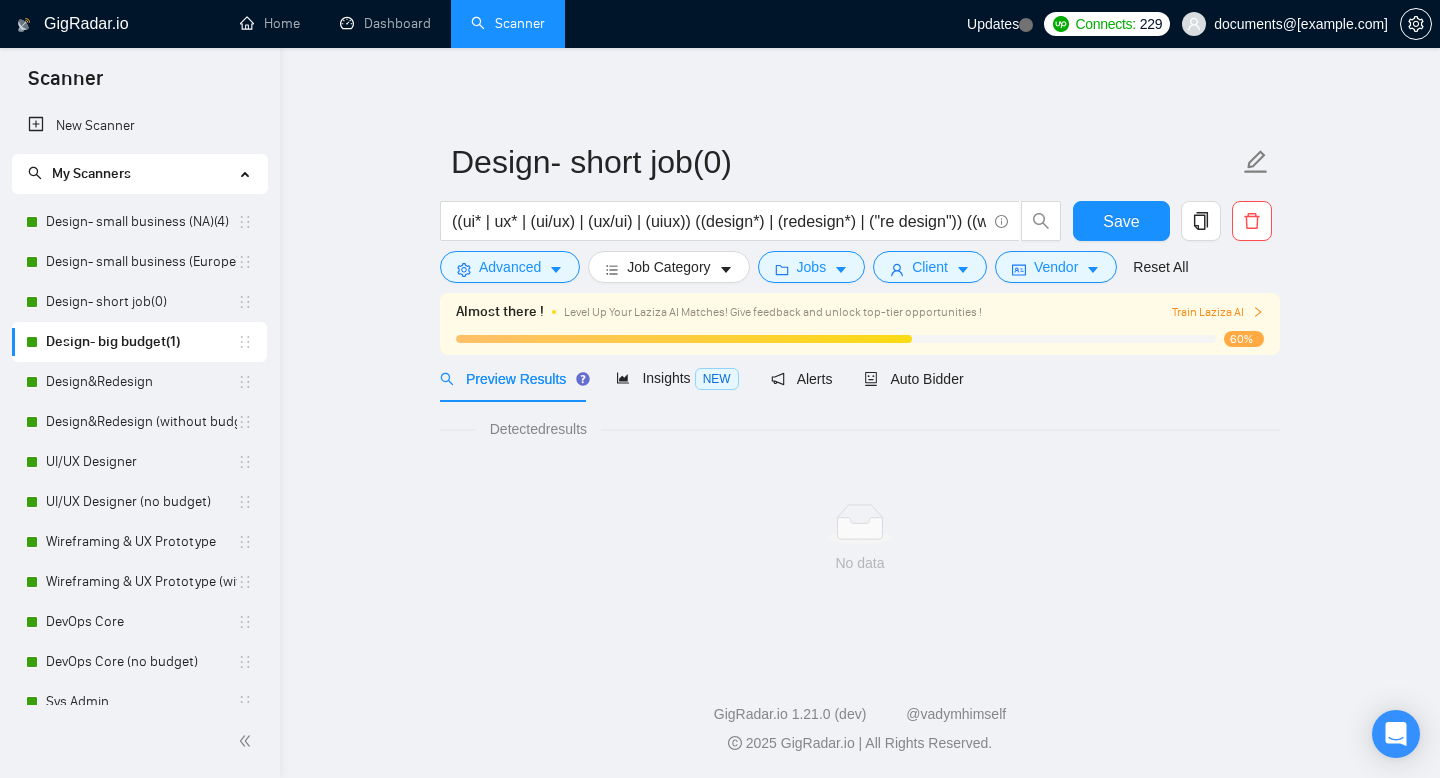 scroll, scrollTop: 0, scrollLeft: 0, axis: both 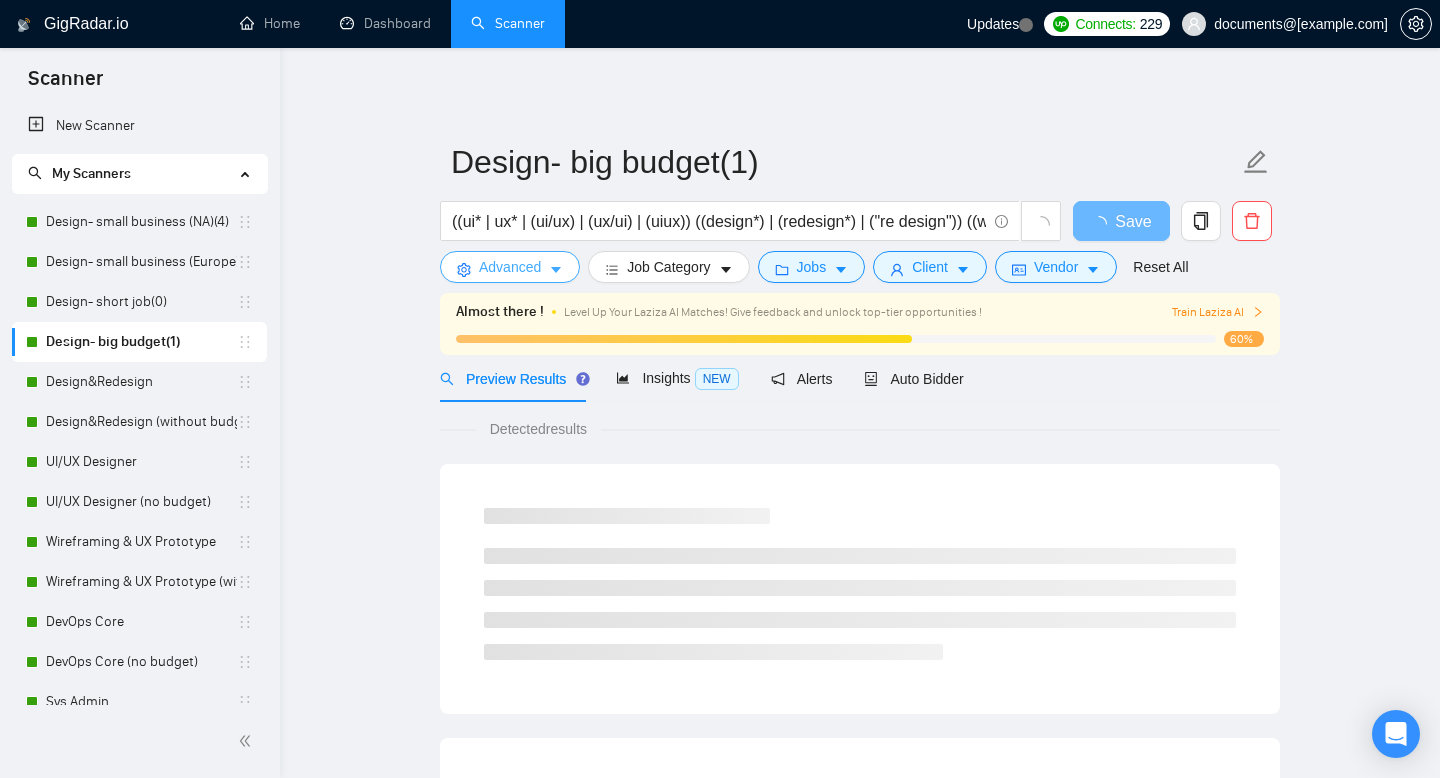 click 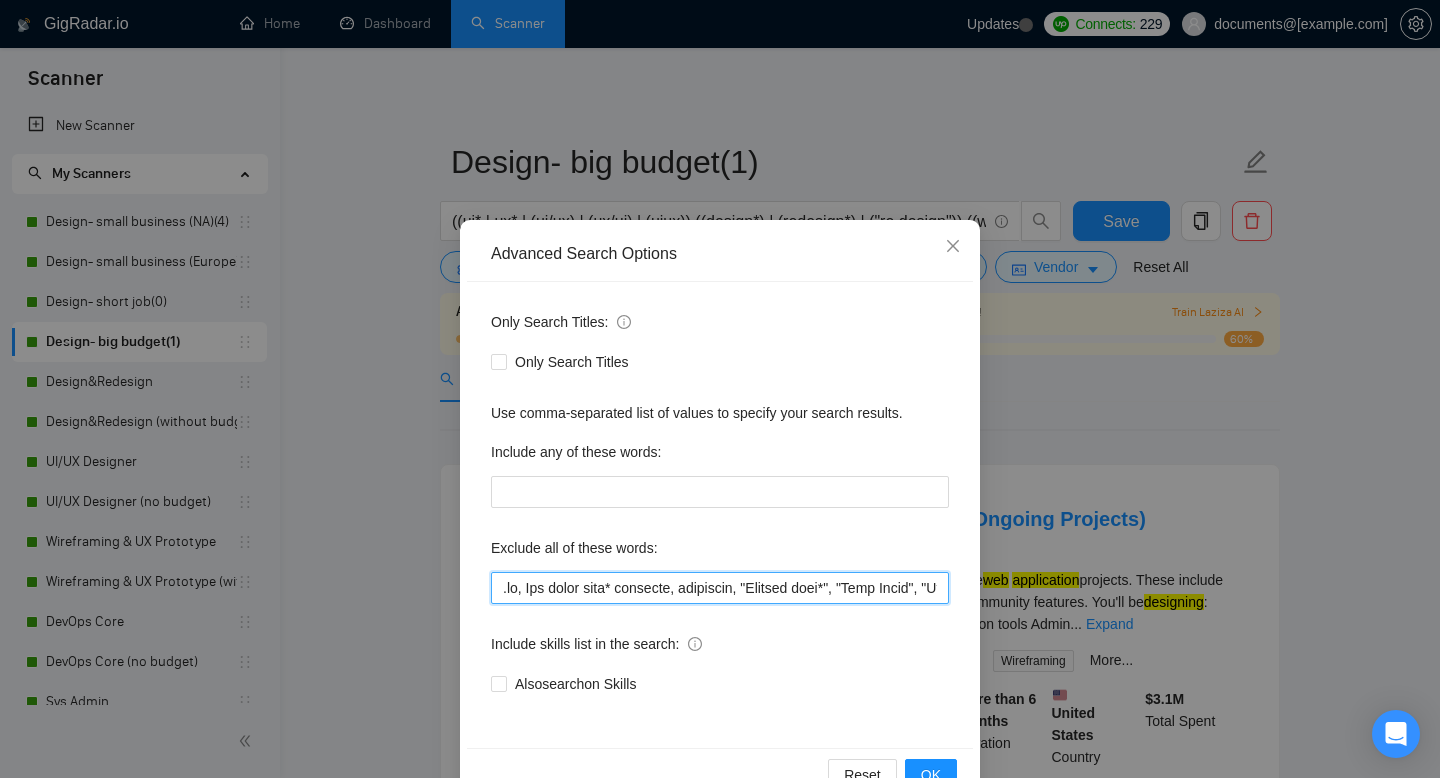 drag, startPoint x: 745, startPoint y: 590, endPoint x: 752, endPoint y: 648, distance: 58.420887 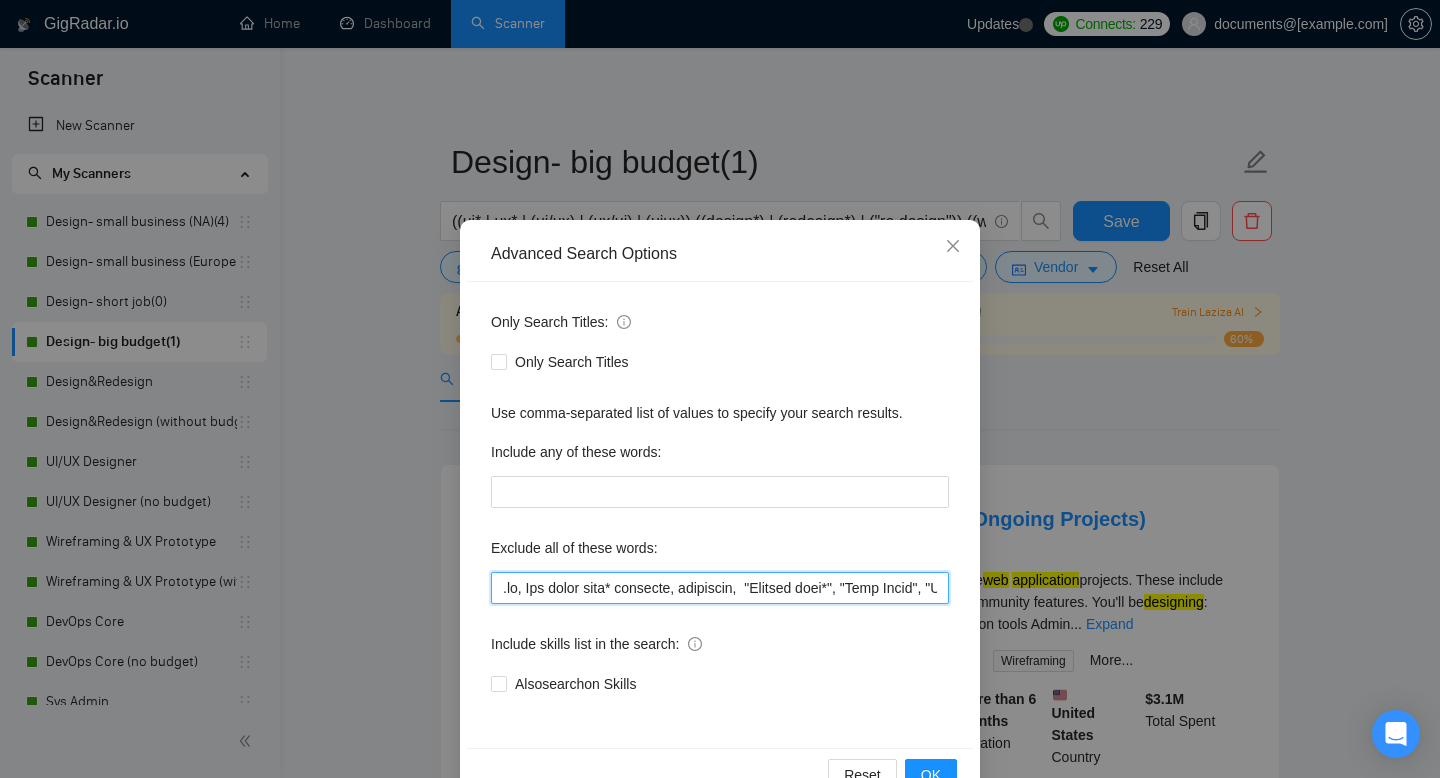 paste on "Laravel + Flutter" 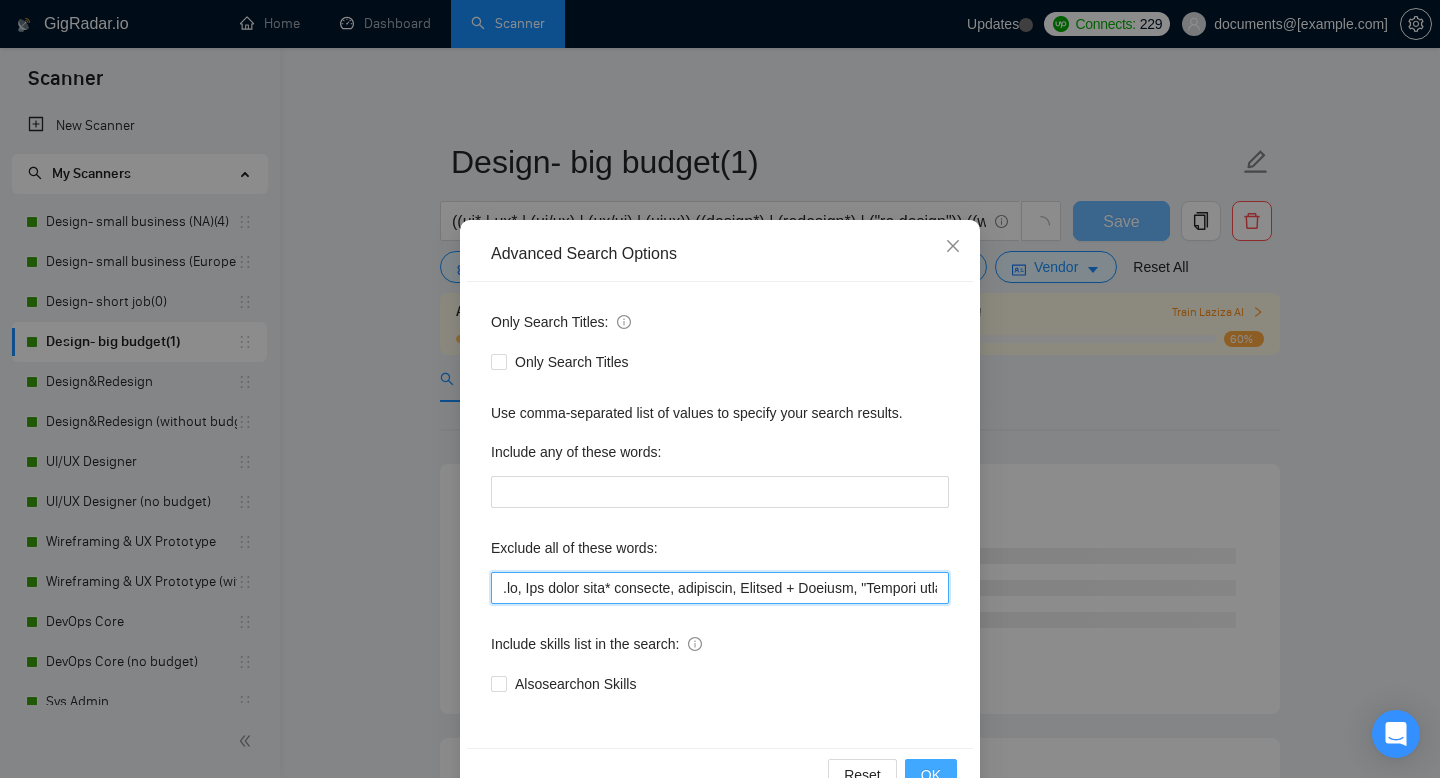 type on "(provided) to identif" 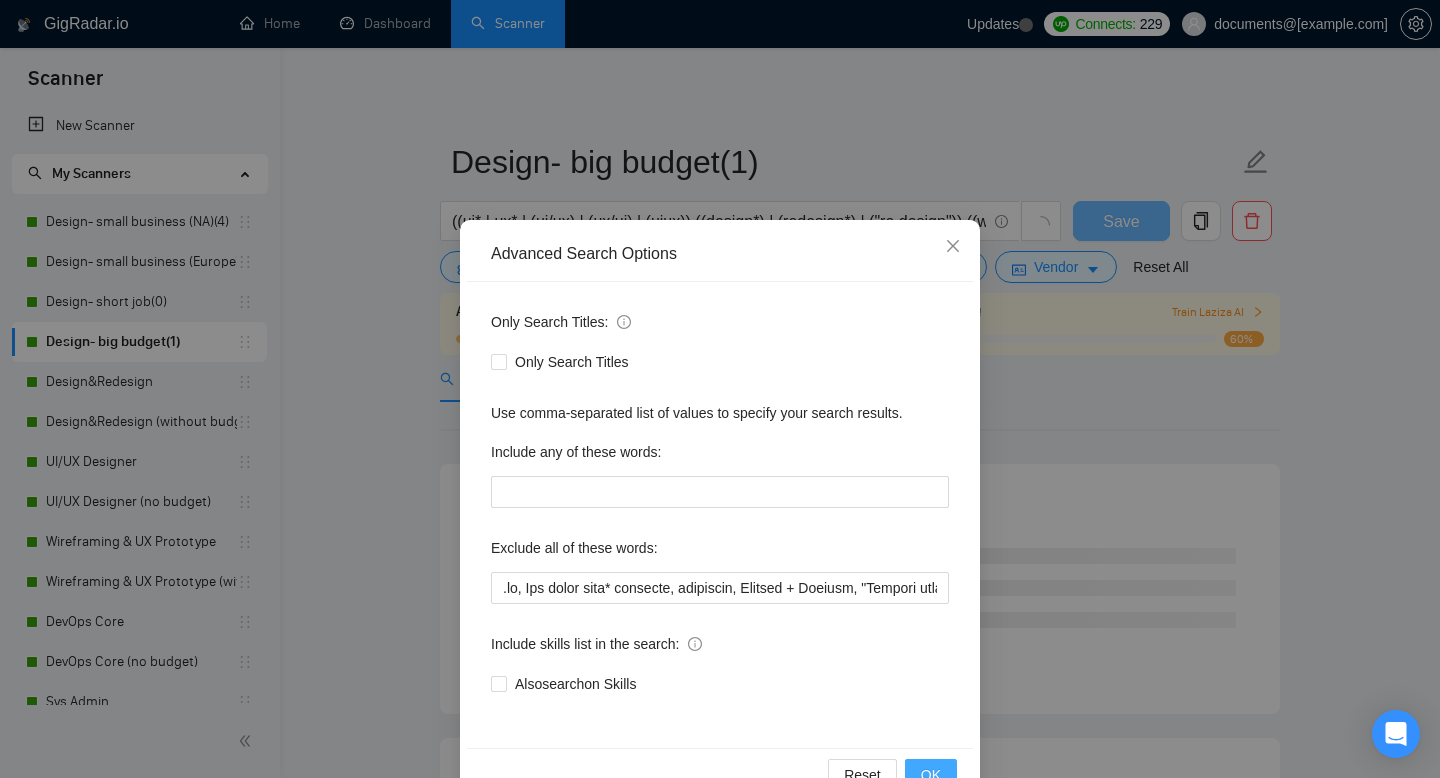 click on "OK" at bounding box center [931, 775] 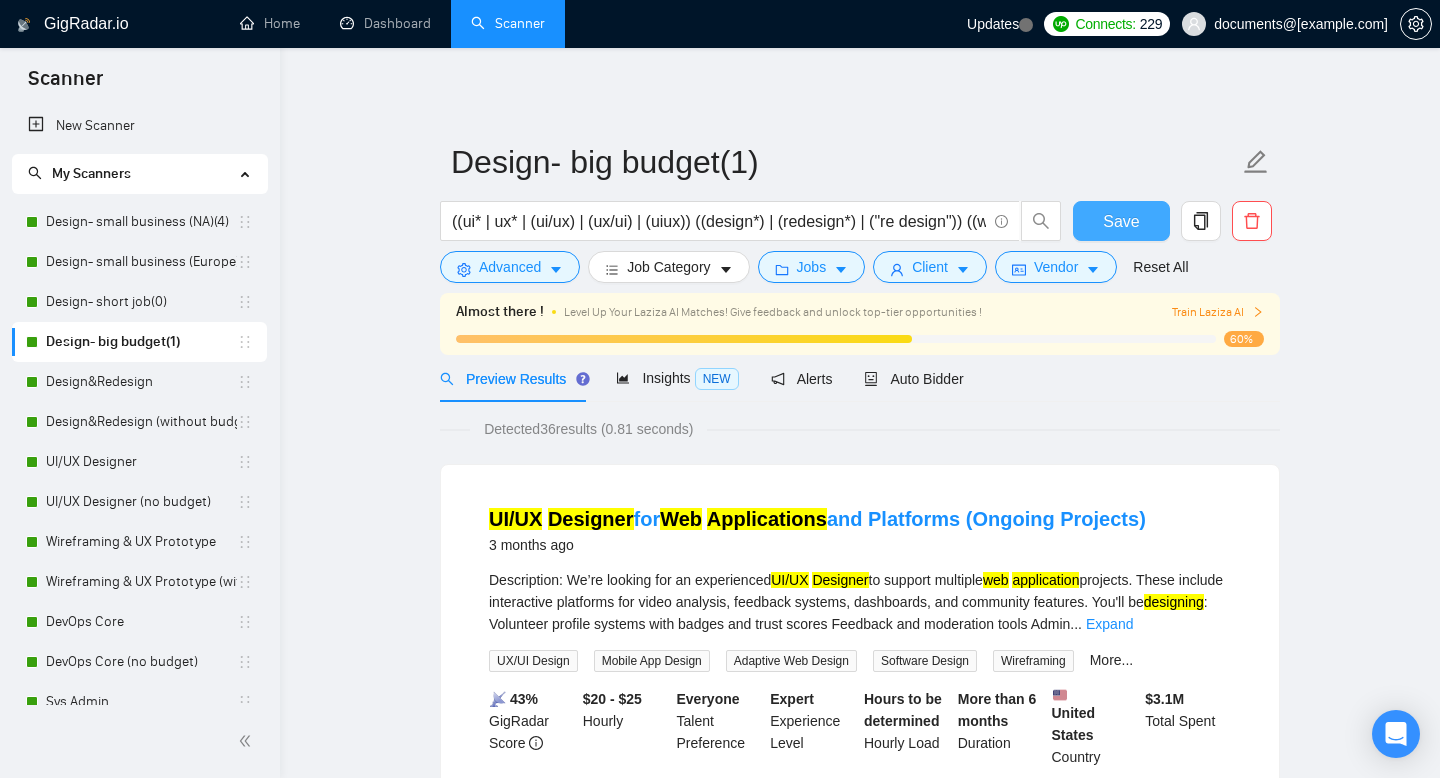 click on "Save" at bounding box center [1121, 221] 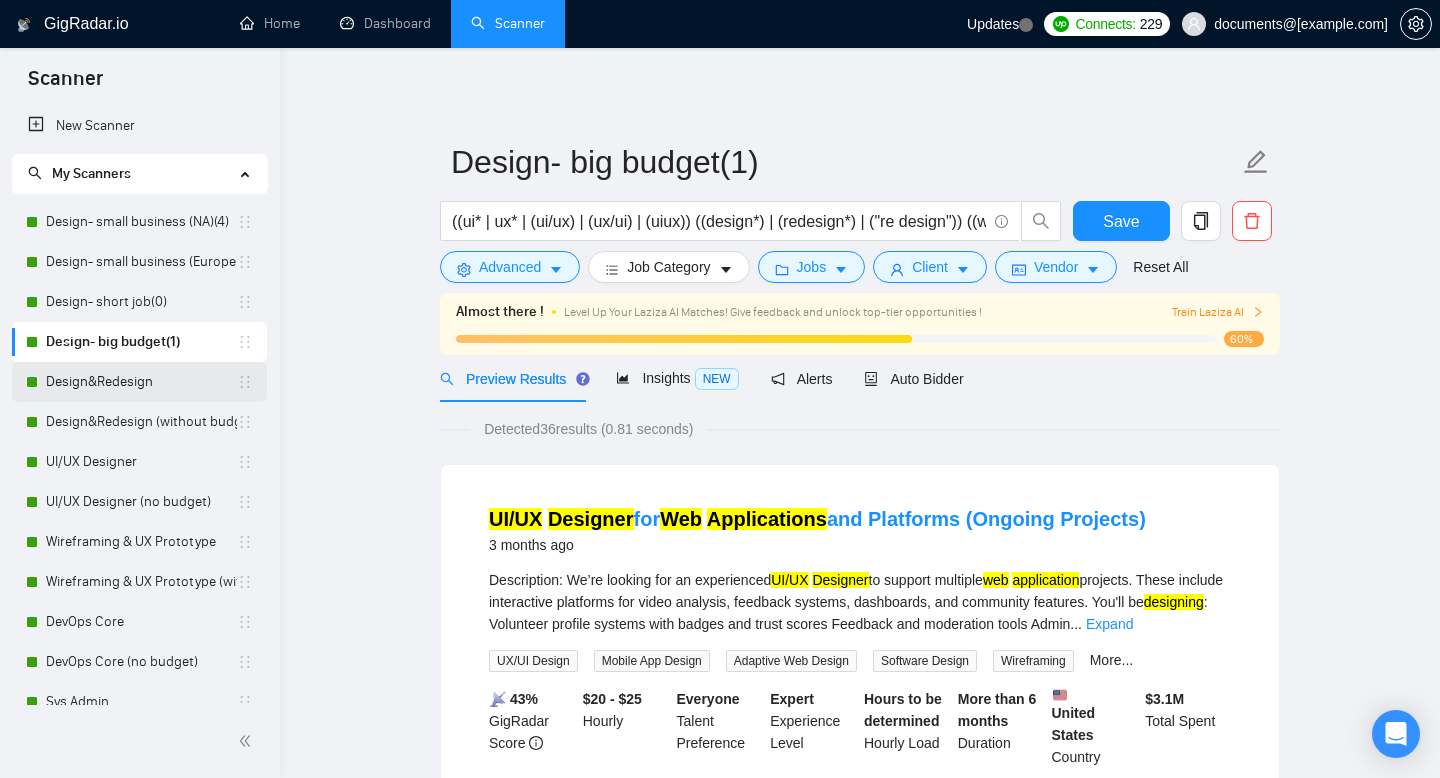 click on "Design&Redesign" at bounding box center (141, 382) 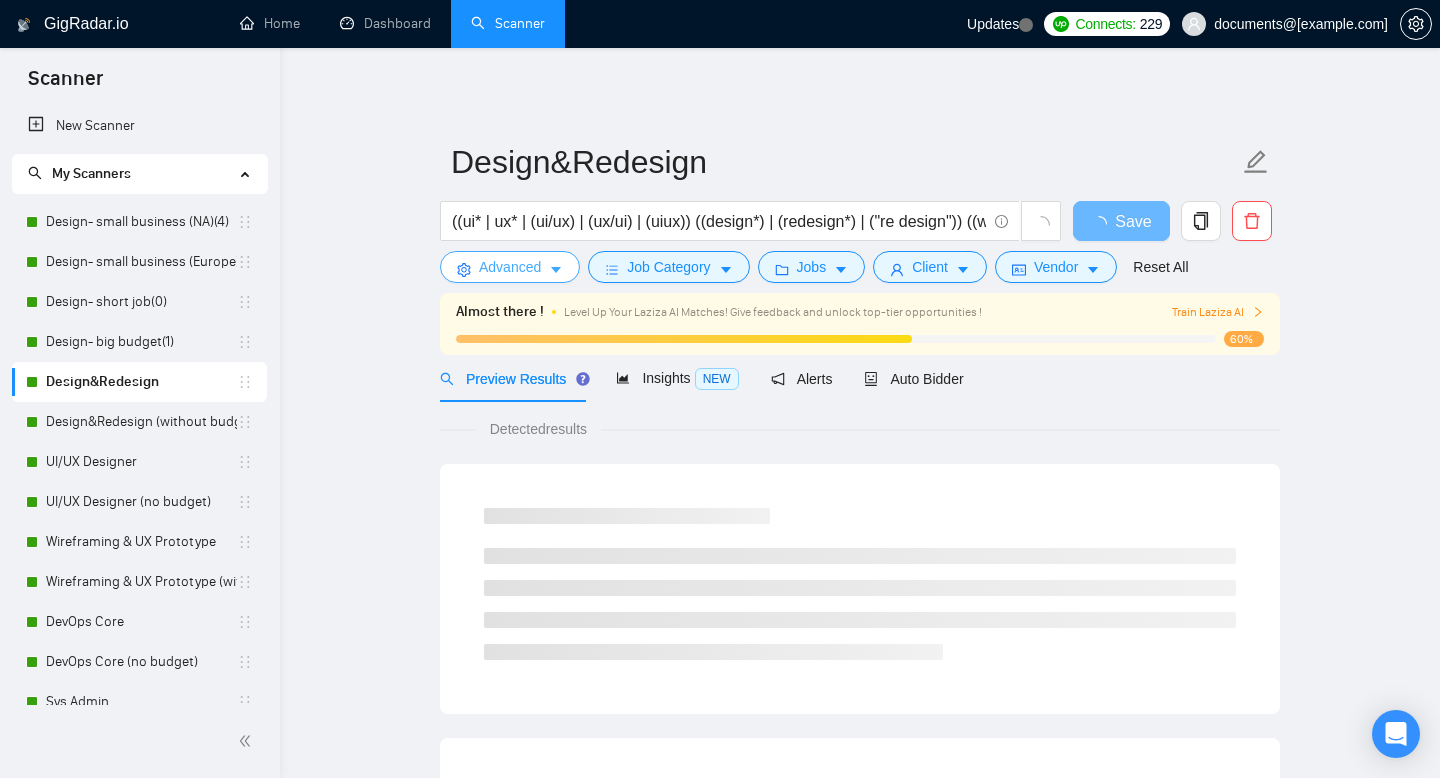 click on "Advanced" at bounding box center (510, 267) 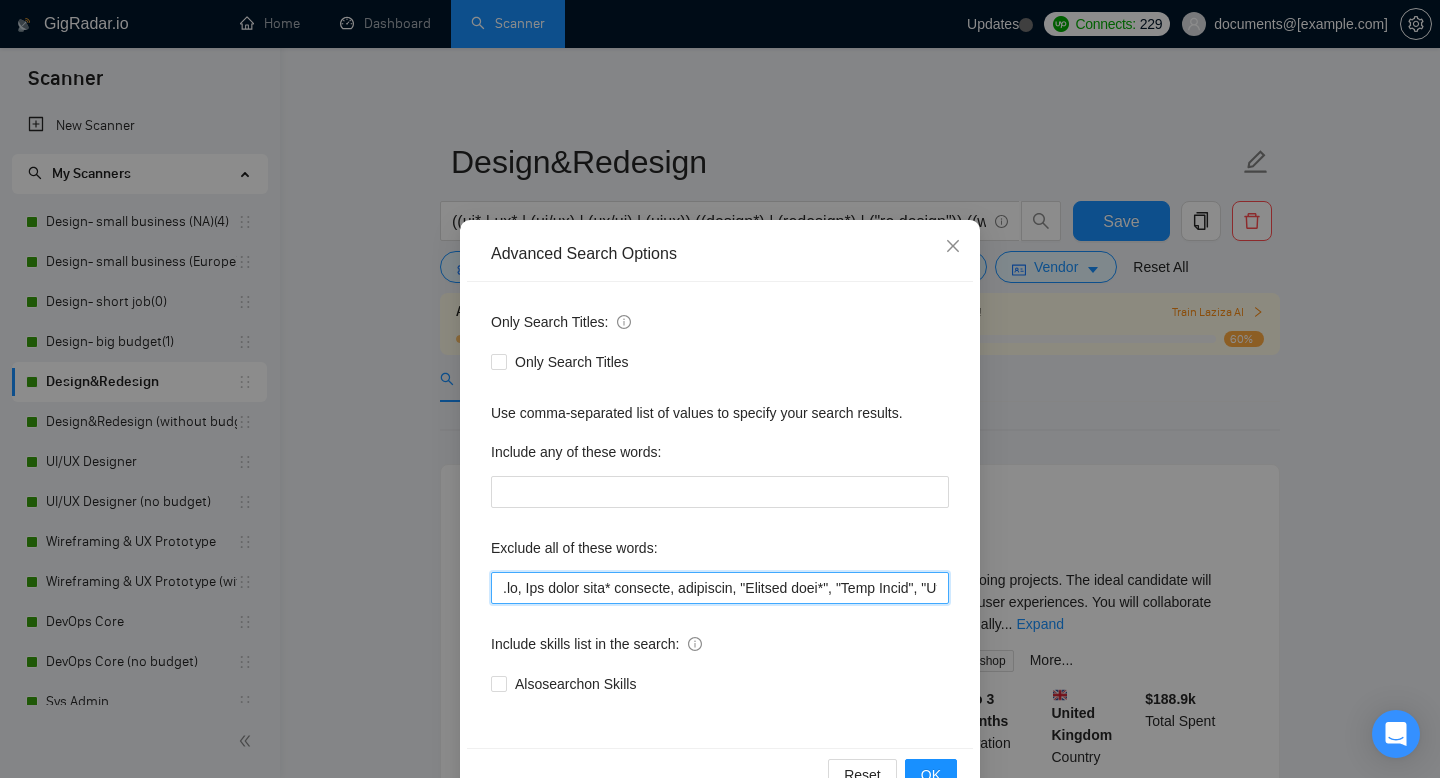 click at bounding box center (720, 588) 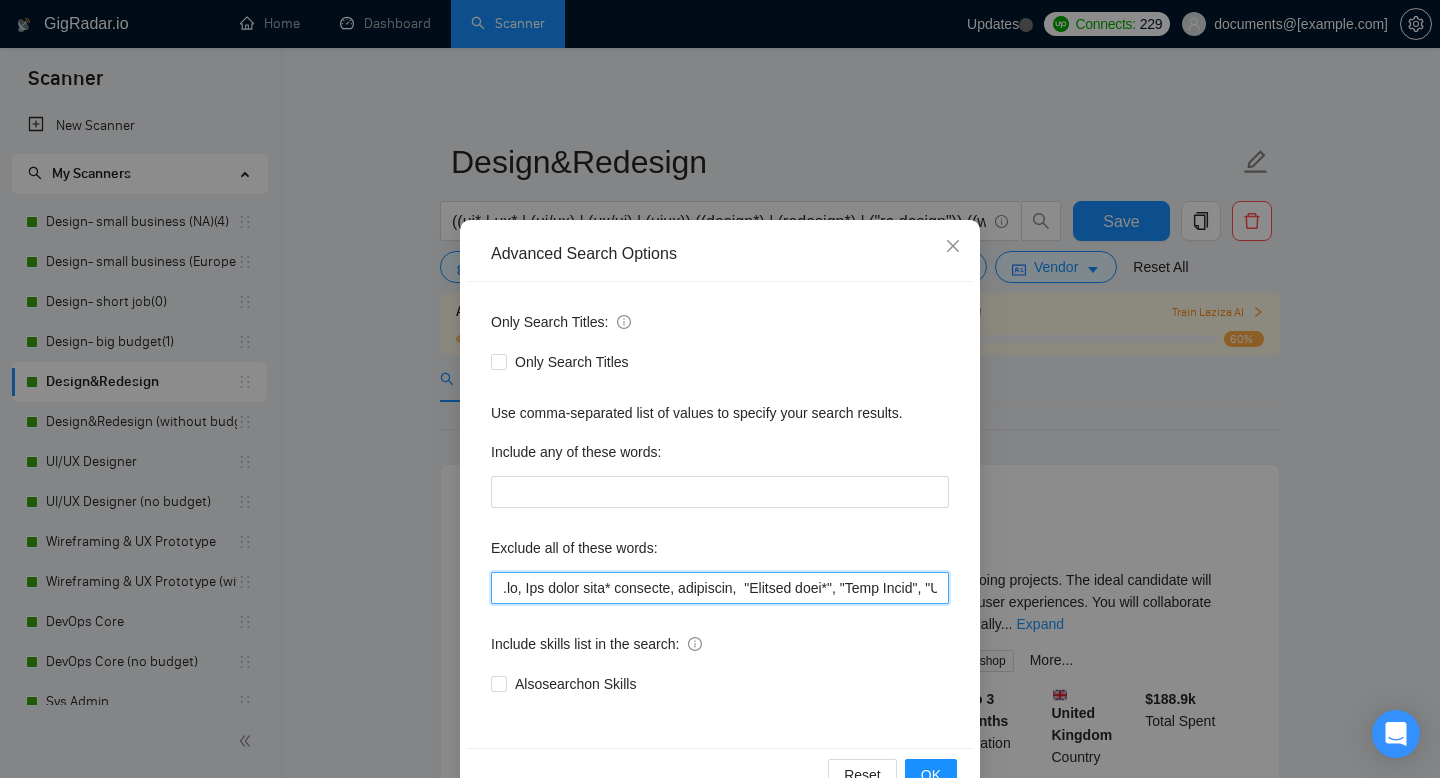 paste on "Laravel + Flutter" 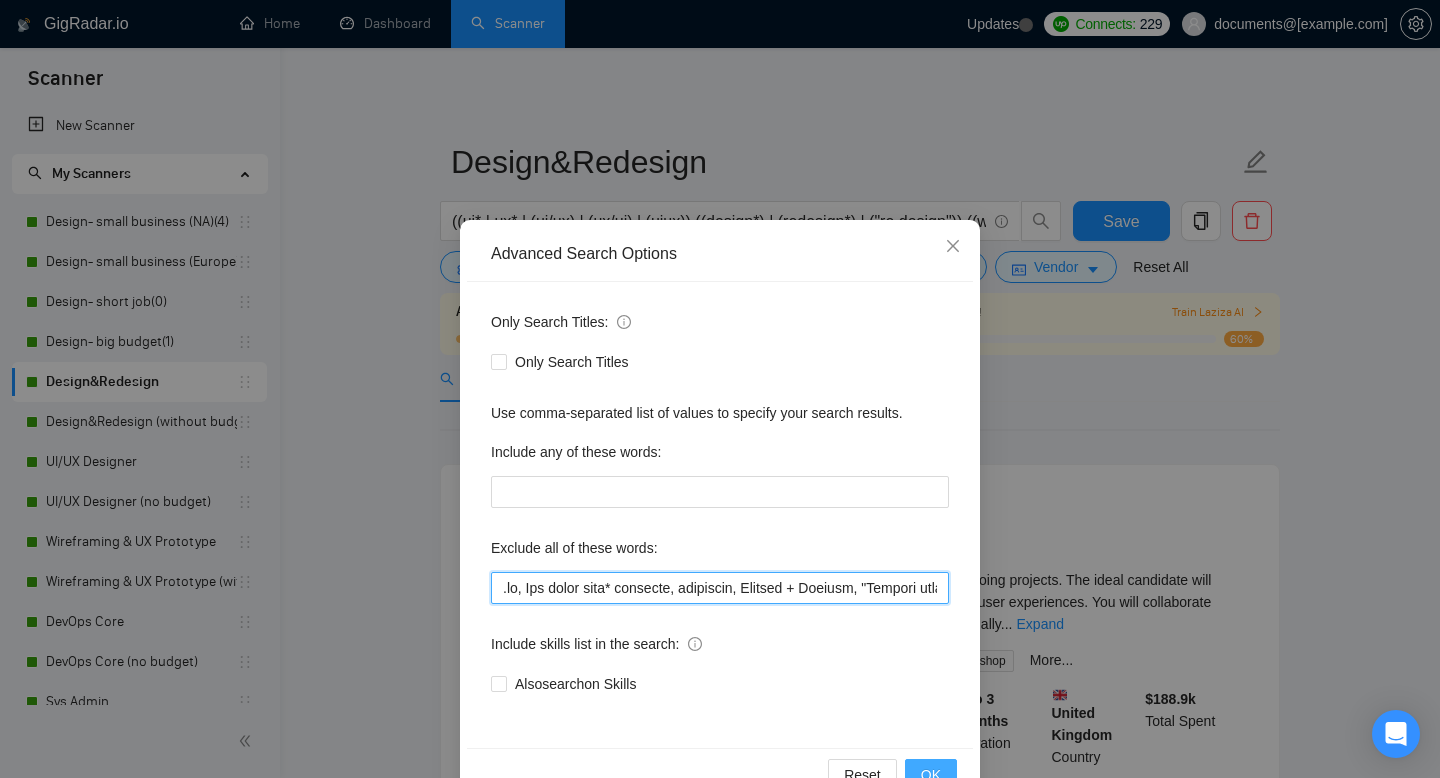 type on "(provided) to identif" 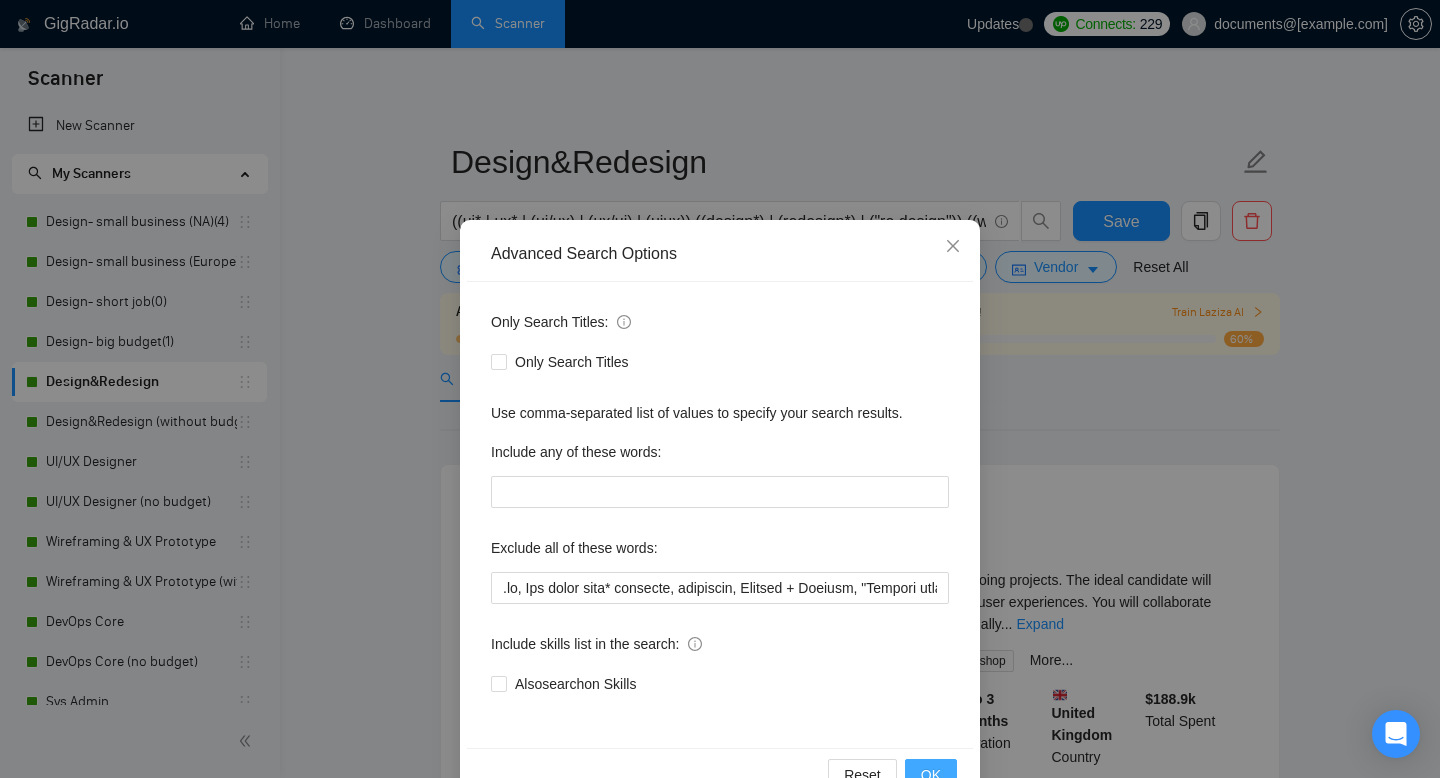 click on "OK" at bounding box center [931, 775] 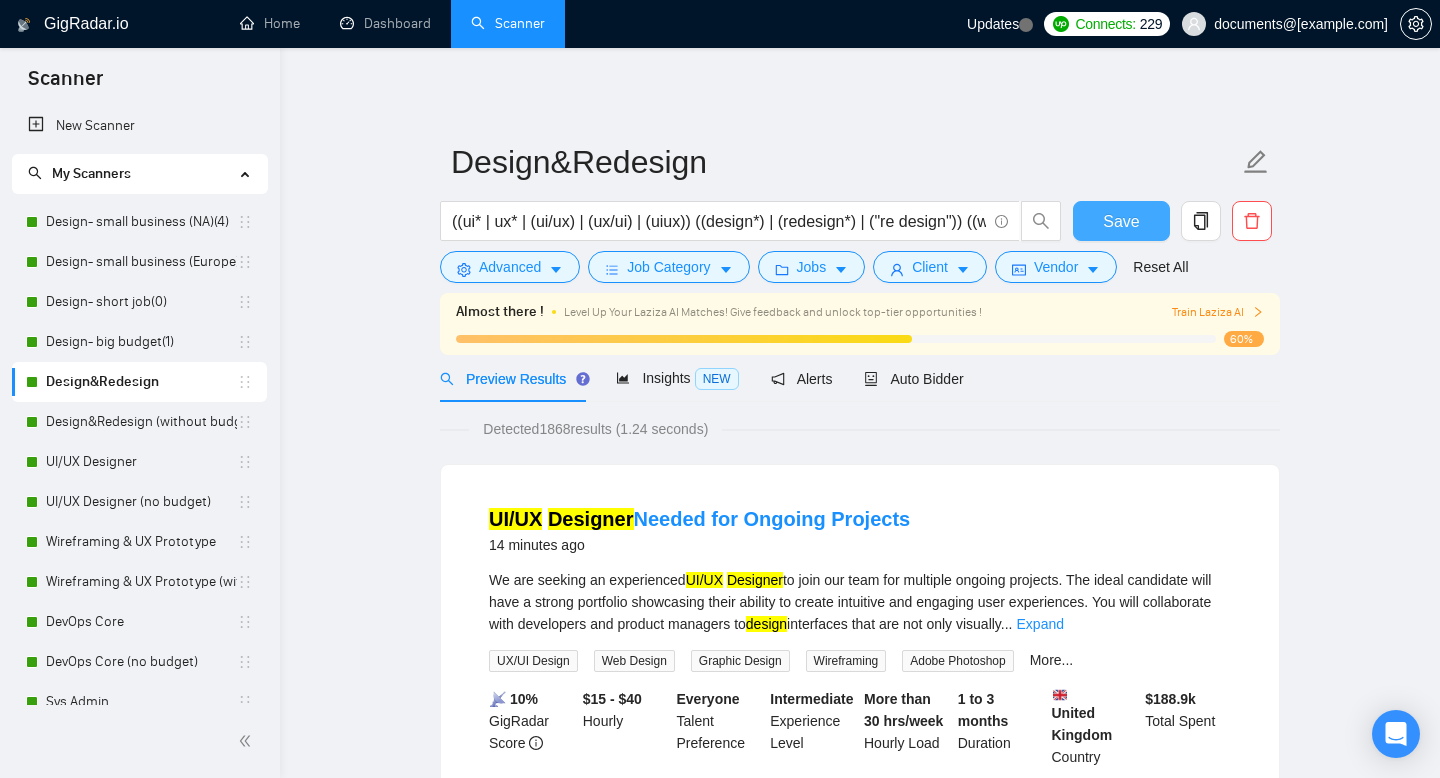 click on "Save" at bounding box center (1121, 221) 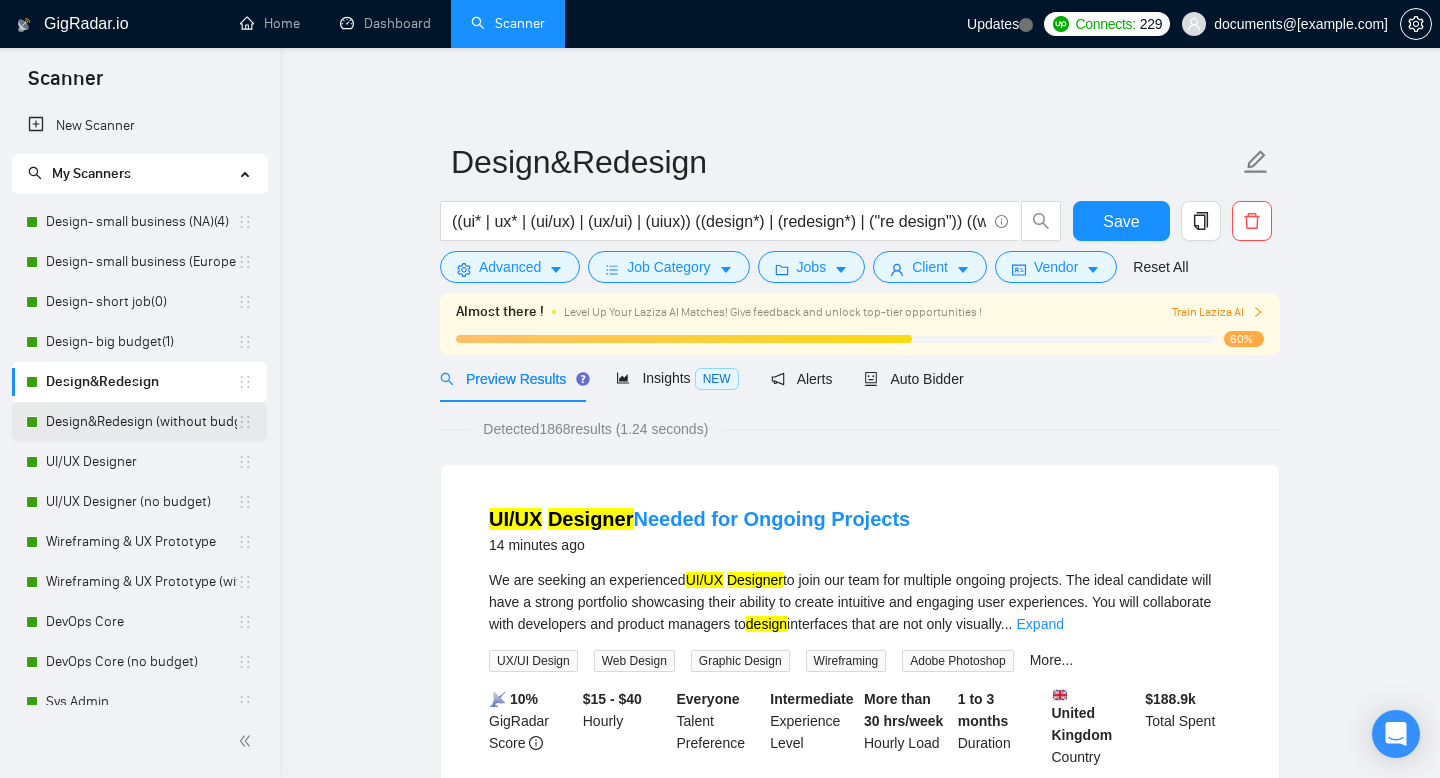 click on "Design&Redesign (without budget)" at bounding box center [141, 422] 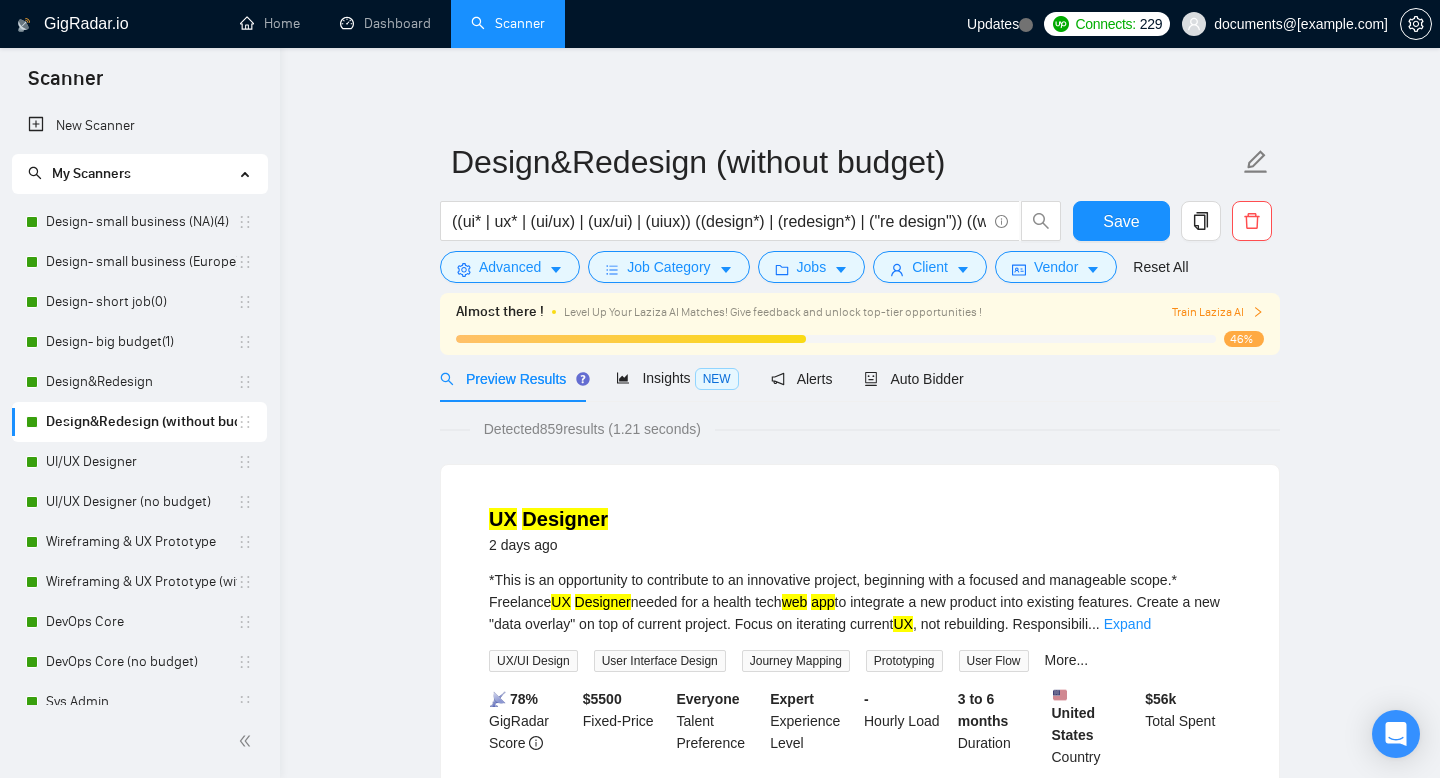 click on "Design&Redesign (without budget) ((ui* | ux* | (ui/ux) | (ux/ui) | (uiux)) ((design*) | (redesign*) | ("re design")) ((web*) | (app*) | platform | saas | MVP | B2B) Save Advanced Job Category Jobs Client Vendor Reset All" at bounding box center [860, 211] 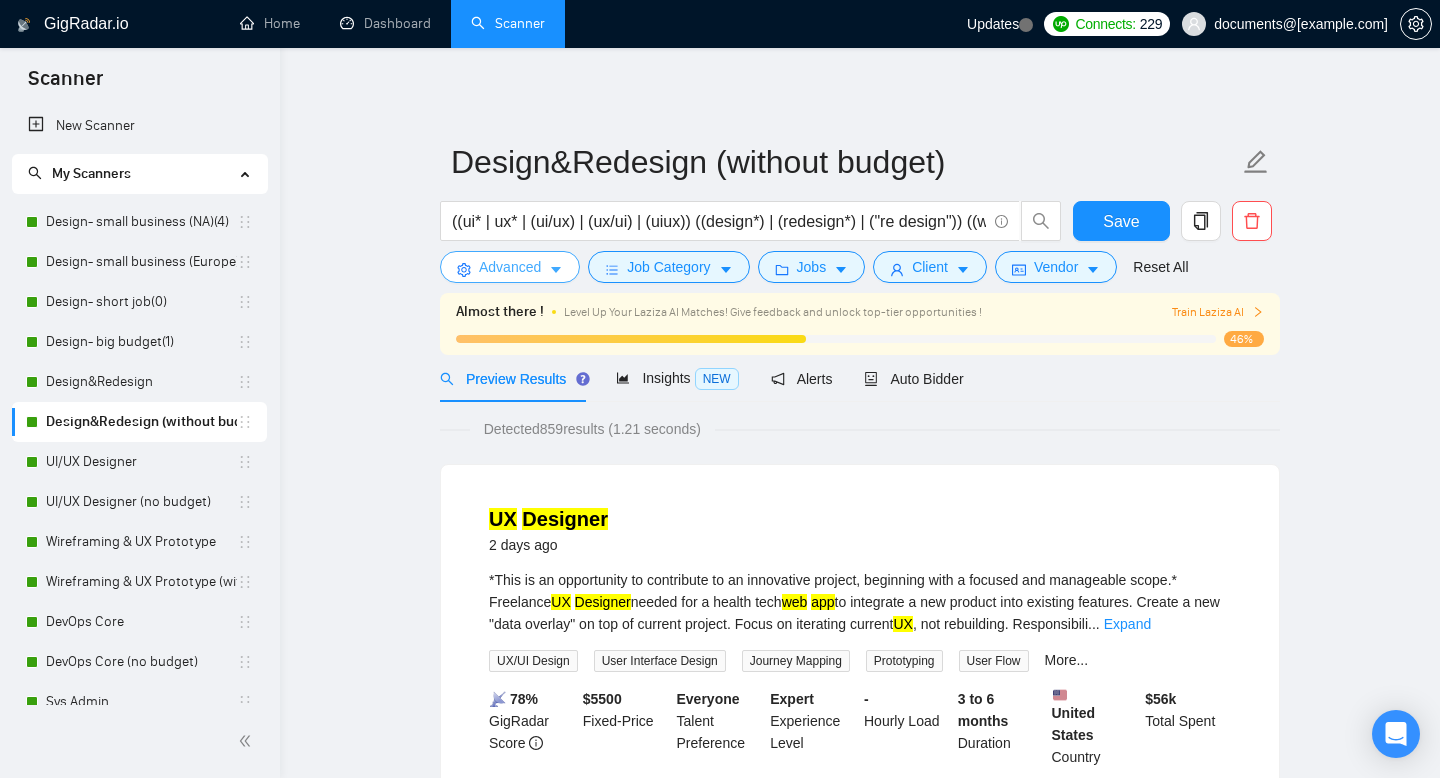 click on "Advanced" at bounding box center [510, 267] 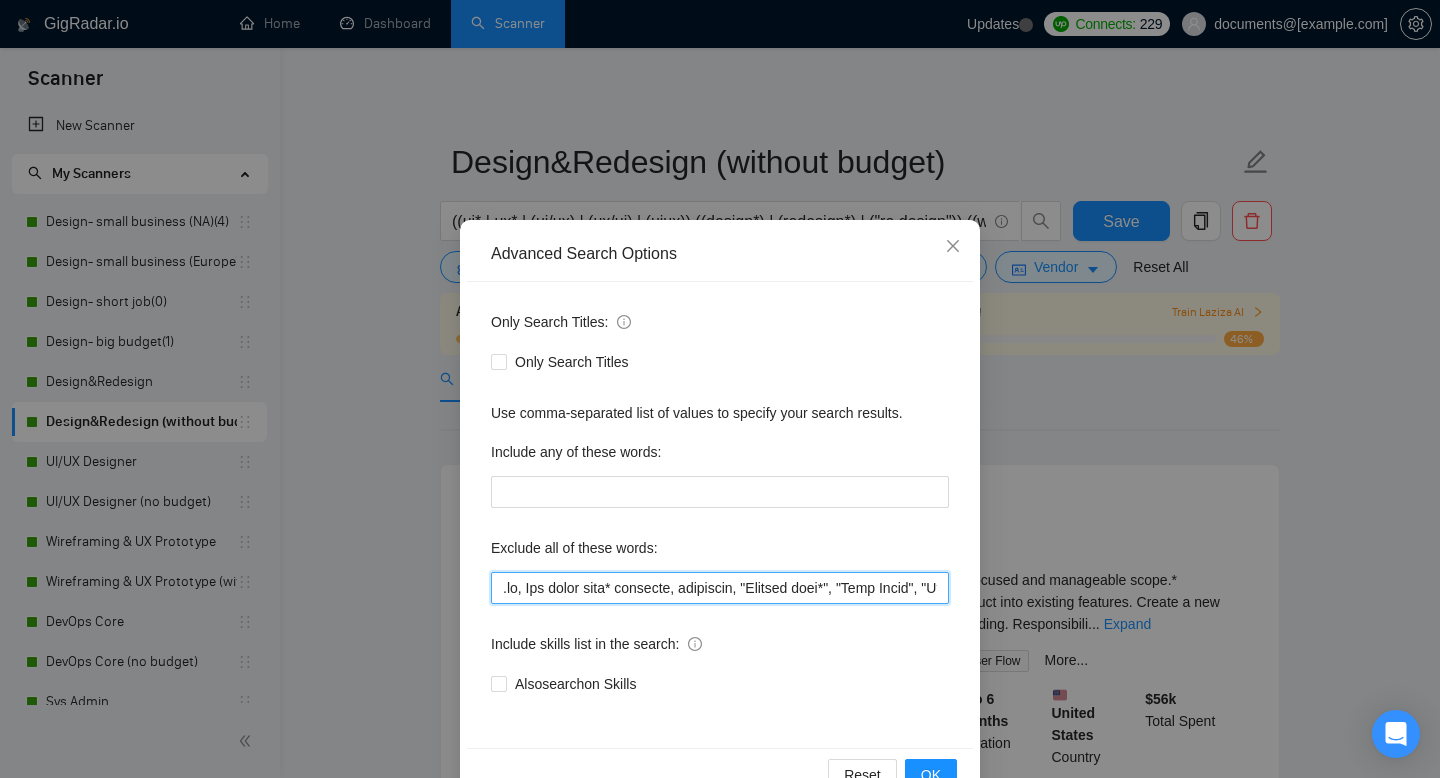 click at bounding box center [720, 588] 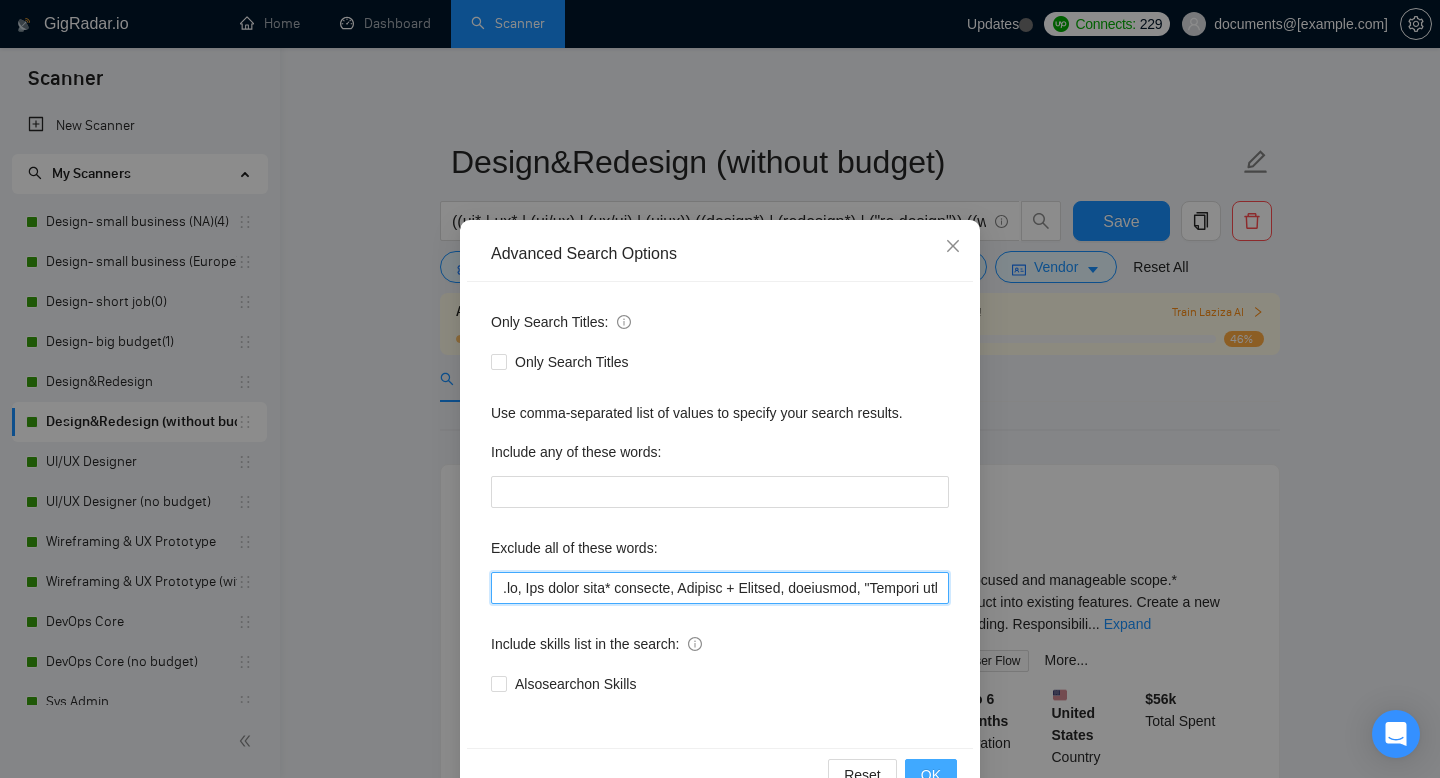 type on ".io, Top rated plus* criteria, Laravel + Flutter, nonprofit, "Website deve*", "Full Stack", "Language Expert", "iOS developer", "Core Development", "Design and develop", "iOS Development", "game develop*", "project manager", "python dev*", "game animator", "game artist", "kartra expert", "full-stack dev*", Theme Customization, style guide, brand* design*, logo design, brand strategy, visual identity, color palette, brand guidelines, packaging design, brand storytelling, SEO, PowerPoint*, "power point", "power bi", powerbi*, "developer*", "no agencie", Grafisch*, "HTML", "CSS", "JavaScript", "React", "Vue.js", "Angular", "Web development", "Frontend development", "Figma to code", "Figma to HTML", "Web App implementation", SPA, Landing Page, coding, "CMS integration", "Web hosting", "Domain setup", "SSL setup", WordPress, "Elementor", "Divi", "ACF", "Webflow", "Wix", "Shopify", "GoDaddy", "Squarespace", "CMS setup", "Full site build", "Email template", "coding (HTML)", "Ecommerce store launch/setup", "Print ..." 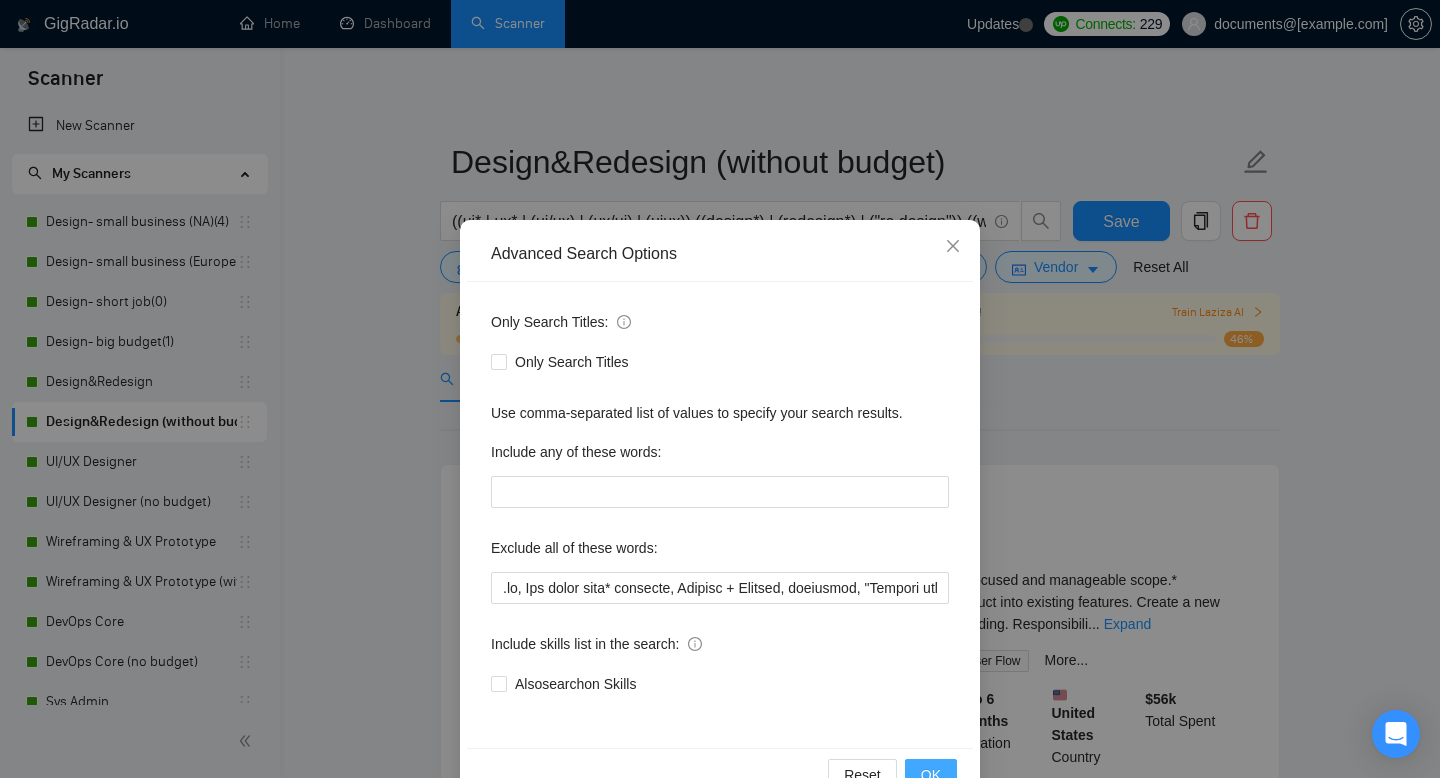 click on "OK" at bounding box center [931, 775] 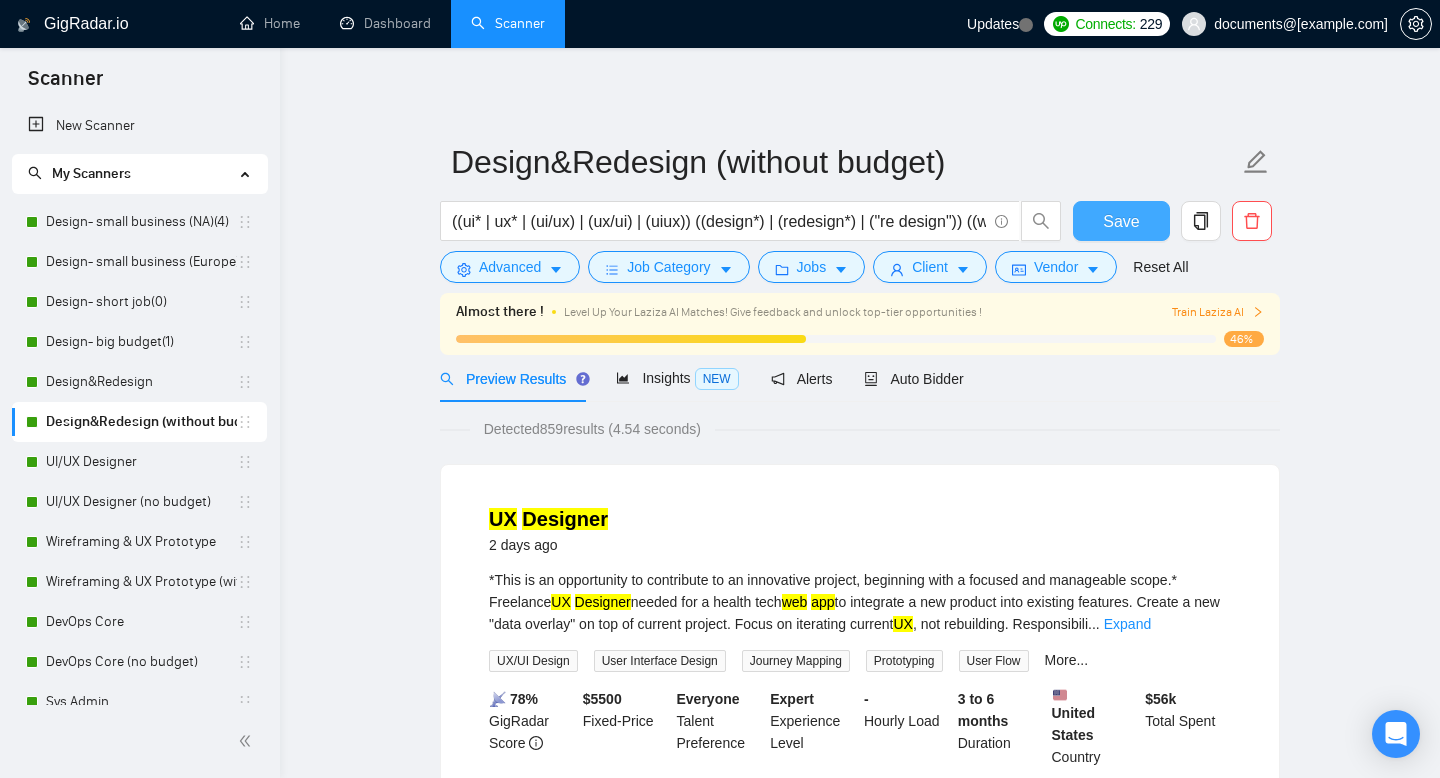 click on "Save" at bounding box center (1121, 221) 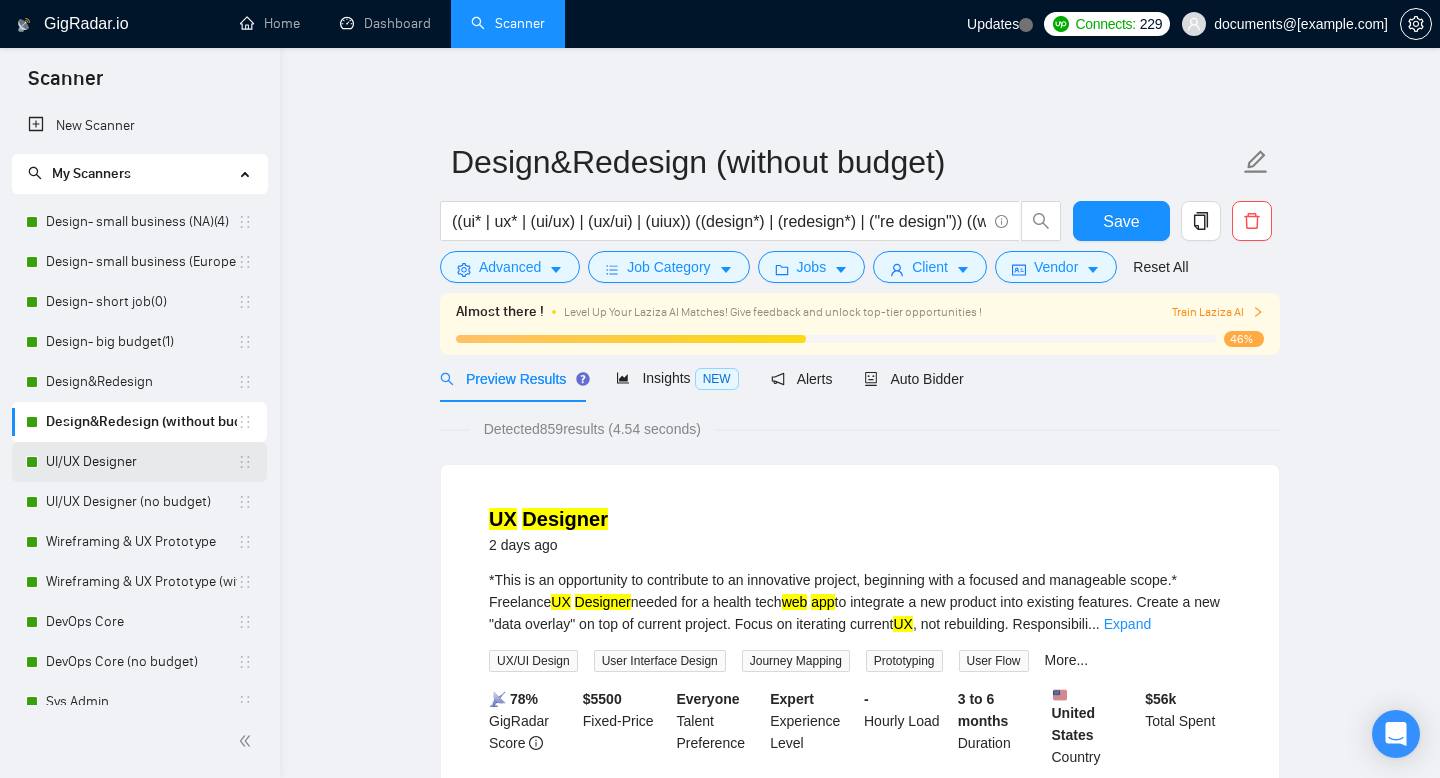 click on "UI/UX Designer" at bounding box center [141, 462] 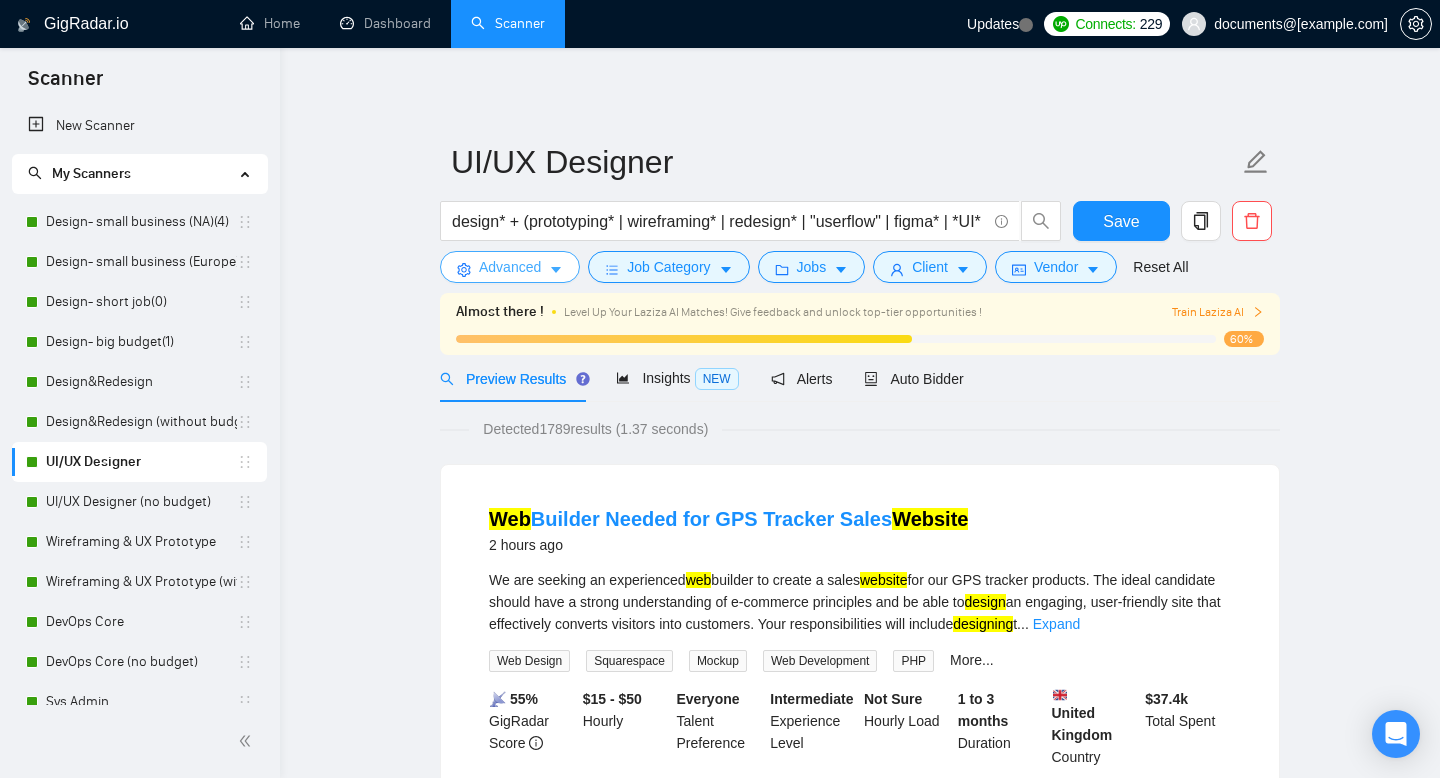 click on "Advanced" at bounding box center [510, 267] 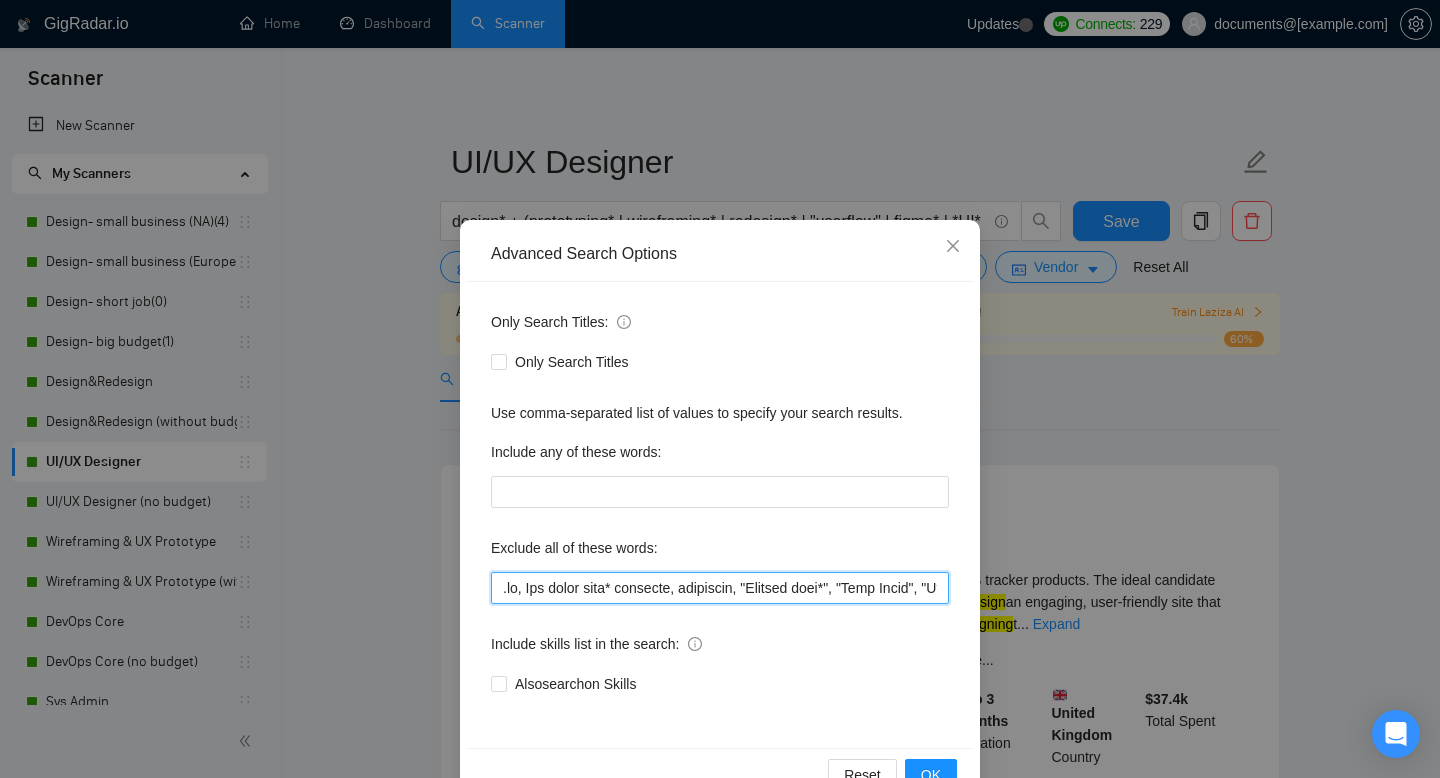 click at bounding box center [720, 588] 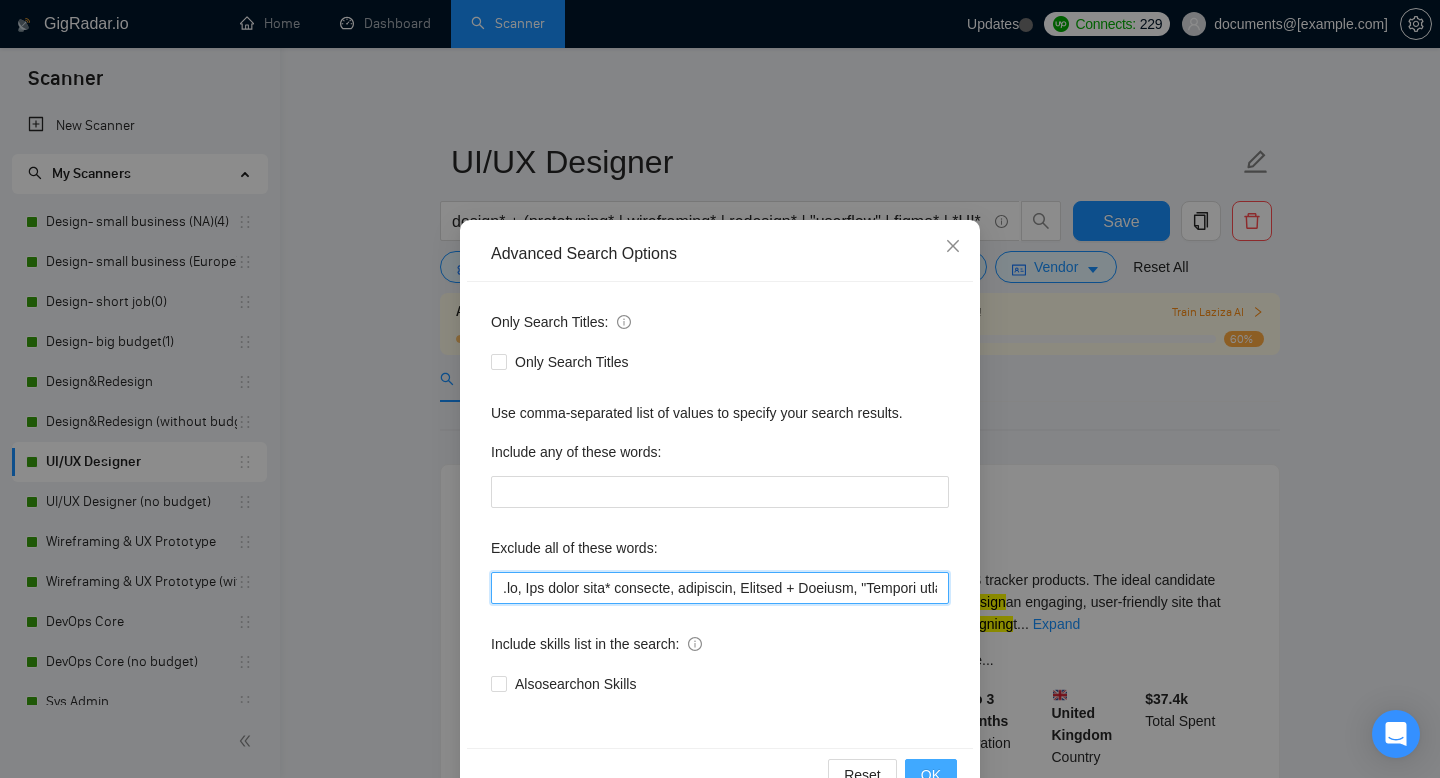 type on "(provided) to identif" 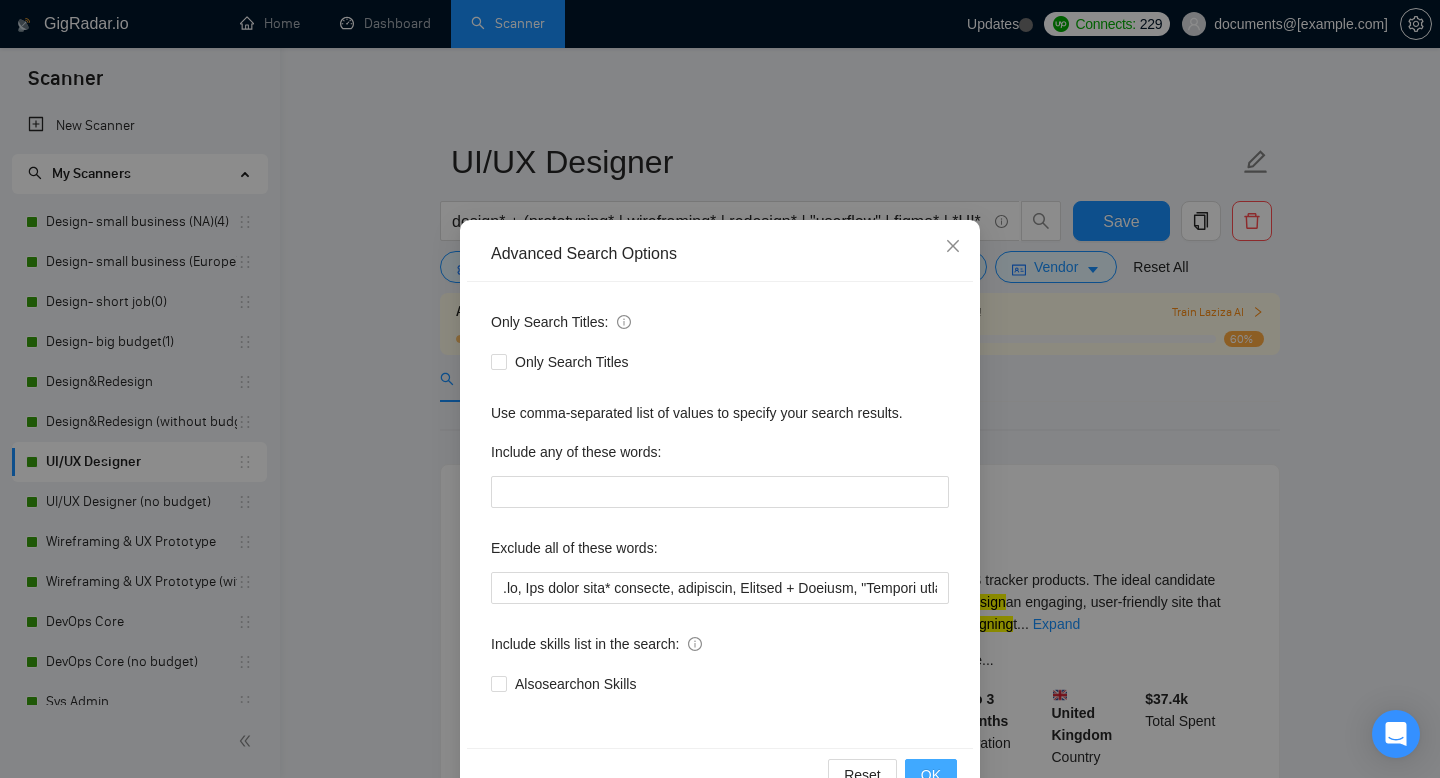 click on "OK" at bounding box center [931, 775] 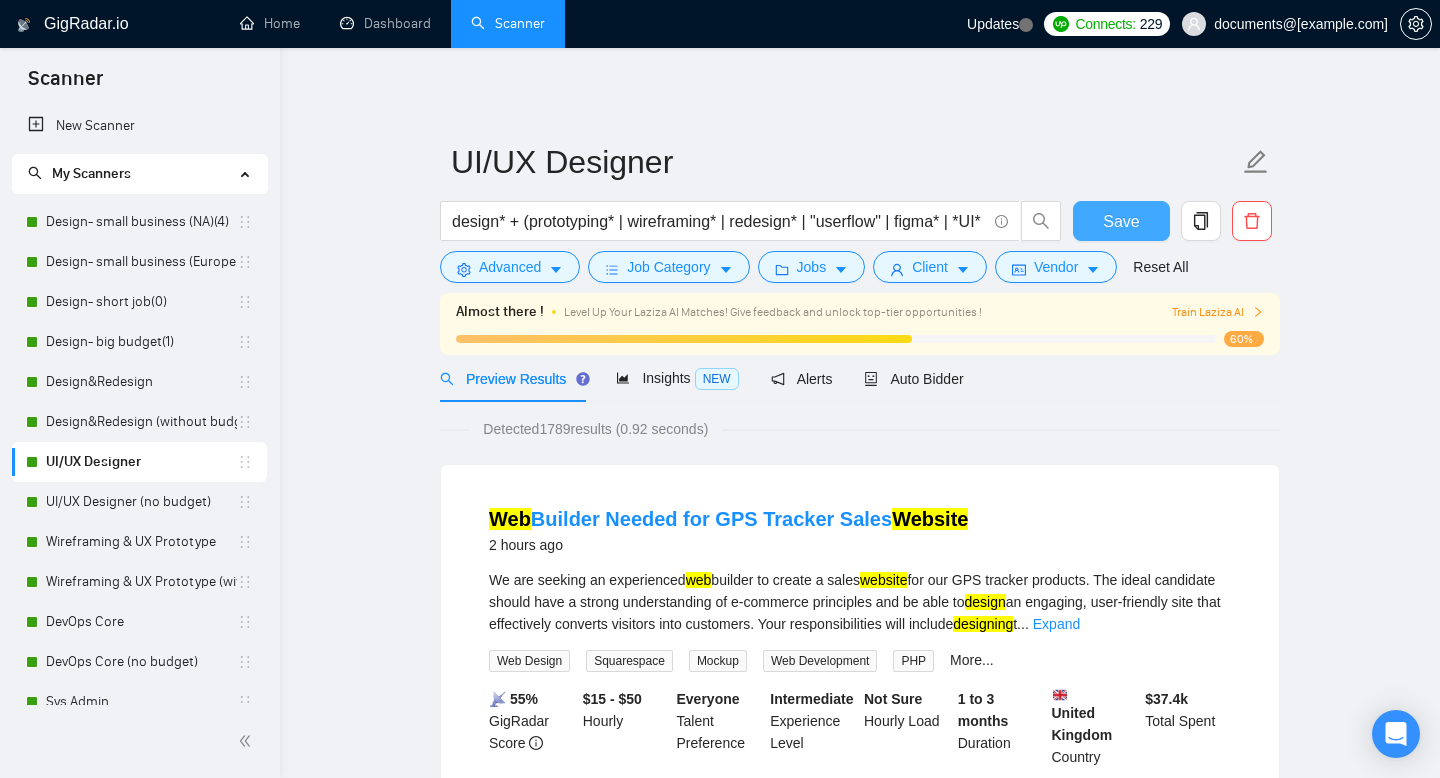 click on "Save" at bounding box center [1121, 221] 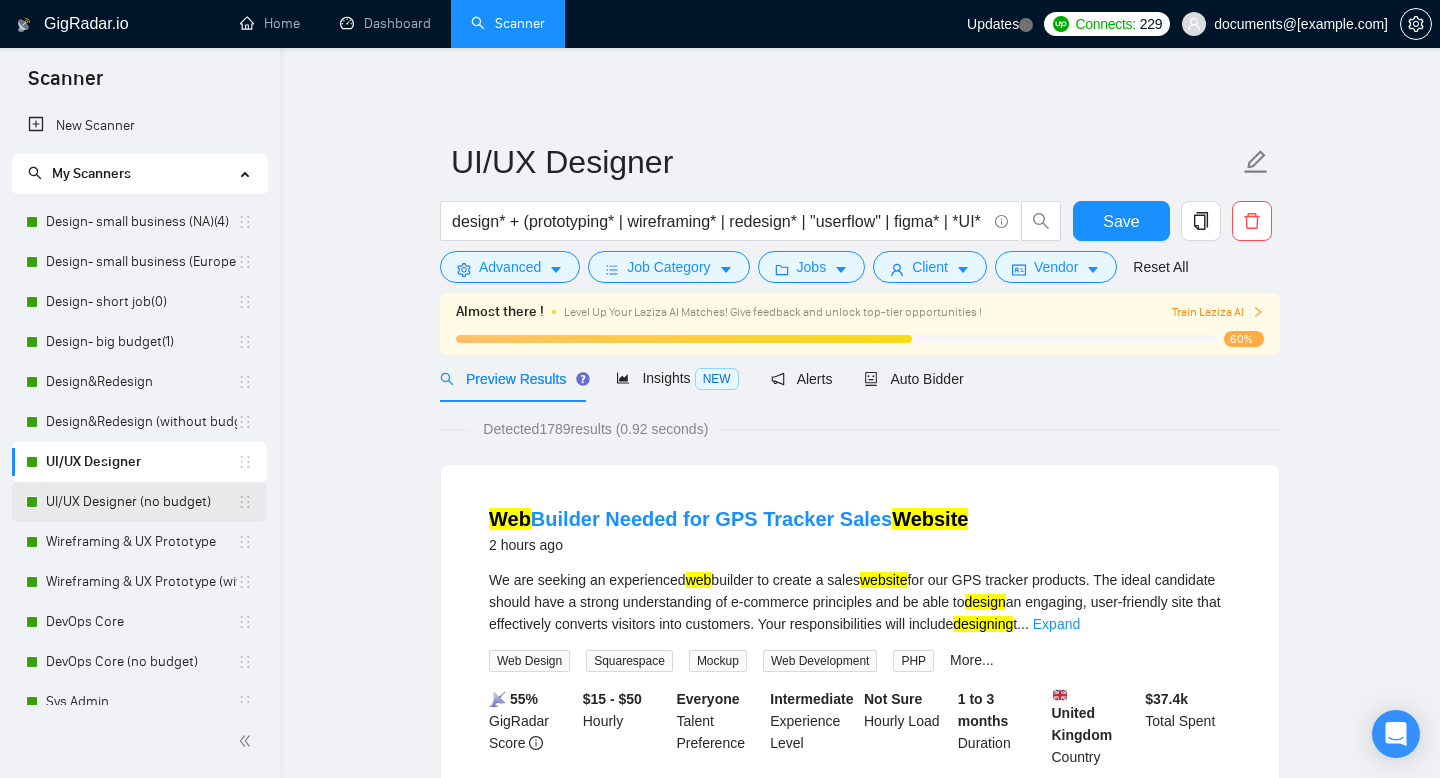 click on "UI/UX Designer (no budget)" at bounding box center (141, 502) 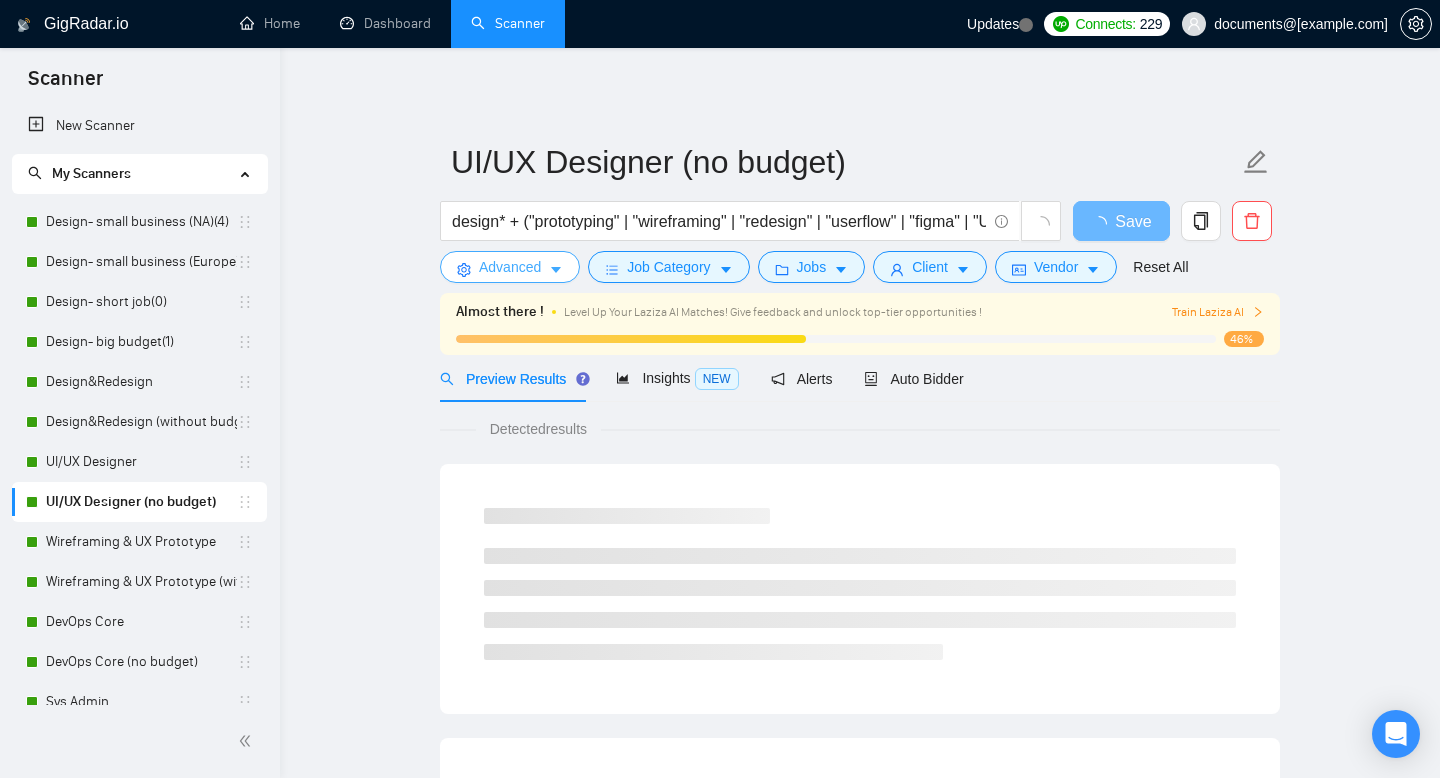click 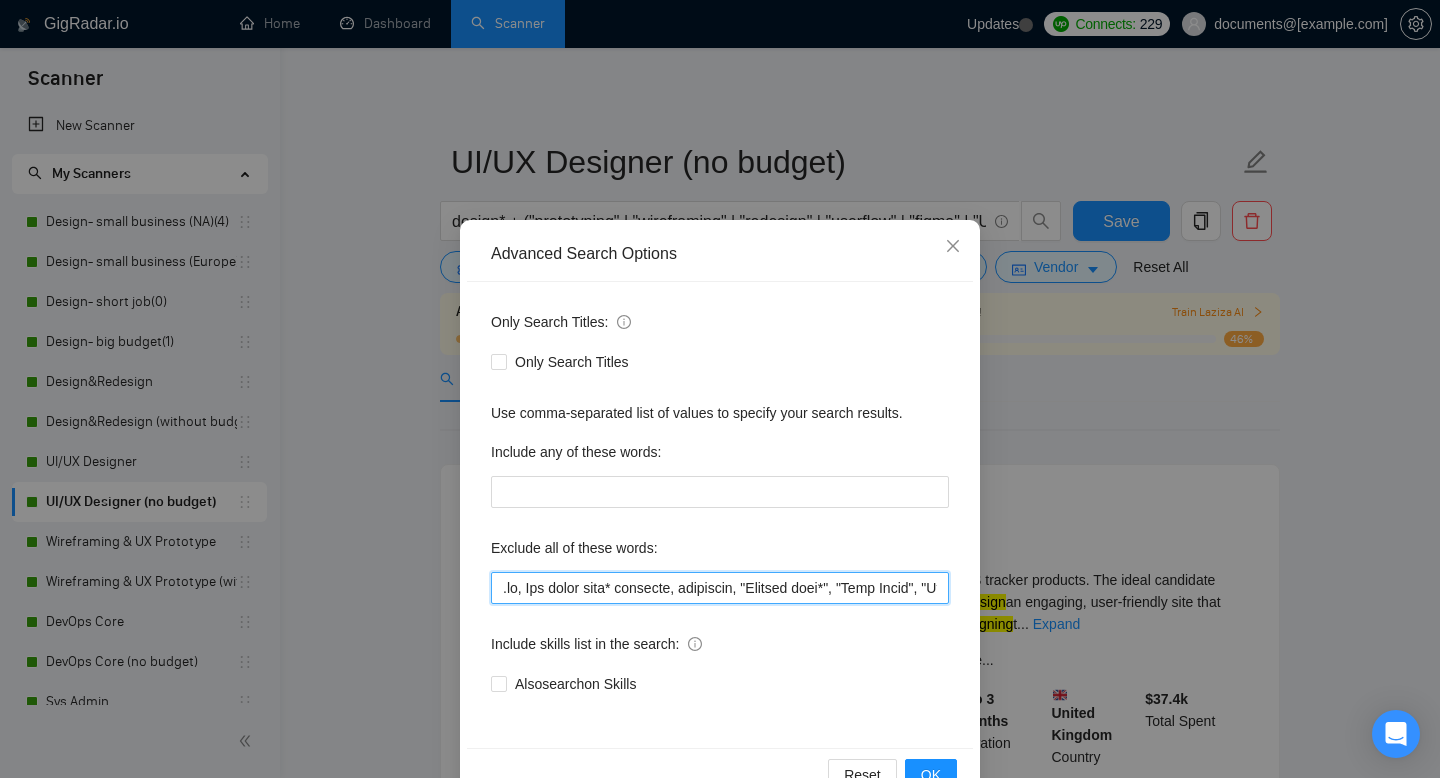 drag, startPoint x: 746, startPoint y: 593, endPoint x: 746, endPoint y: 644, distance: 51 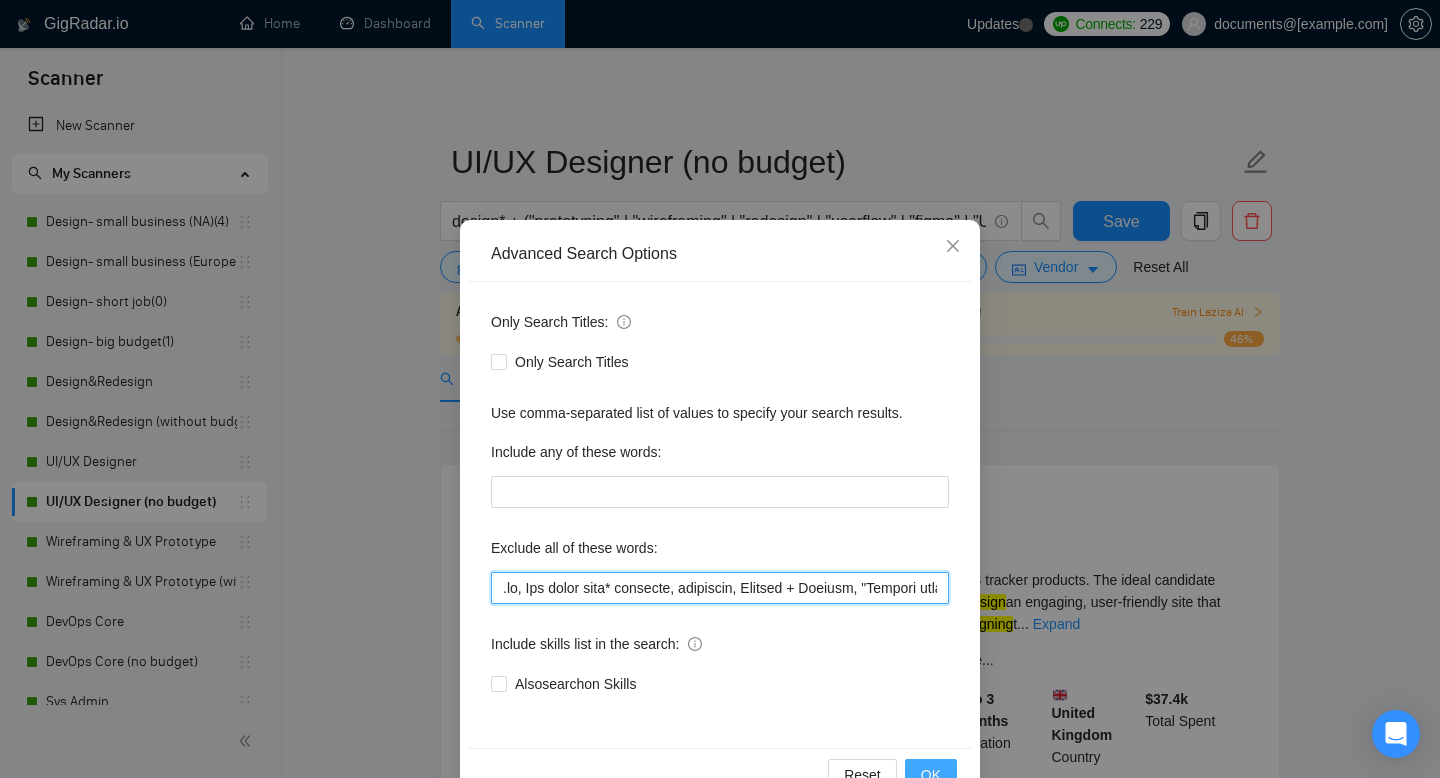 type on "(provided) to identif" 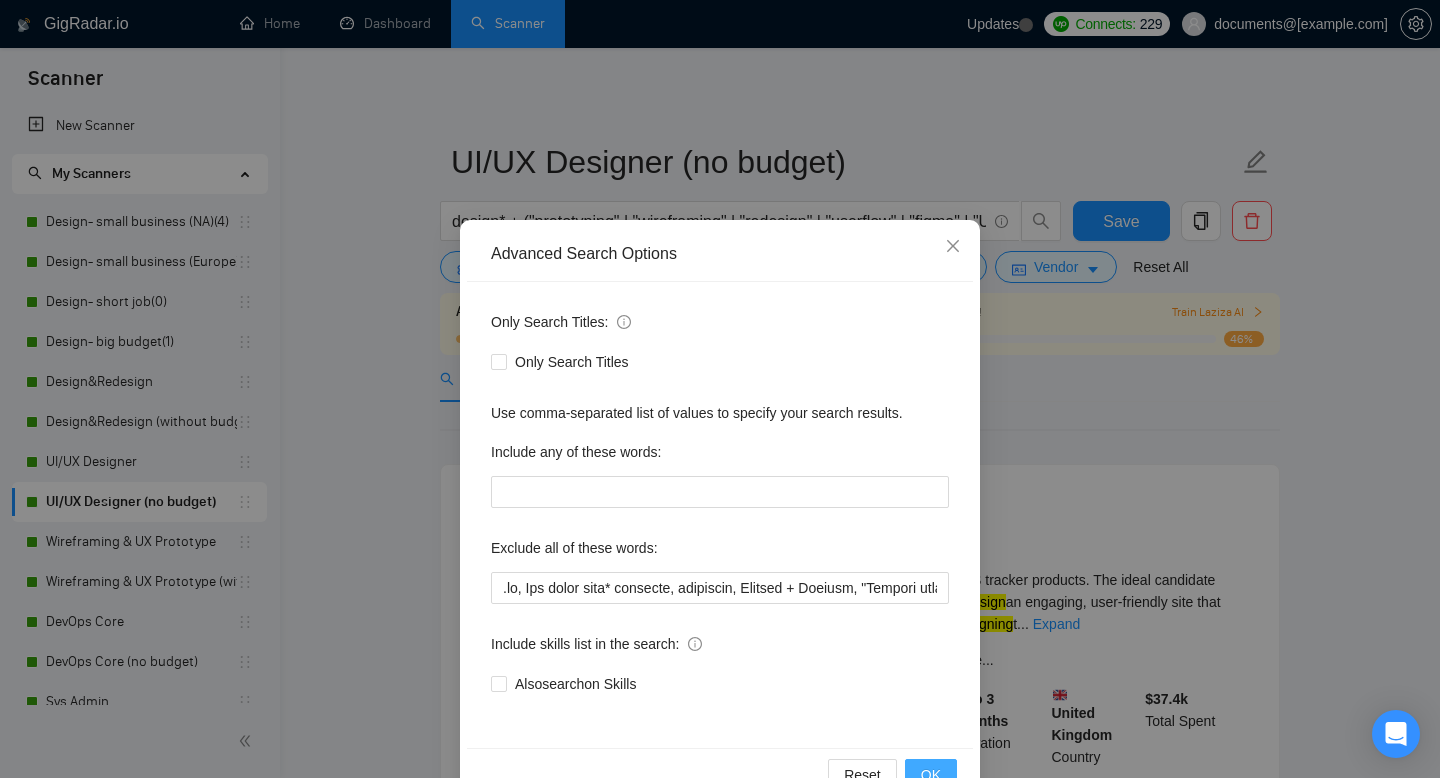 click on "OK" at bounding box center (931, 775) 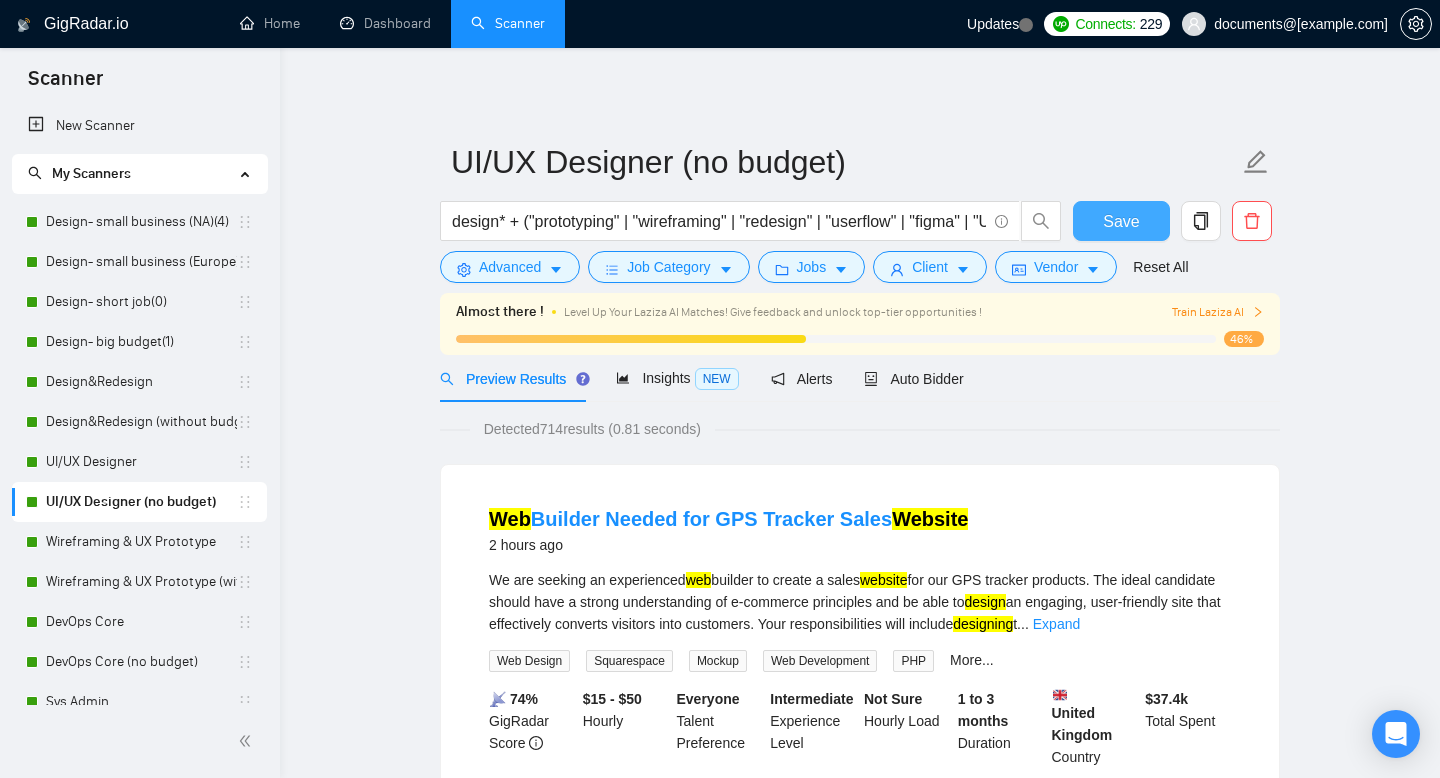 click on "Save" at bounding box center [1121, 221] 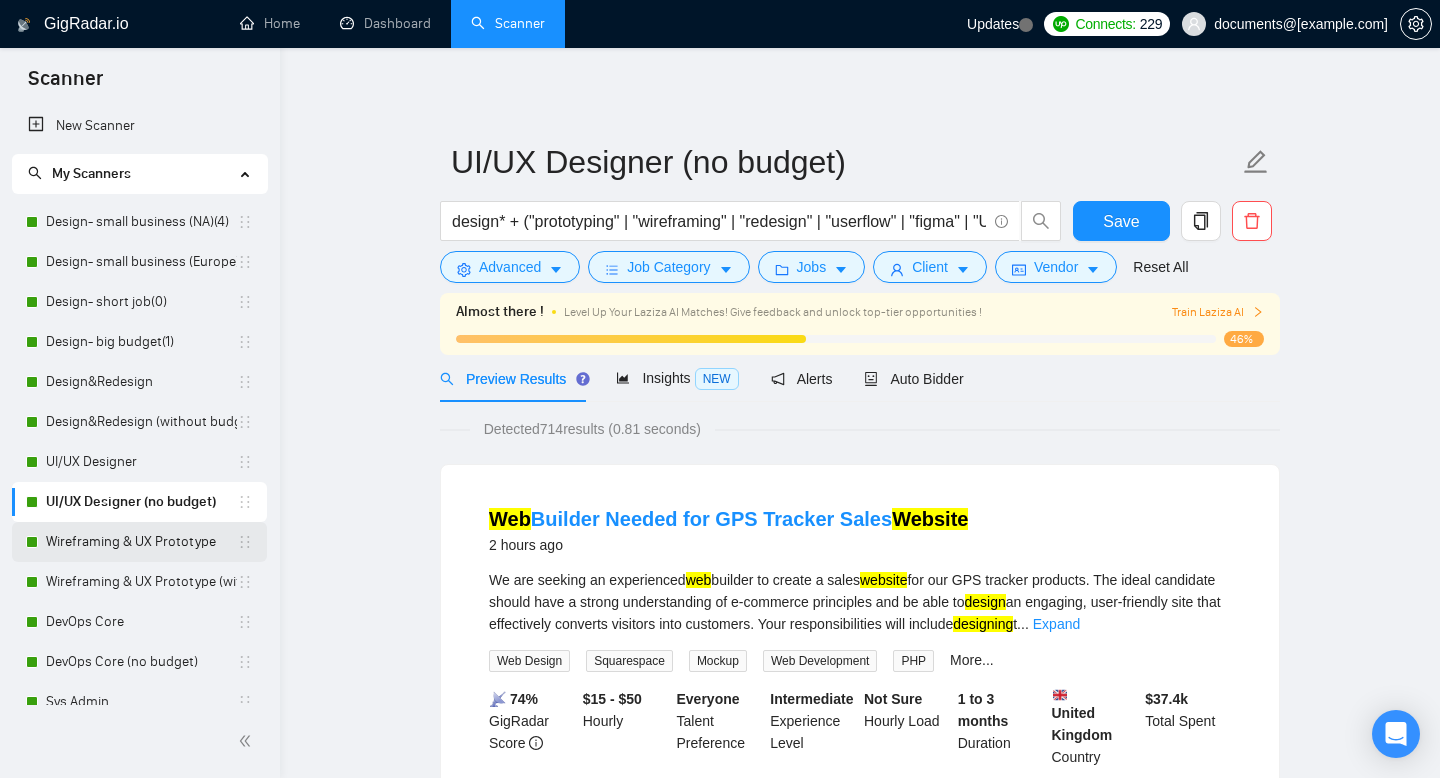 click on "Wireframing & UX Prototype" at bounding box center (141, 542) 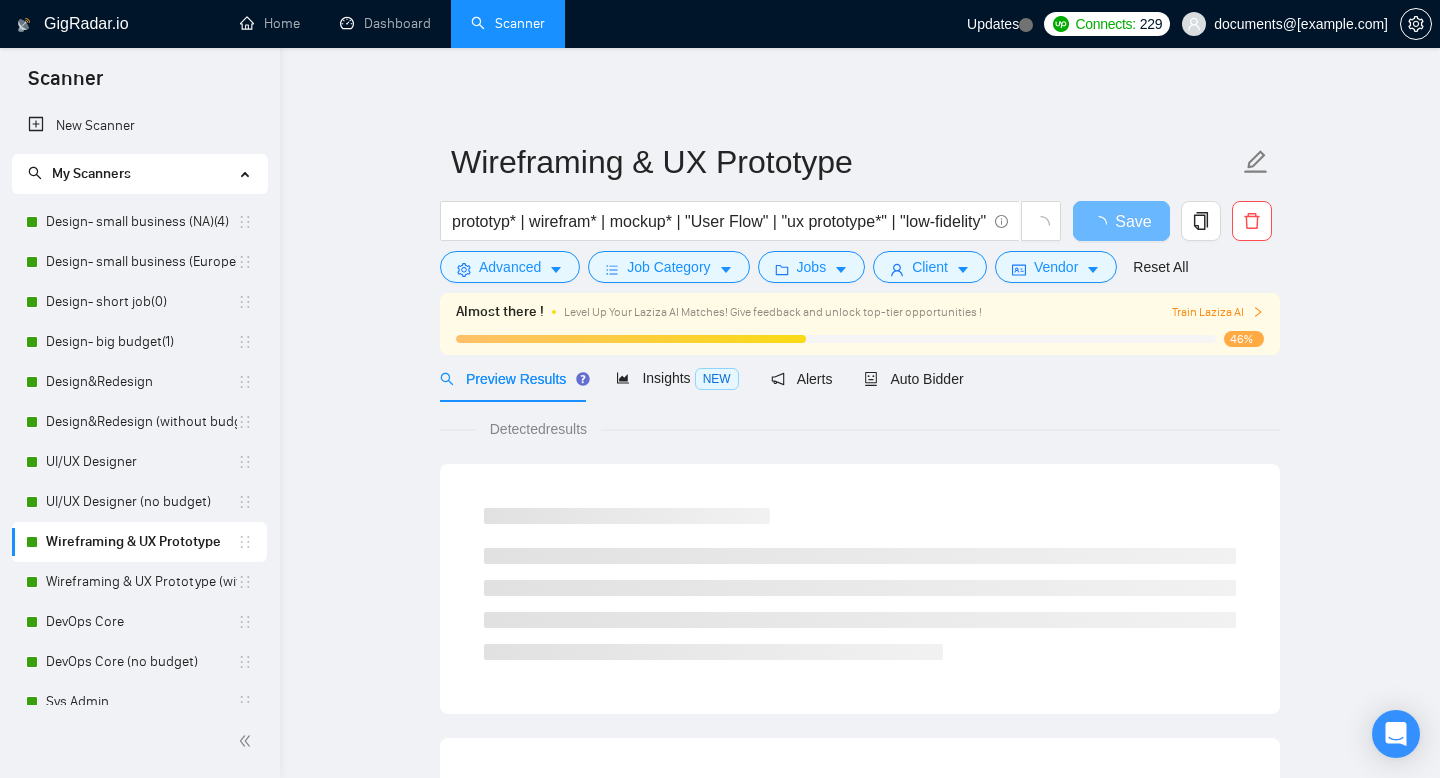 click on "Wireframing & UX Prototype prototyp* | wirefram* | mockup* | "User Flow" | "ux prototype*" | "low-fidelity" | "high-fidelity" | "low fidelity" | "high fidelity" Save Advanced   Job Category   Jobs   Client   Vendor   Reset All" at bounding box center (860, 211) 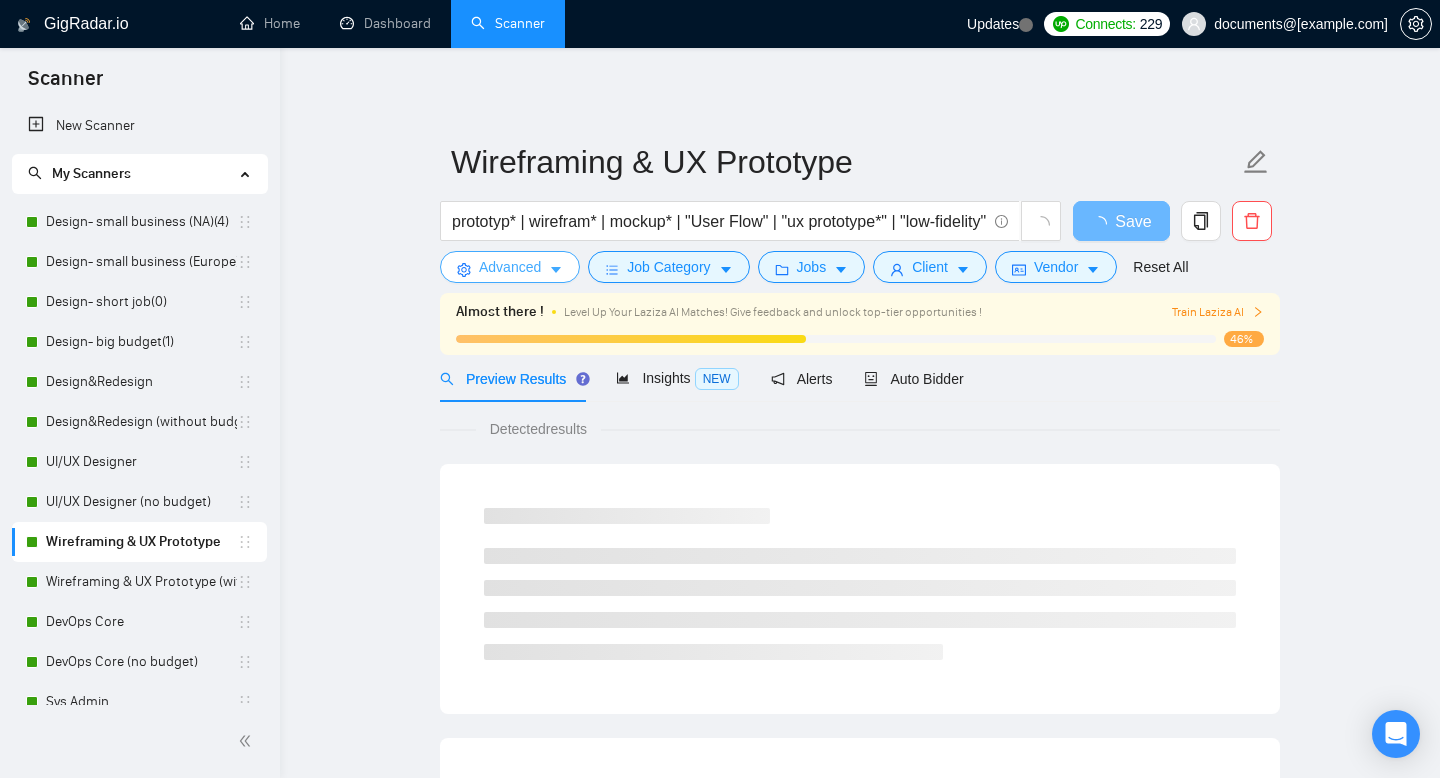 click on "Advanced" at bounding box center (510, 267) 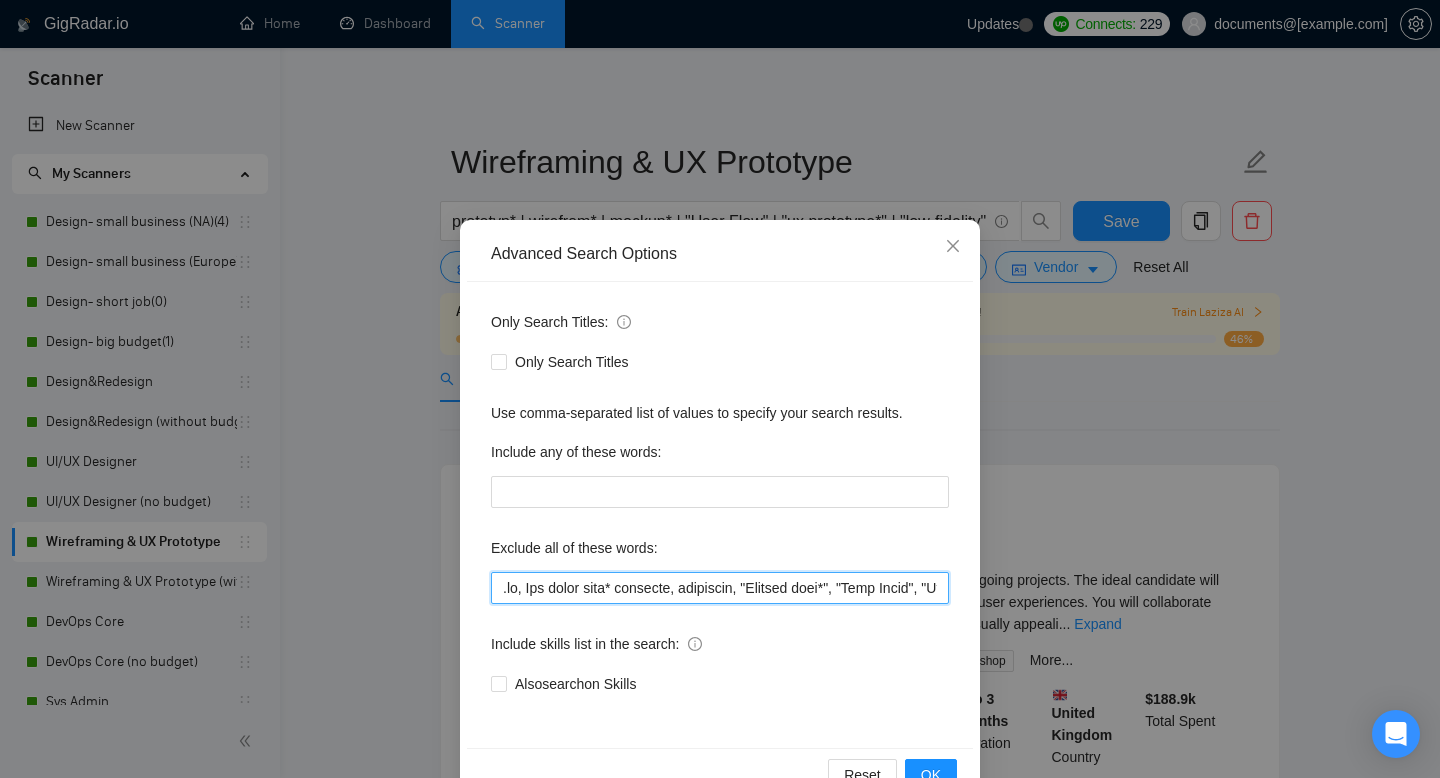 click at bounding box center (720, 588) 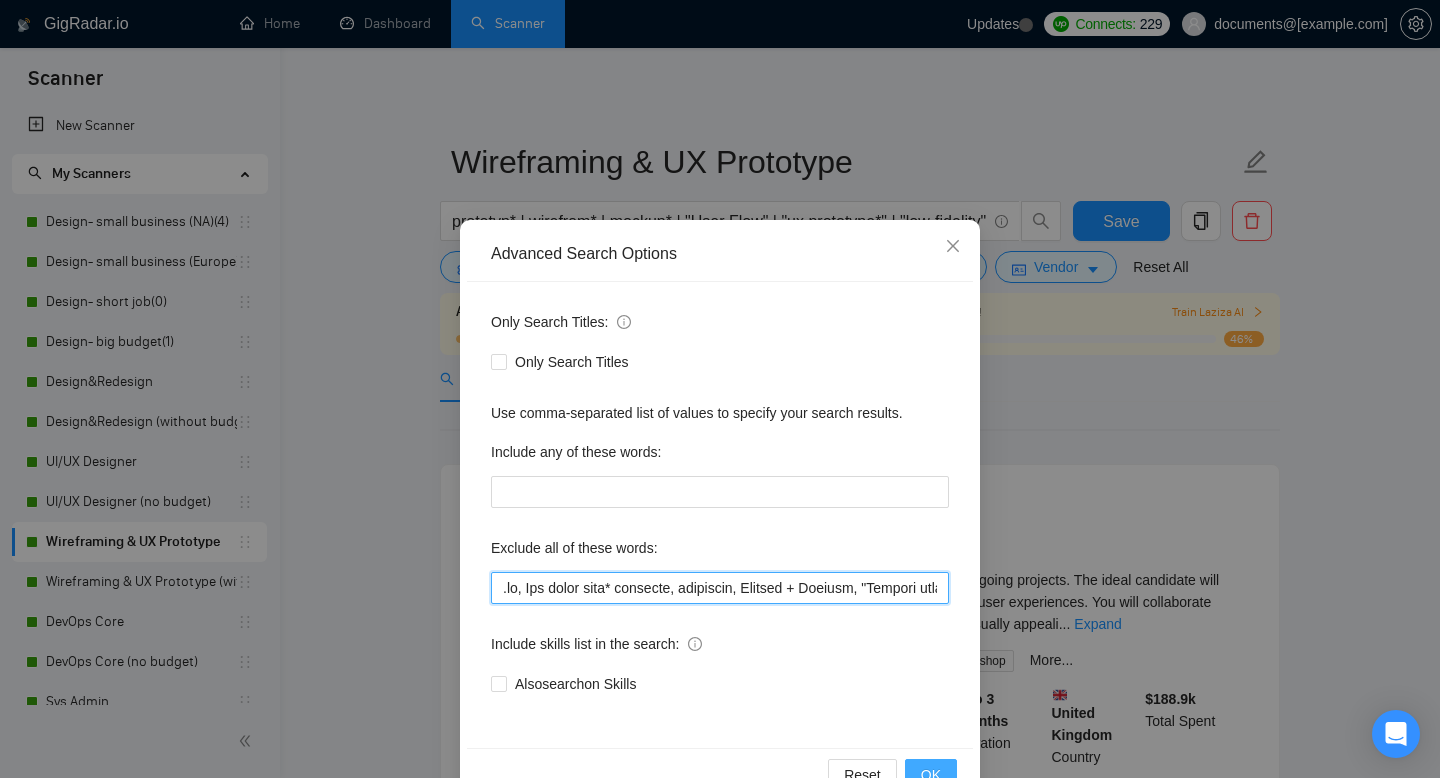 type on "(provided) to identif" 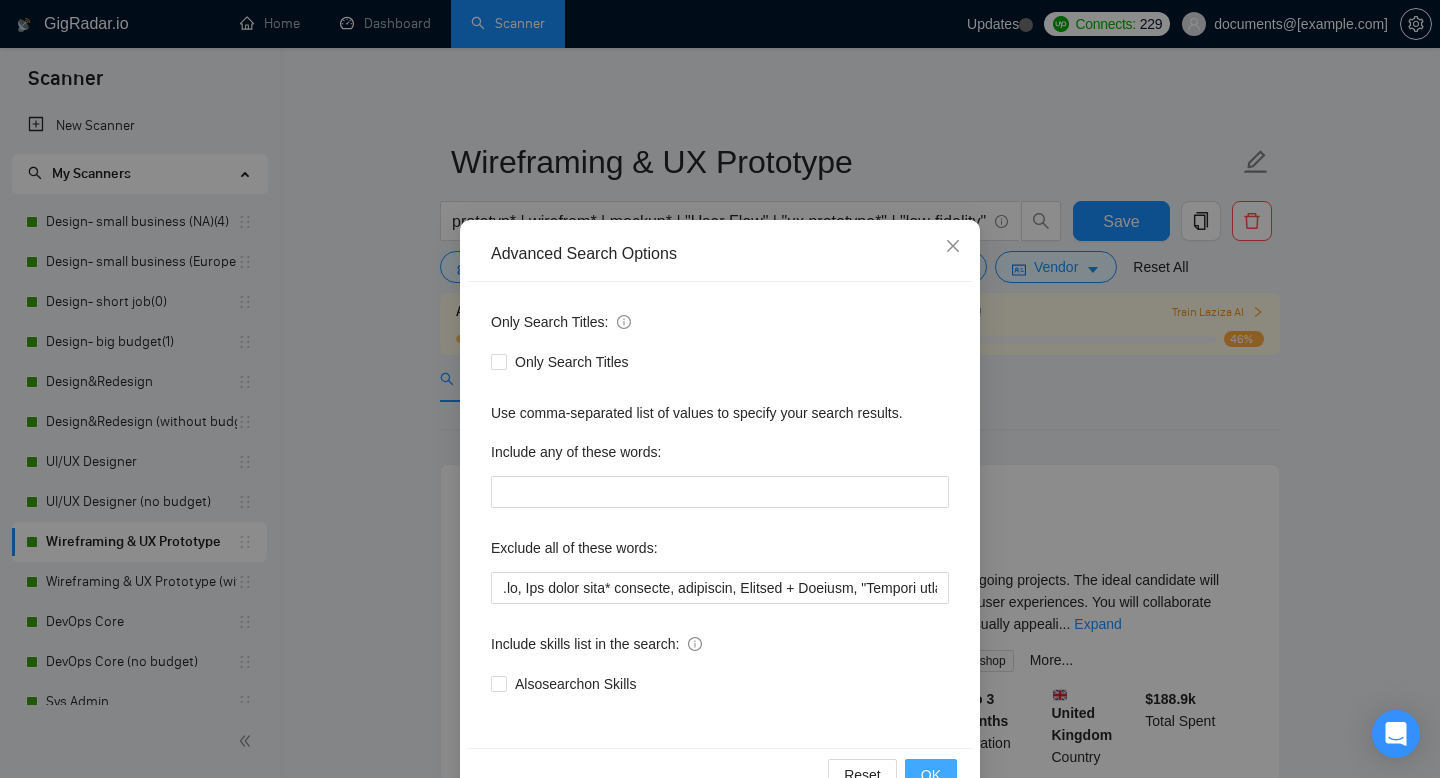 click on "OK" at bounding box center [931, 775] 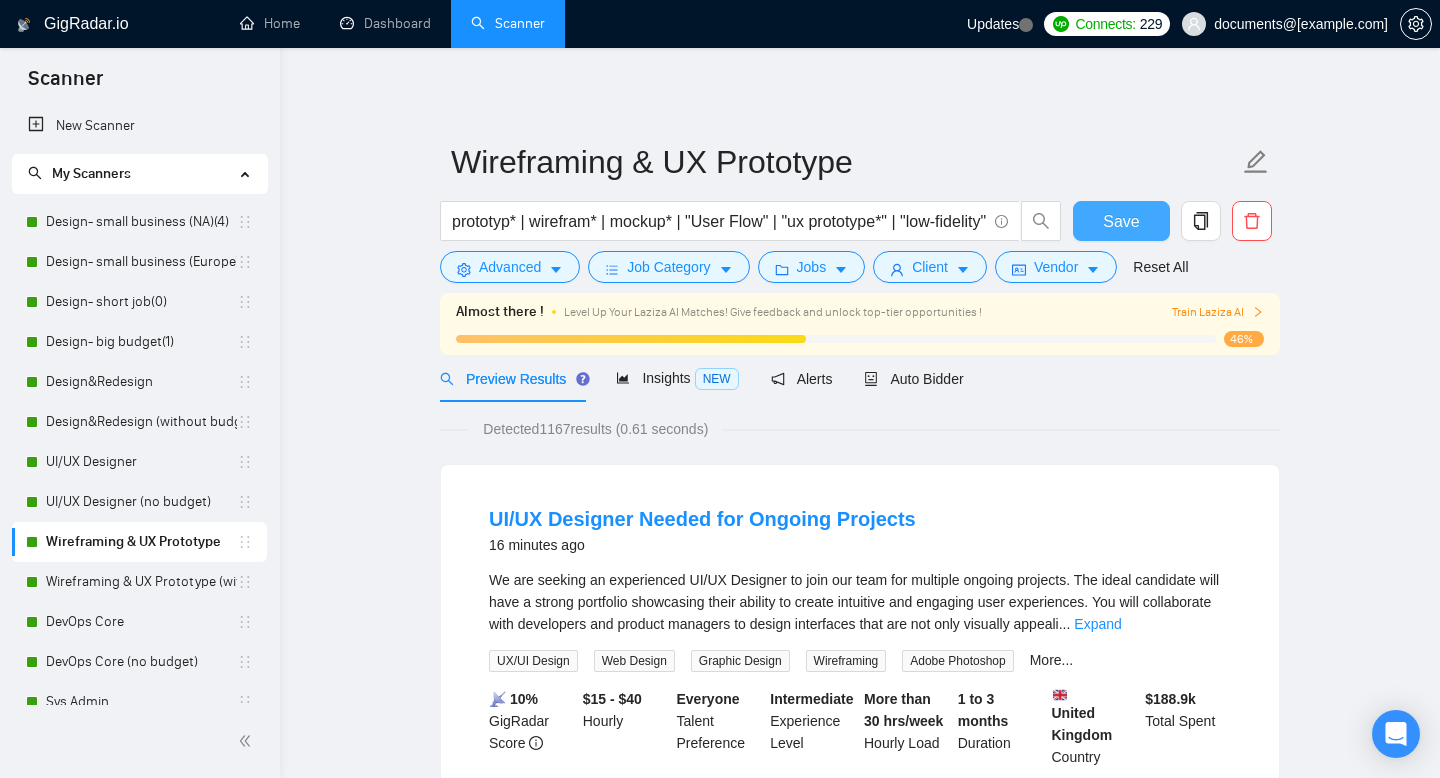 click on "Save" at bounding box center [1121, 221] 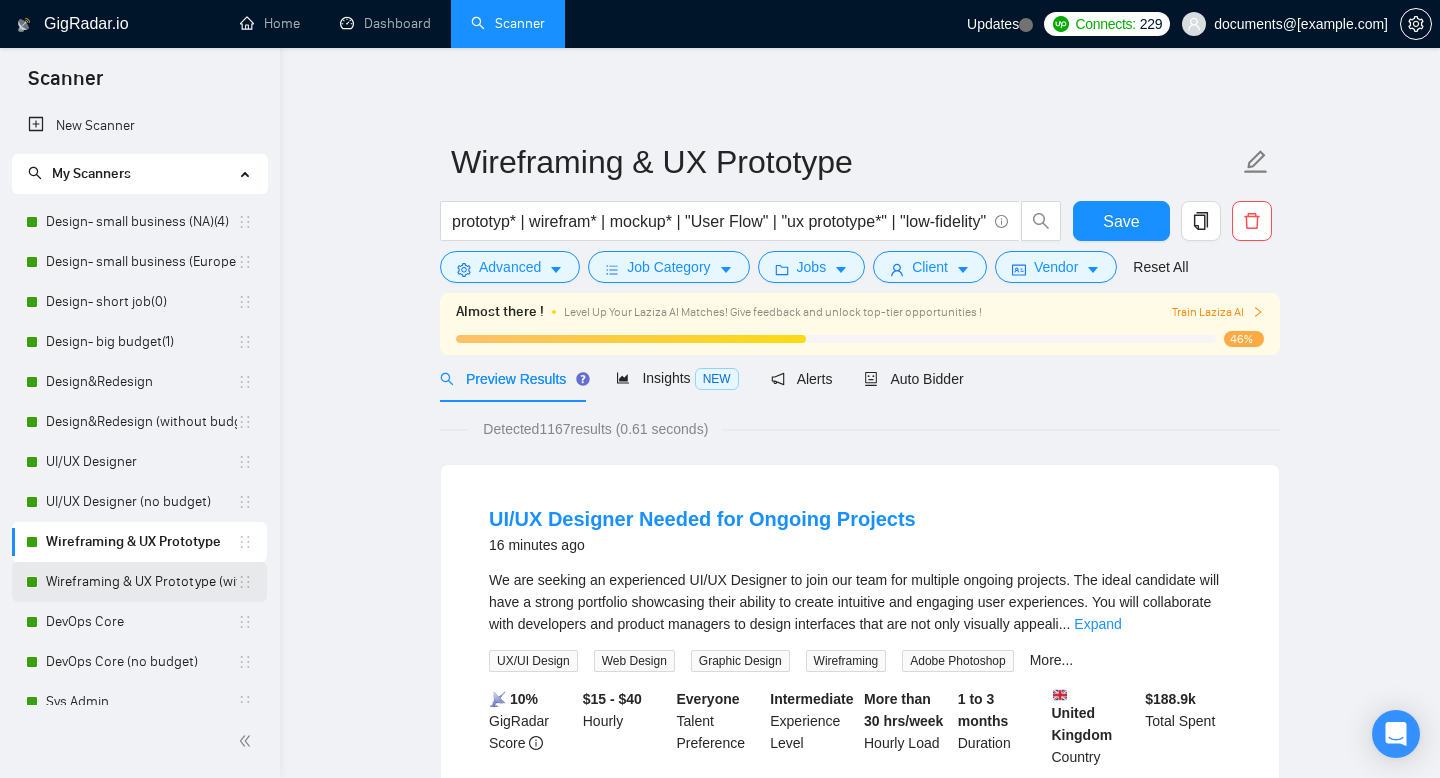 click on "Wireframing & UX Prototype (without budget)" at bounding box center (141, 582) 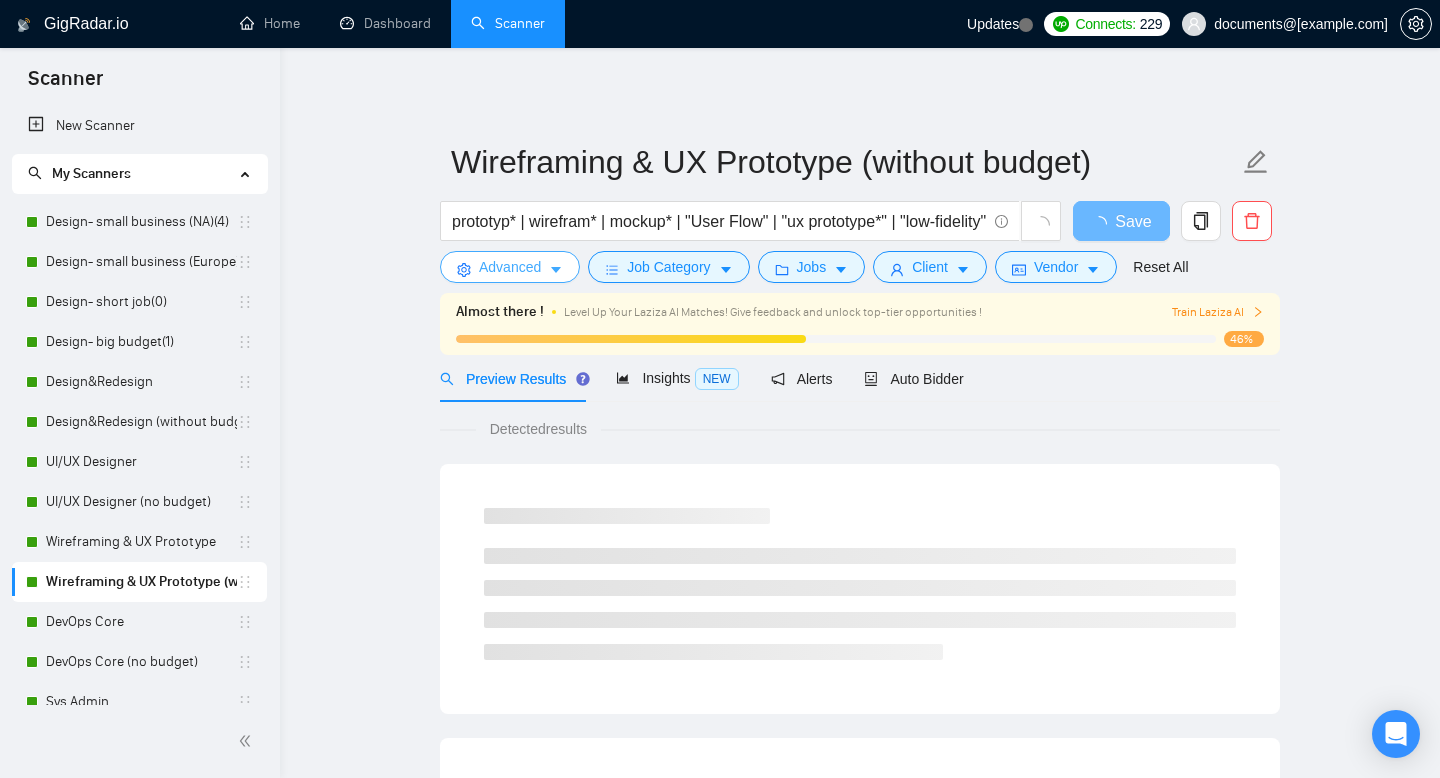 click 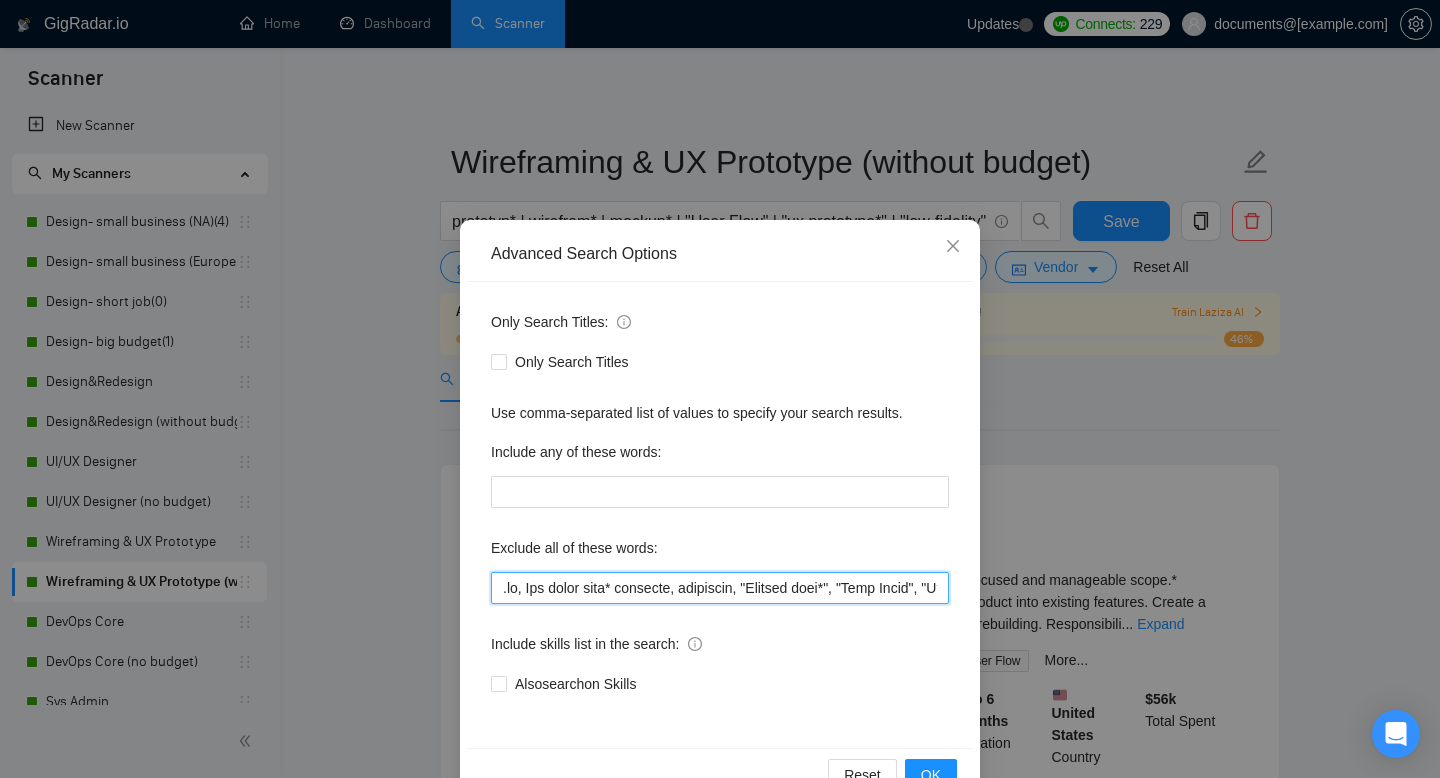 click at bounding box center [720, 588] 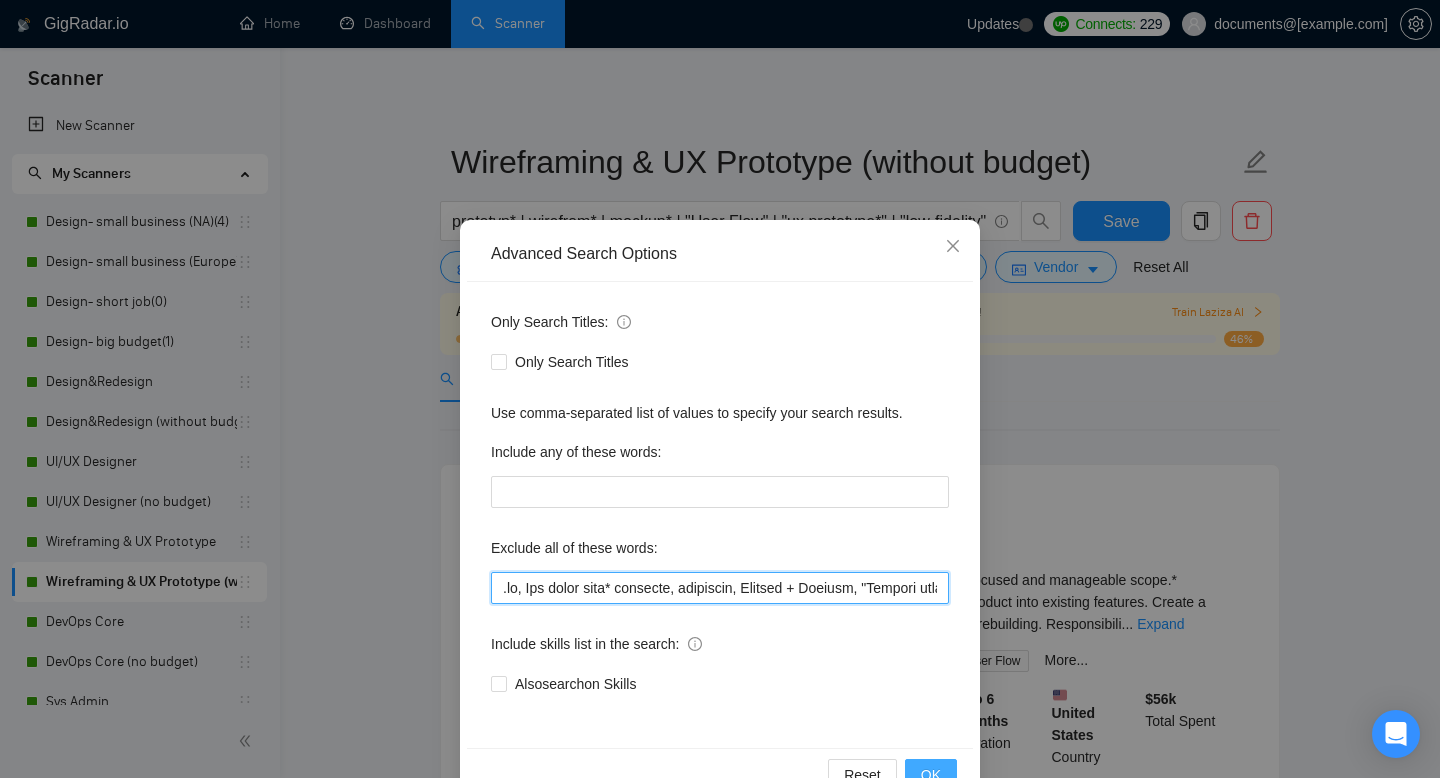 type on "(provided) to identif" 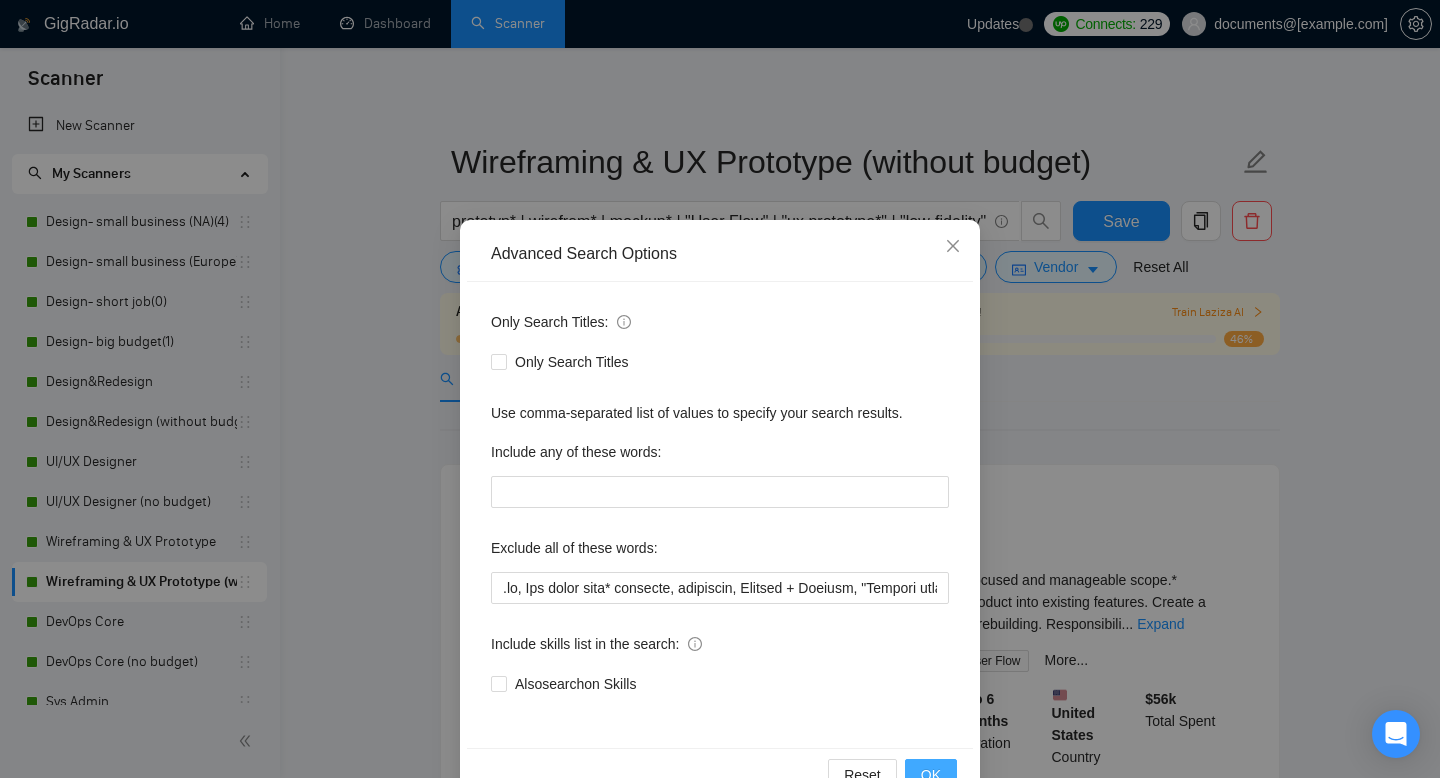 click on "OK" at bounding box center [931, 775] 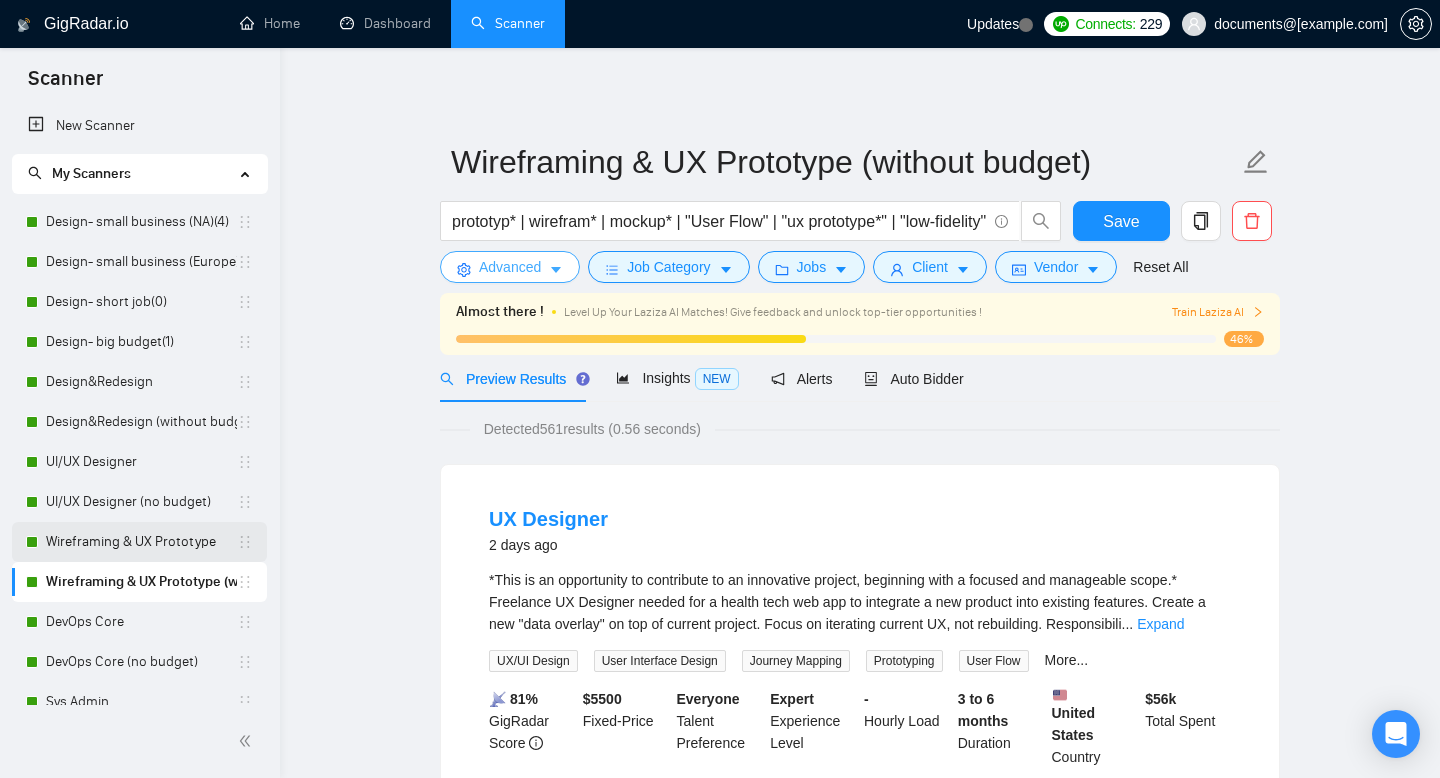 scroll, scrollTop: 177, scrollLeft: 0, axis: vertical 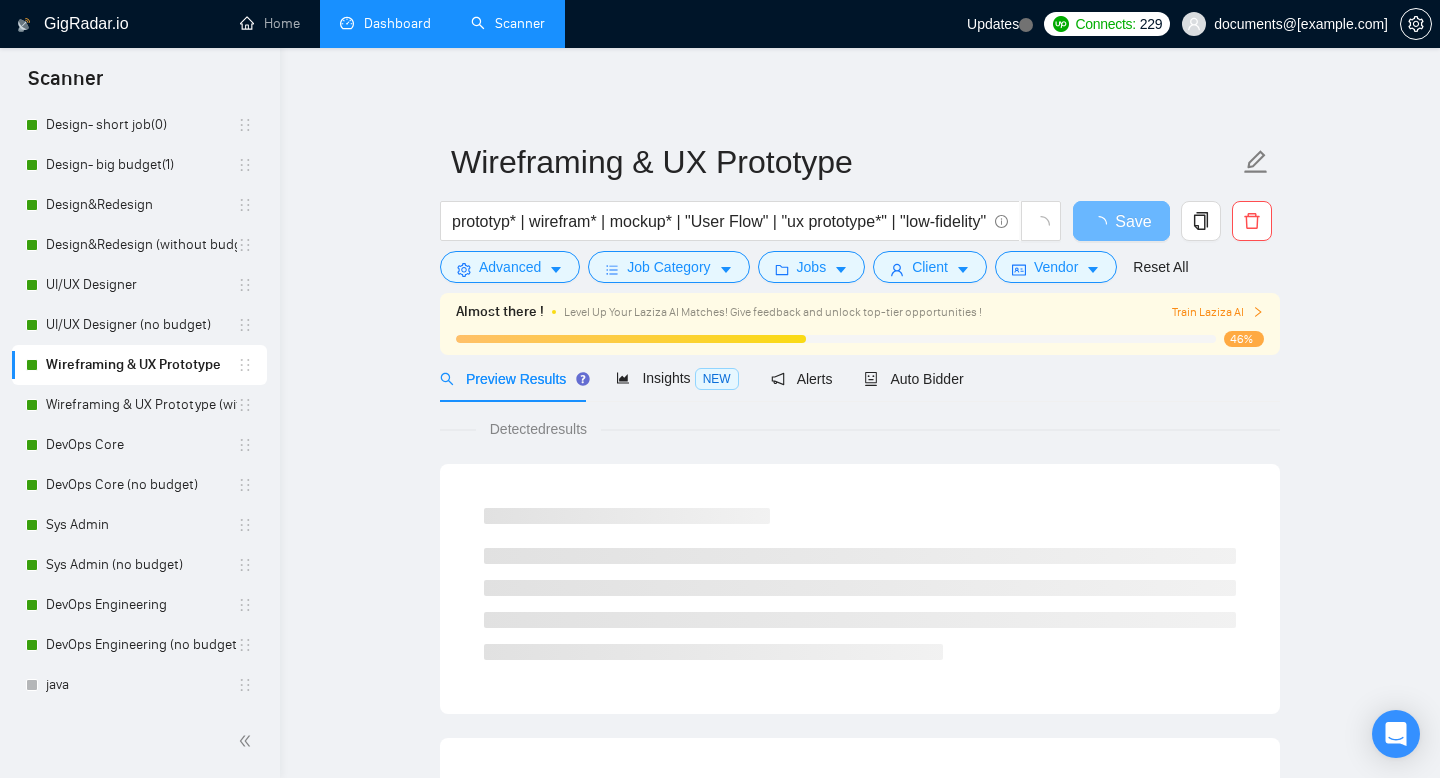 click on "Dashboard" at bounding box center (385, 23) 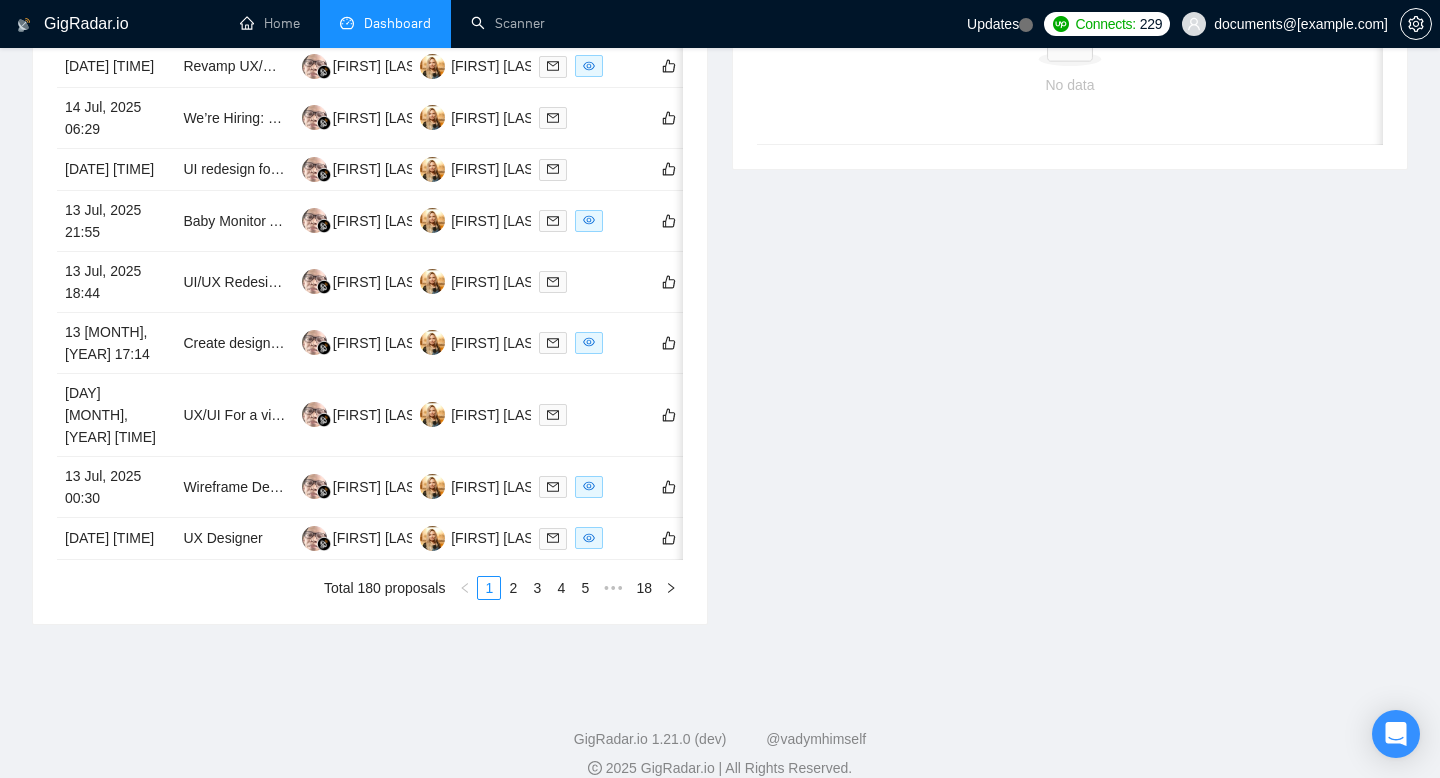 scroll, scrollTop: 986, scrollLeft: 0, axis: vertical 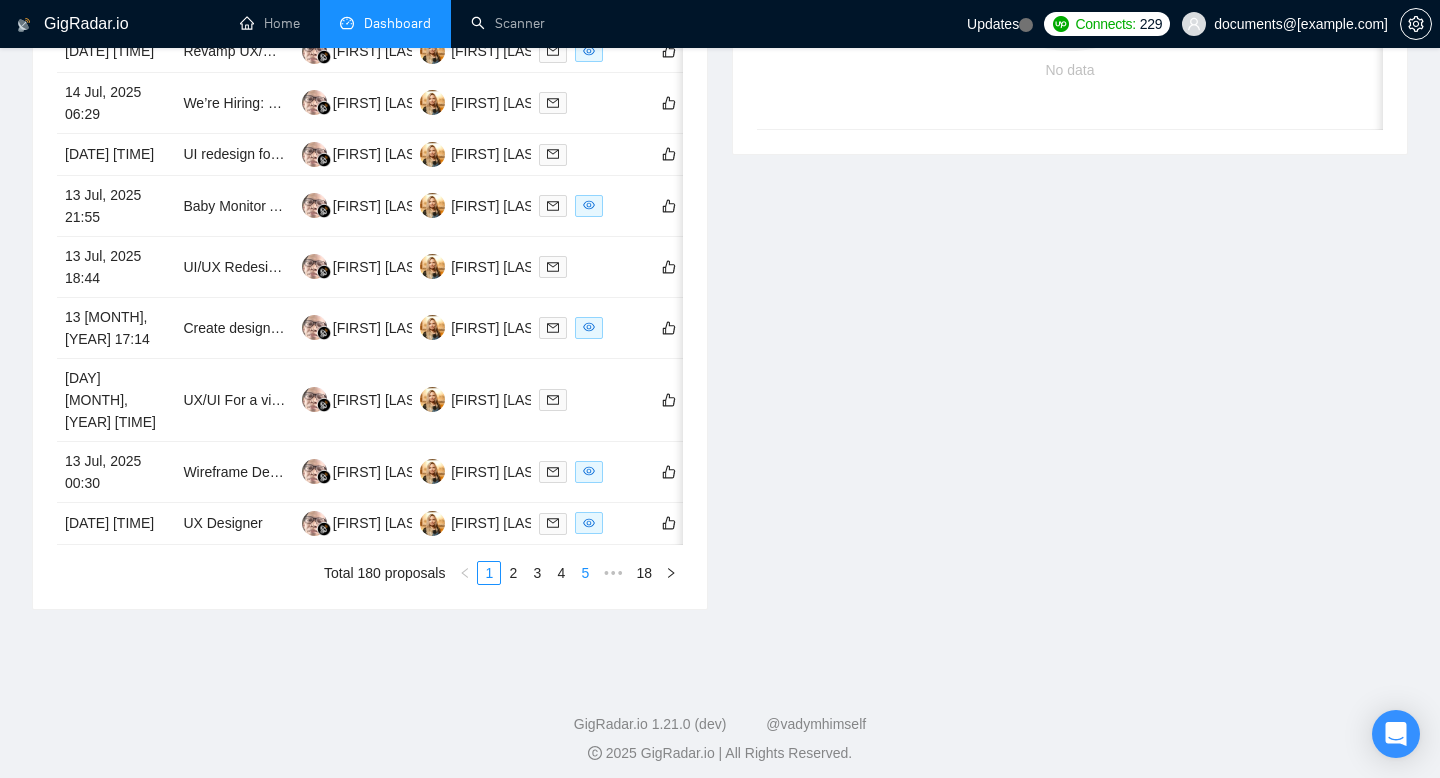 click on "5" at bounding box center (585, 573) 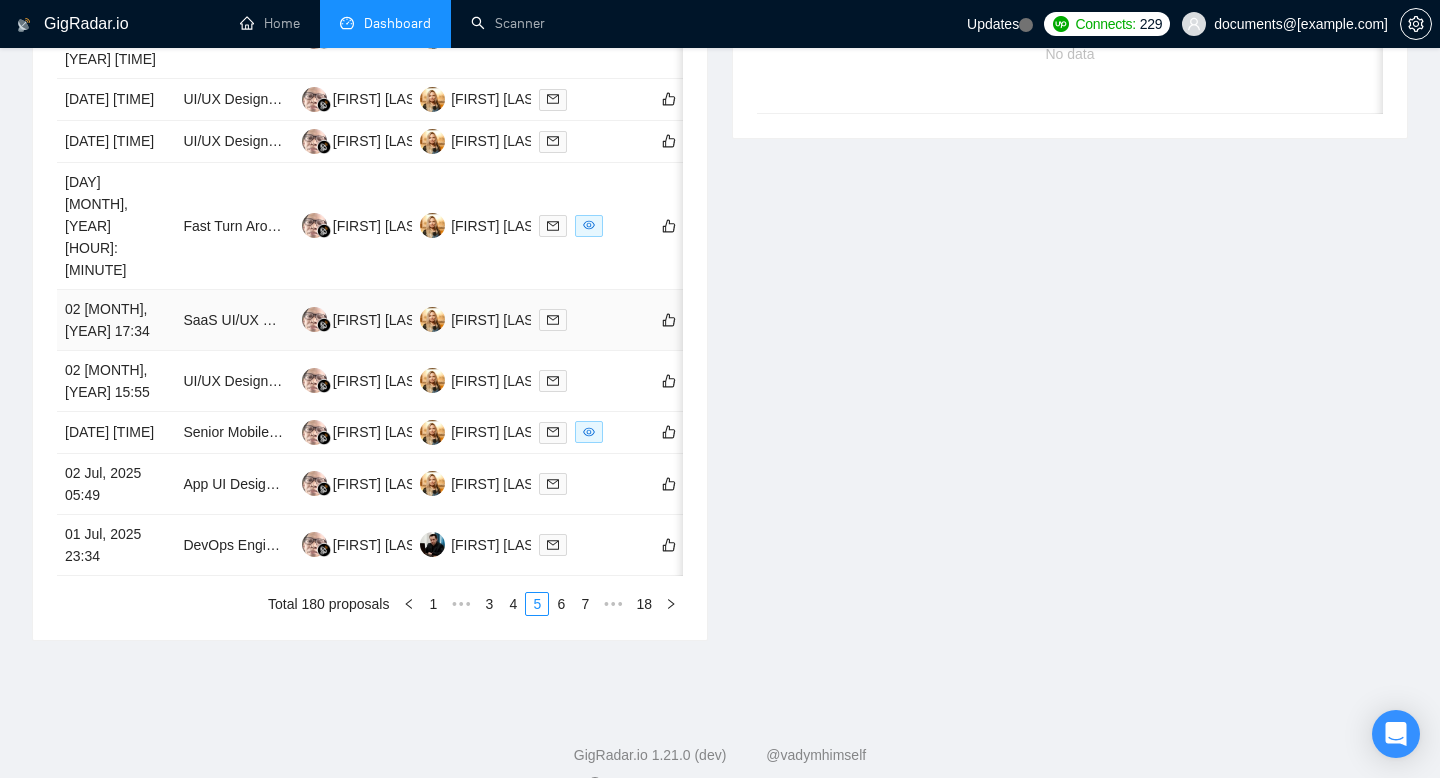 scroll, scrollTop: 1003, scrollLeft: 0, axis: vertical 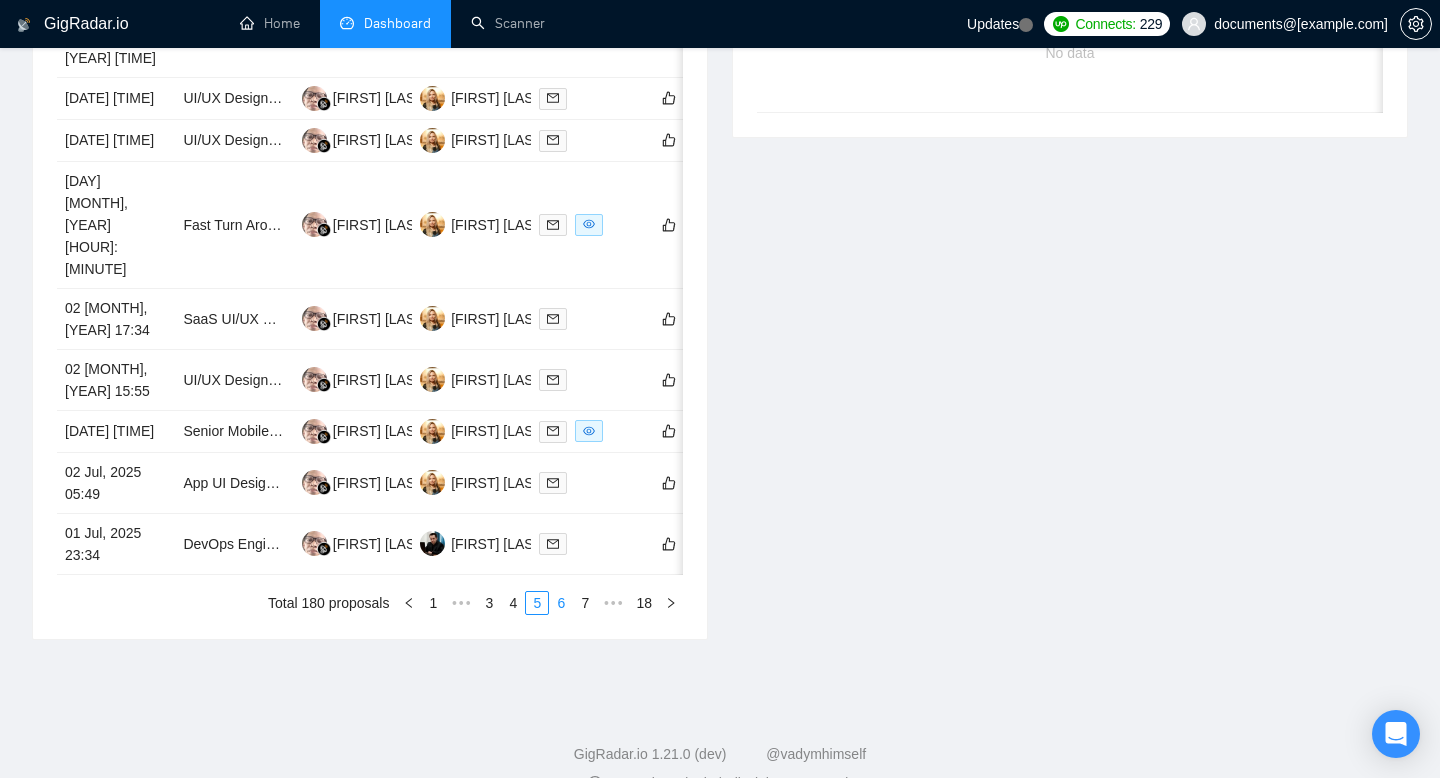 click on "6" at bounding box center [561, 603] 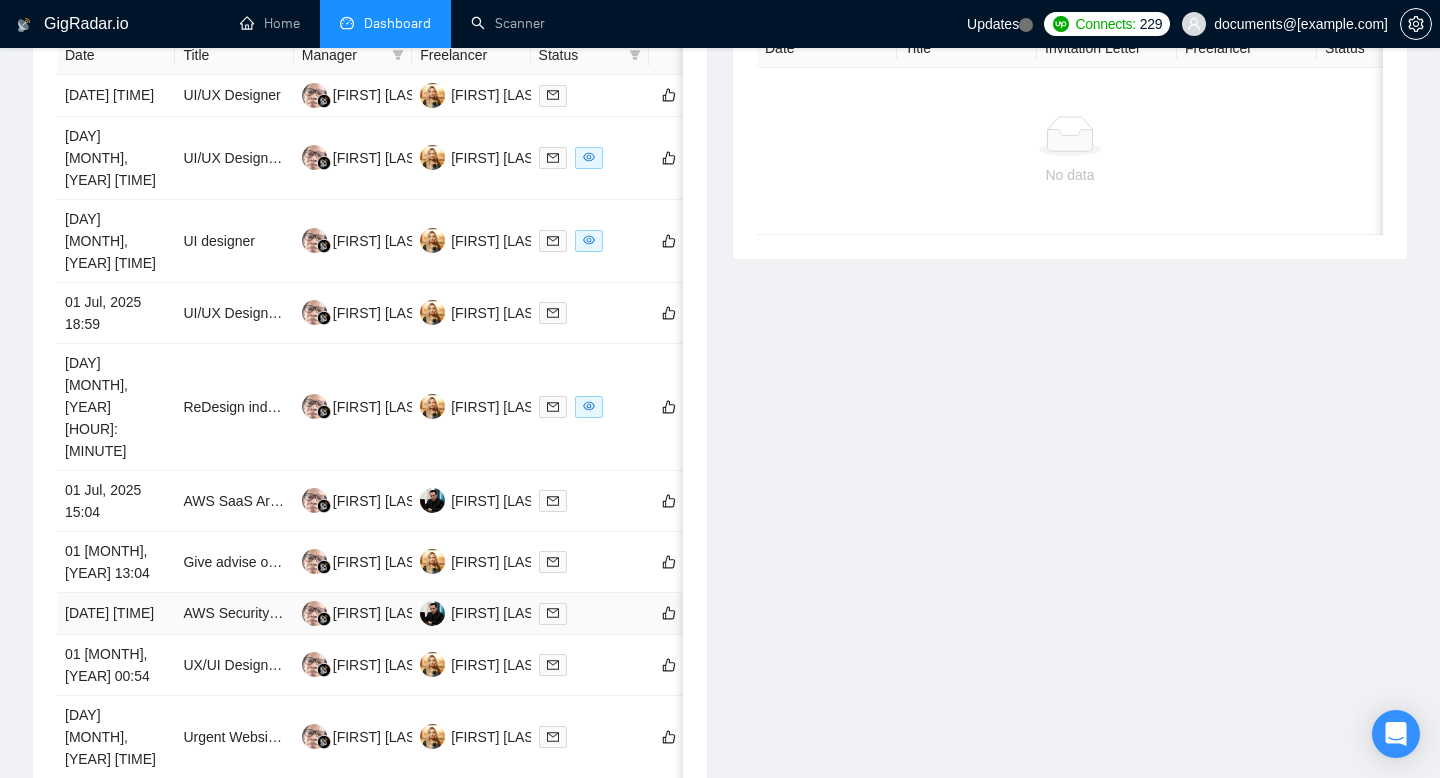 scroll, scrollTop: 874, scrollLeft: 0, axis: vertical 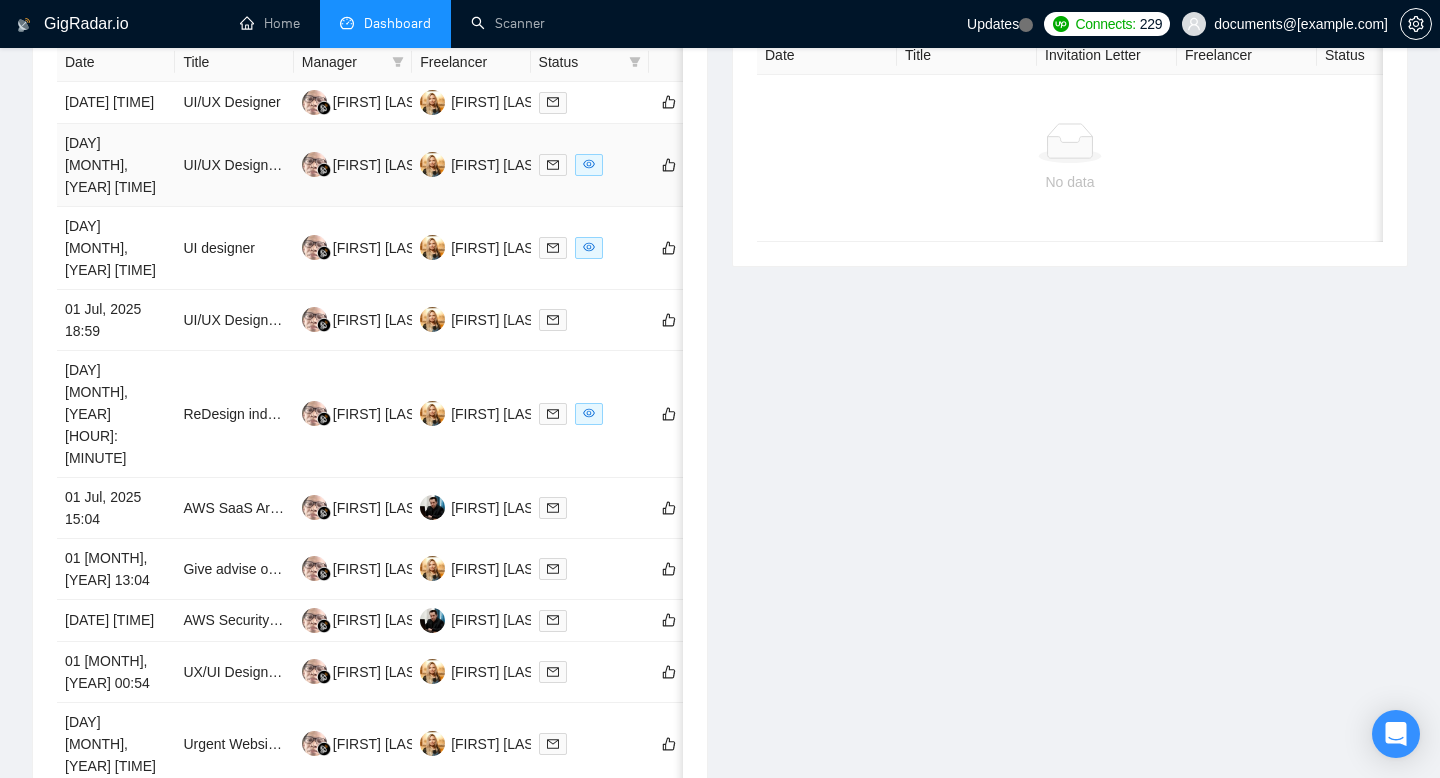 click on "UI/UX Designer for a SaaS" at bounding box center [234, 165] 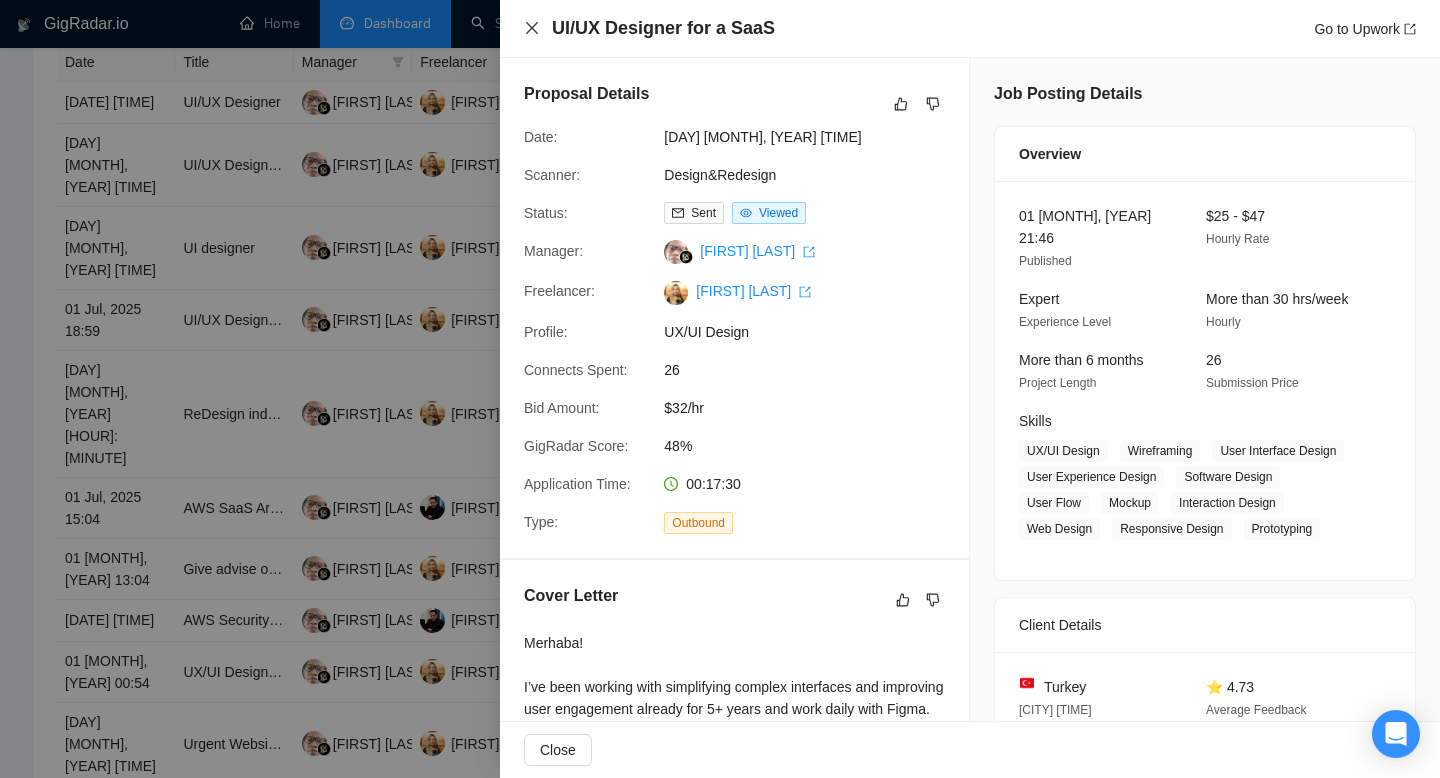 click 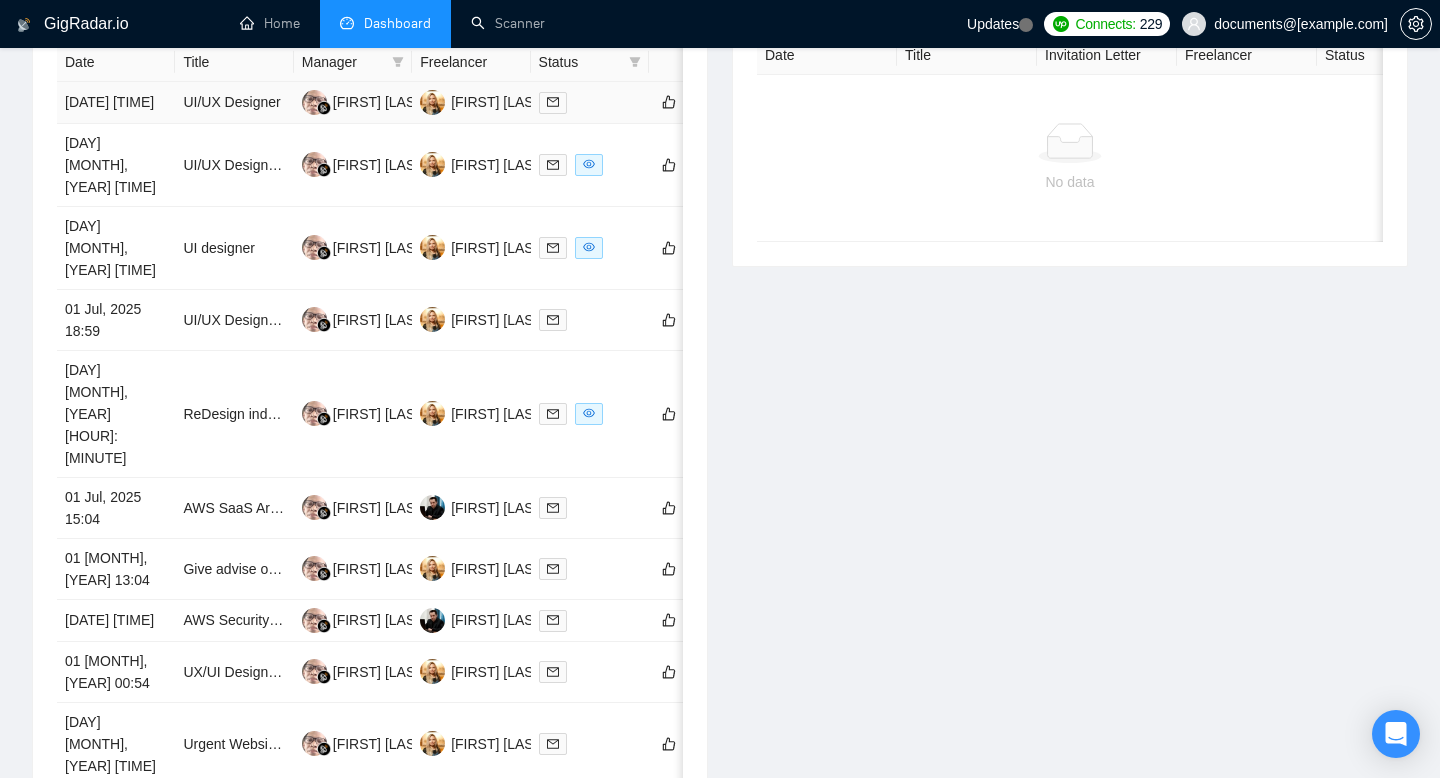 click on "[DATE] [TIME]" at bounding box center [116, 103] 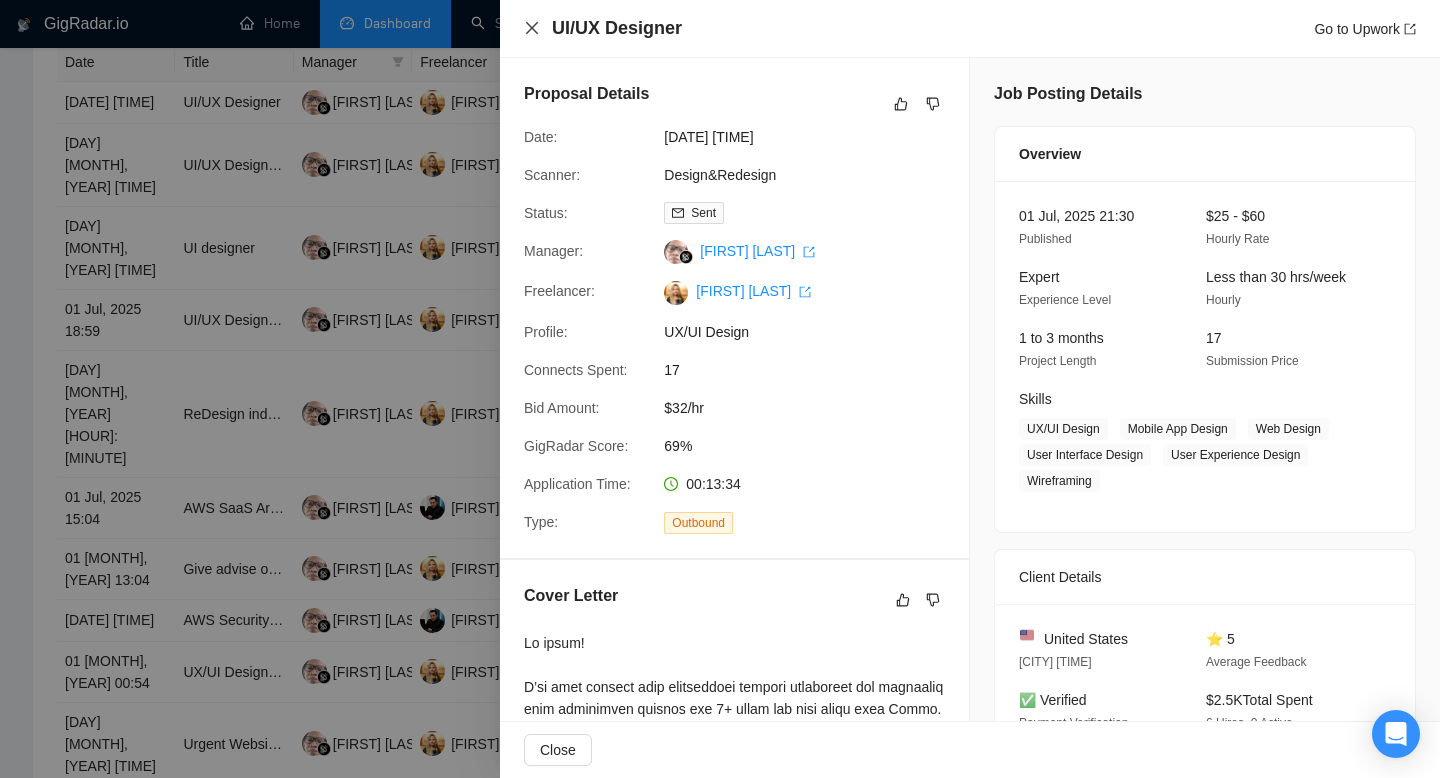 click 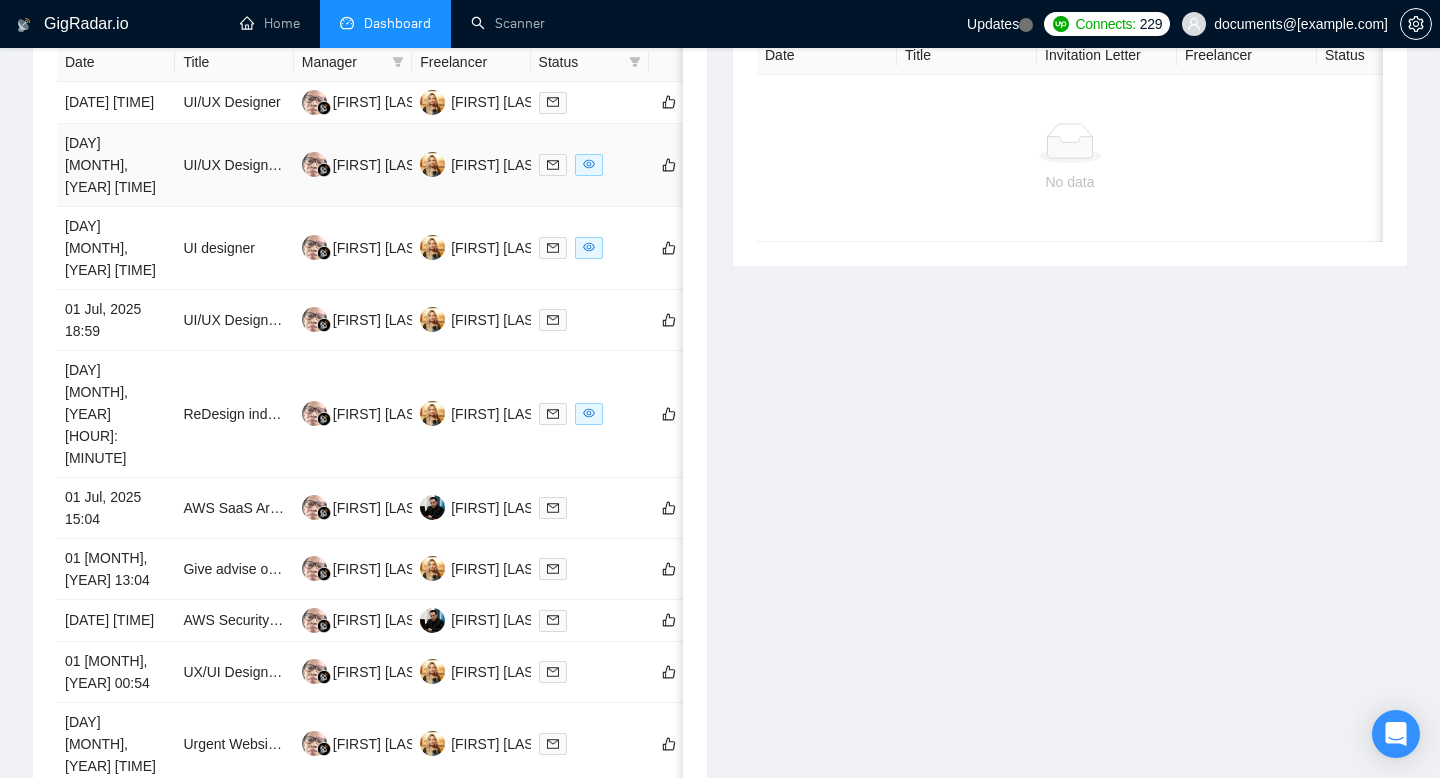 click on "[DAY] [MONTH], [YEAR] [TIME]" at bounding box center [116, 165] 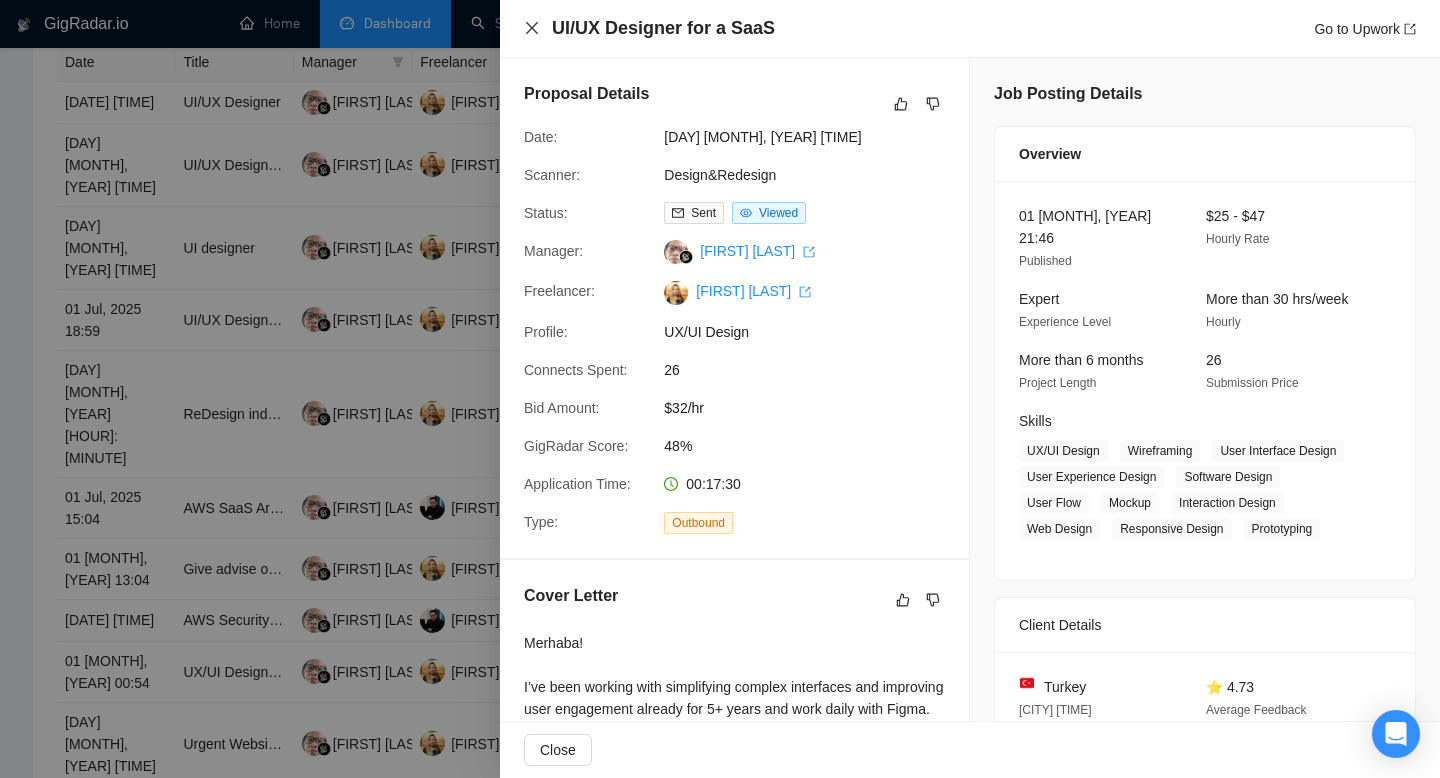 click 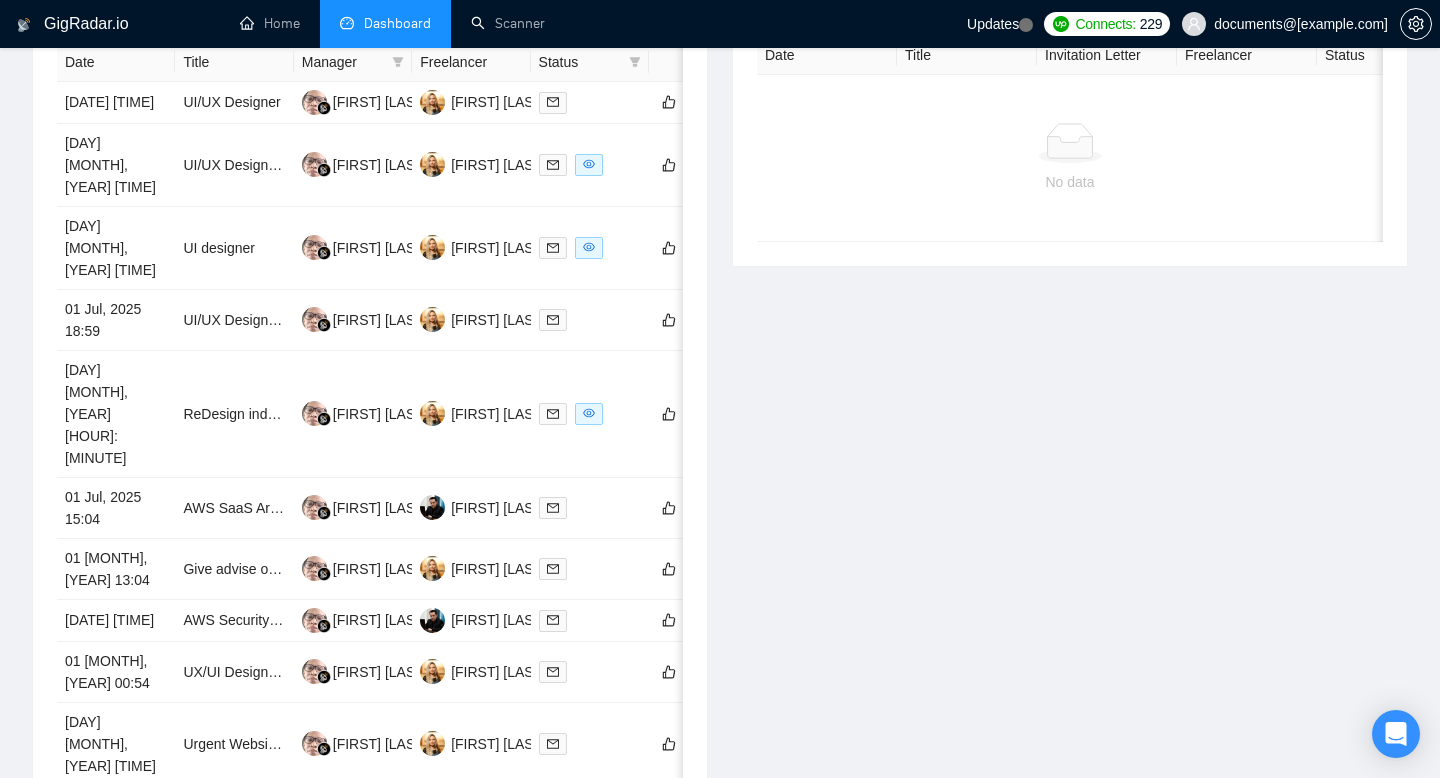click on "7" at bounding box center [561, 814] 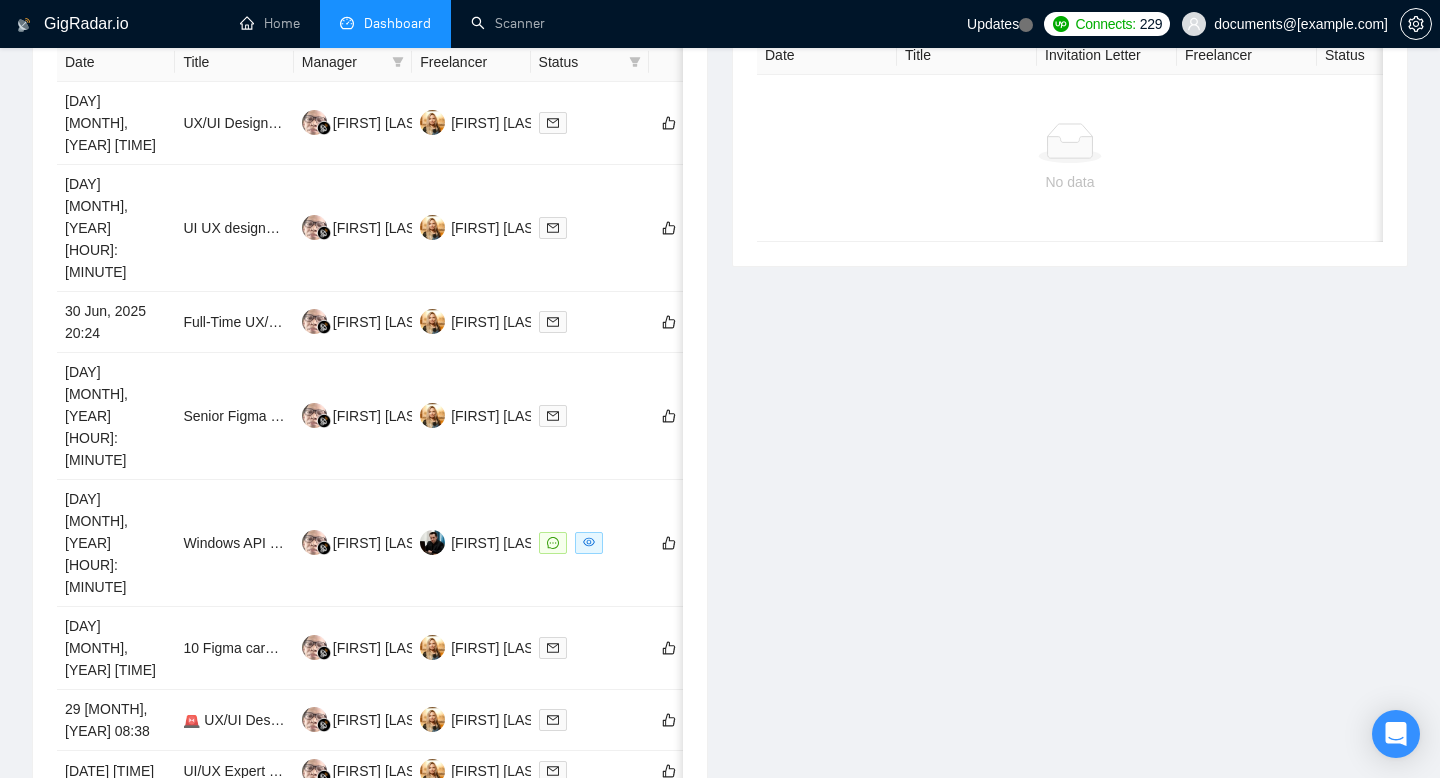 click on "[DAY] [MONTH], [YEAR] [HOUR]:[MINUTE]" at bounding box center (116, 917) 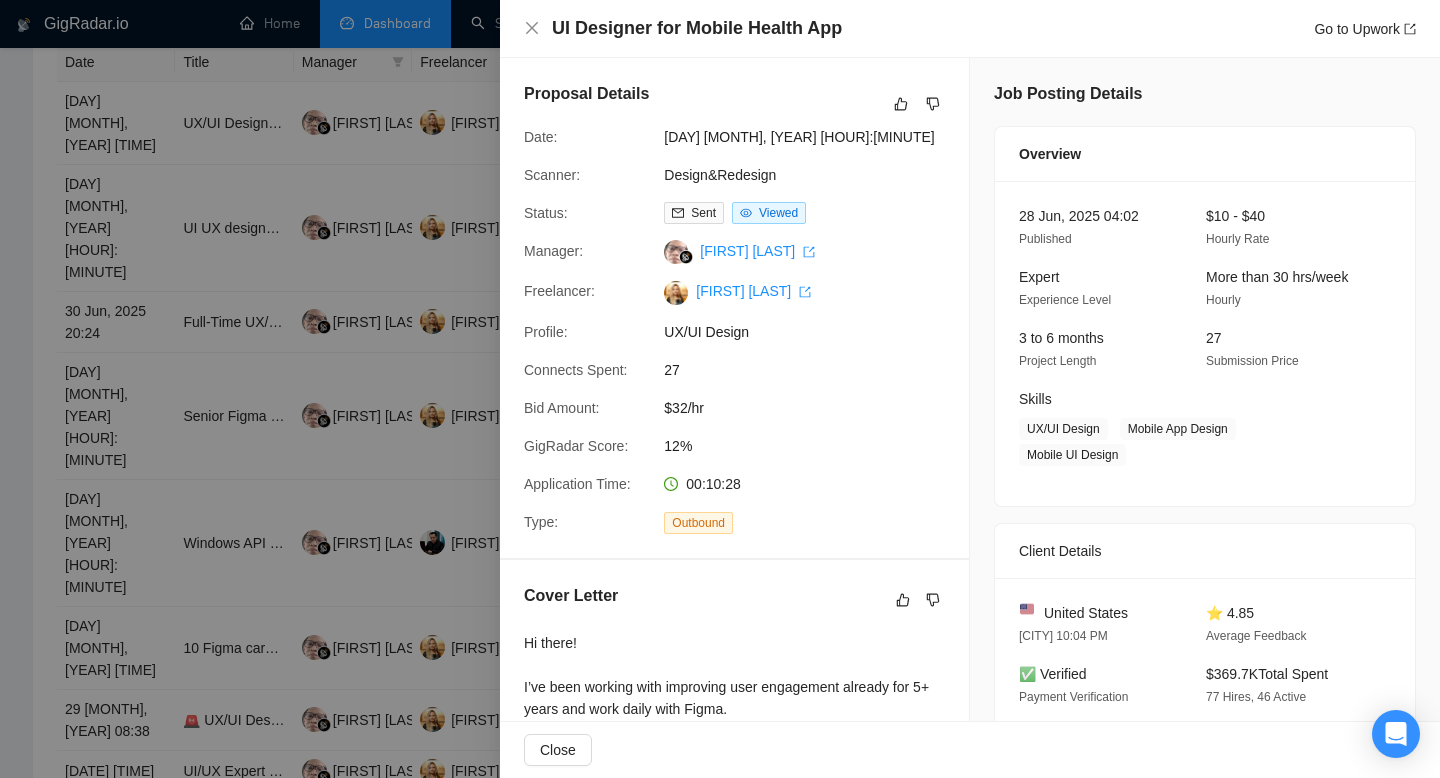 click at bounding box center (720, 389) 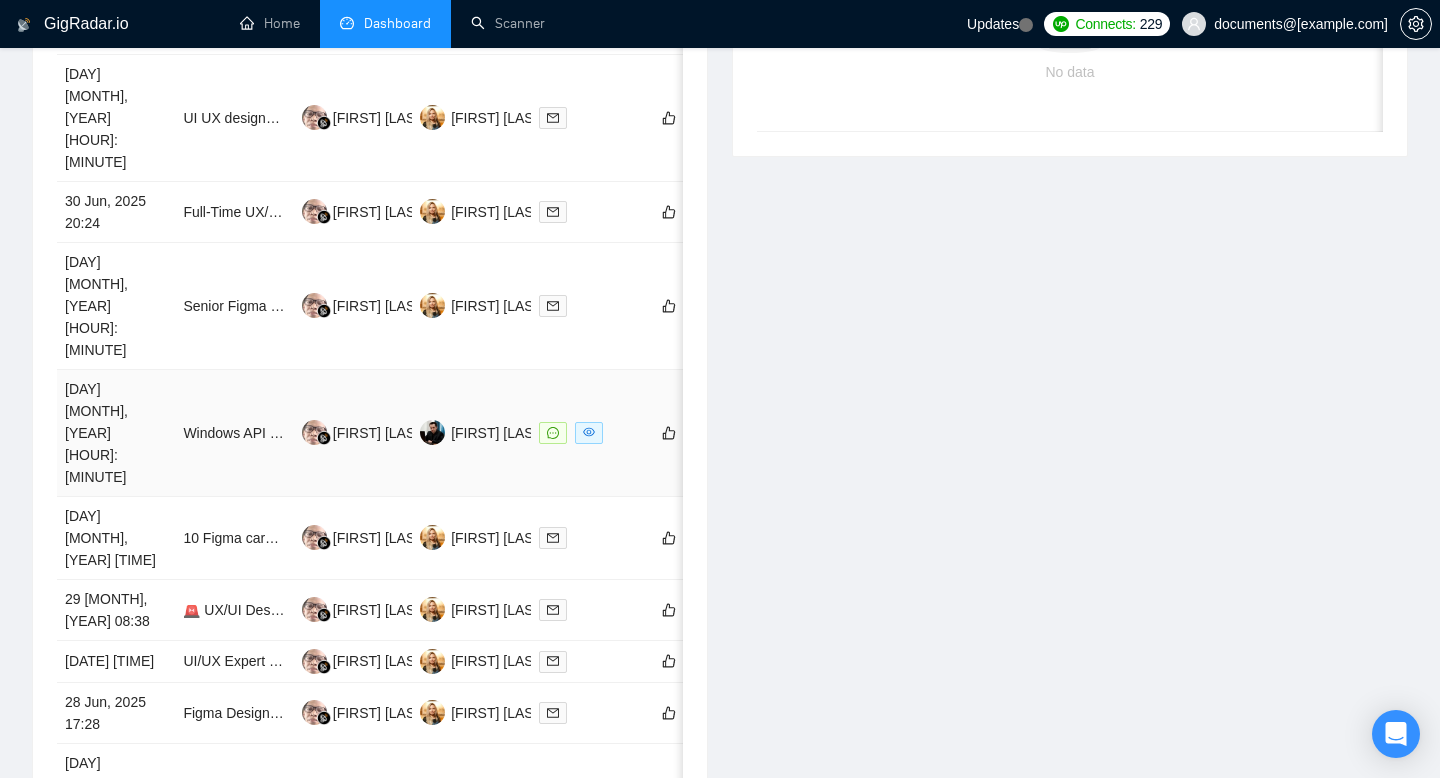 scroll, scrollTop: 985, scrollLeft: 0, axis: vertical 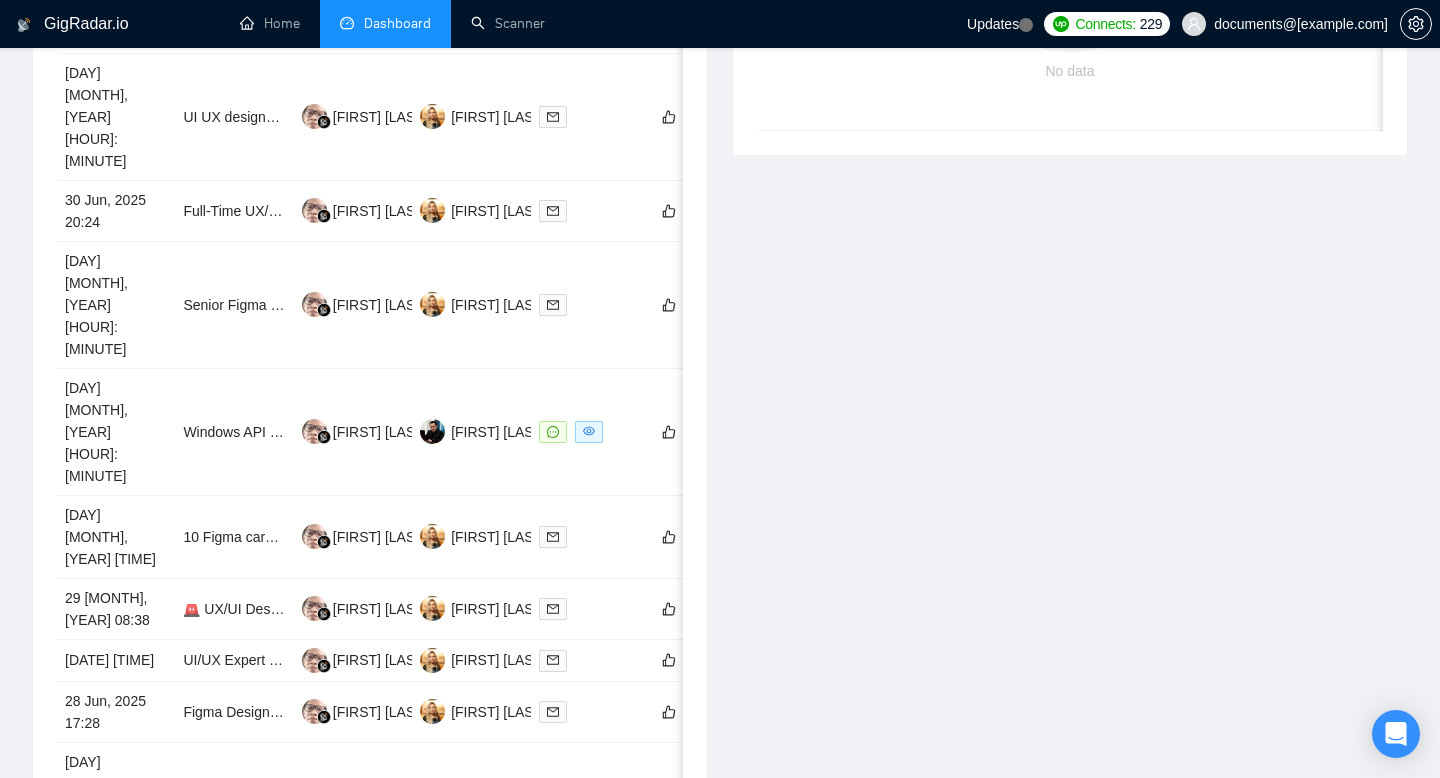 click on "6" at bounding box center (513, 898) 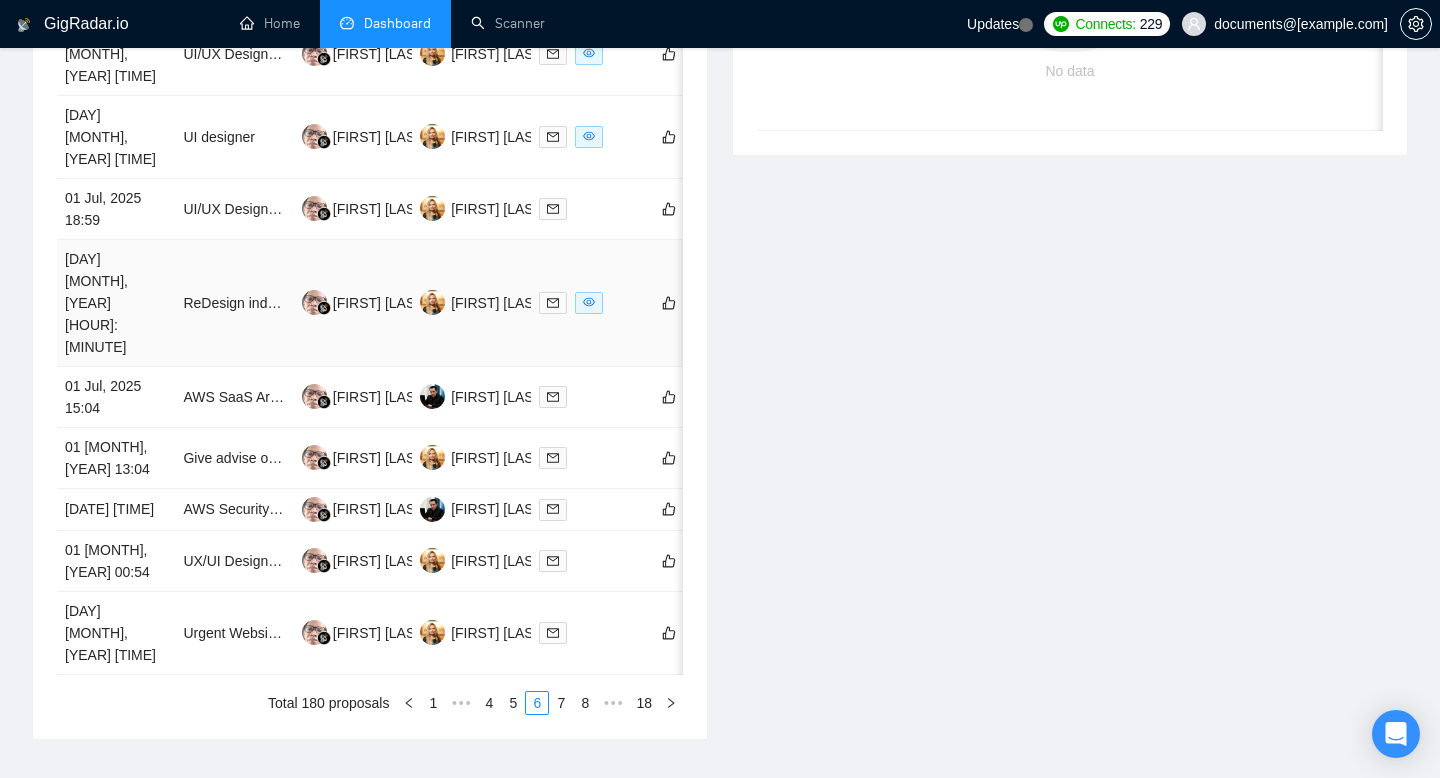 click on "ReDesign indoor wayfinding solution for digital kiosks" at bounding box center [234, 303] 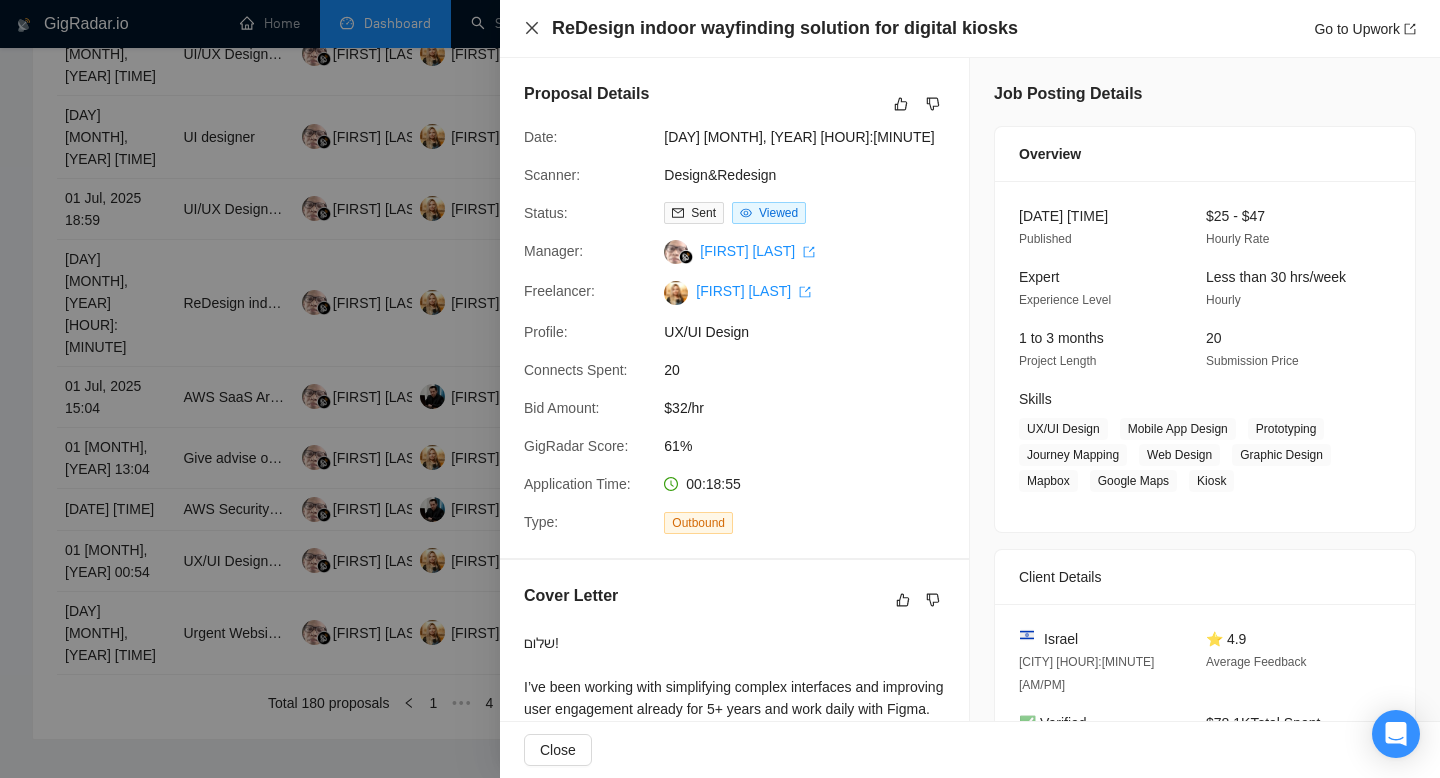 click 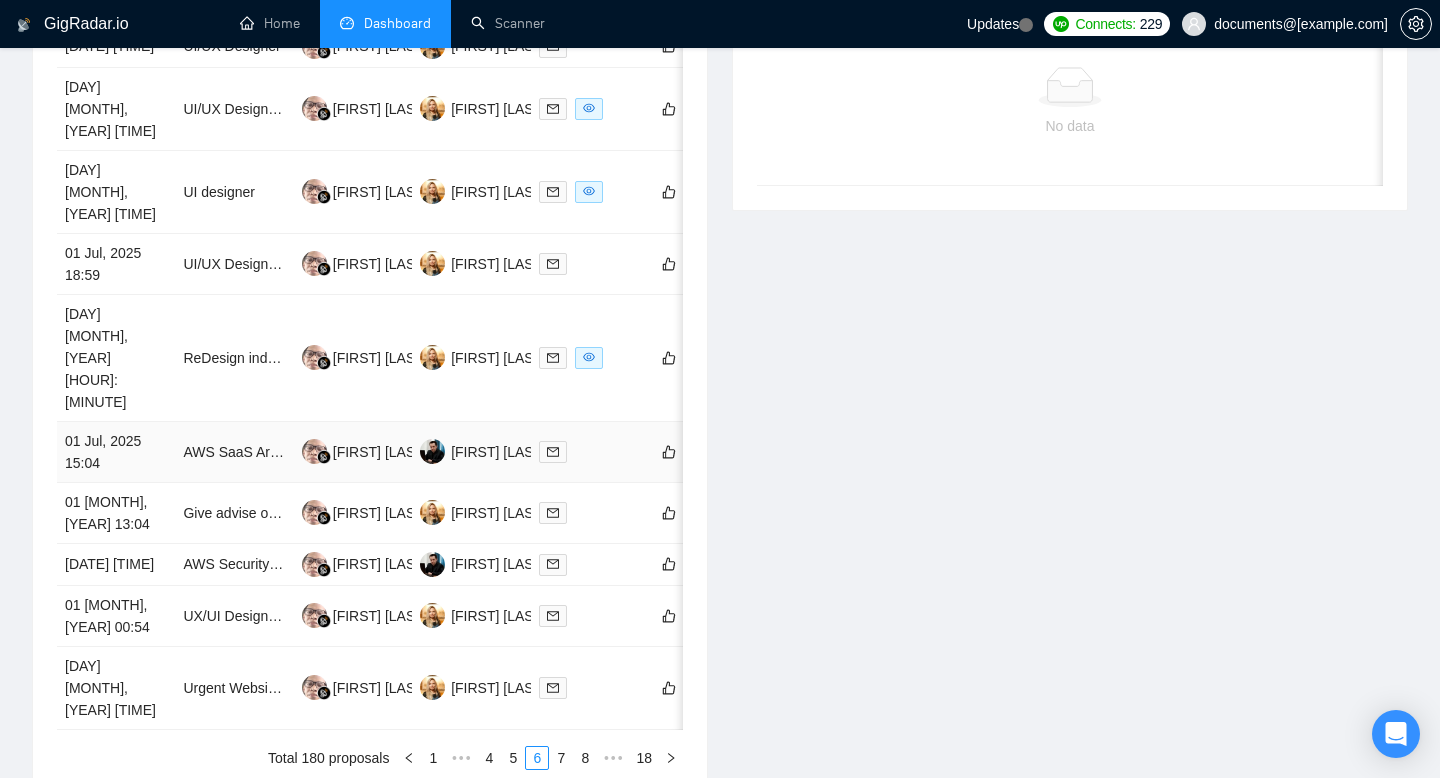 scroll, scrollTop: 937, scrollLeft: 0, axis: vertical 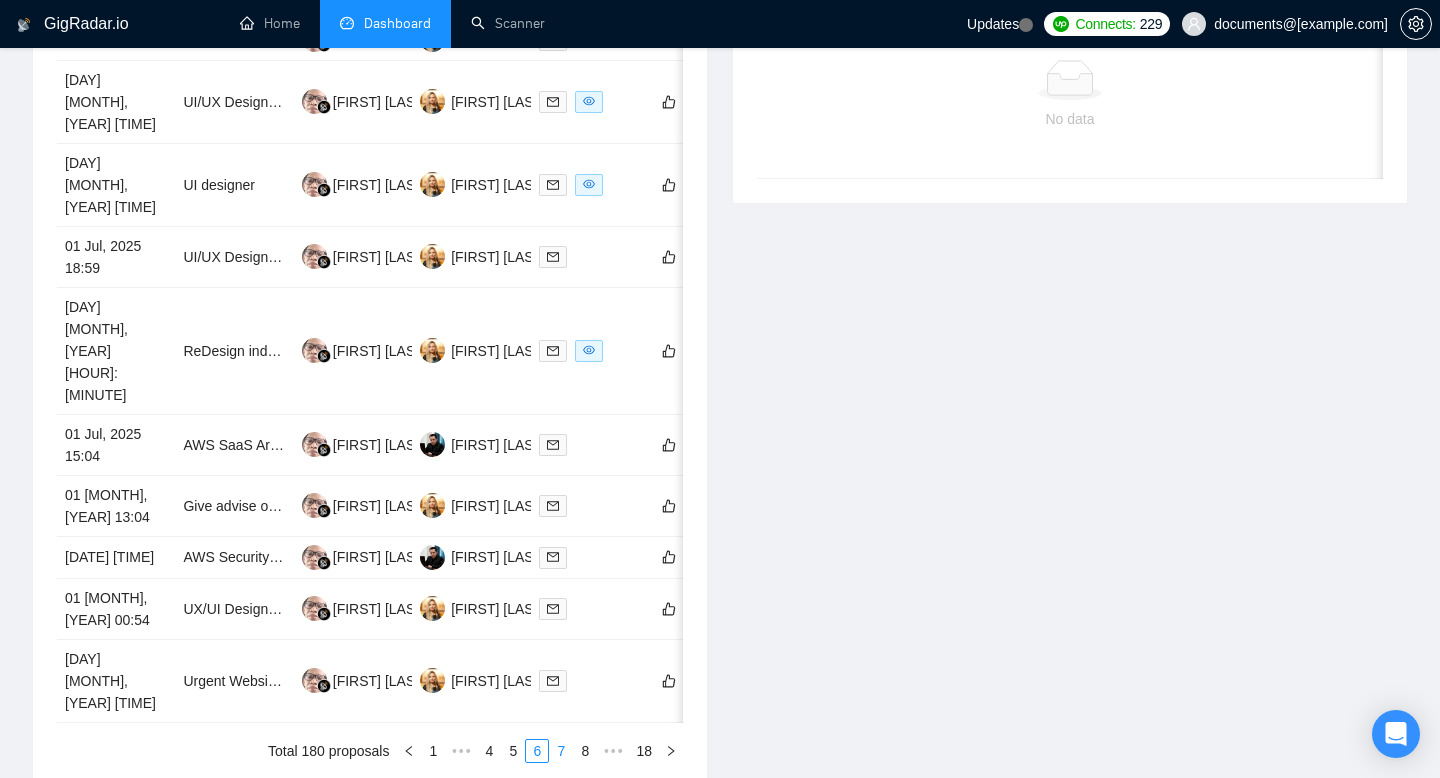 click on "7" at bounding box center [561, 751] 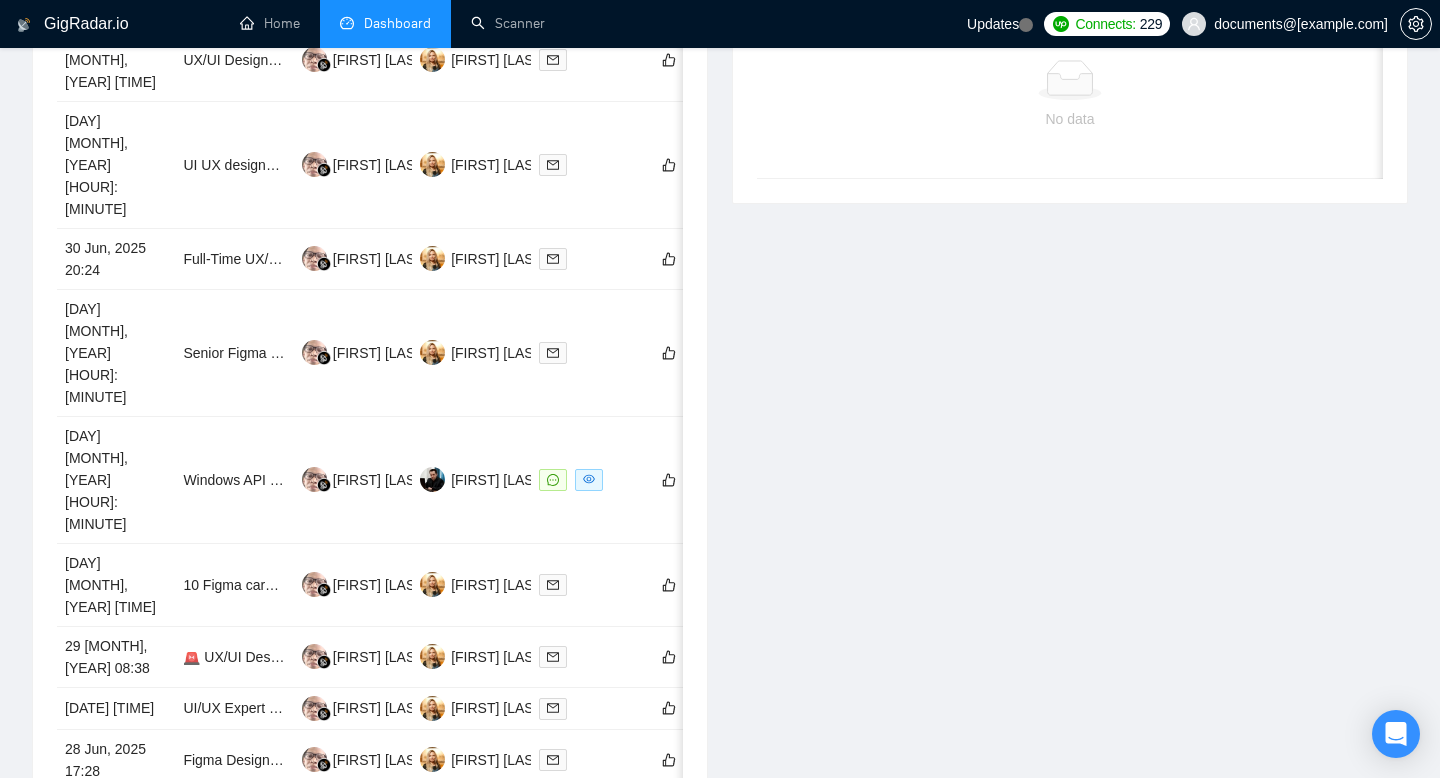 click on "8" at bounding box center [561, 946] 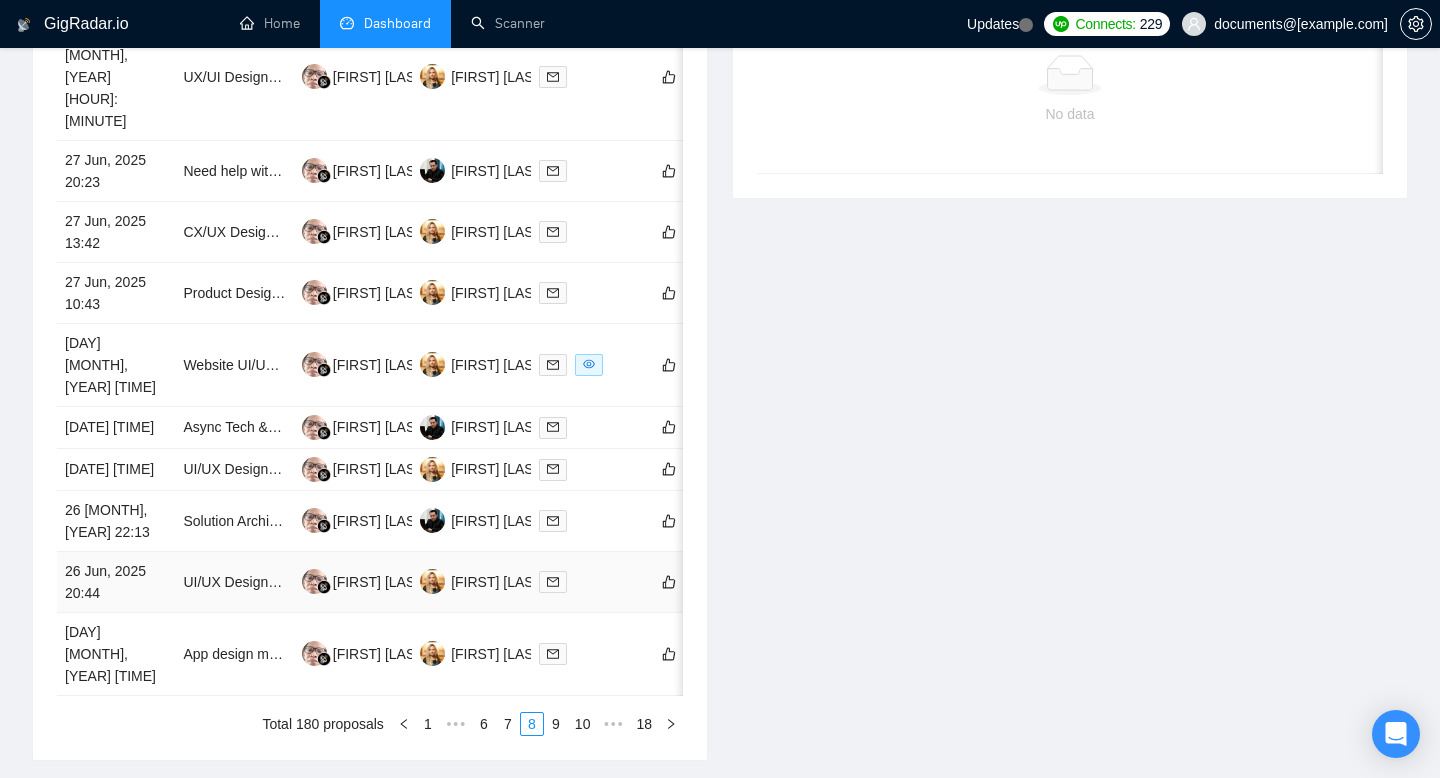 scroll, scrollTop: 944, scrollLeft: 0, axis: vertical 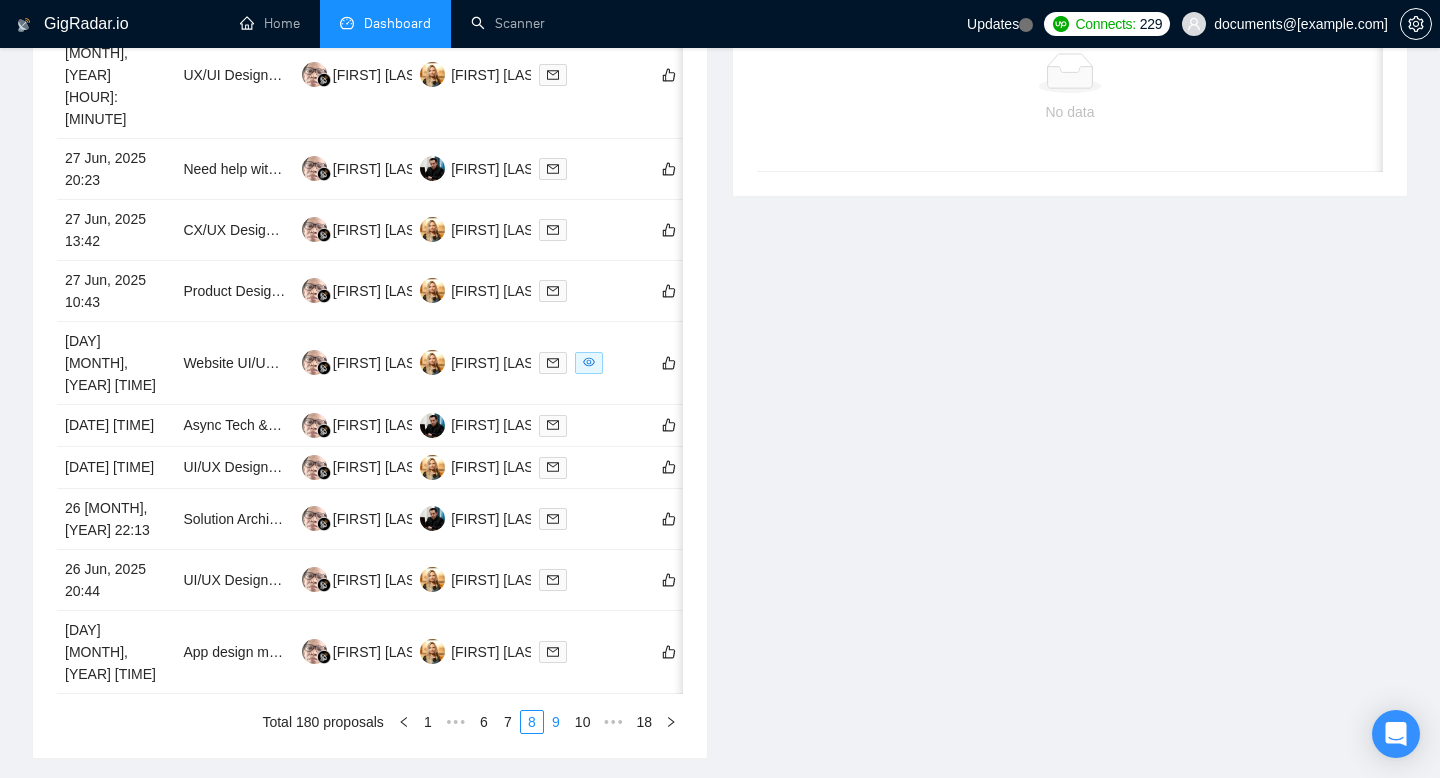 click on "9" at bounding box center [556, 722] 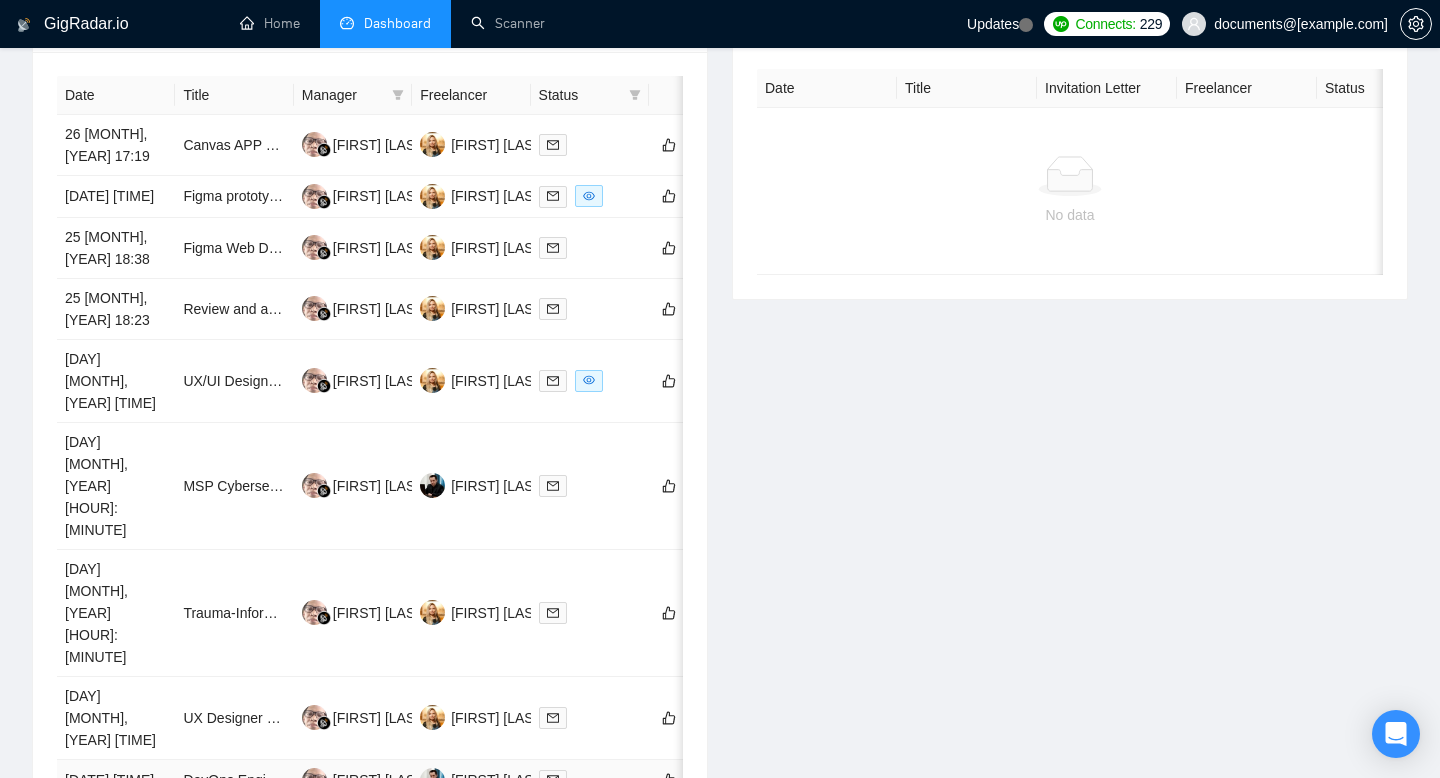 scroll, scrollTop: 834, scrollLeft: 0, axis: vertical 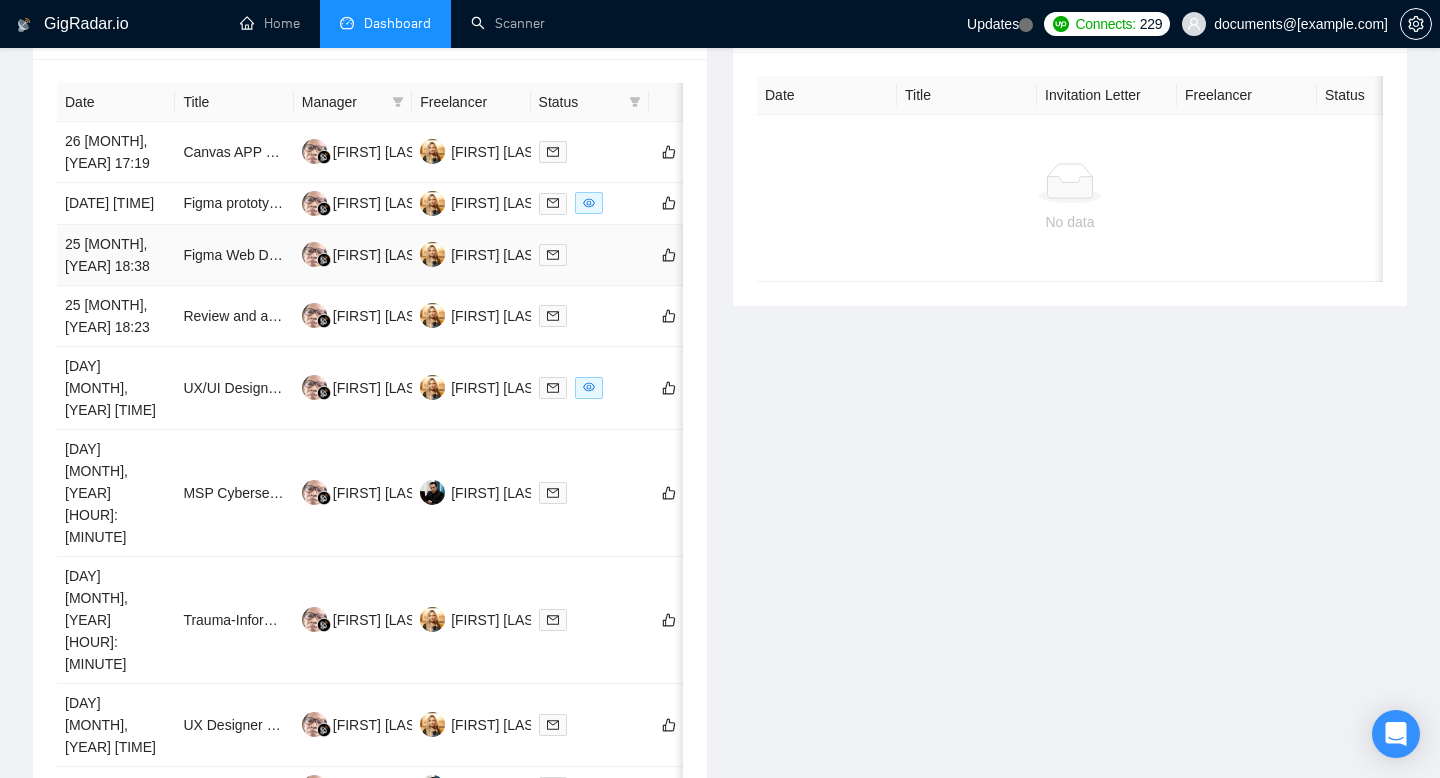 click on "Figma Web Designer for Edits & New Pages" at bounding box center [234, 255] 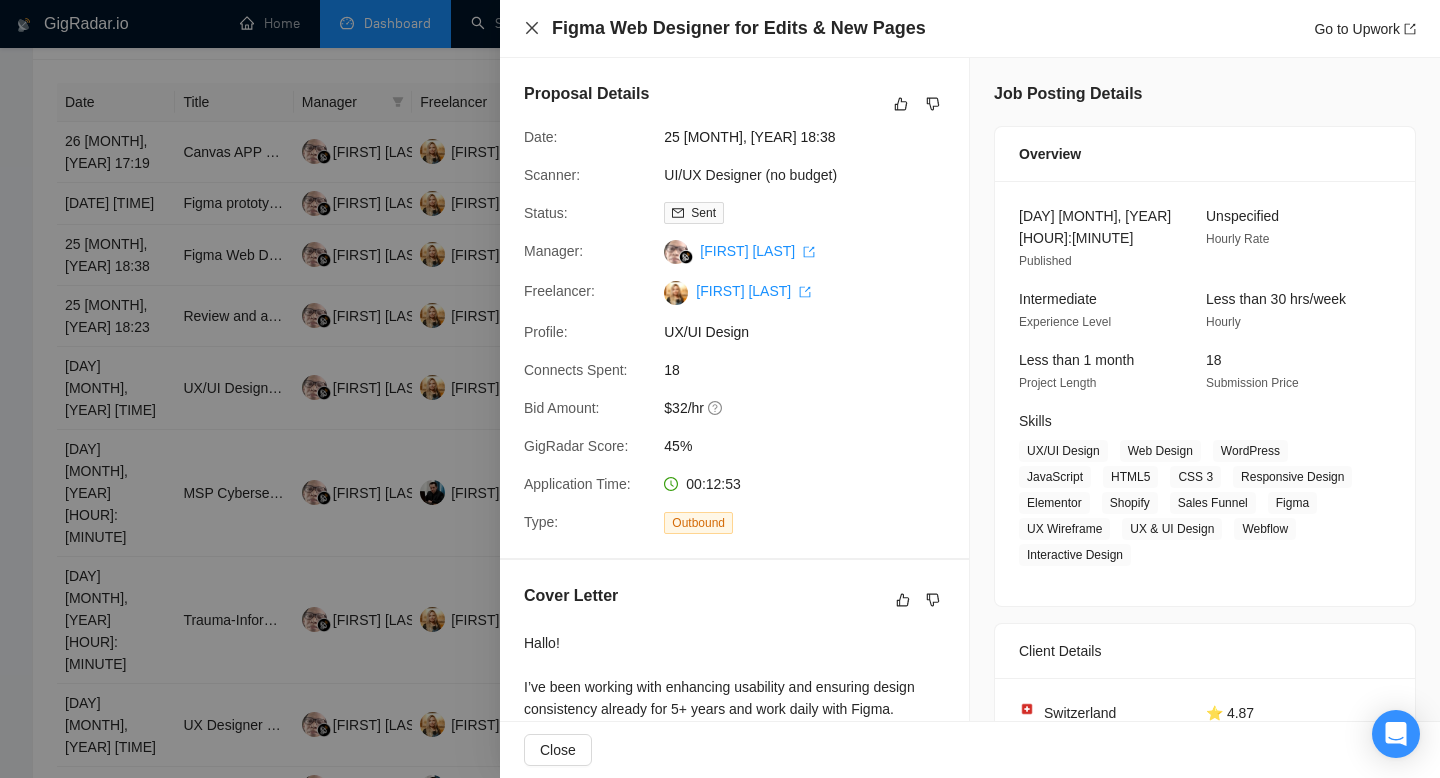 click 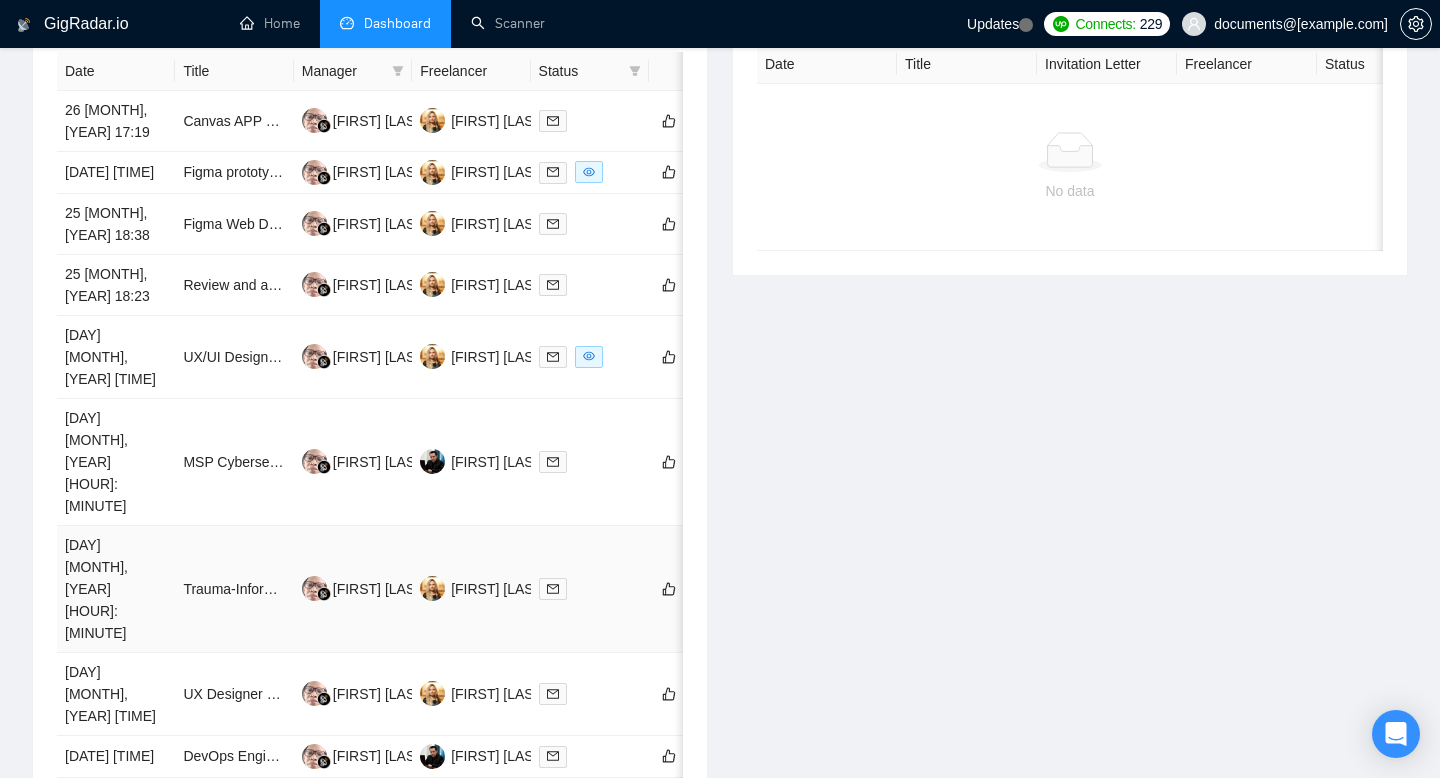 scroll, scrollTop: 869, scrollLeft: 0, axis: vertical 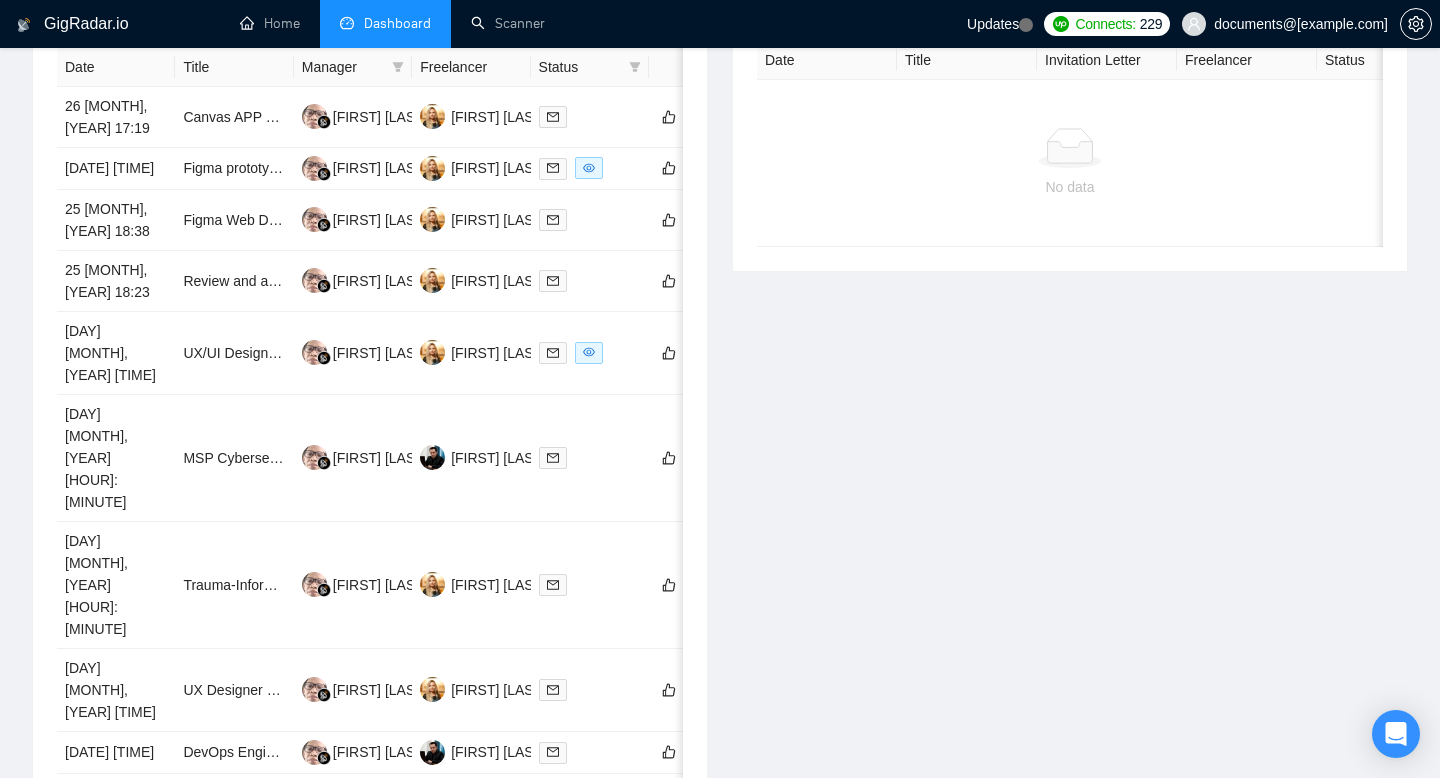 click on "8" at bounding box center (502, 863) 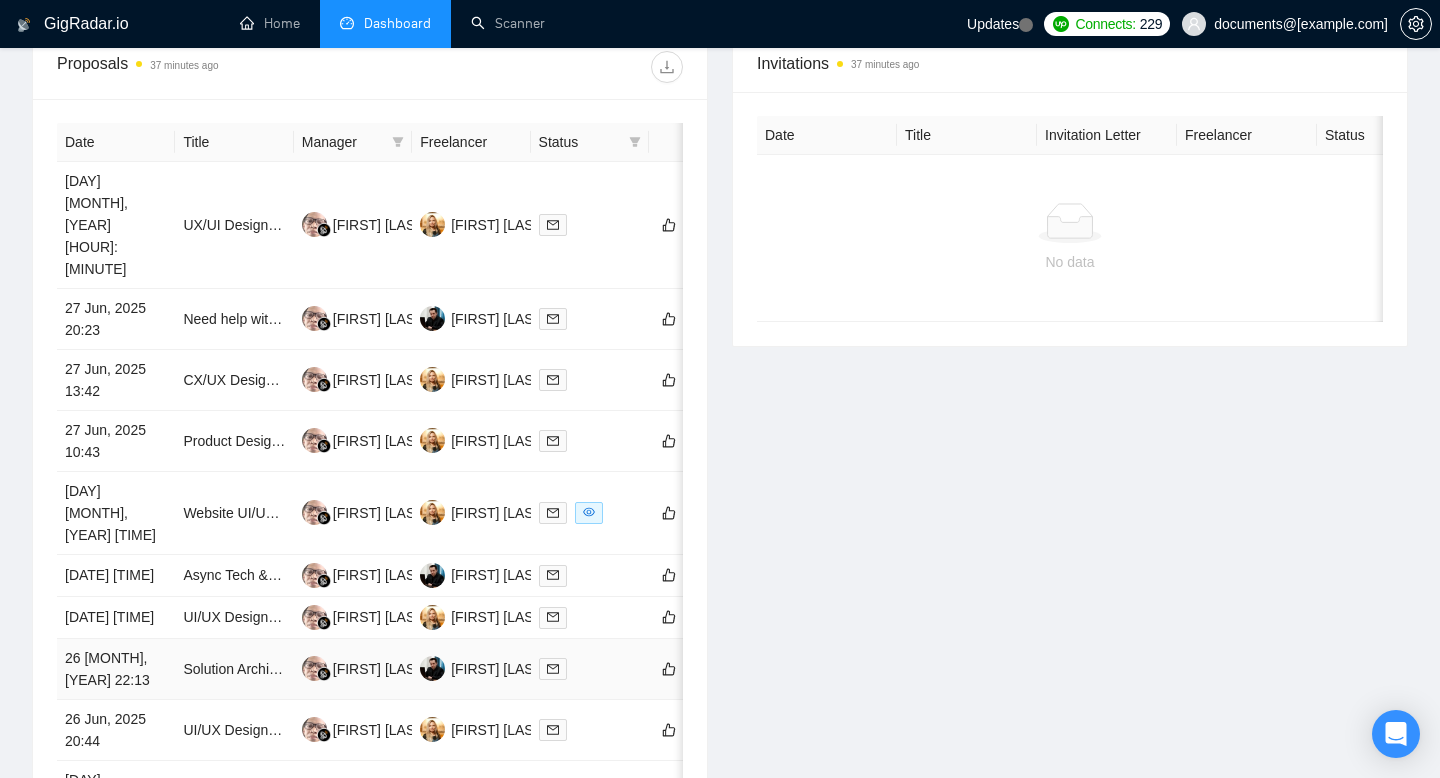 scroll, scrollTop: 793, scrollLeft: 0, axis: vertical 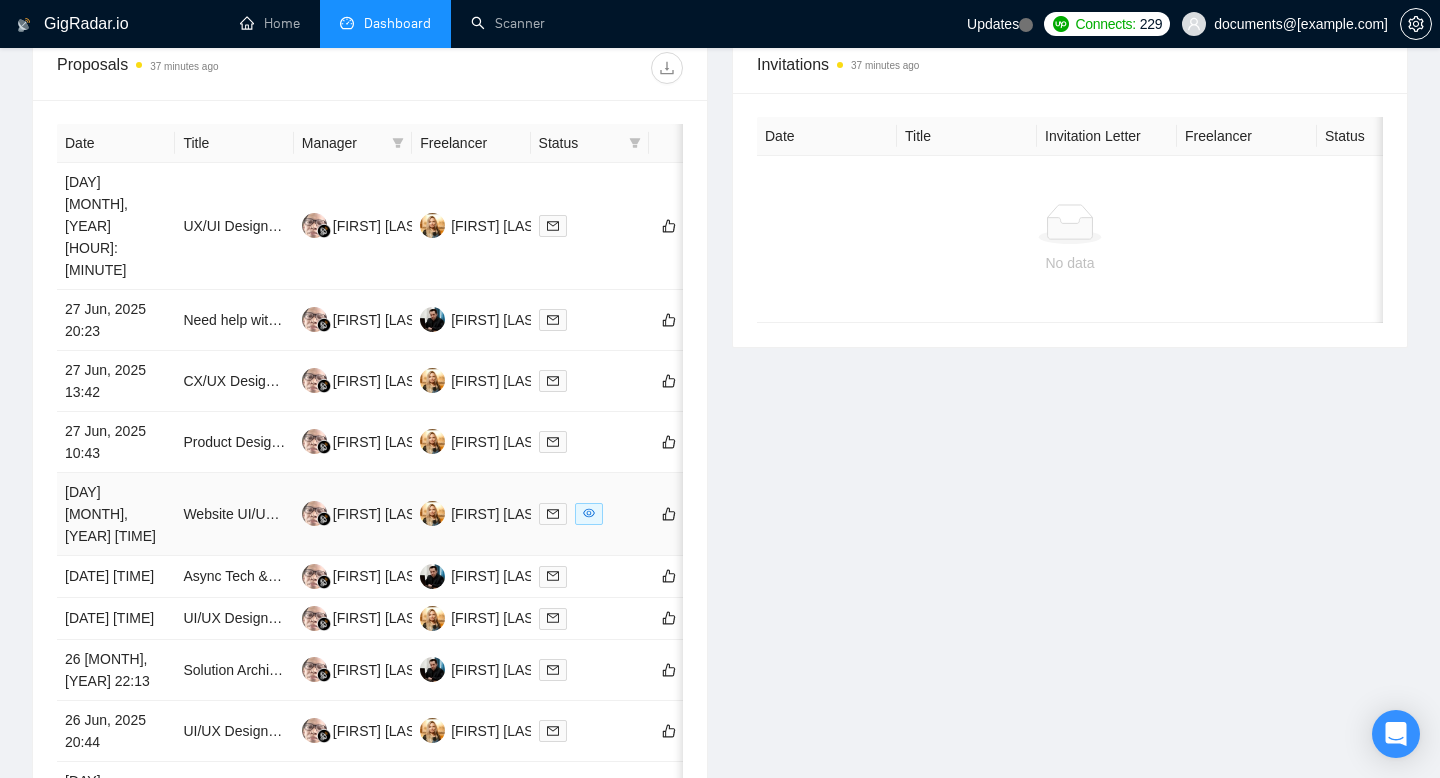 click on "Website UI/UX Designer" at bounding box center (234, 514) 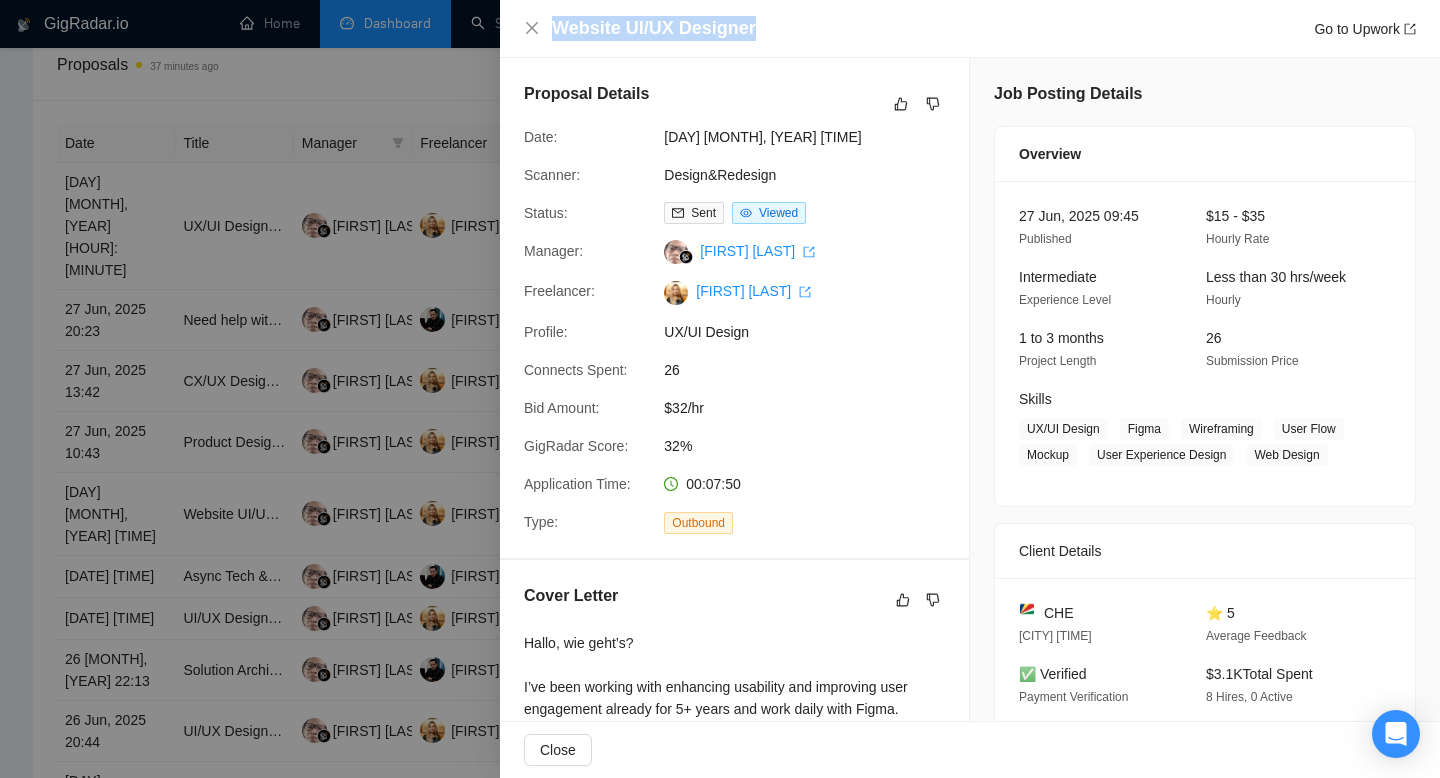 drag, startPoint x: 758, startPoint y: 26, endPoint x: 553, endPoint y: 36, distance: 205.24376 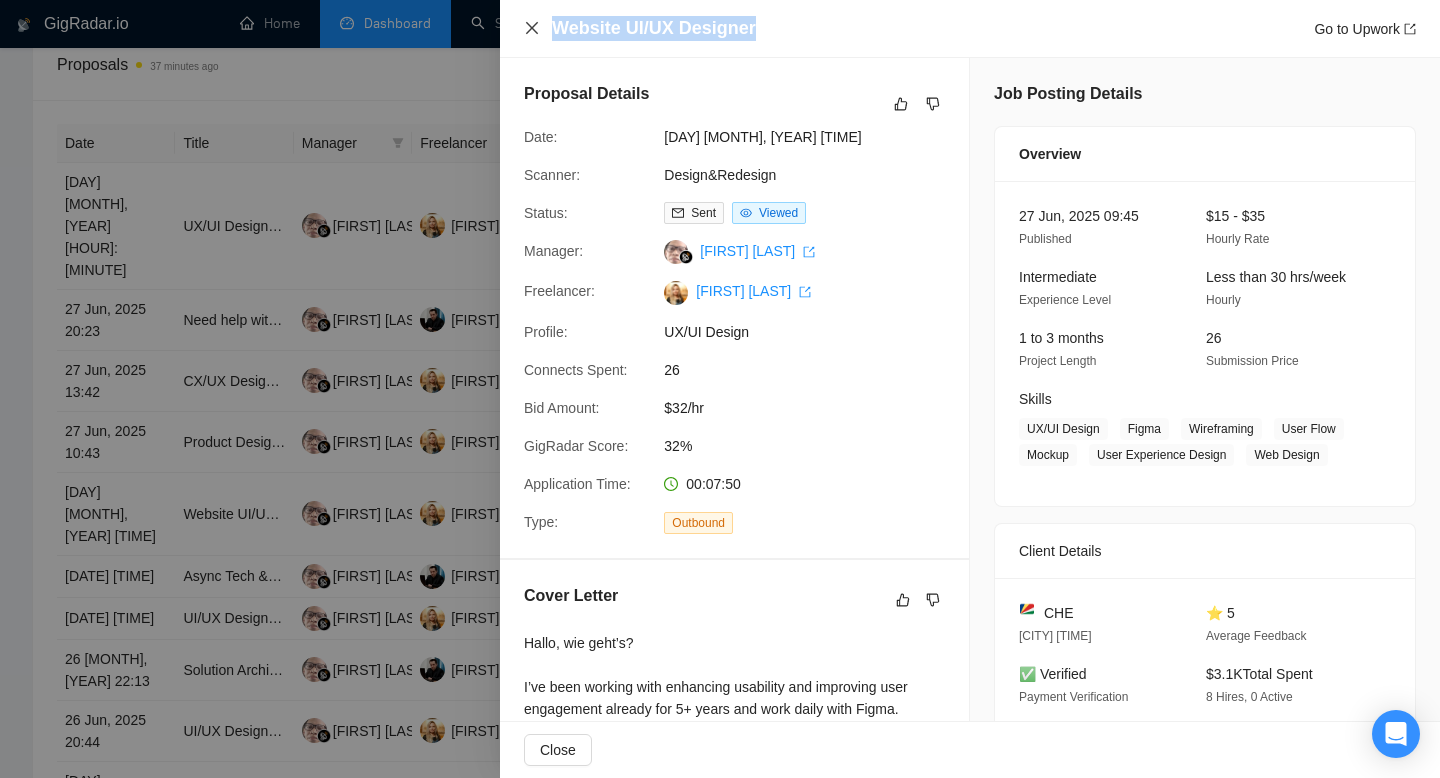 click 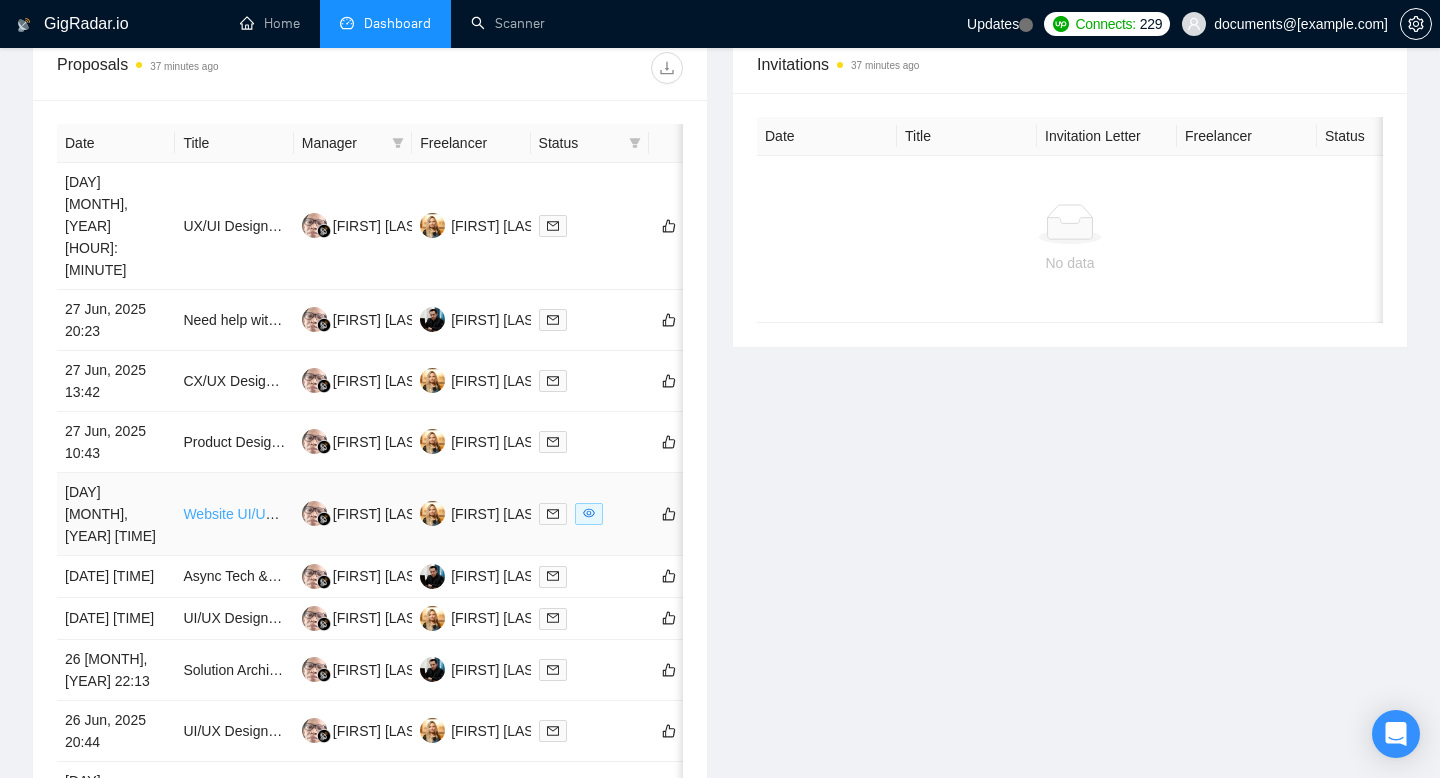 click on "Website UI/UX Designer" at bounding box center (258, 514) 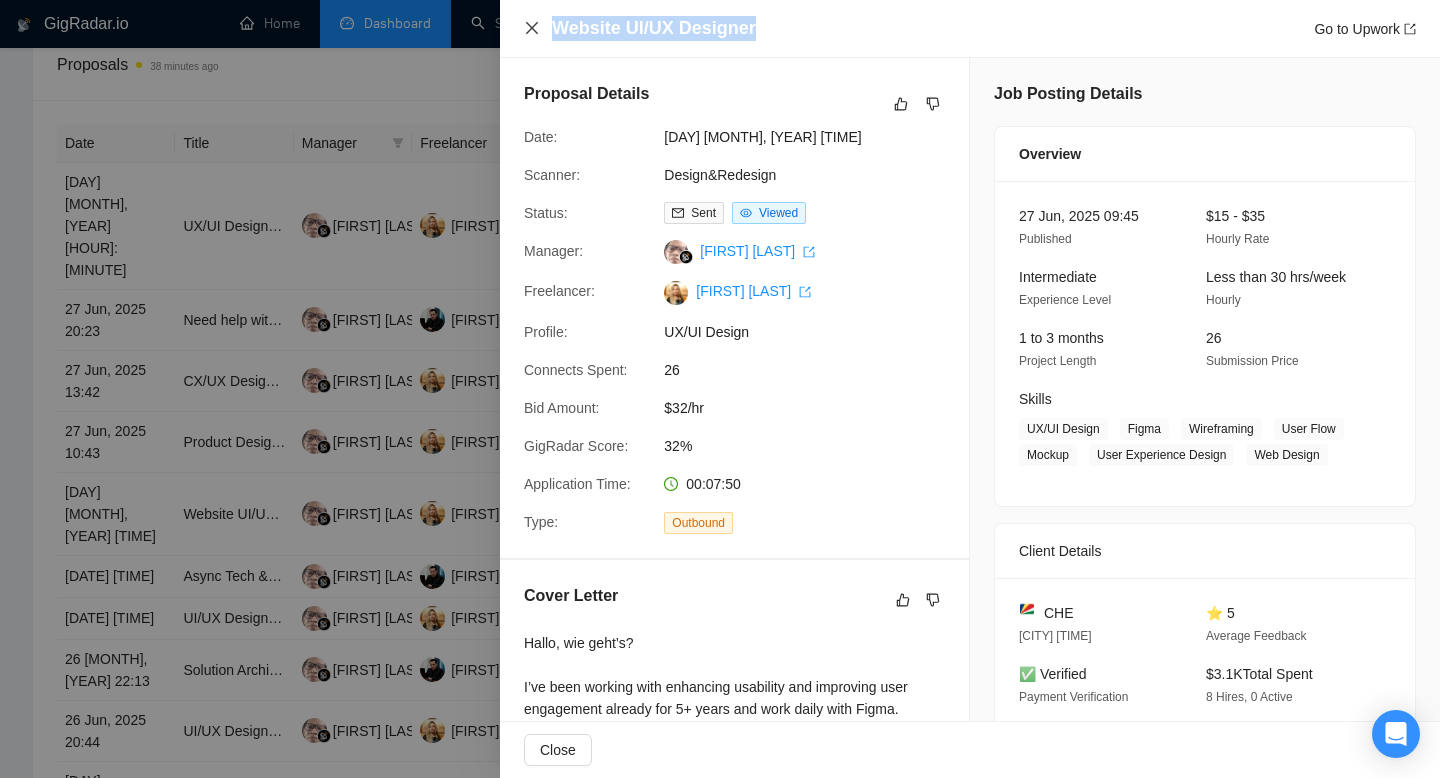 click 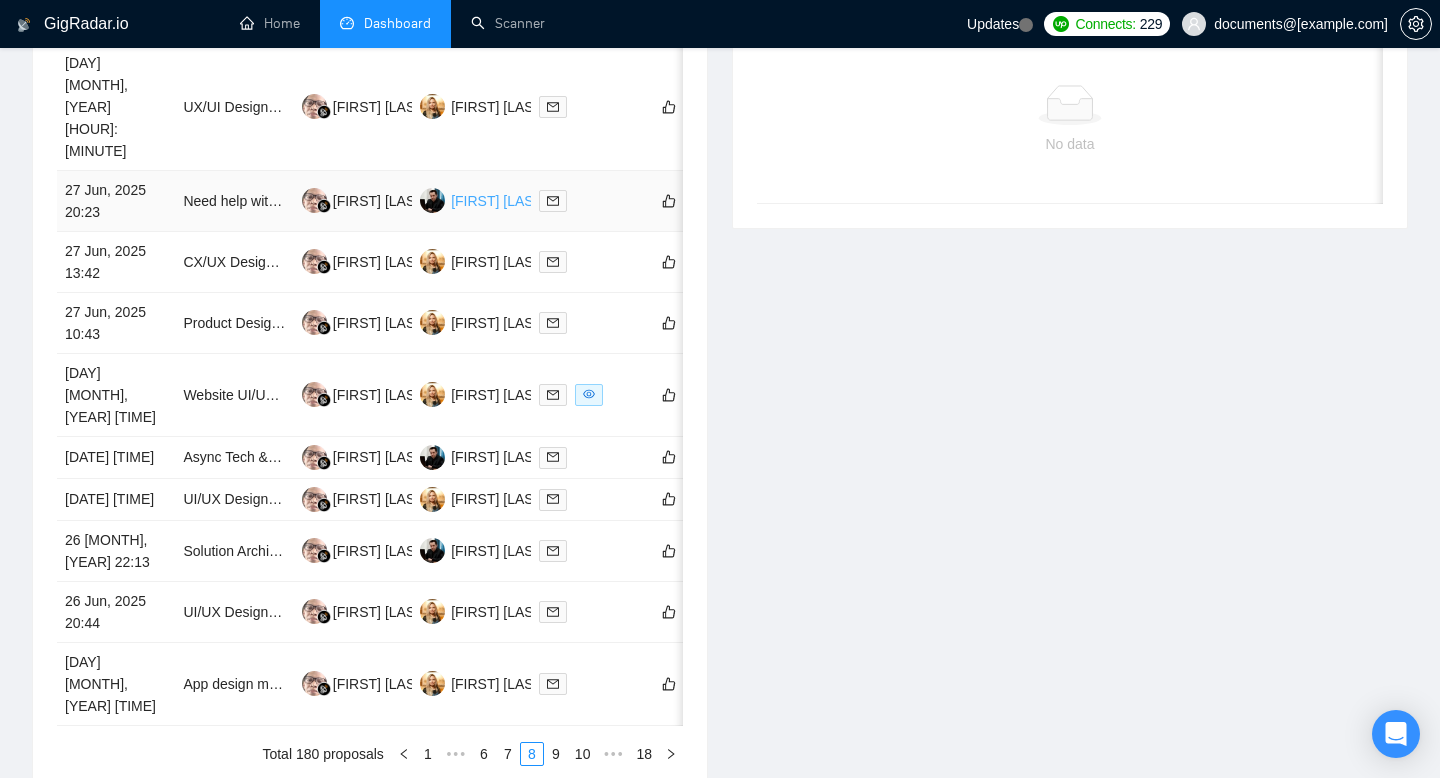 scroll, scrollTop: 1031, scrollLeft: 0, axis: vertical 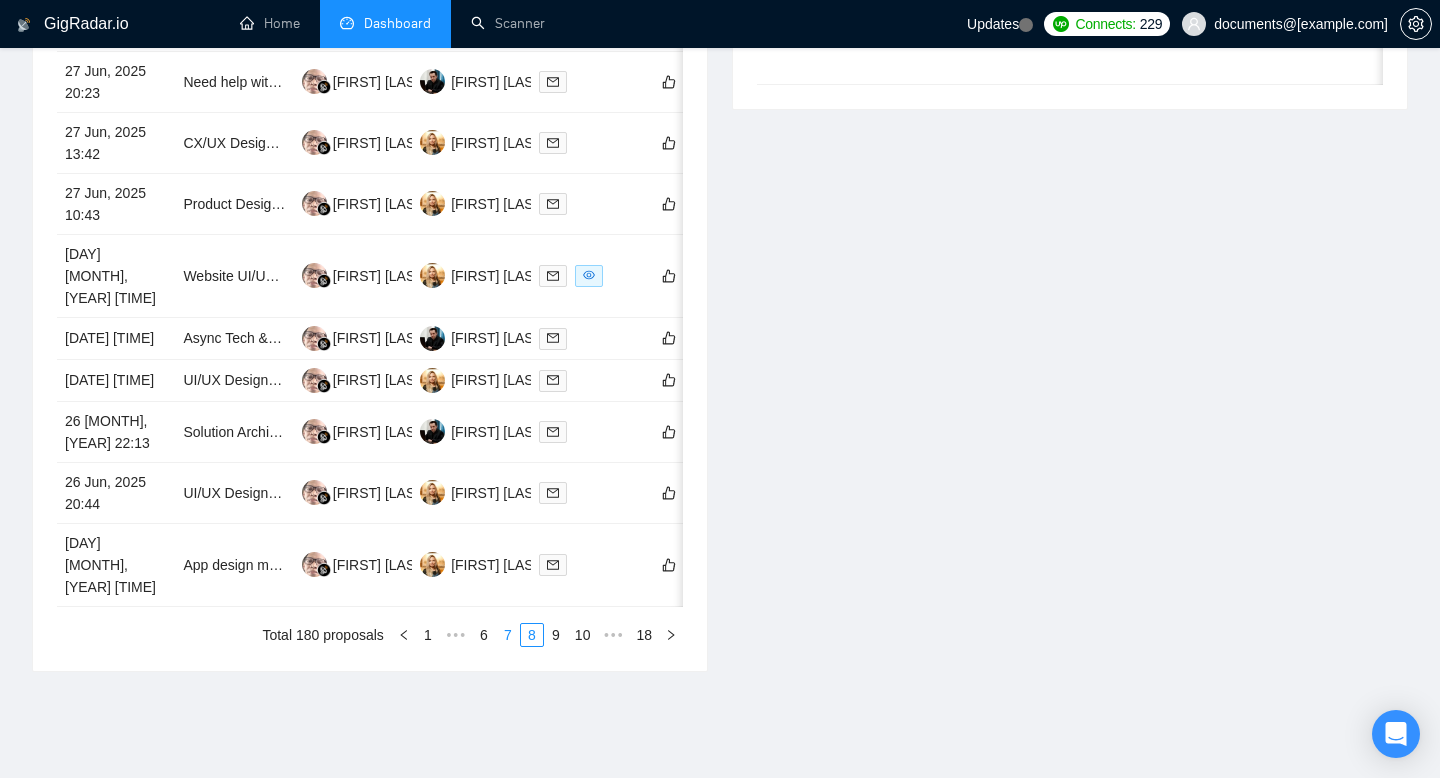 click on "7" at bounding box center (508, 635) 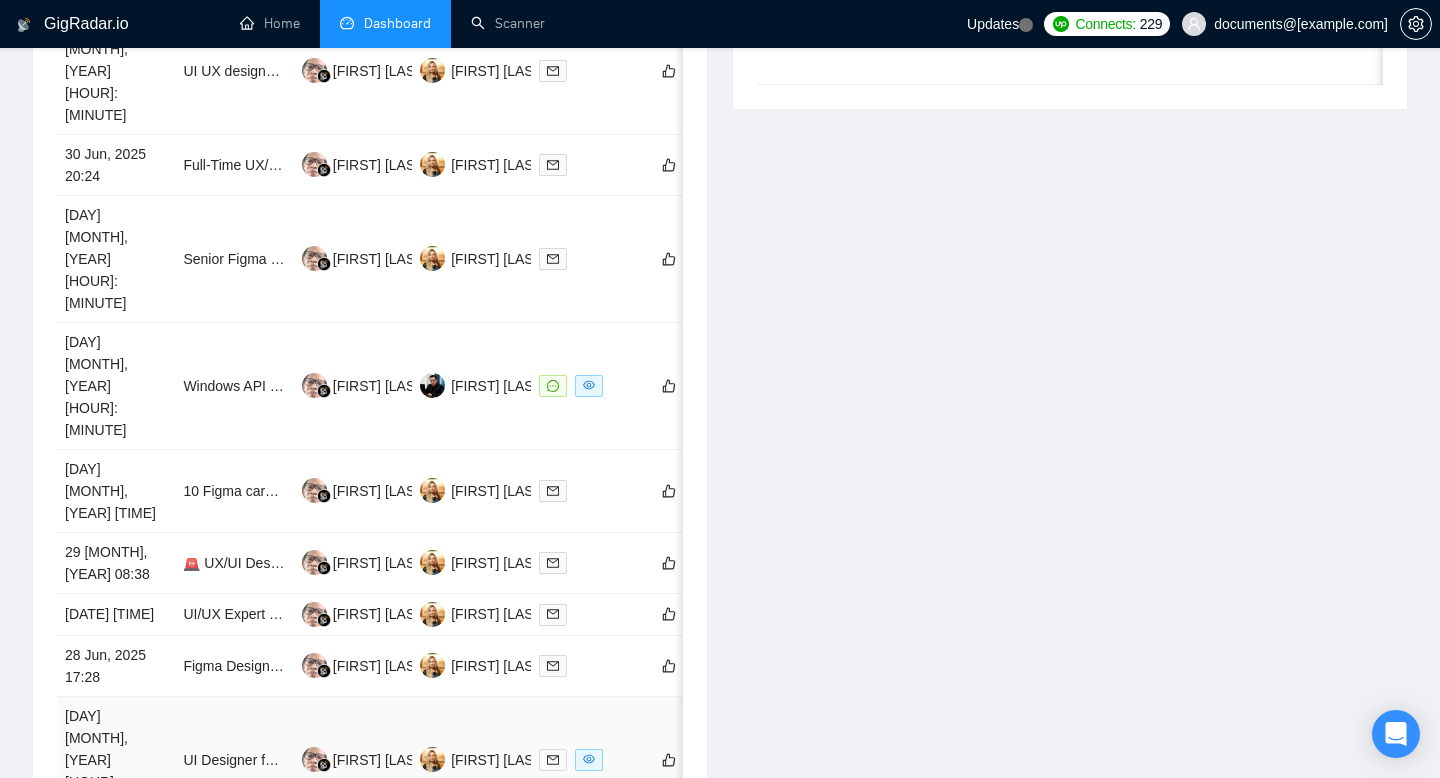 type 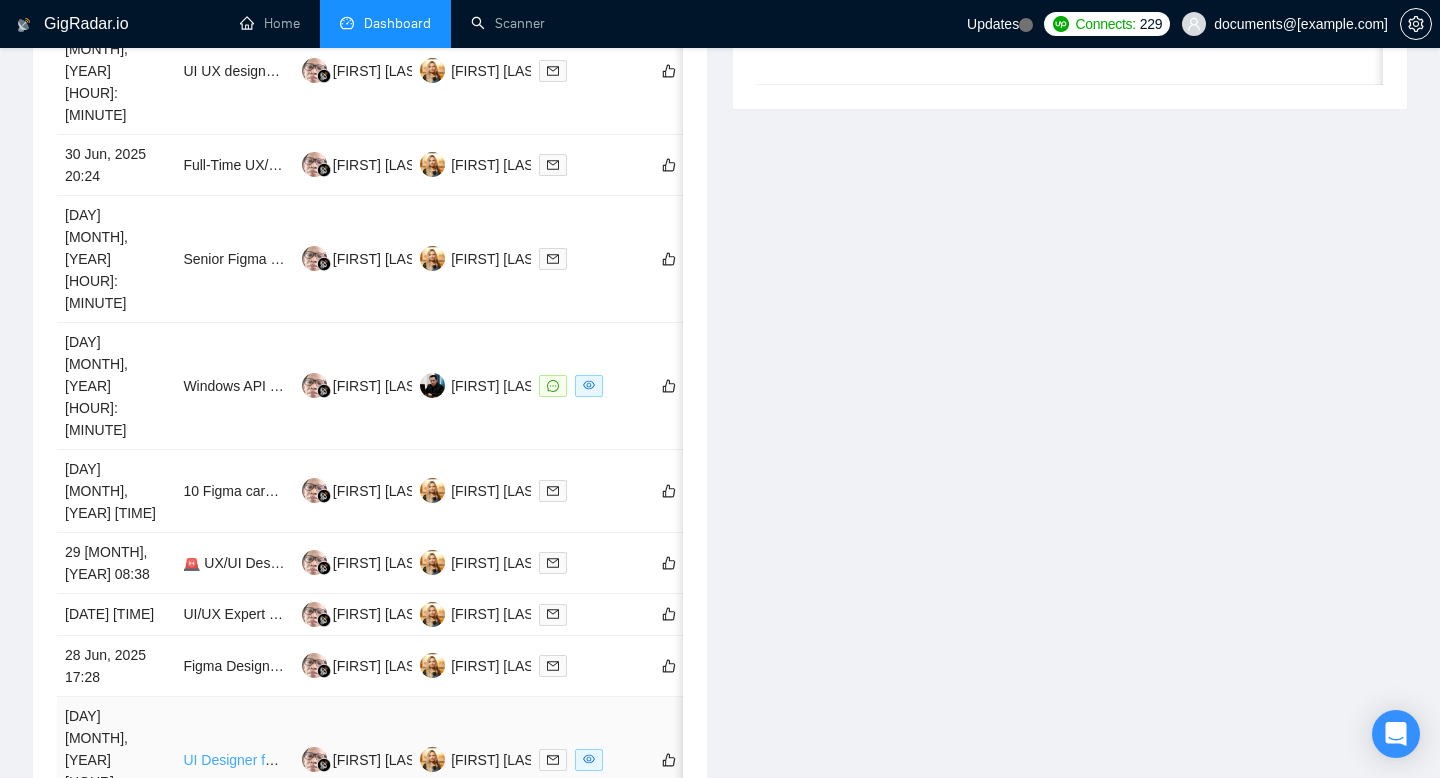 click on "UI Designer for Mobile Health App" at bounding box center [289, 760] 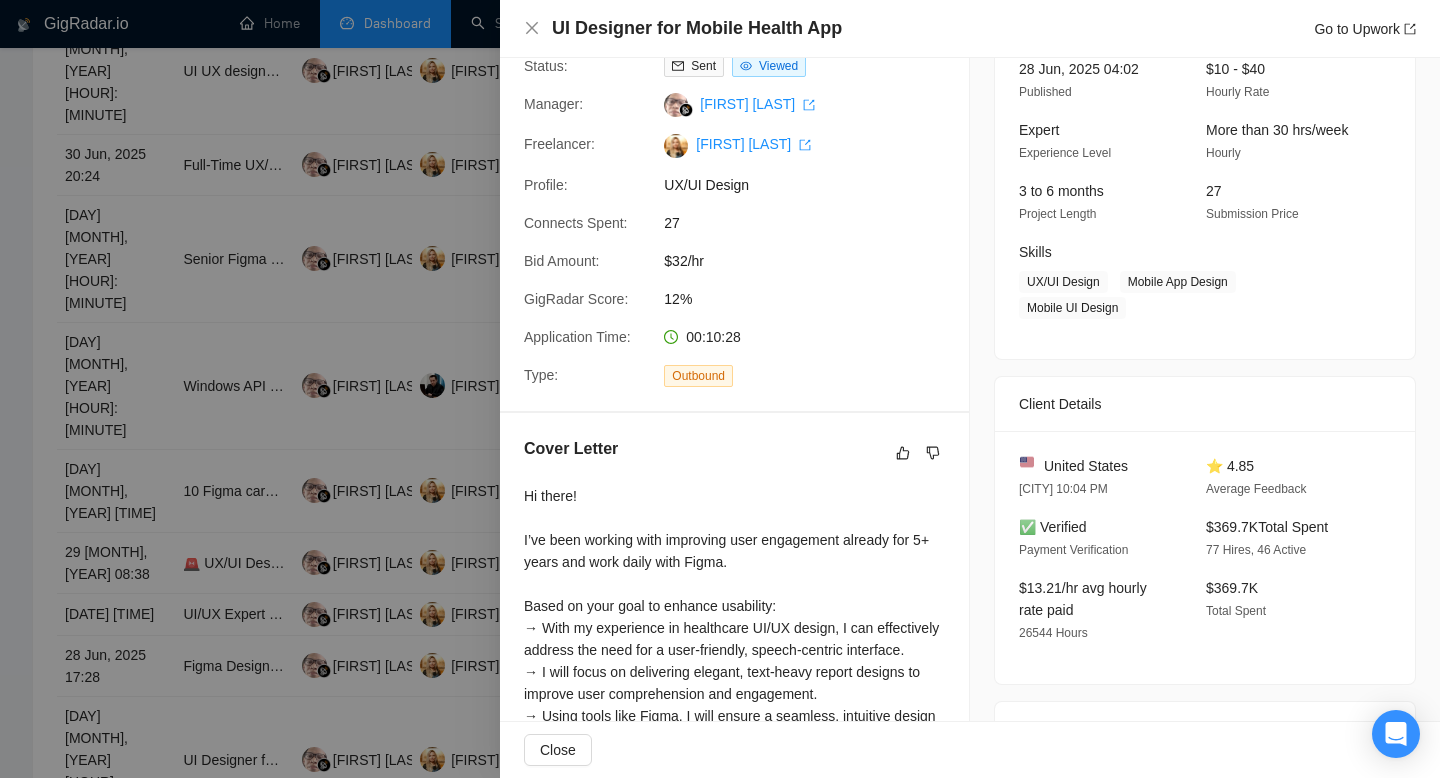 scroll, scrollTop: 149, scrollLeft: 0, axis: vertical 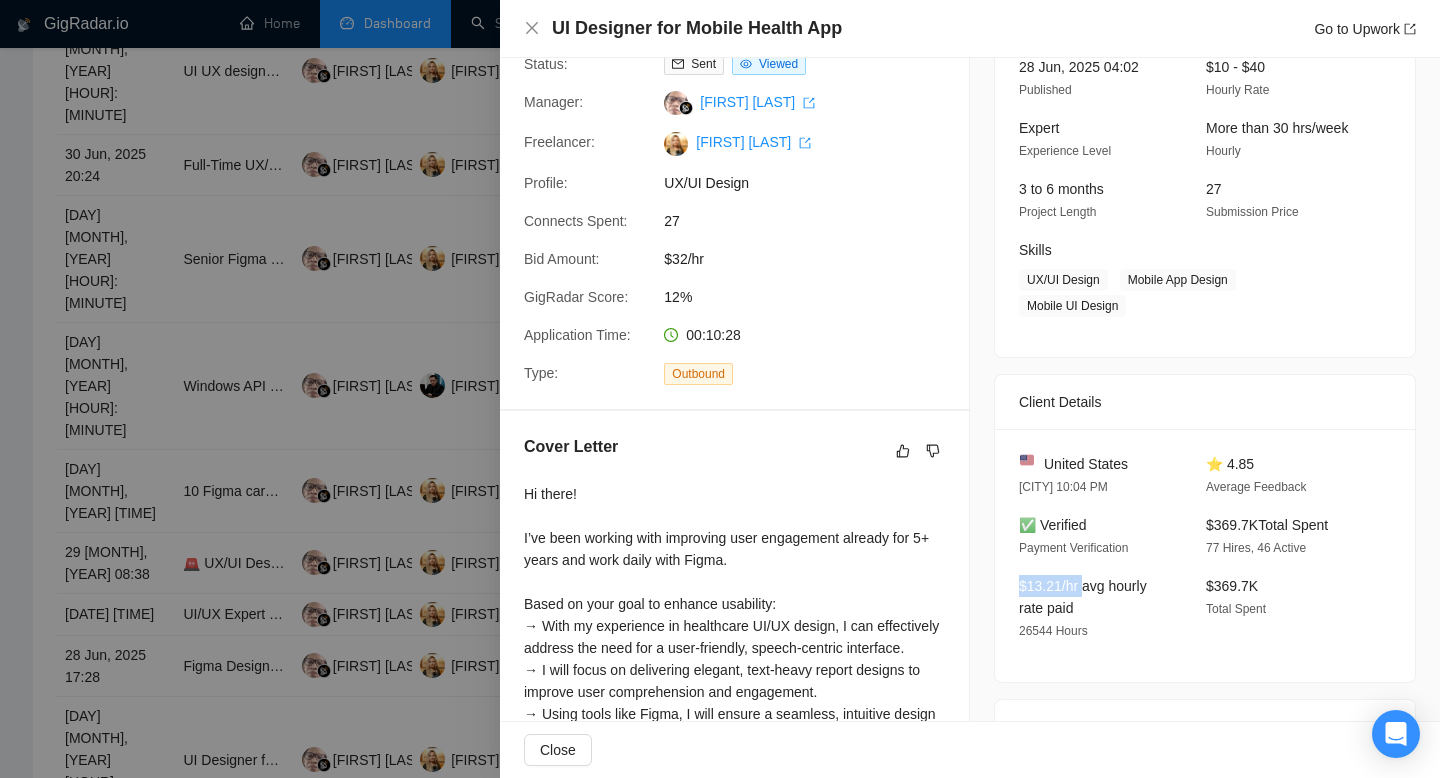 drag, startPoint x: 1088, startPoint y: 586, endPoint x: 996, endPoint y: 586, distance: 92 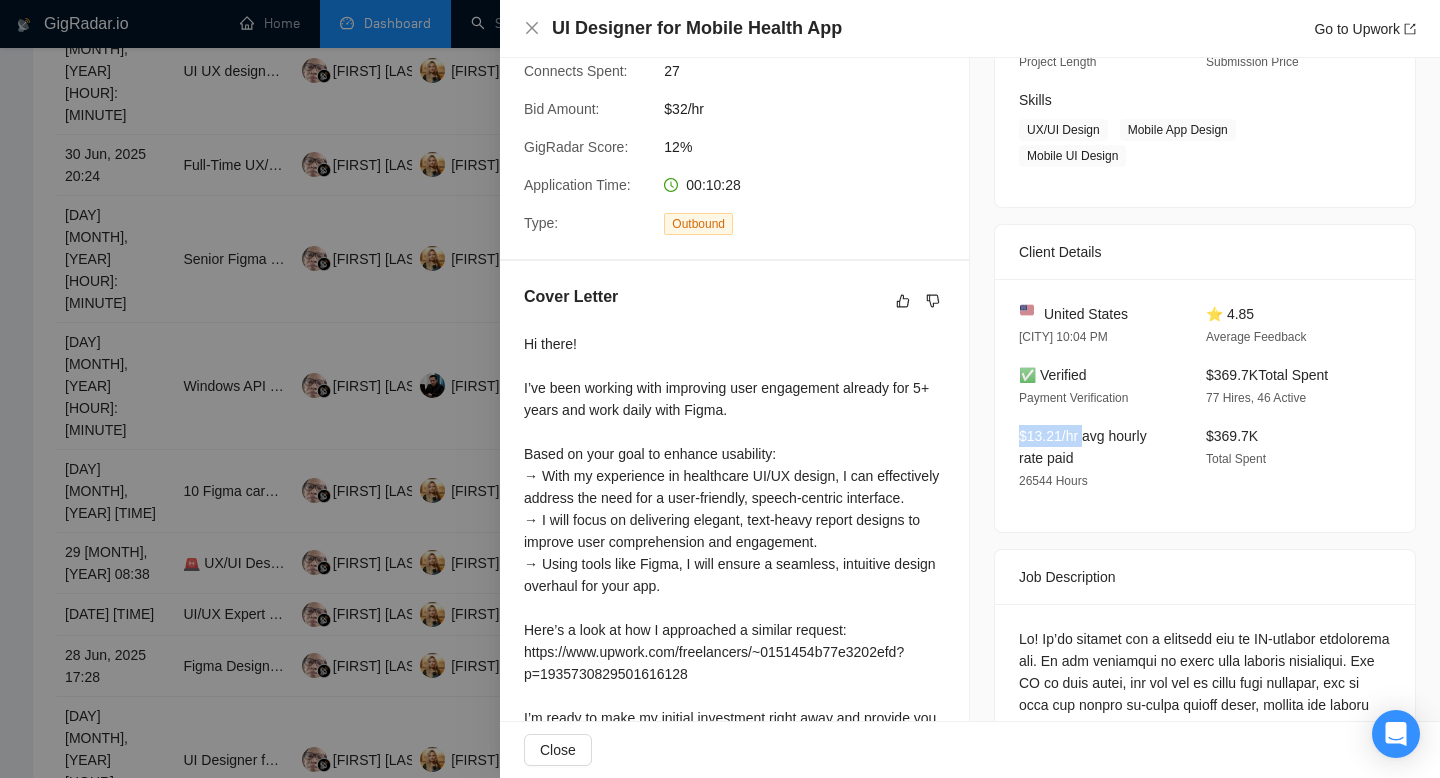 scroll, scrollTop: 0, scrollLeft: 0, axis: both 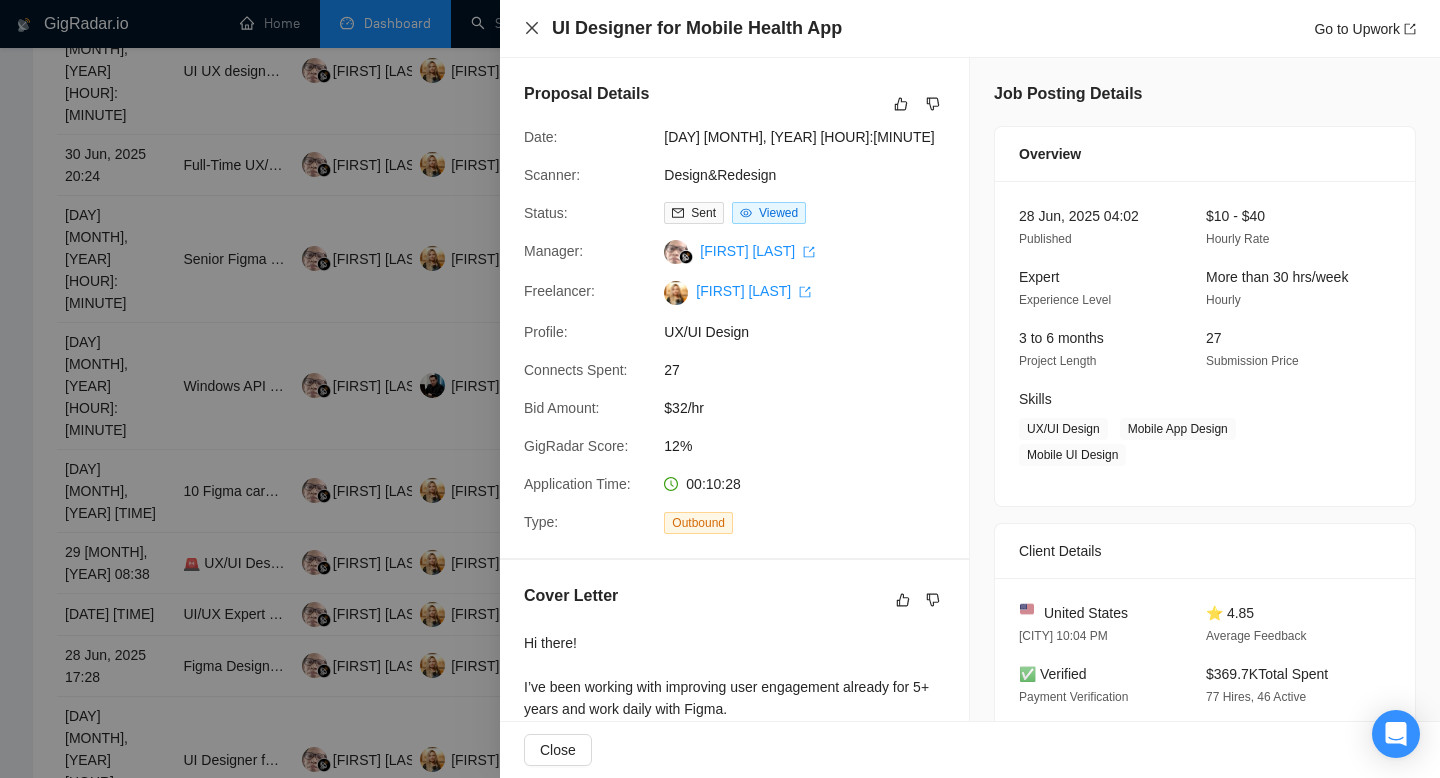 click 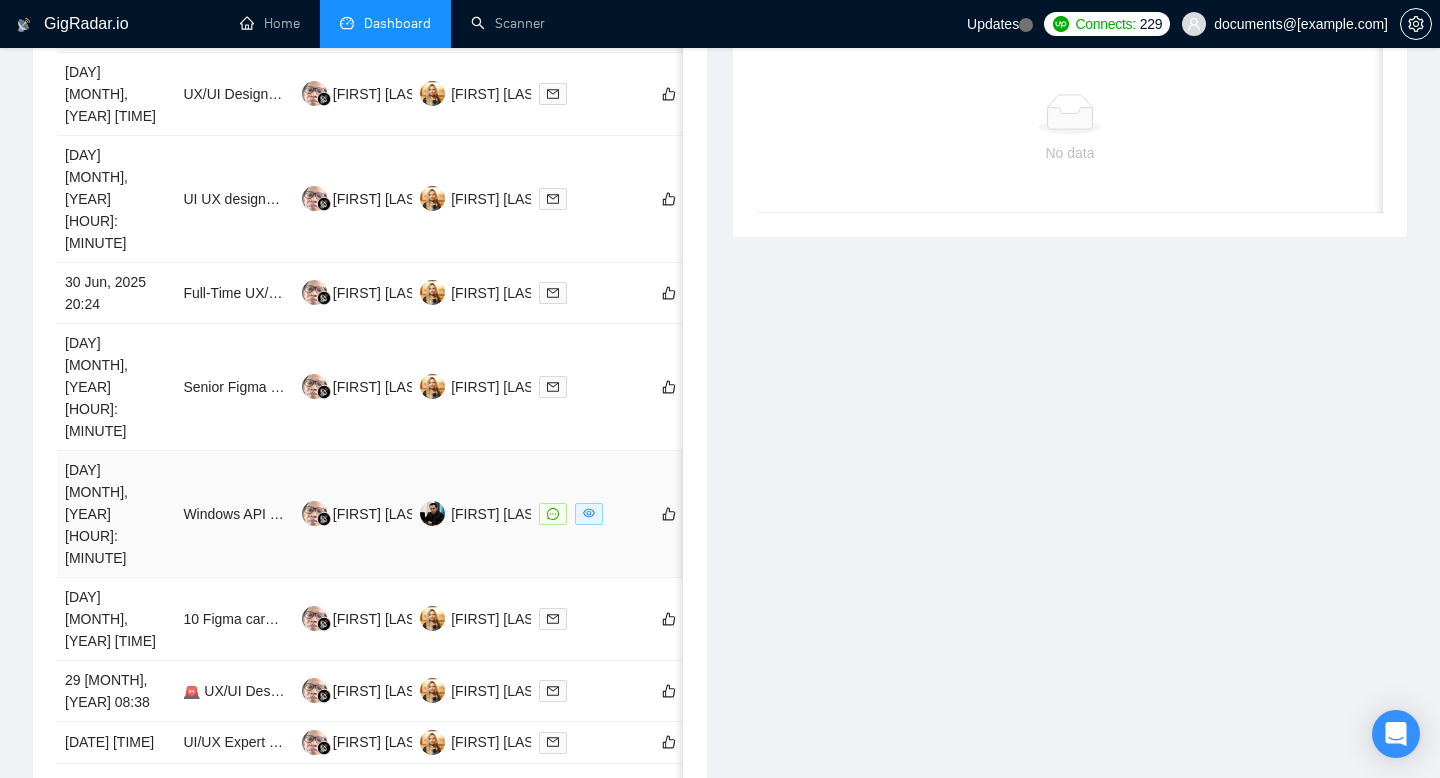 scroll, scrollTop: 902, scrollLeft: 0, axis: vertical 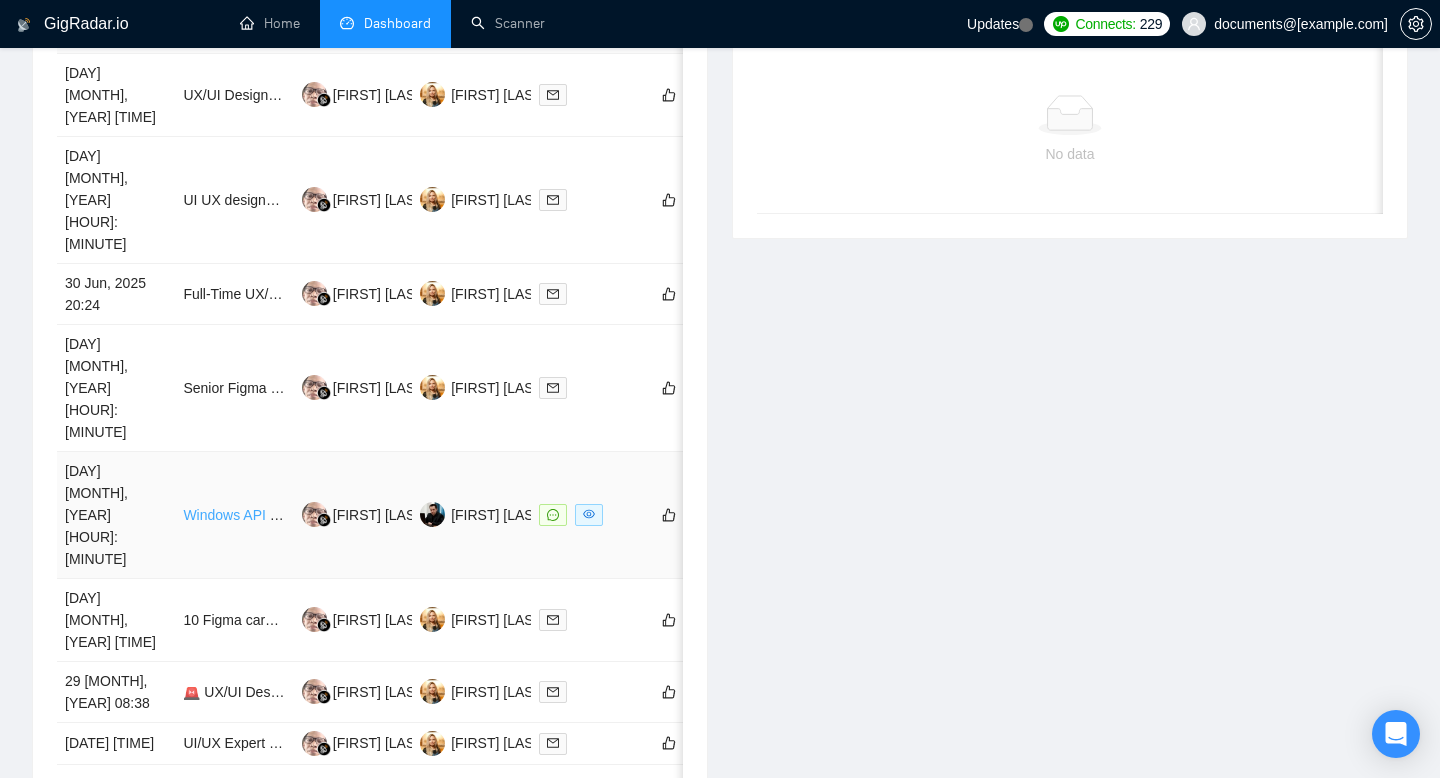 click on "Windows API server having Serious TCP/IP Network stack performance issue" at bounding box center [423, 515] 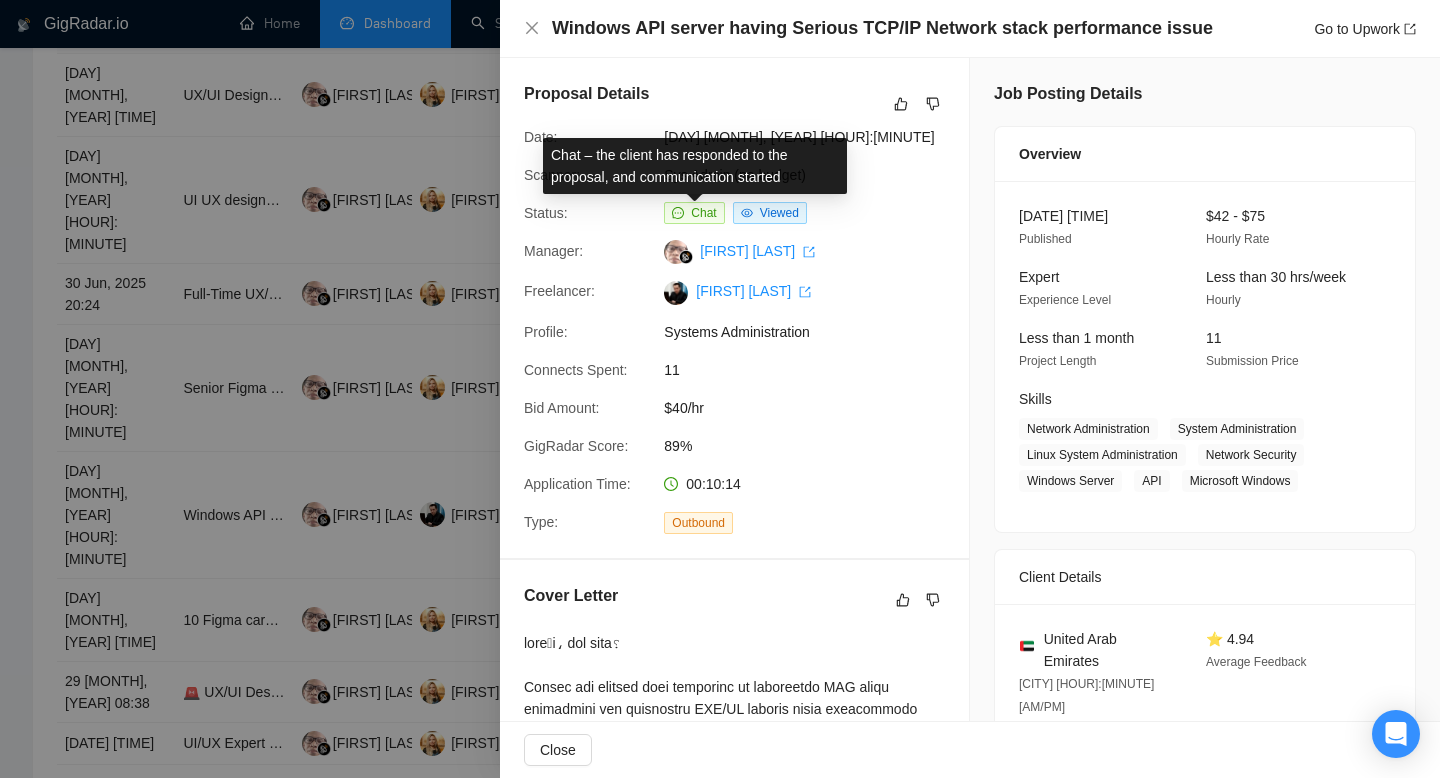 click on "Chat" at bounding box center [703, 213] 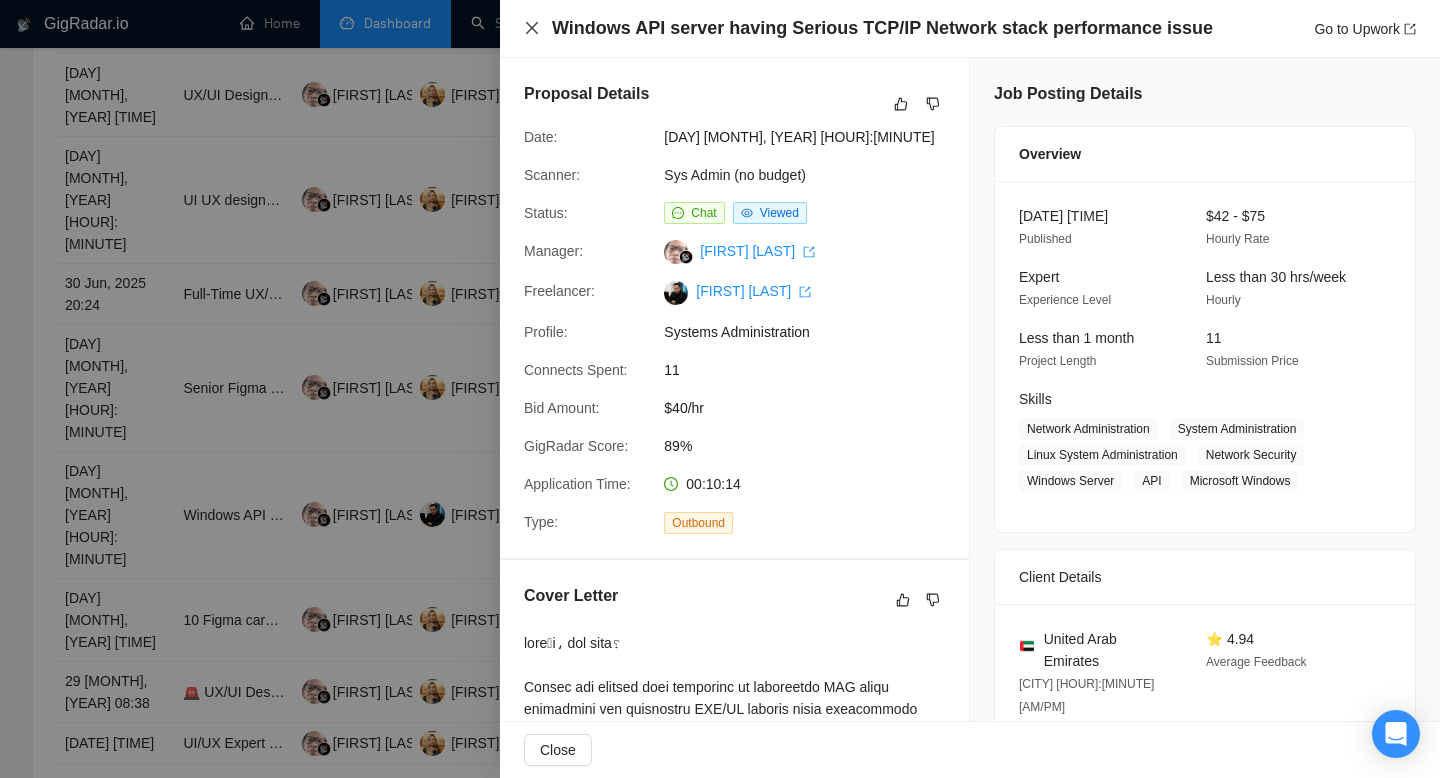 click 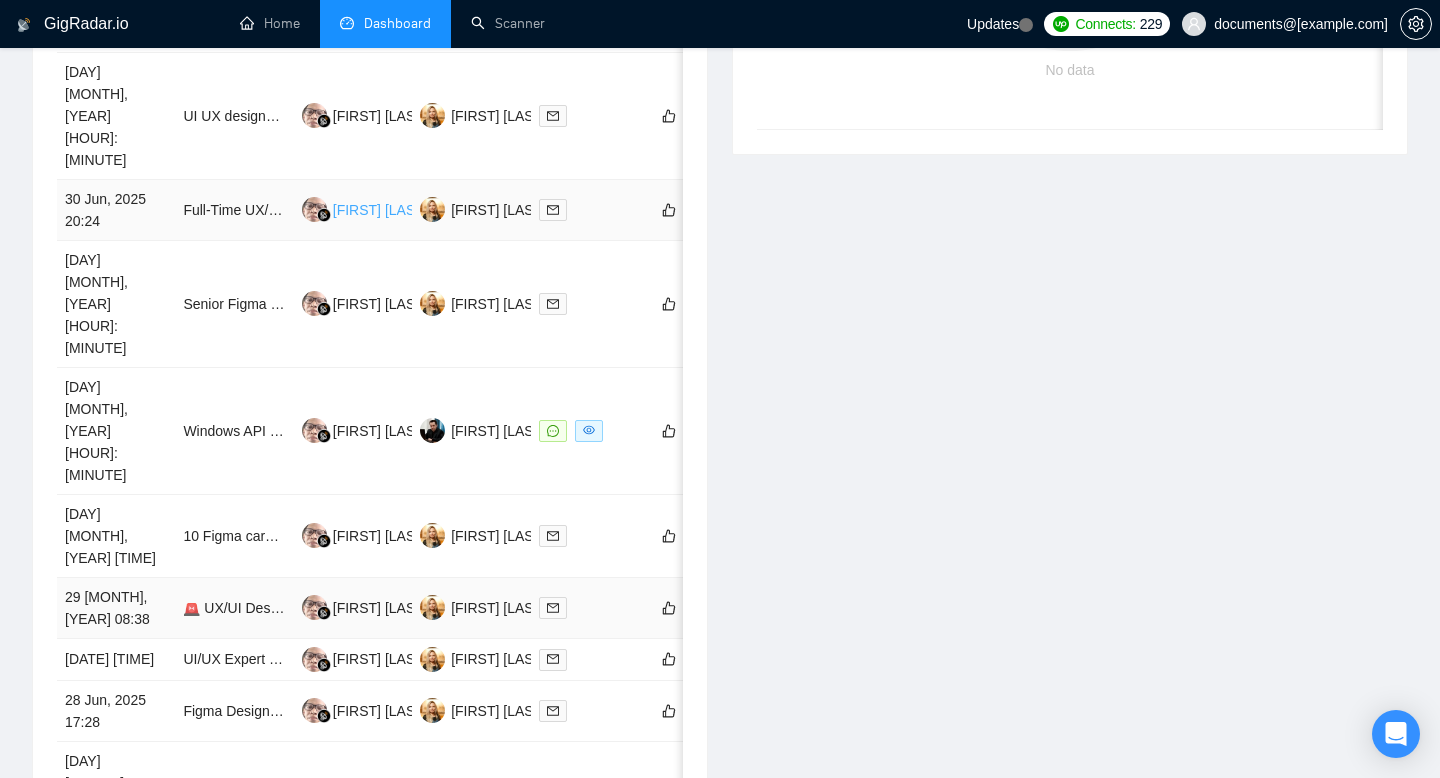 scroll, scrollTop: 1011, scrollLeft: 0, axis: vertical 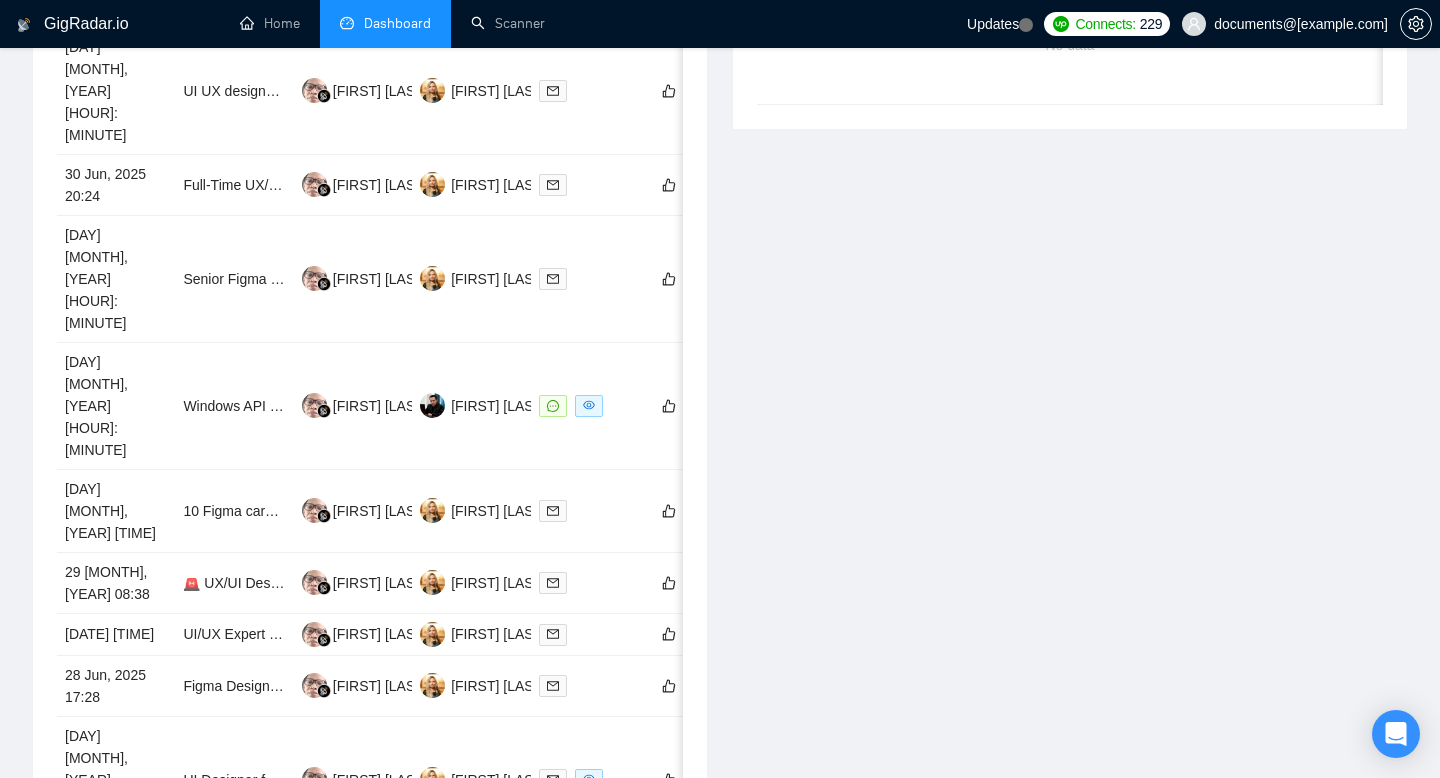click on "6" at bounding box center (513, 872) 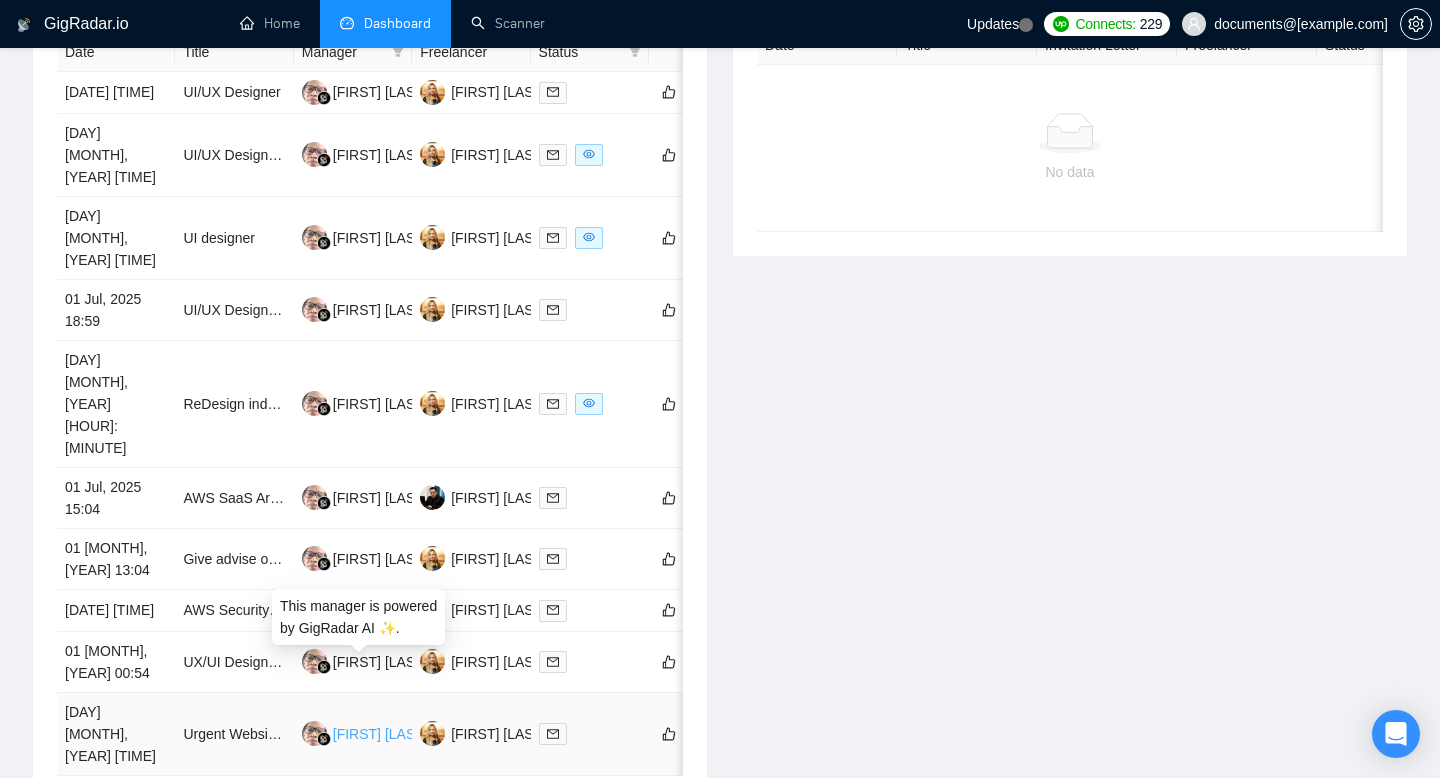 scroll, scrollTop: 856, scrollLeft: 0, axis: vertical 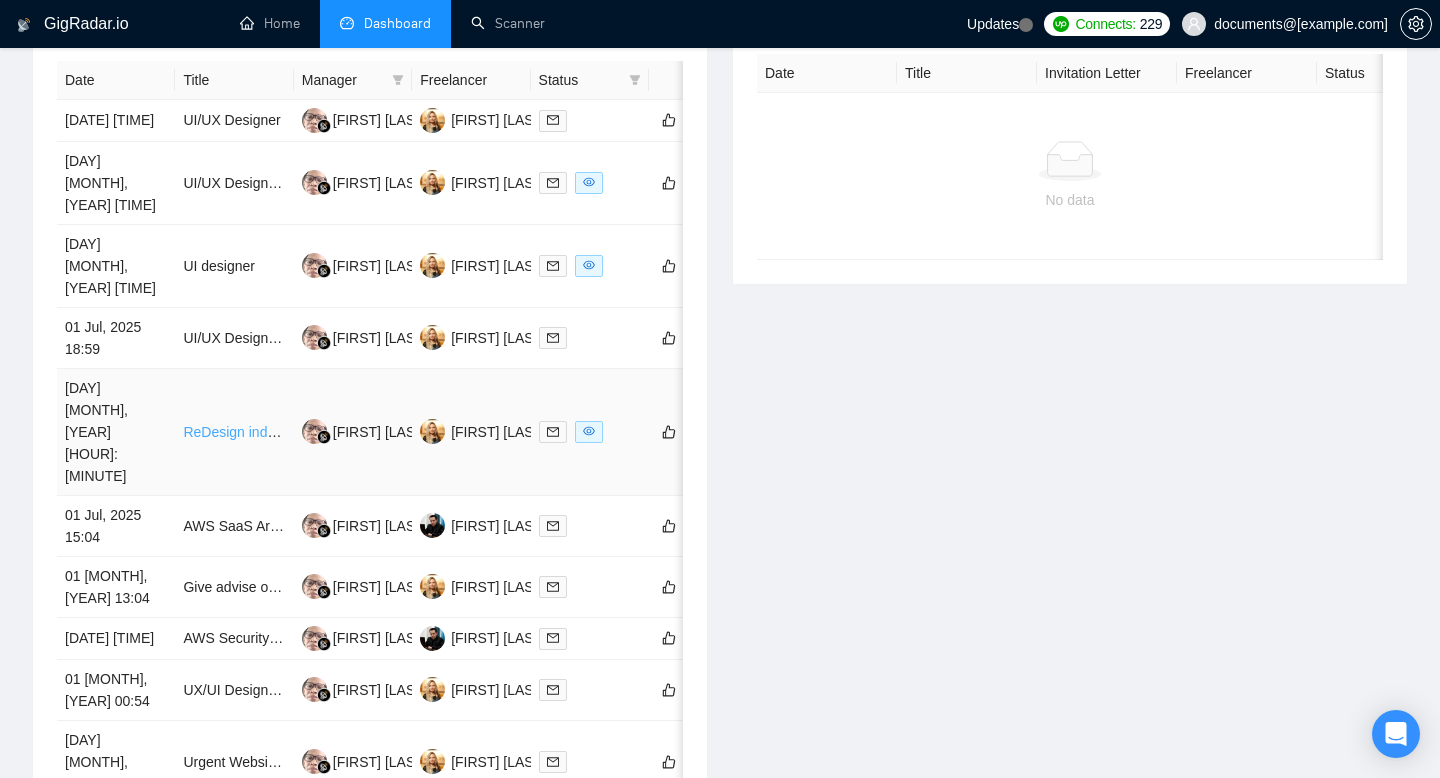 click on "ReDesign indoor wayfinding solution for digital kiosks" at bounding box center [348, 432] 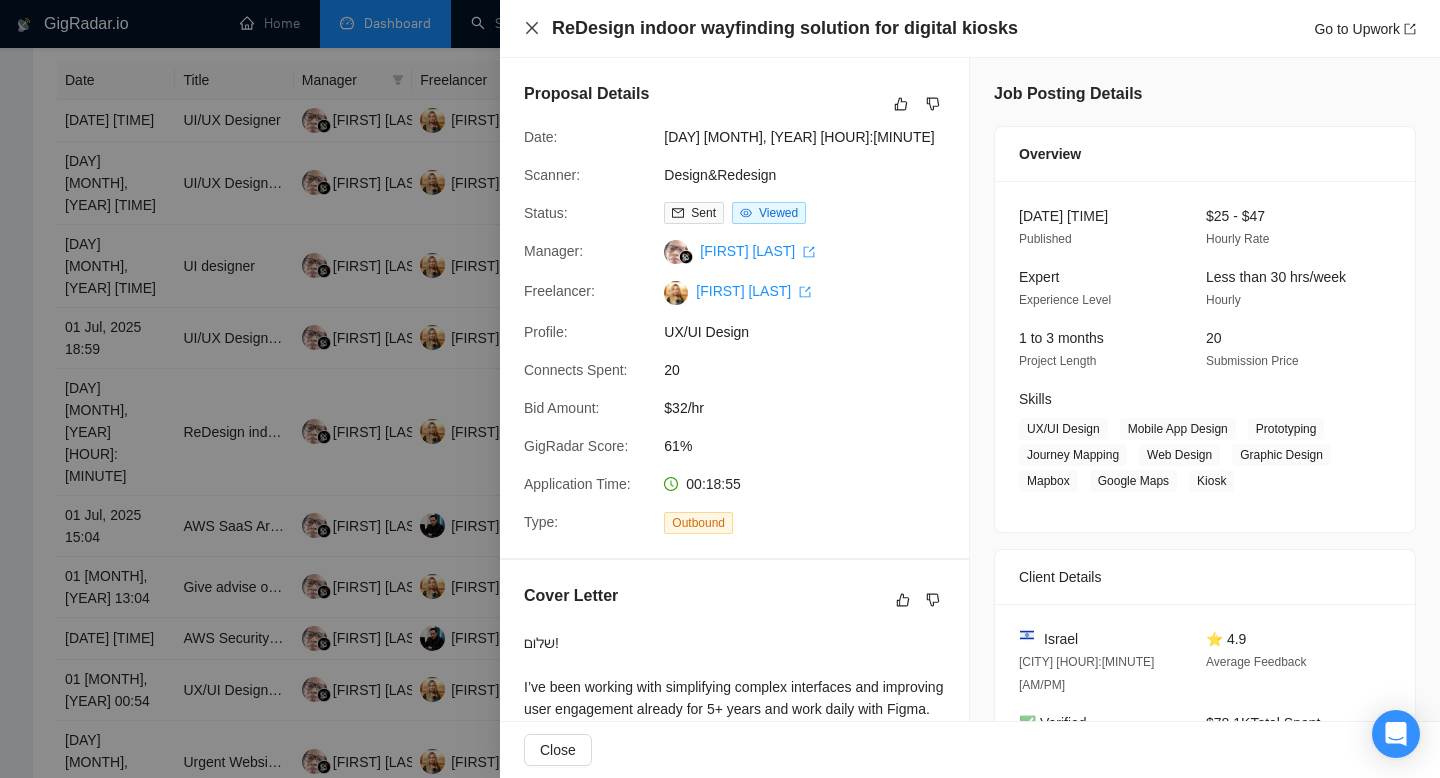 click 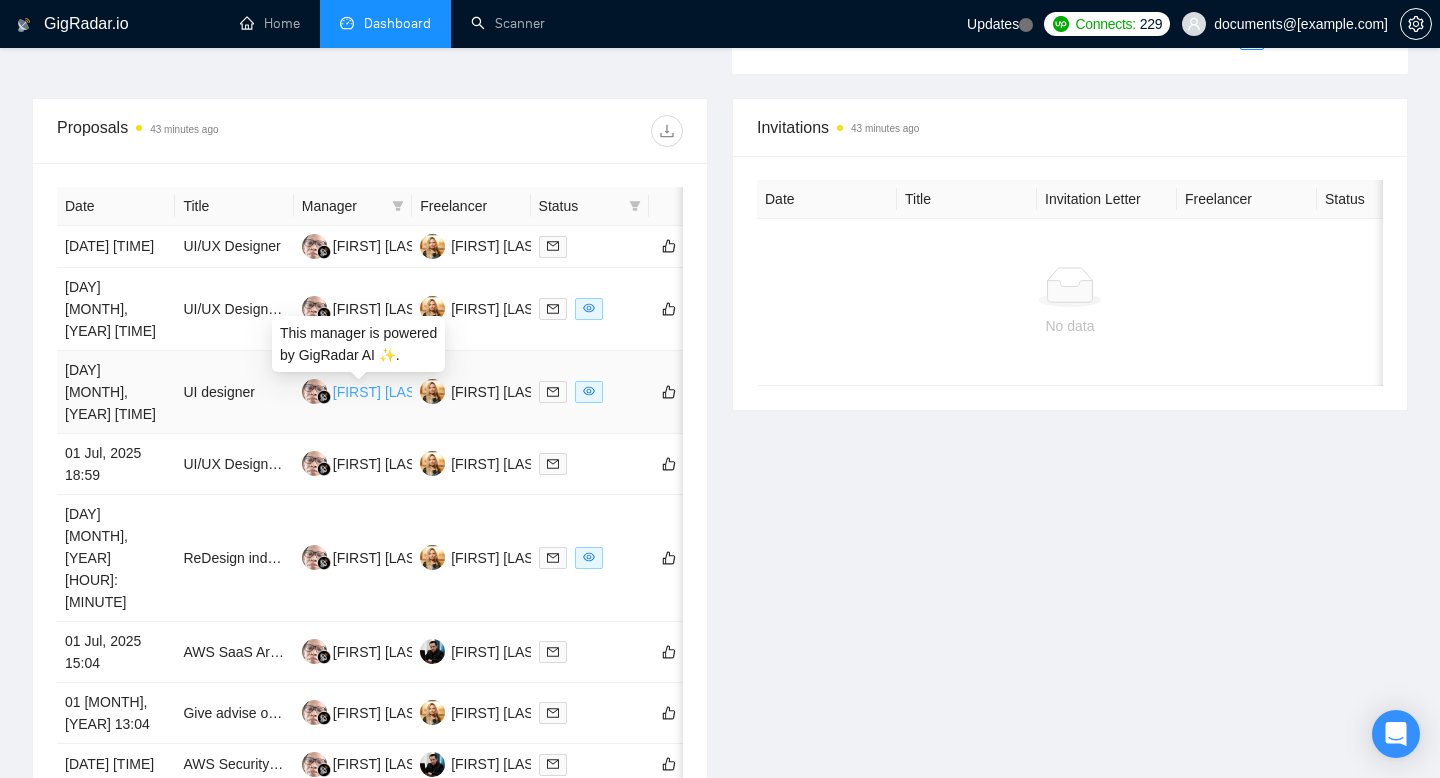 scroll, scrollTop: 726, scrollLeft: 0, axis: vertical 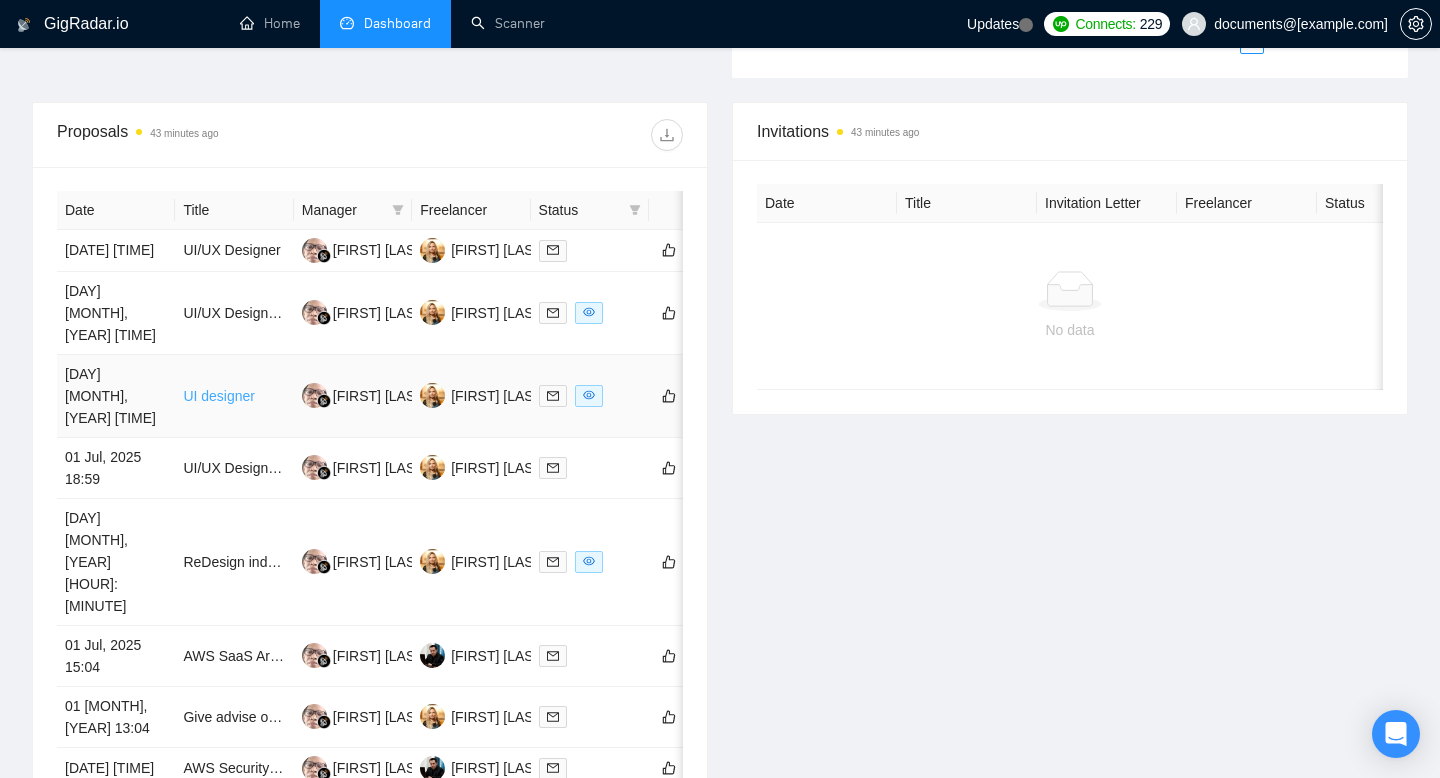 click on "UI designer" at bounding box center (219, 396) 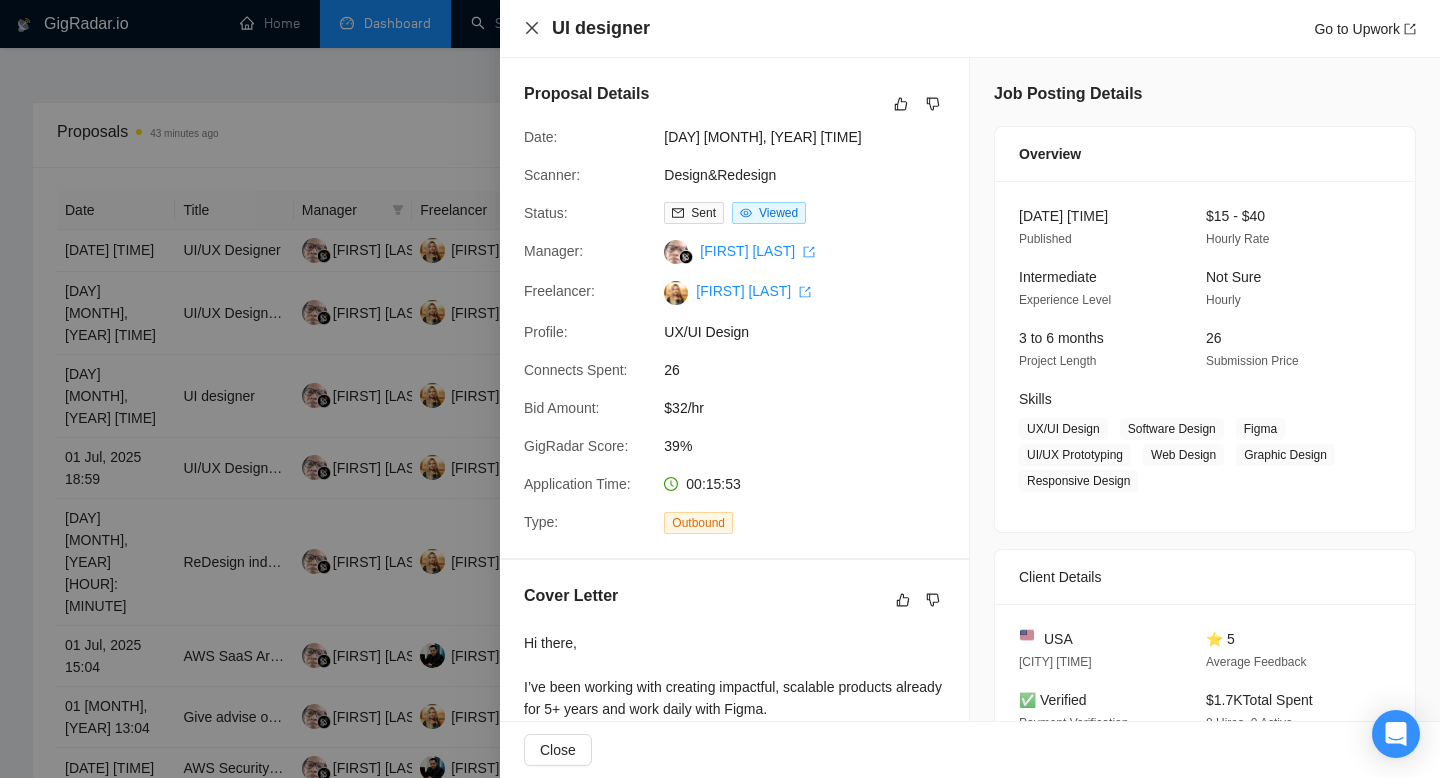 click 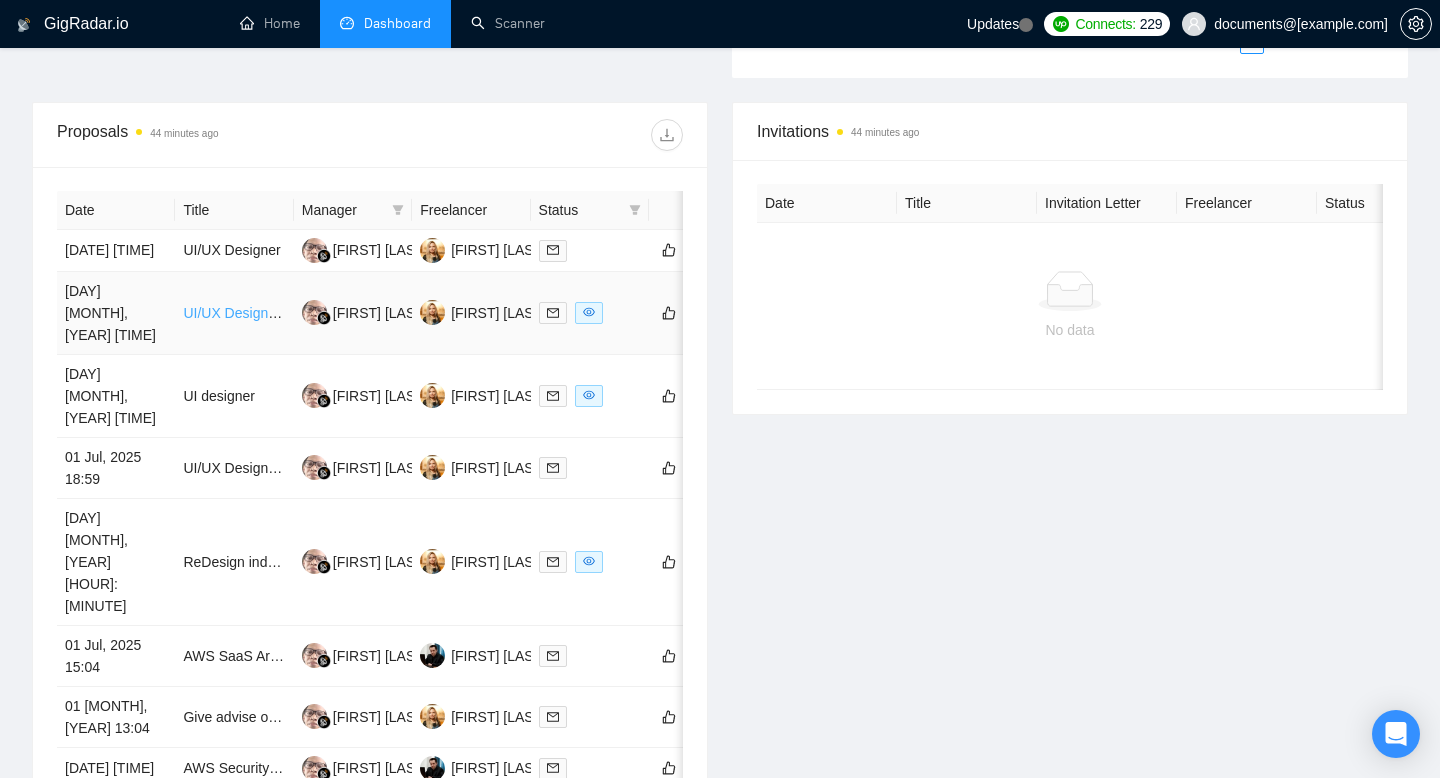 click on "UI/UX Designer for a SaaS" at bounding box center (266, 313) 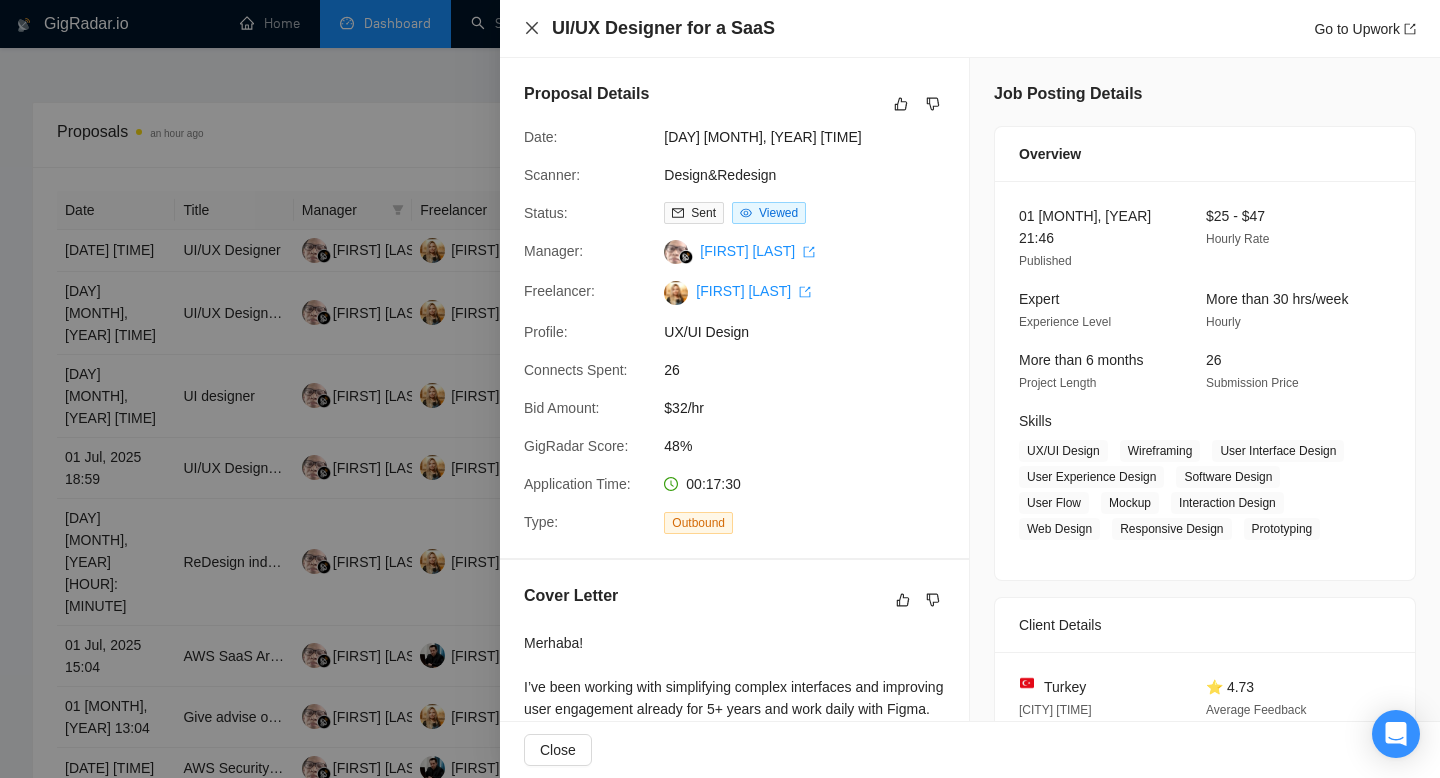 click 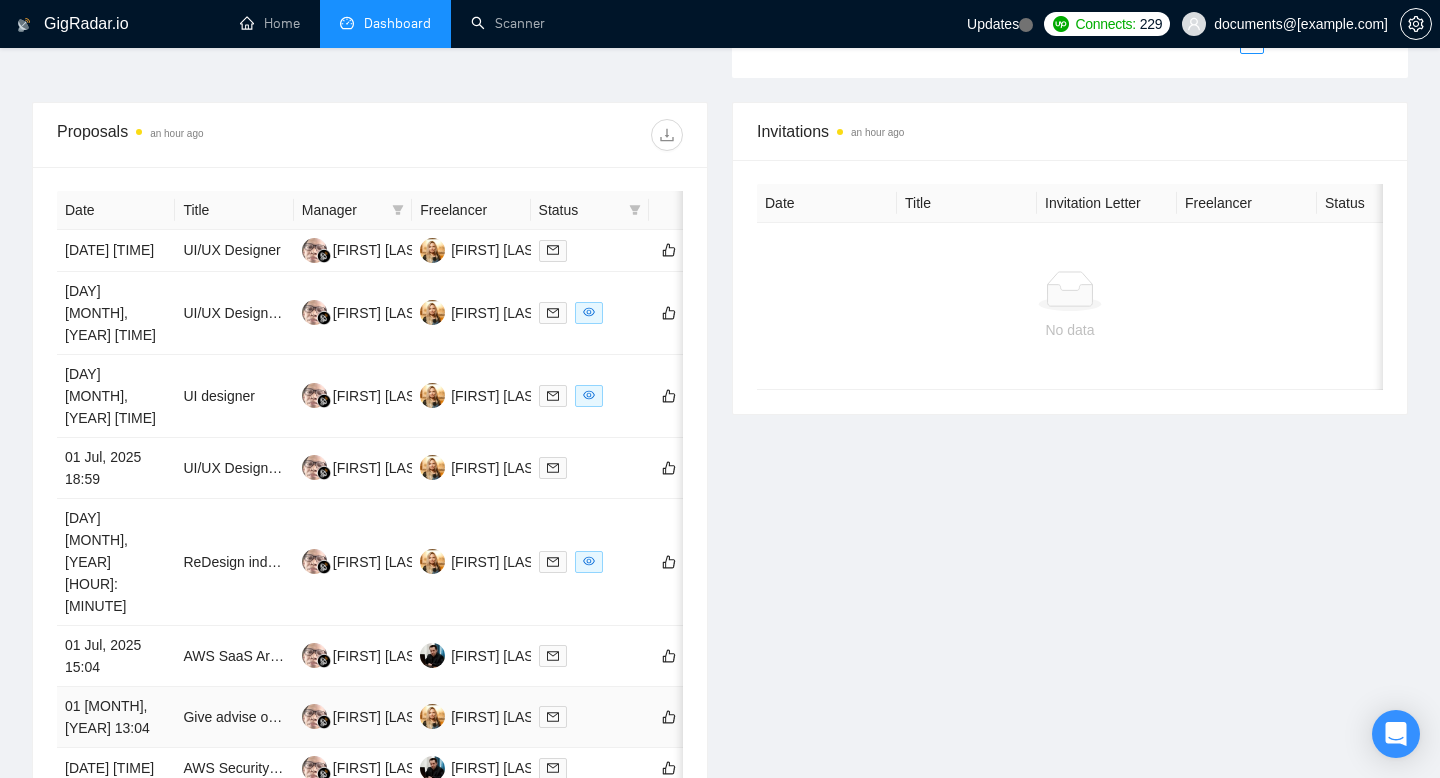 scroll, scrollTop: 1031, scrollLeft: 0, axis: vertical 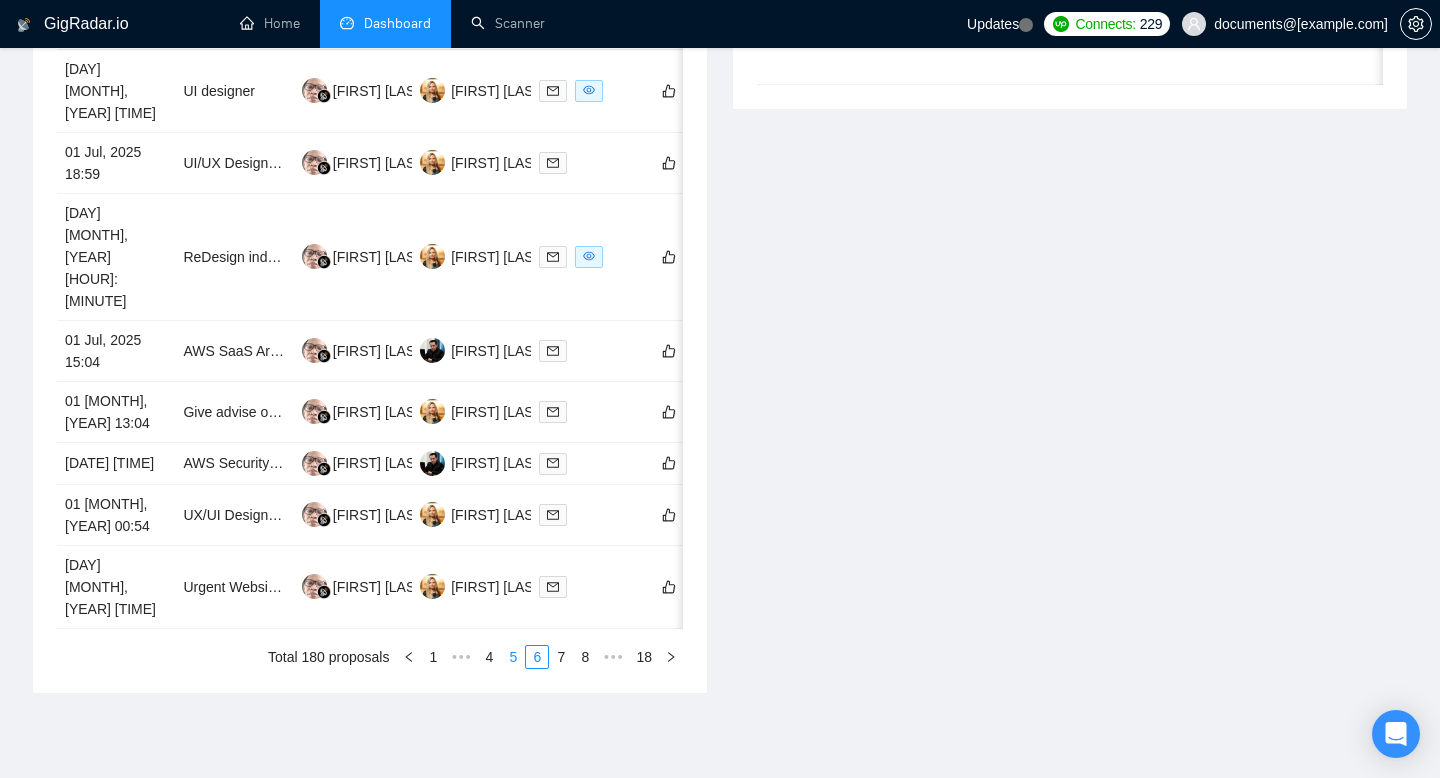 click on "5" at bounding box center [513, 657] 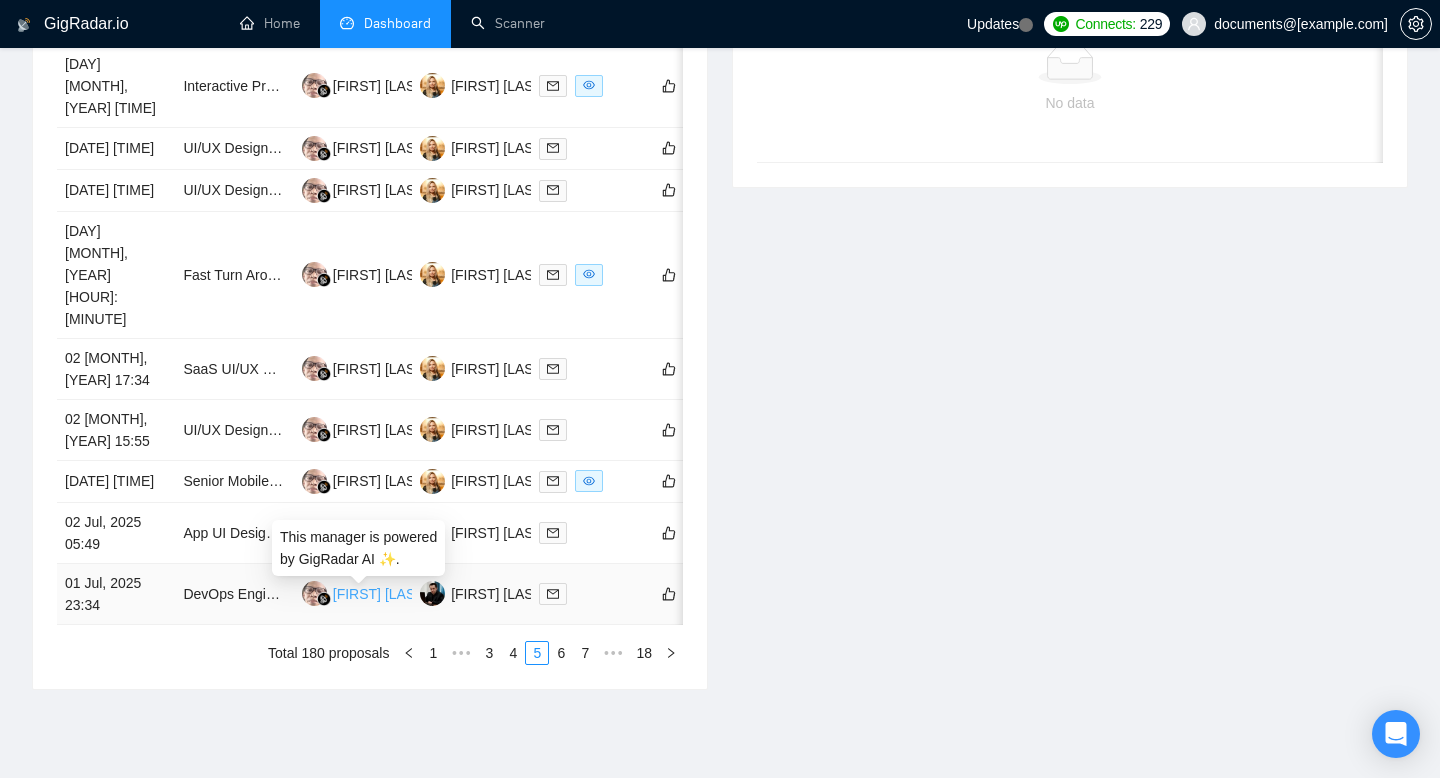 scroll, scrollTop: 949, scrollLeft: 0, axis: vertical 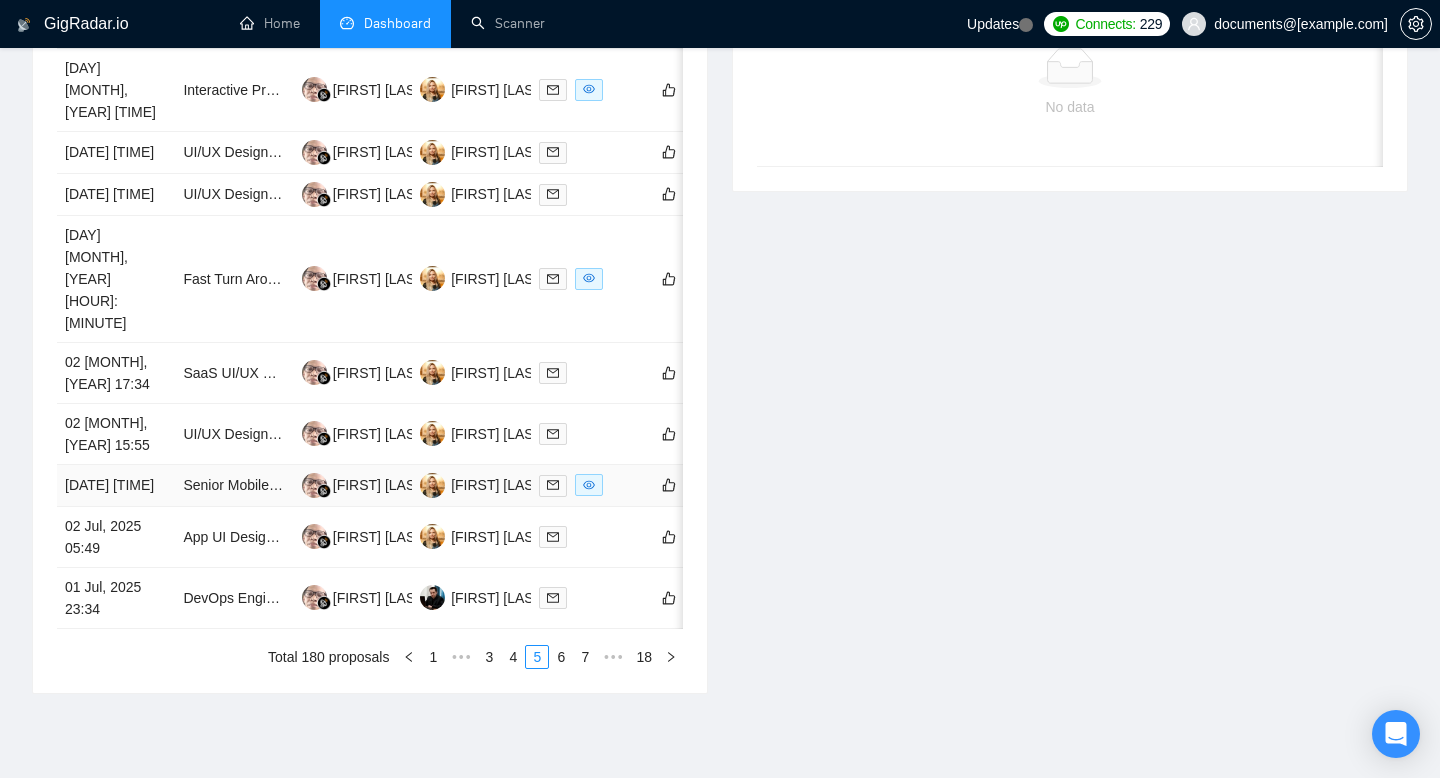 type 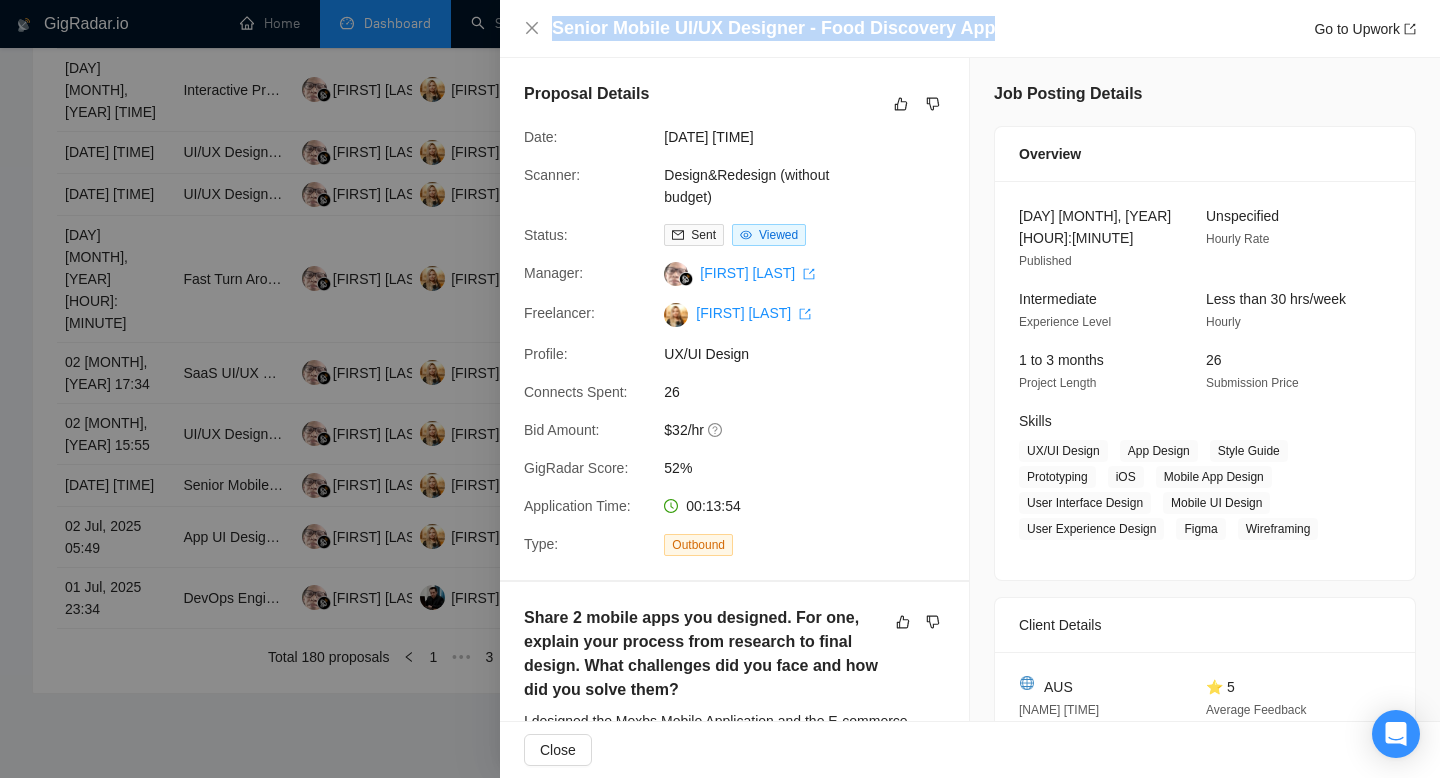 drag, startPoint x: 1000, startPoint y: 21, endPoint x: 554, endPoint y: 28, distance: 446.05493 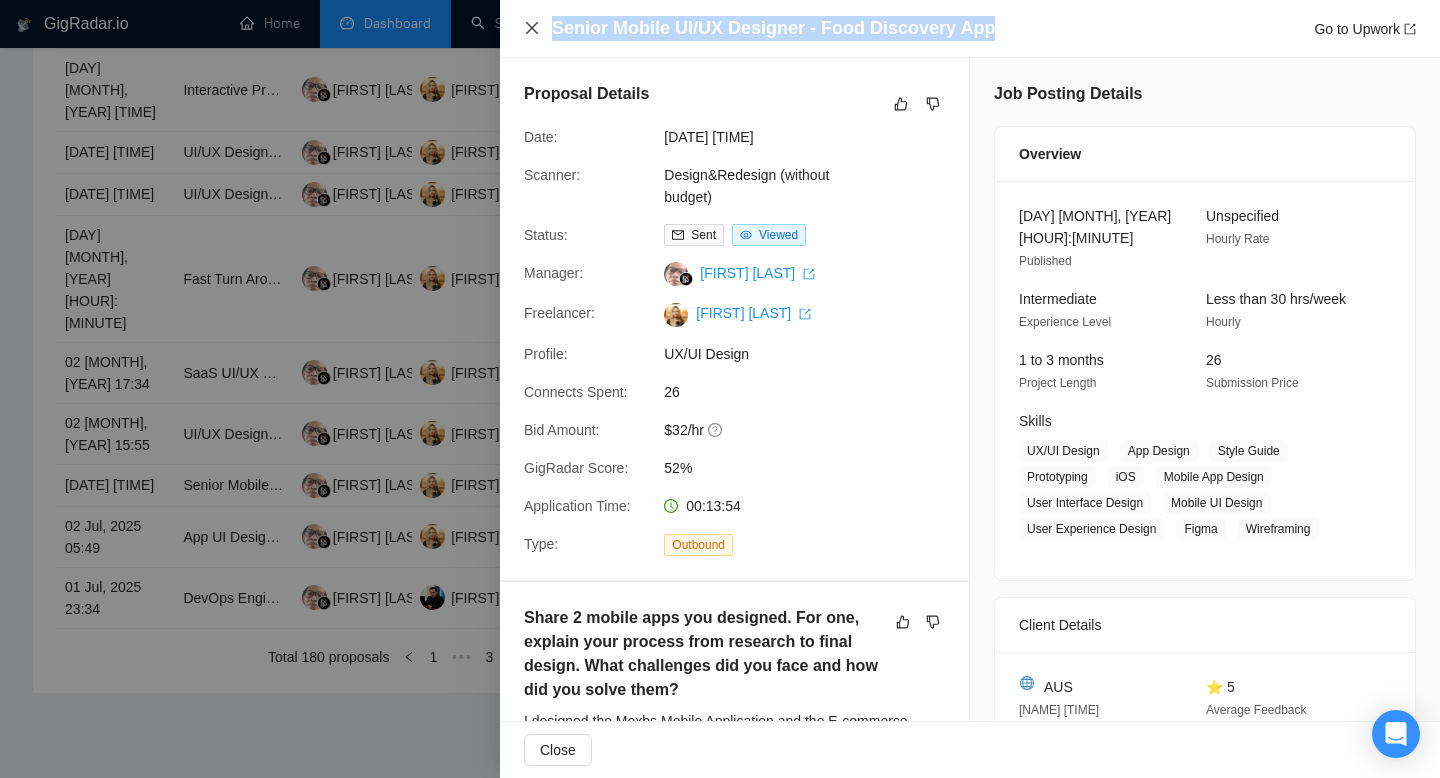 click 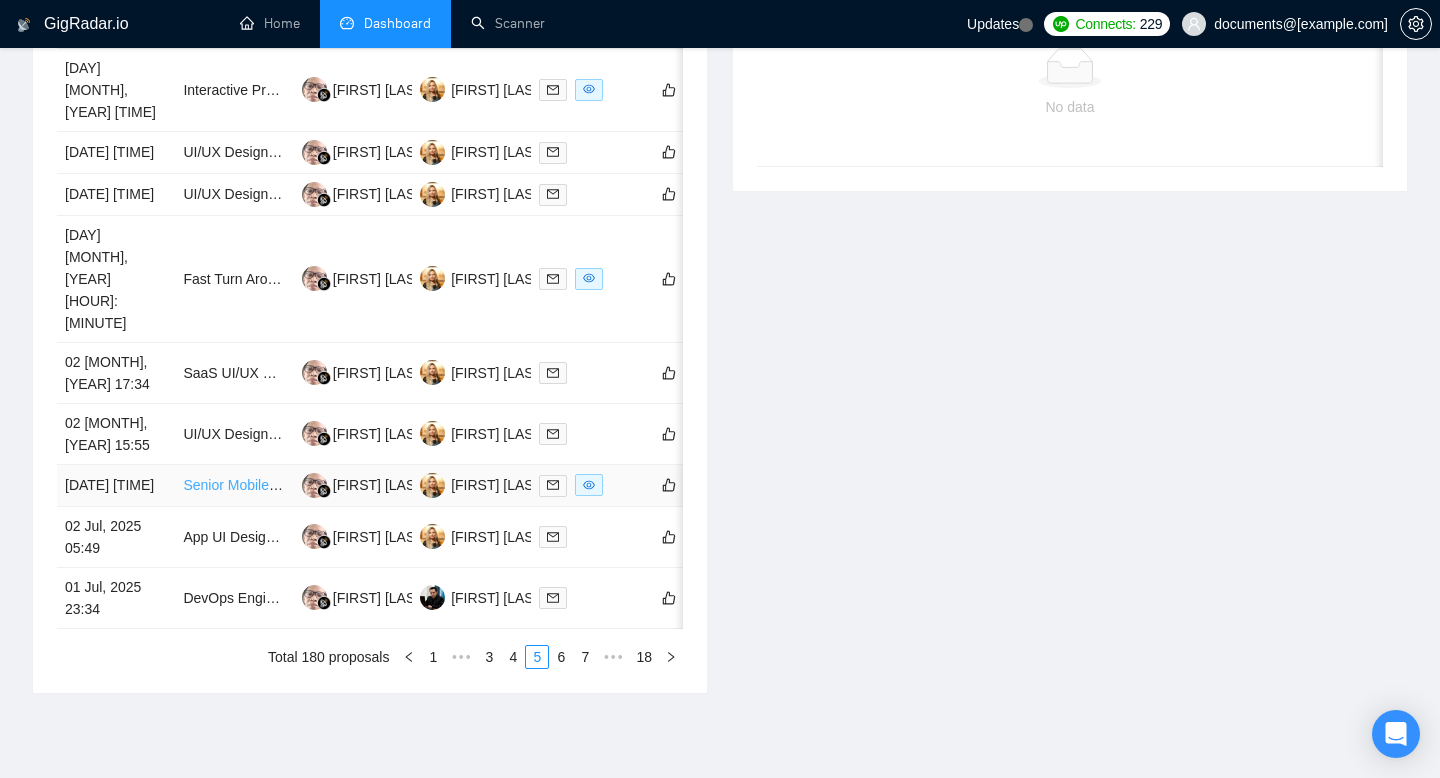 click on "Senior Mobile UI/UX Designer - Food Discovery App" at bounding box center (345, 485) 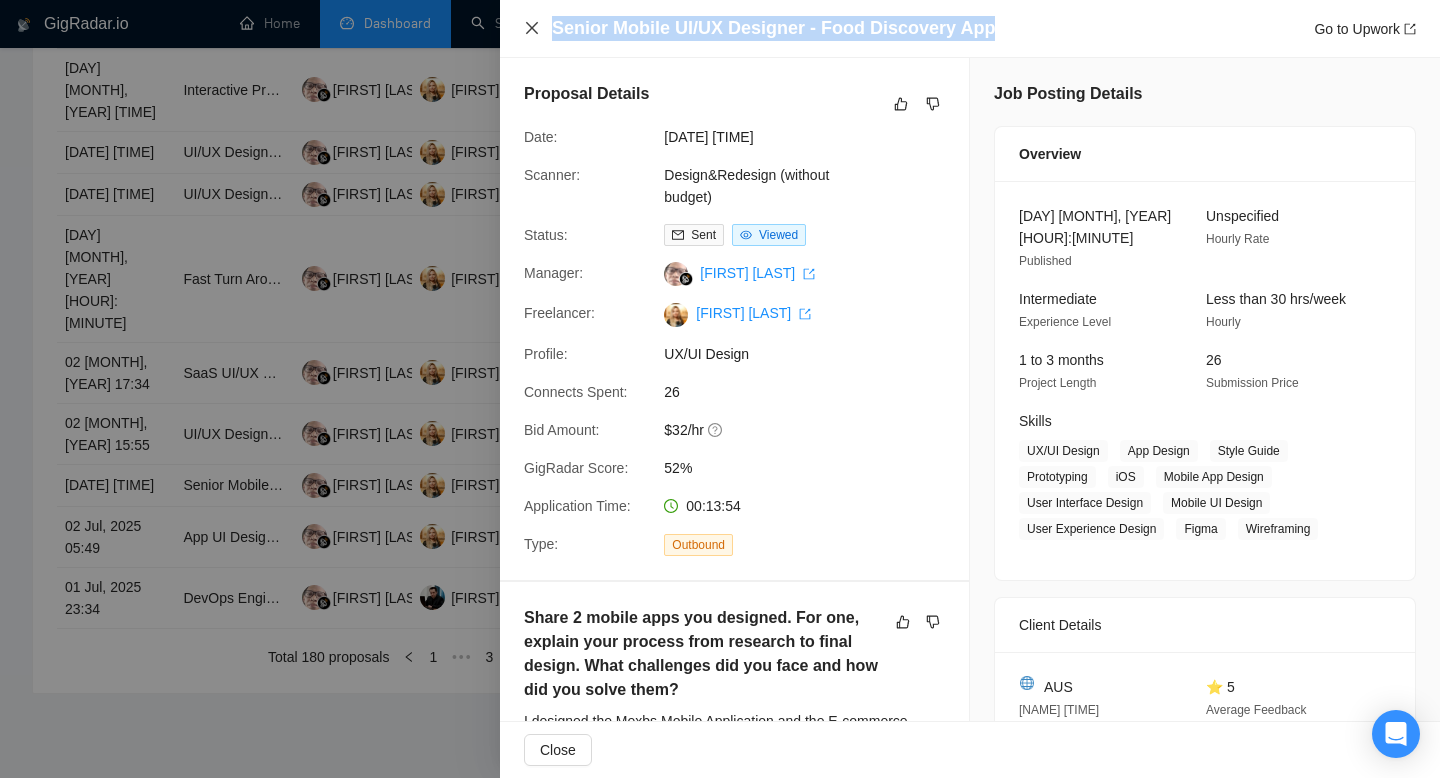 click 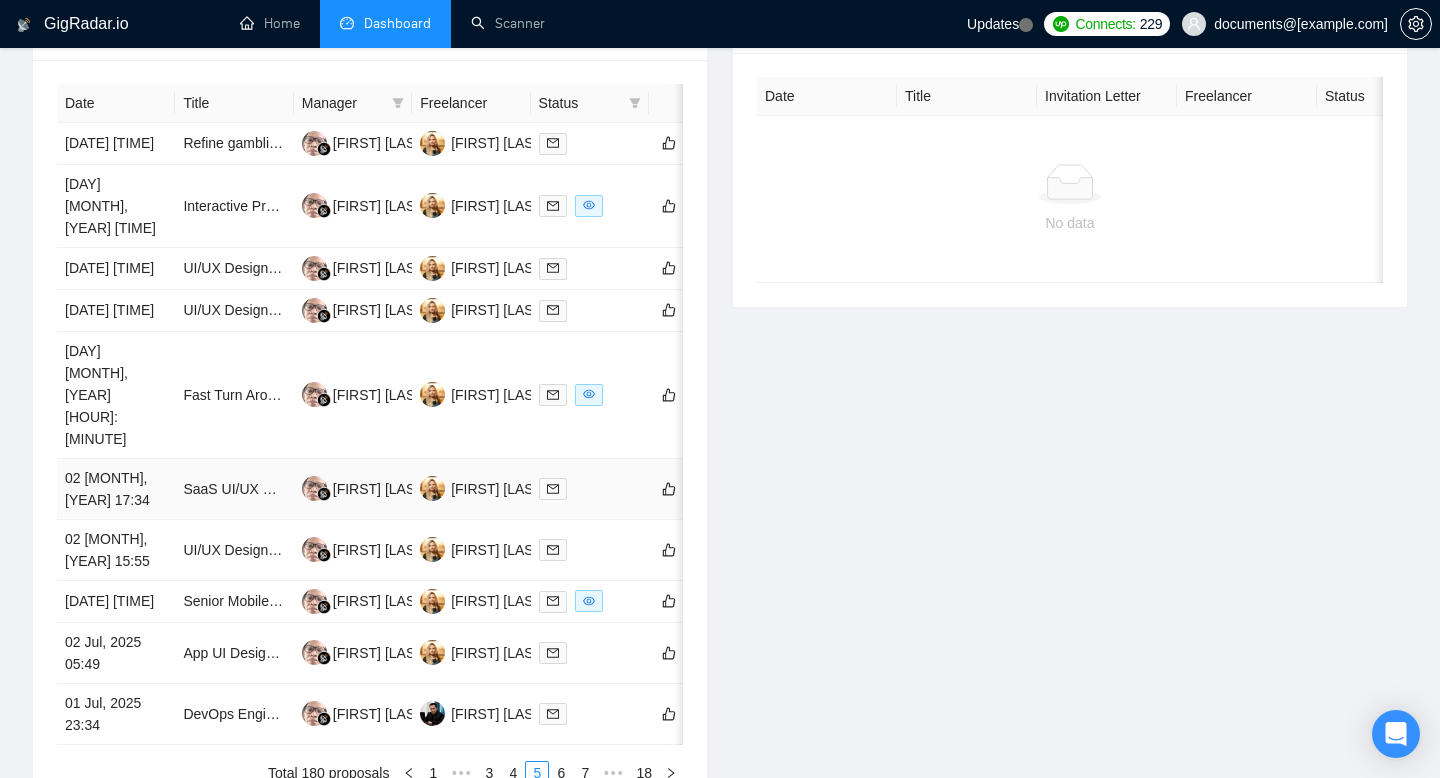 scroll, scrollTop: 831, scrollLeft: 0, axis: vertical 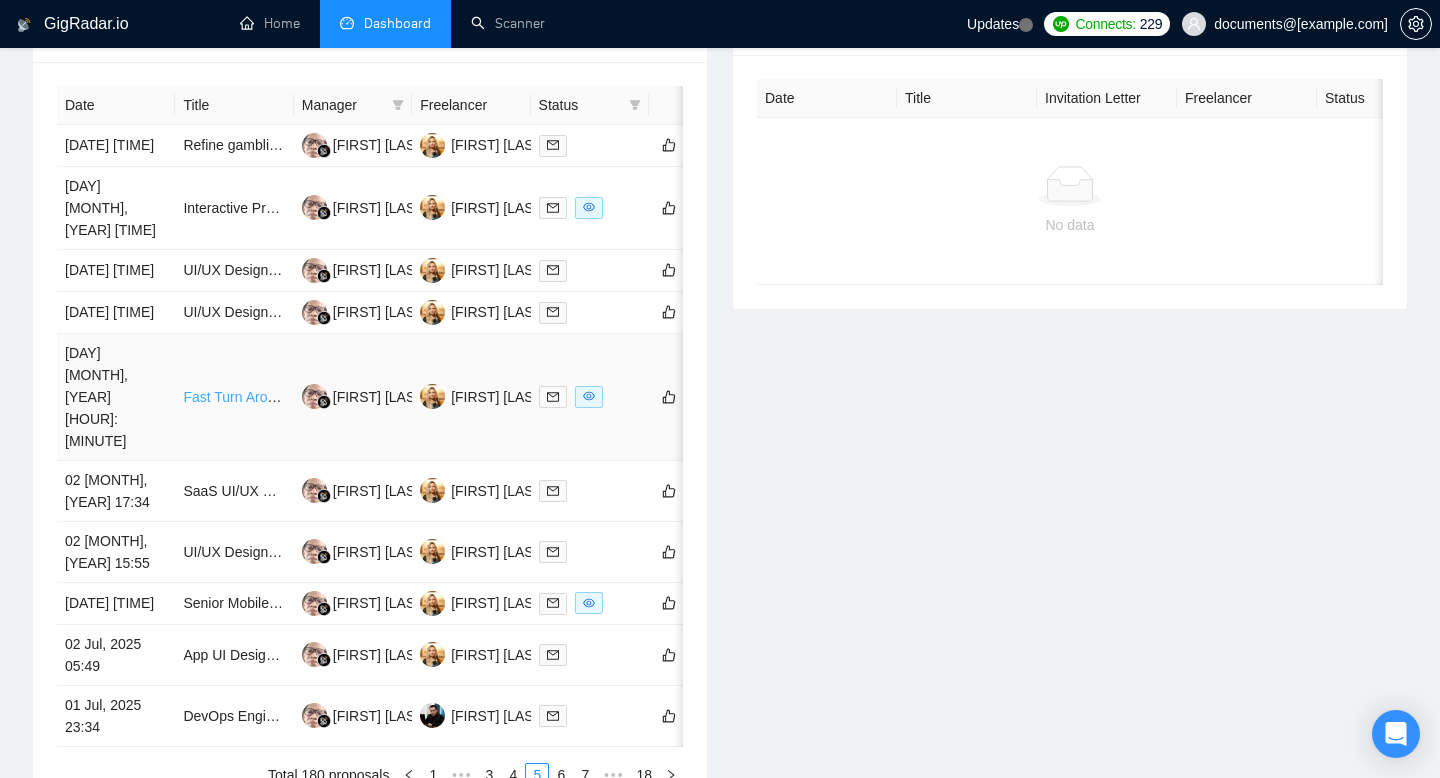 click on "Fast Turn Around Web Design - UX/UI" at bounding box center [301, 397] 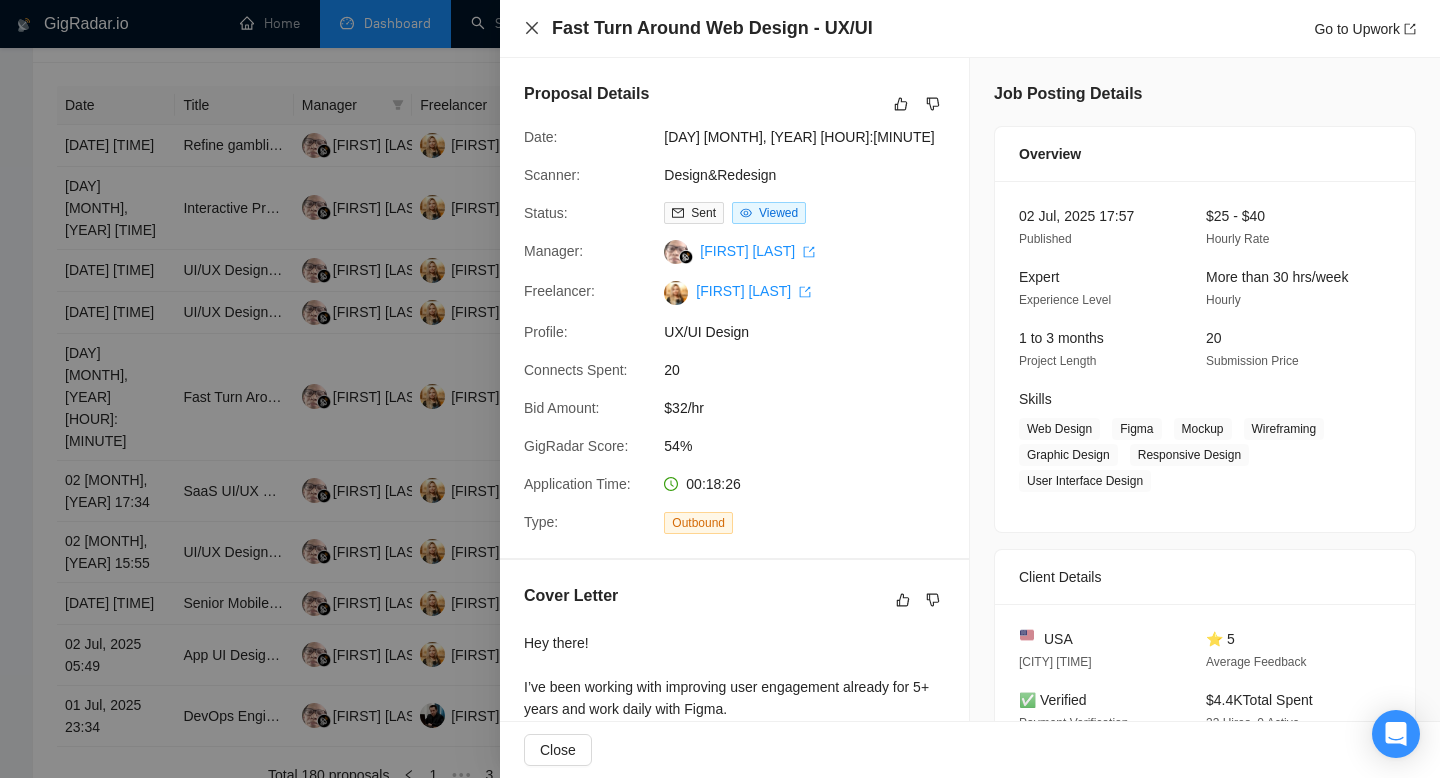 click 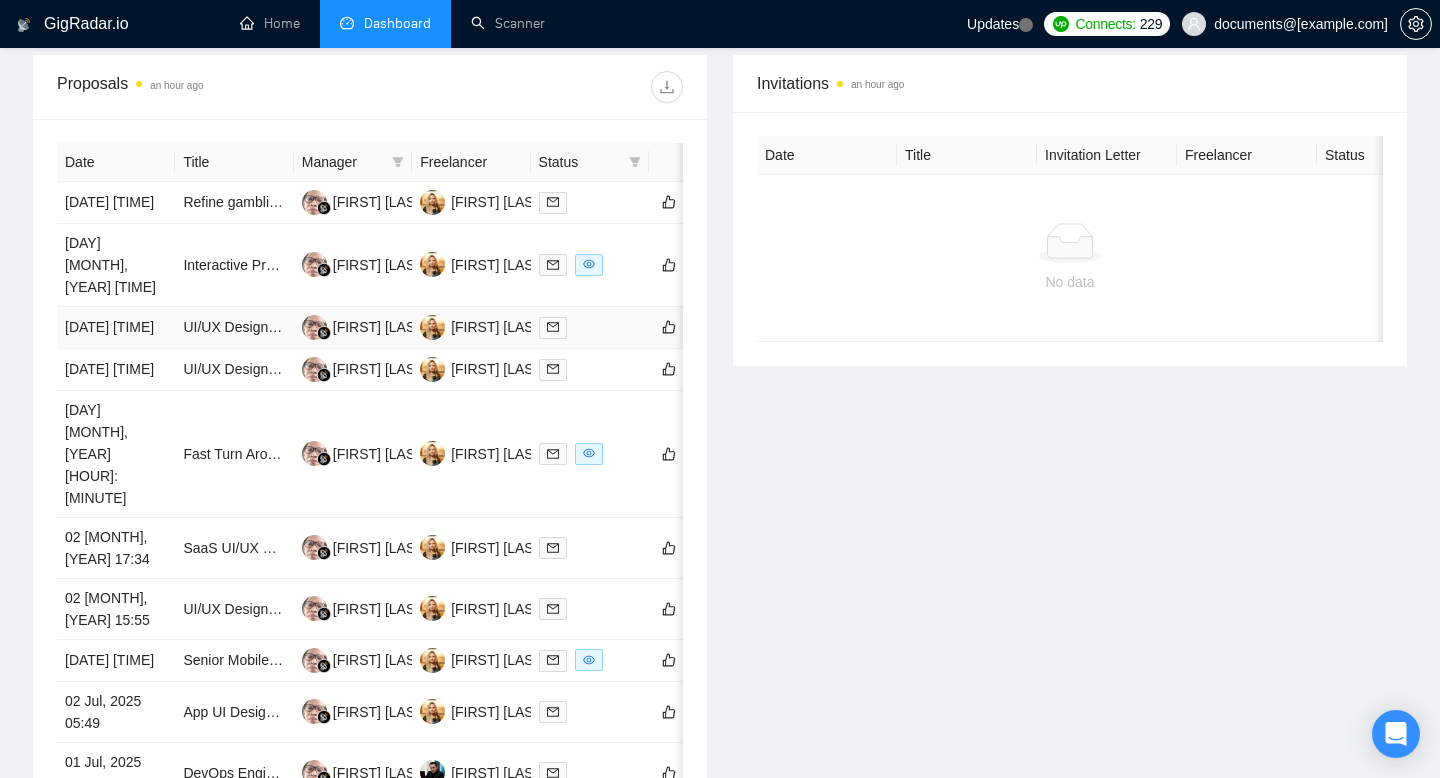 scroll, scrollTop: 756, scrollLeft: 0, axis: vertical 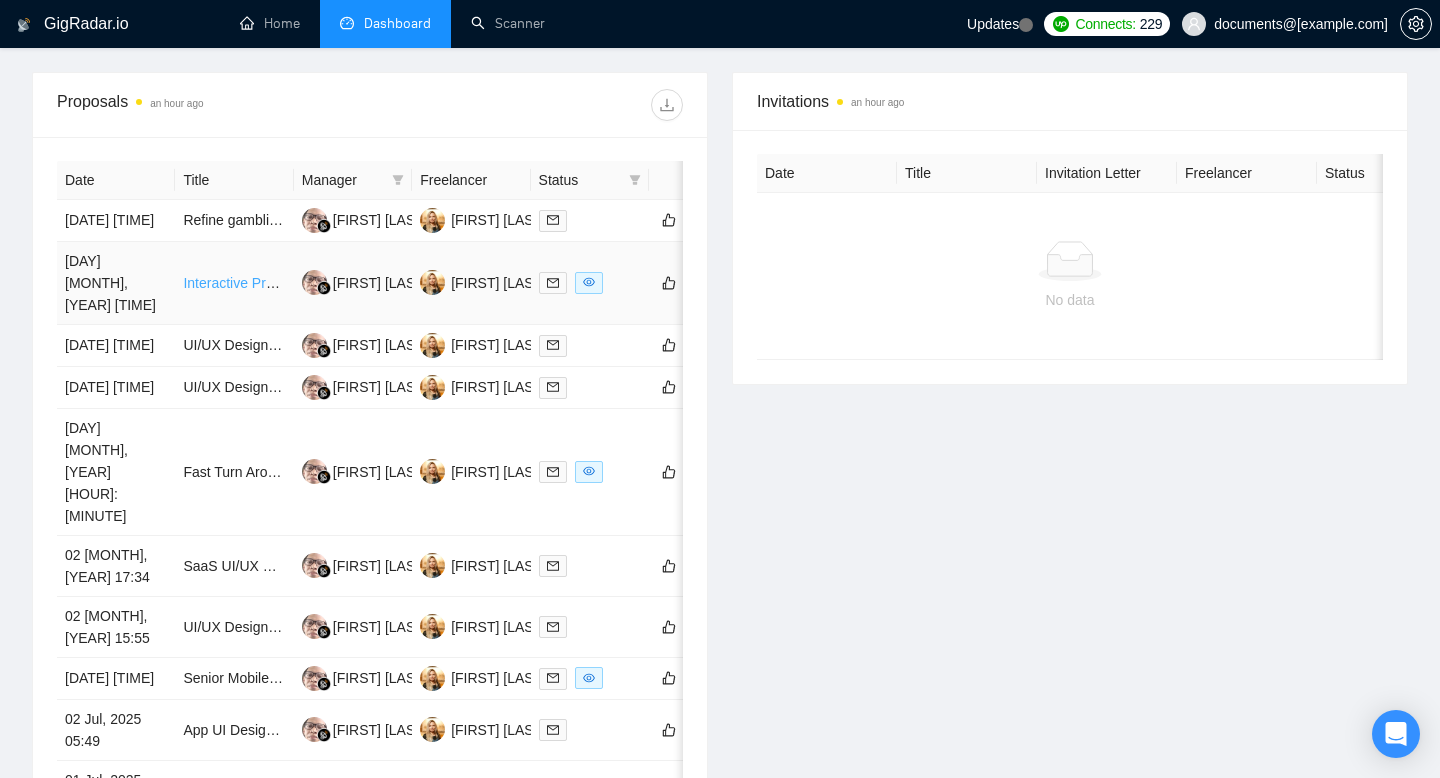 click on "Interactive Prototype Development for Dog Community App" at bounding box center (366, 283) 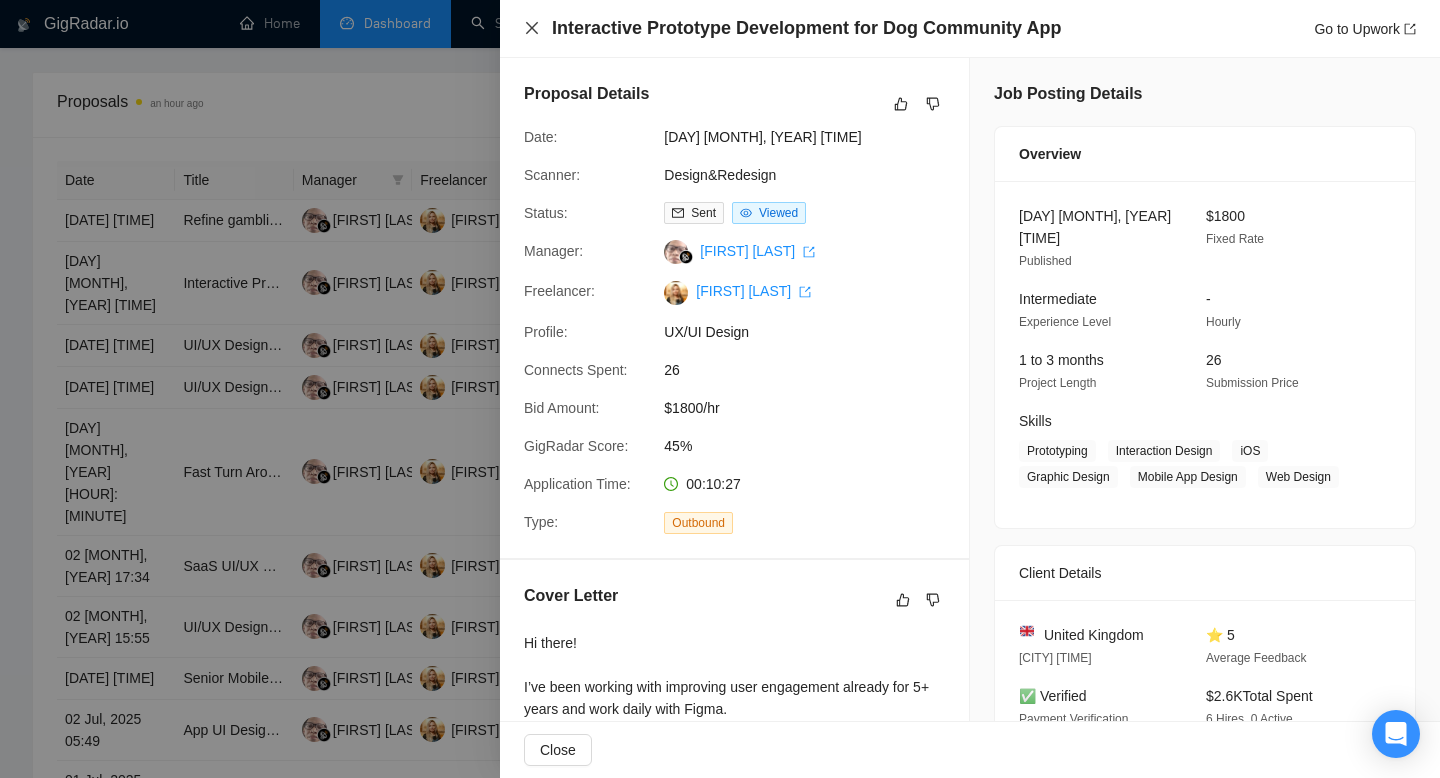click 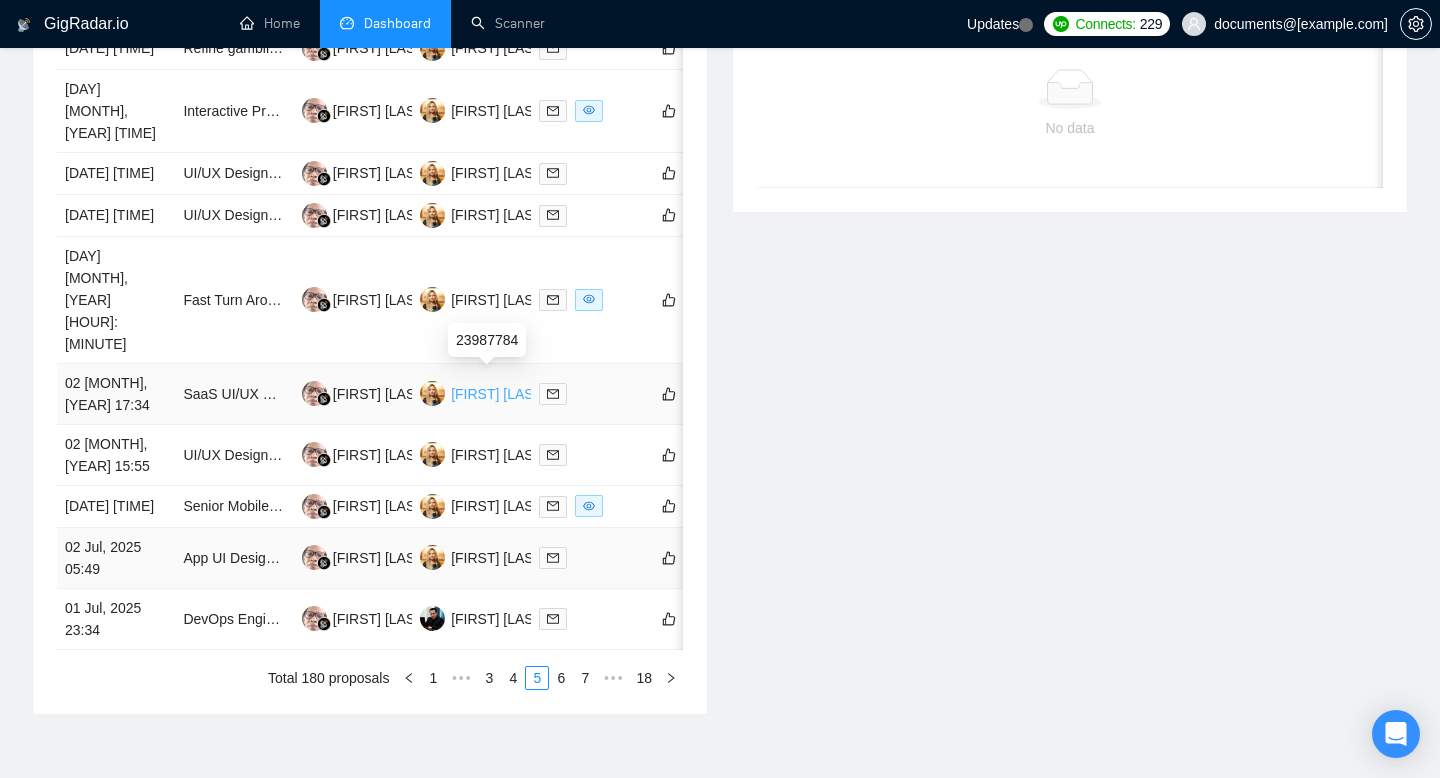 scroll, scrollTop: 1031, scrollLeft: 0, axis: vertical 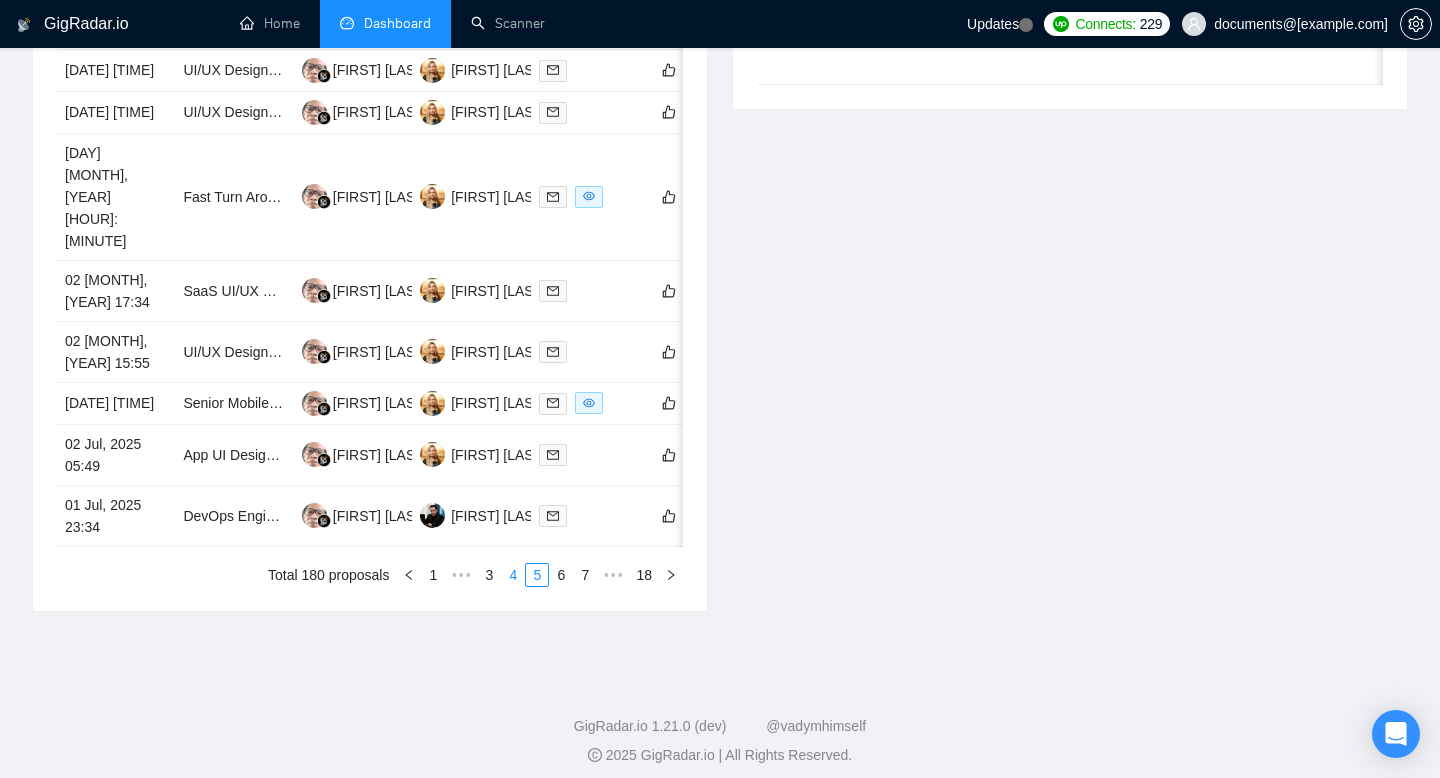 click on "4" at bounding box center [513, 575] 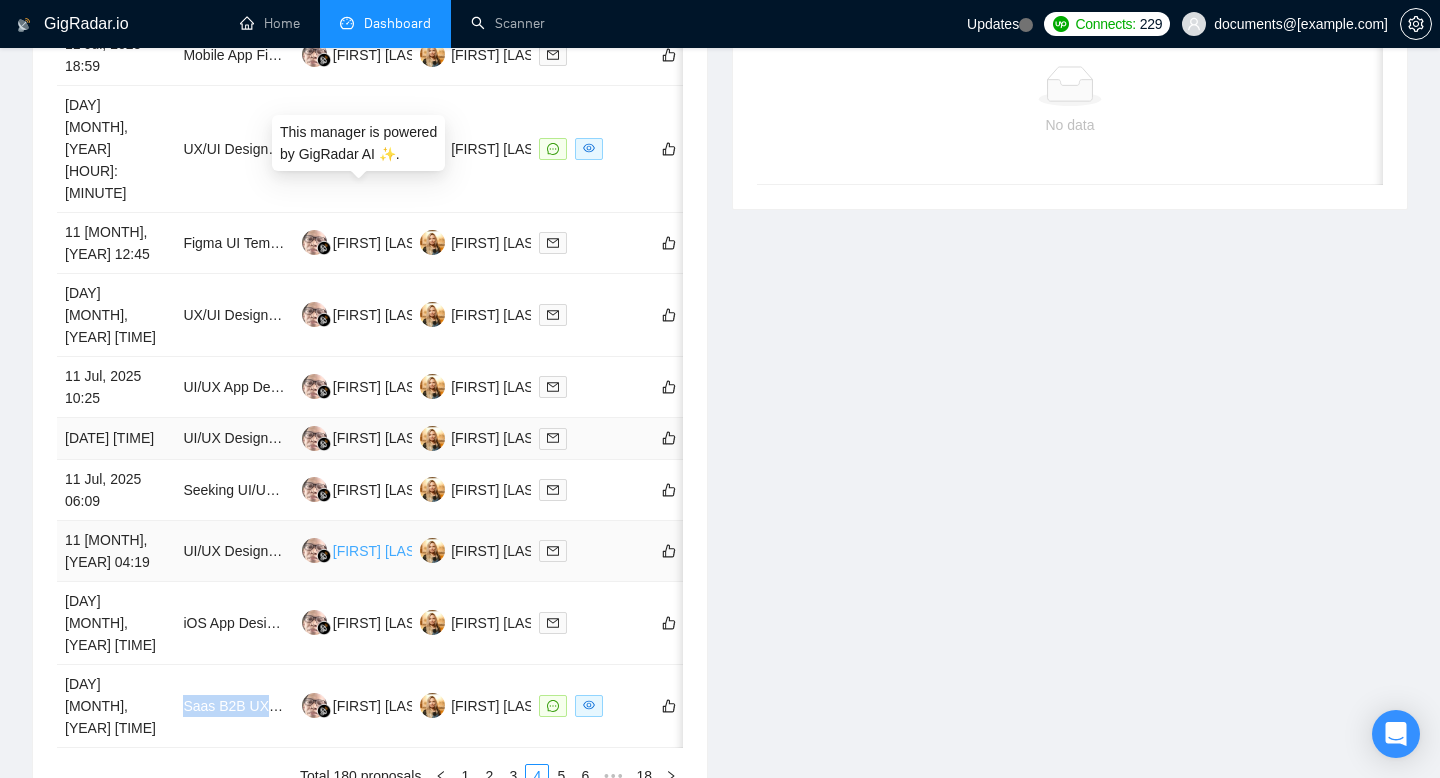 scroll, scrollTop: 935, scrollLeft: 0, axis: vertical 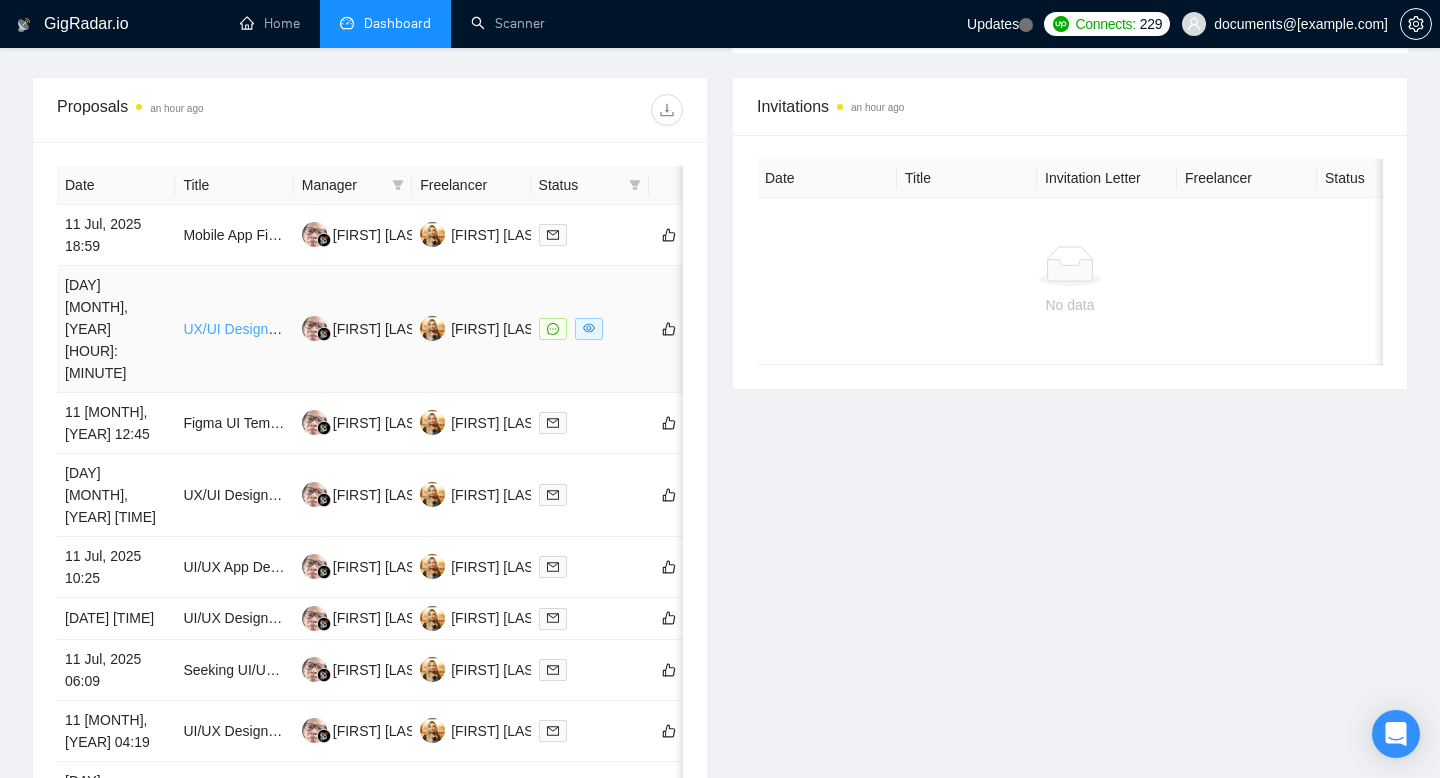 click on "UX/UI Designer for Mobile Mahjong Game" at bounding box center (314, 329) 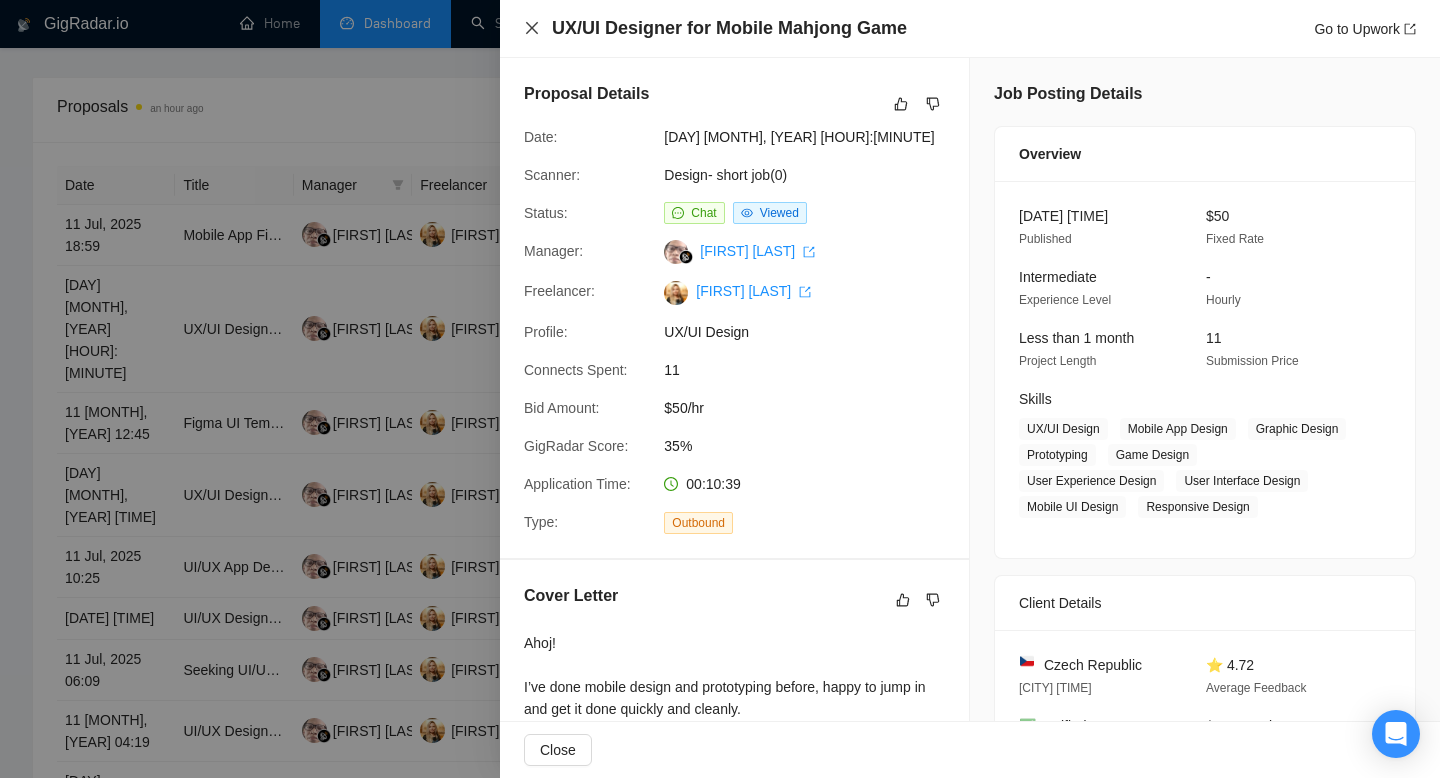 click 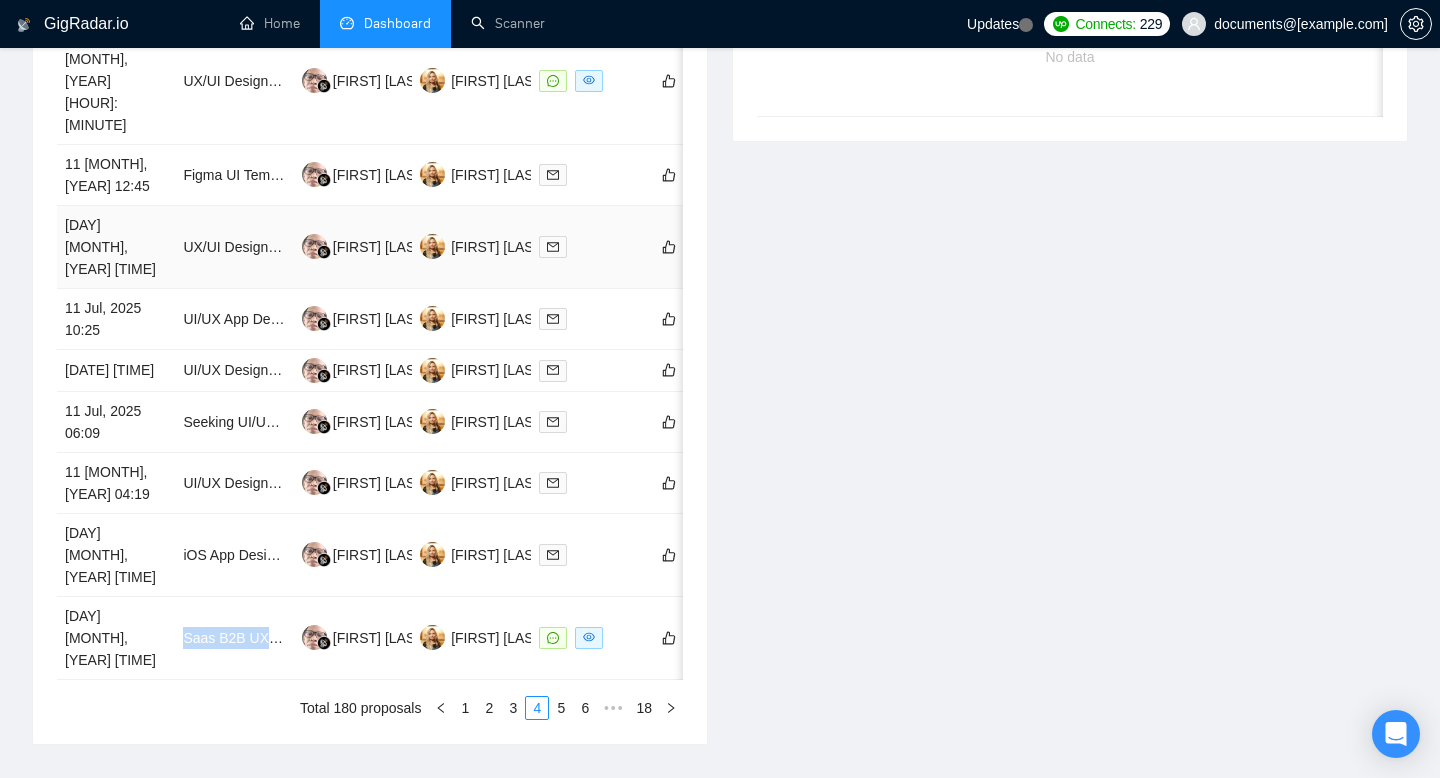 scroll, scrollTop: 1000, scrollLeft: 0, axis: vertical 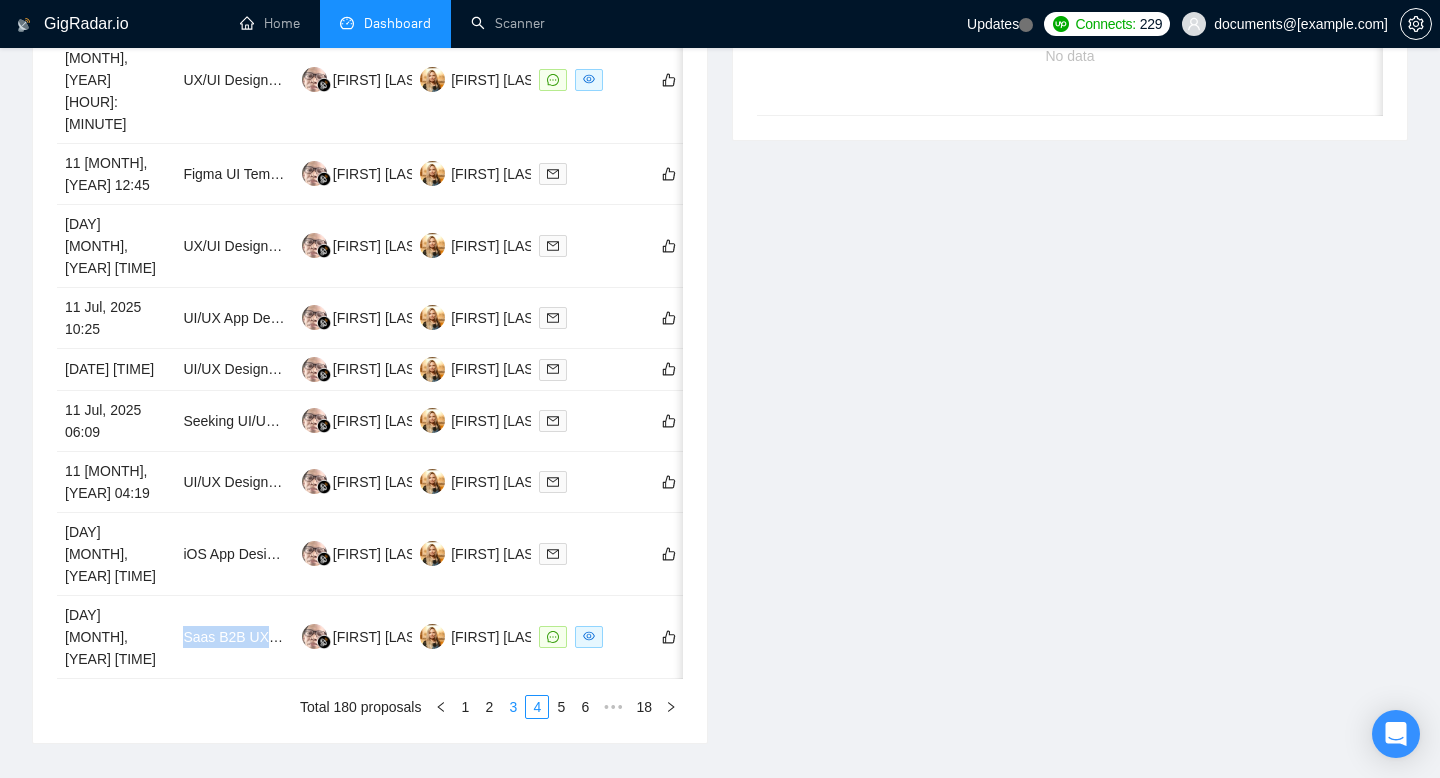 click on "3" at bounding box center (513, 707) 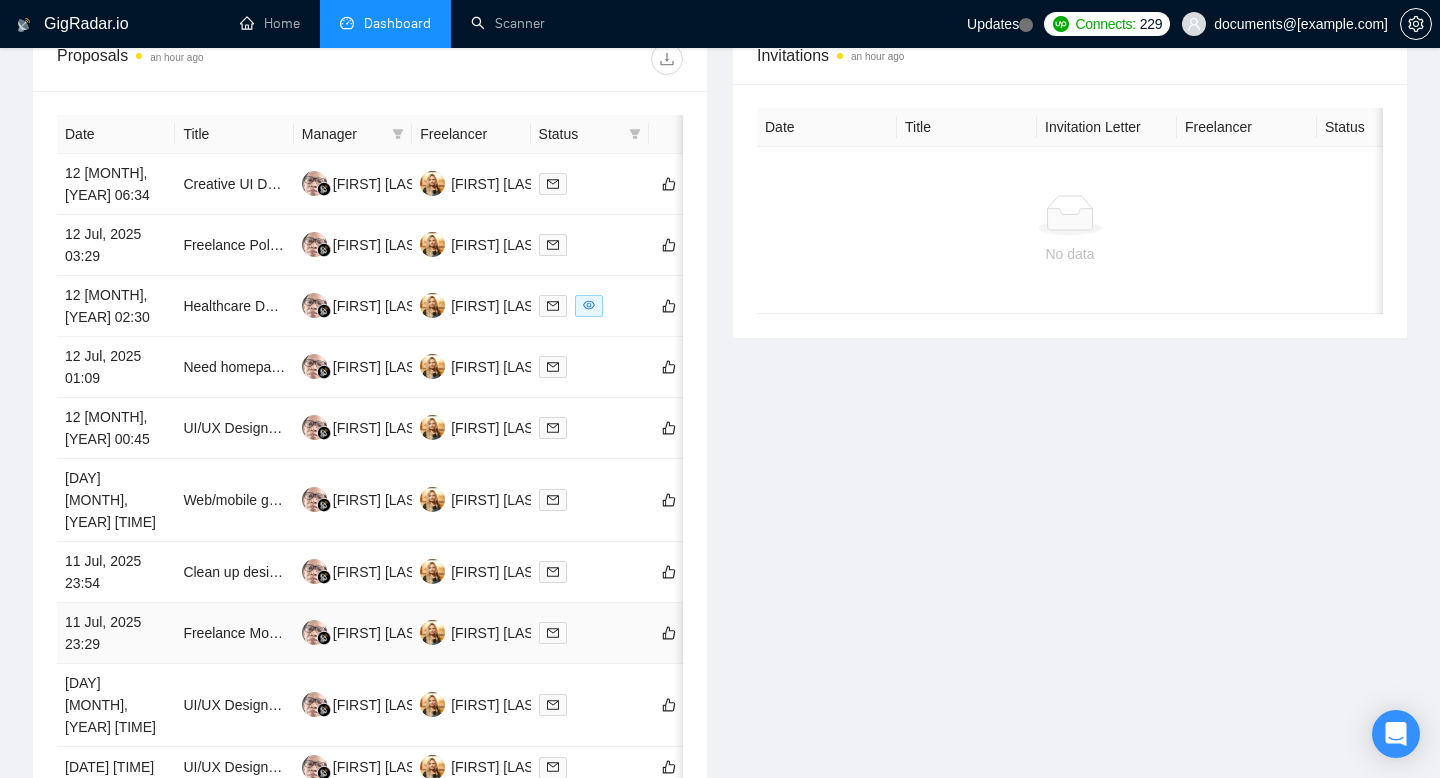 scroll, scrollTop: 801, scrollLeft: 0, axis: vertical 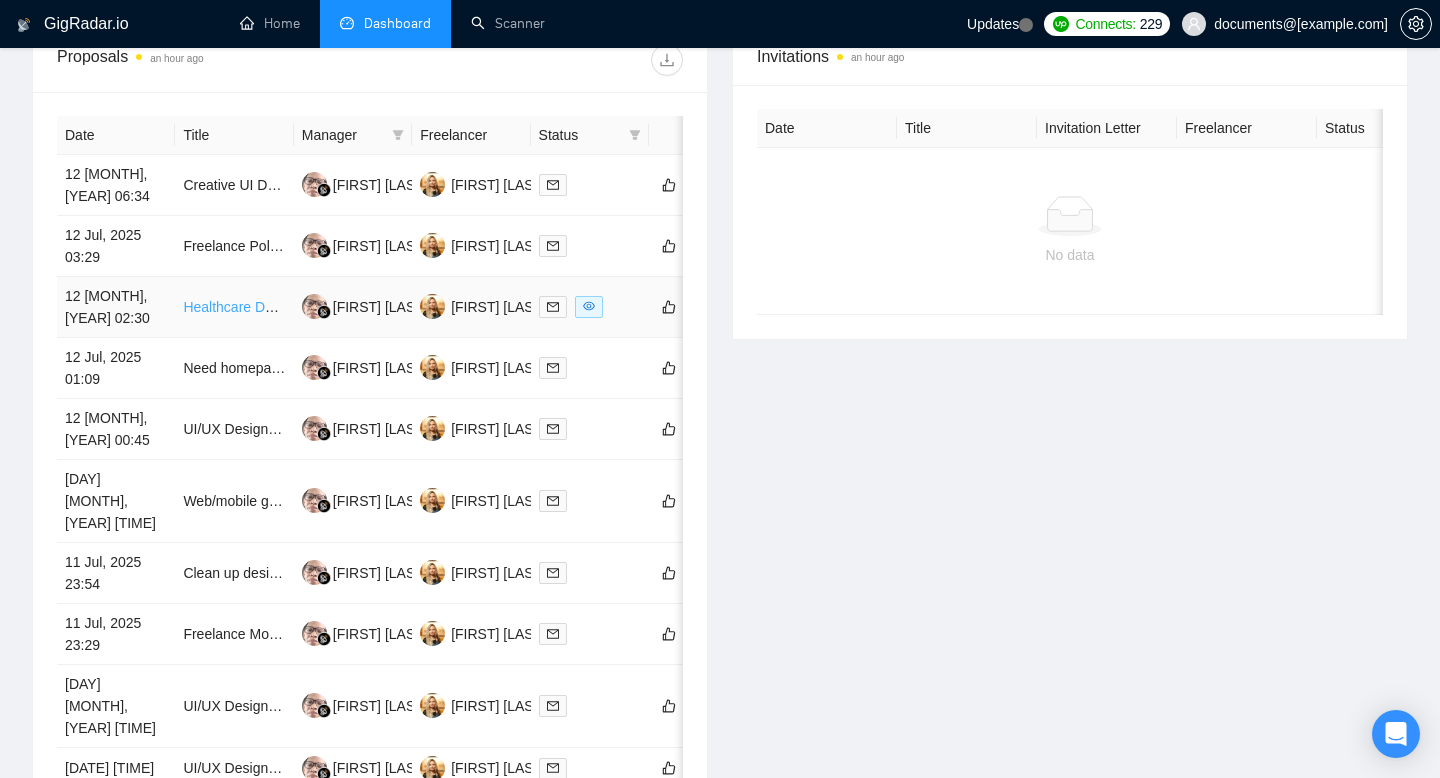 type 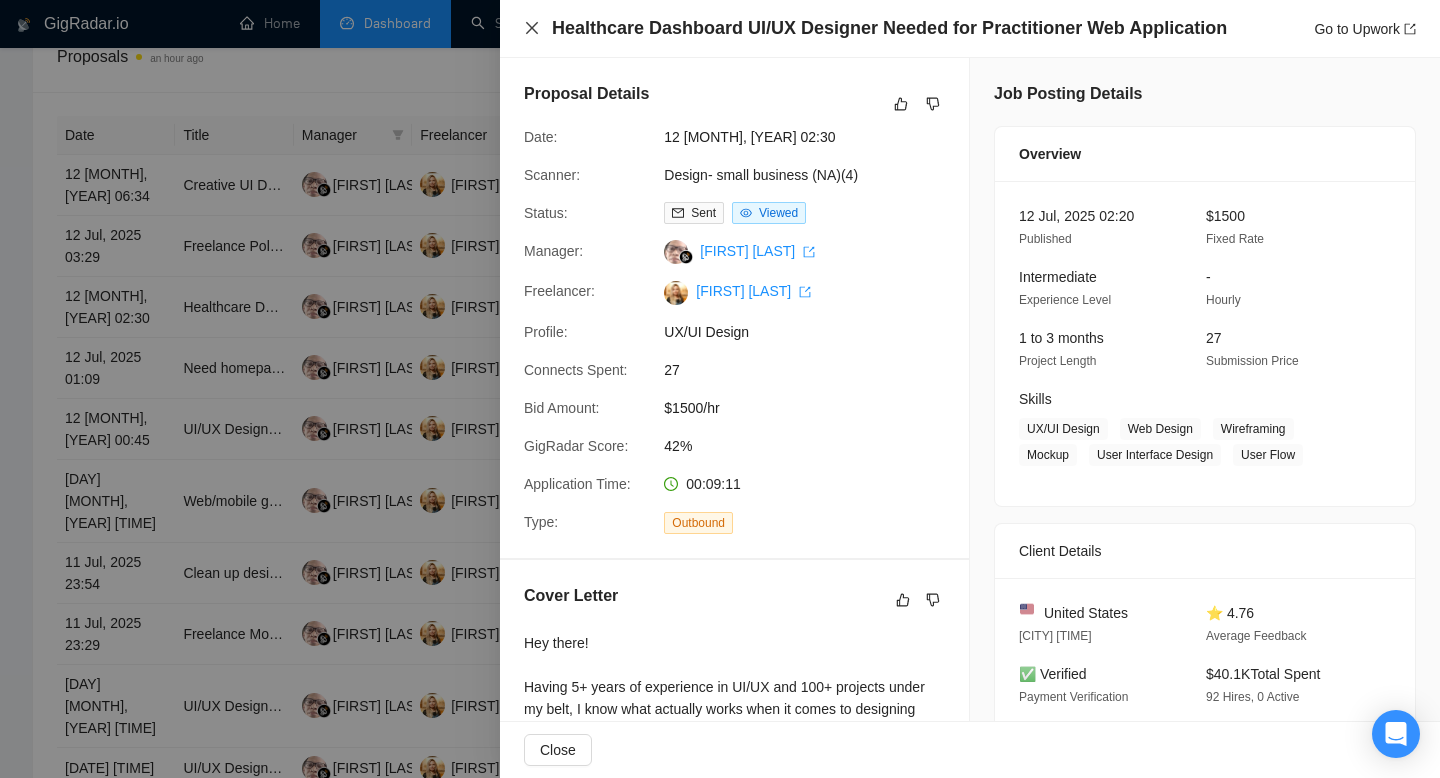 click 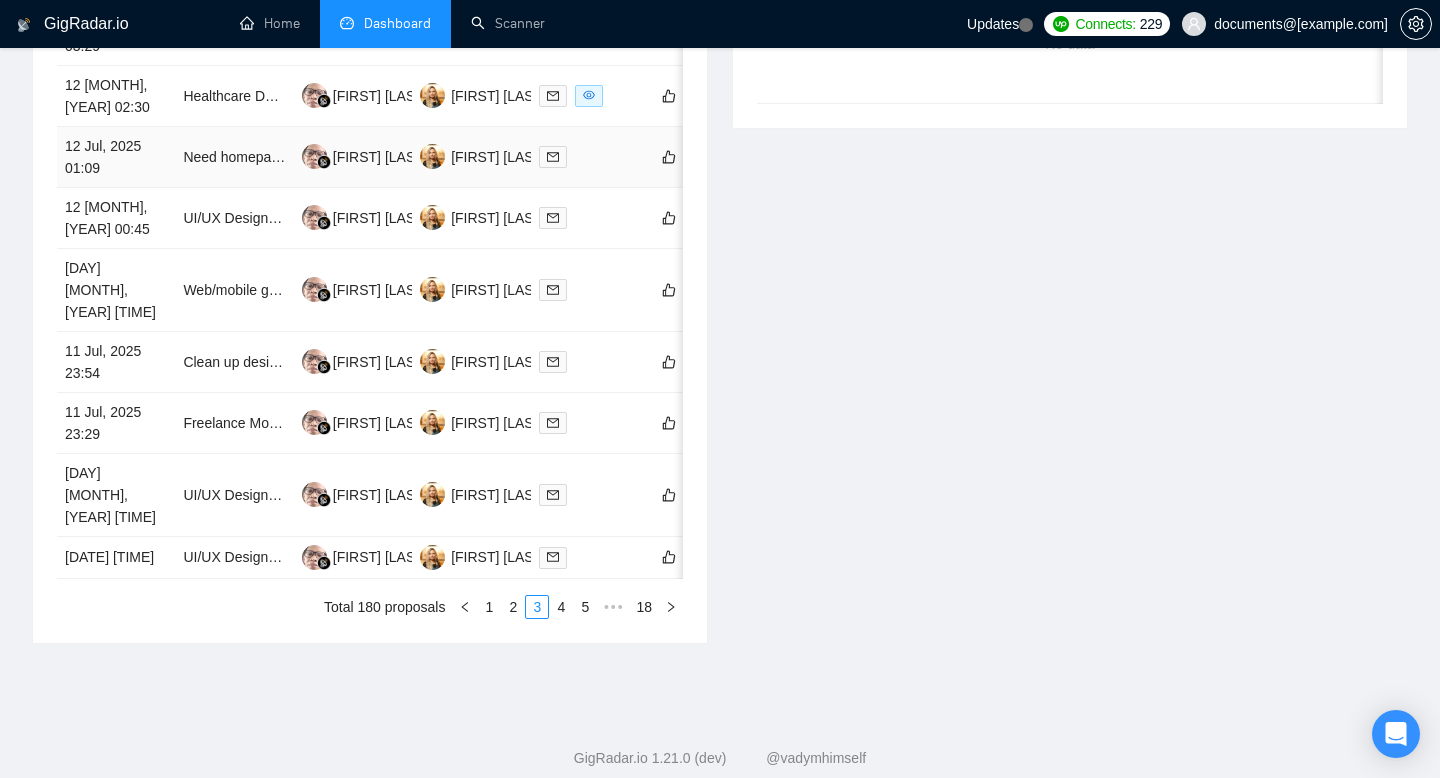 scroll, scrollTop: 1031, scrollLeft: 0, axis: vertical 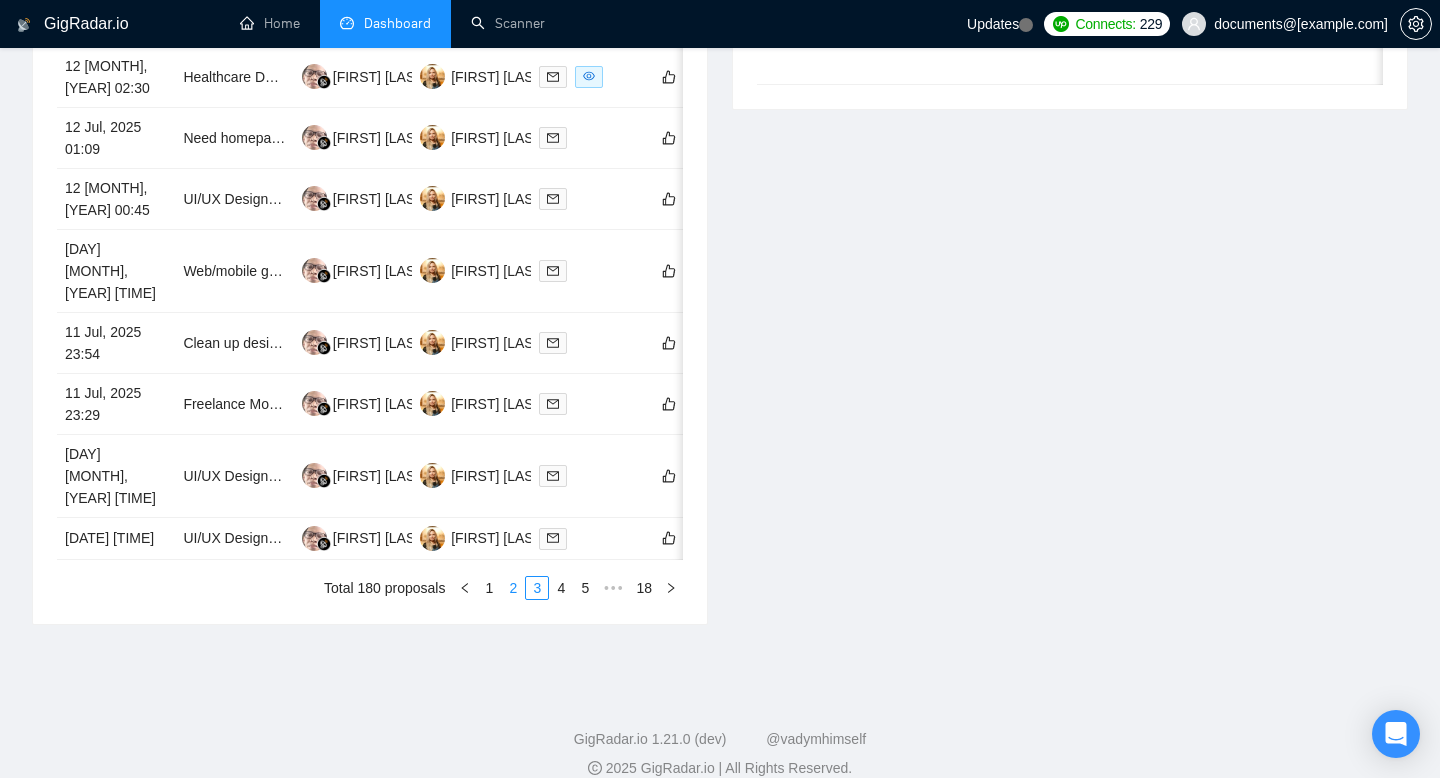 click on "2" at bounding box center [513, 588] 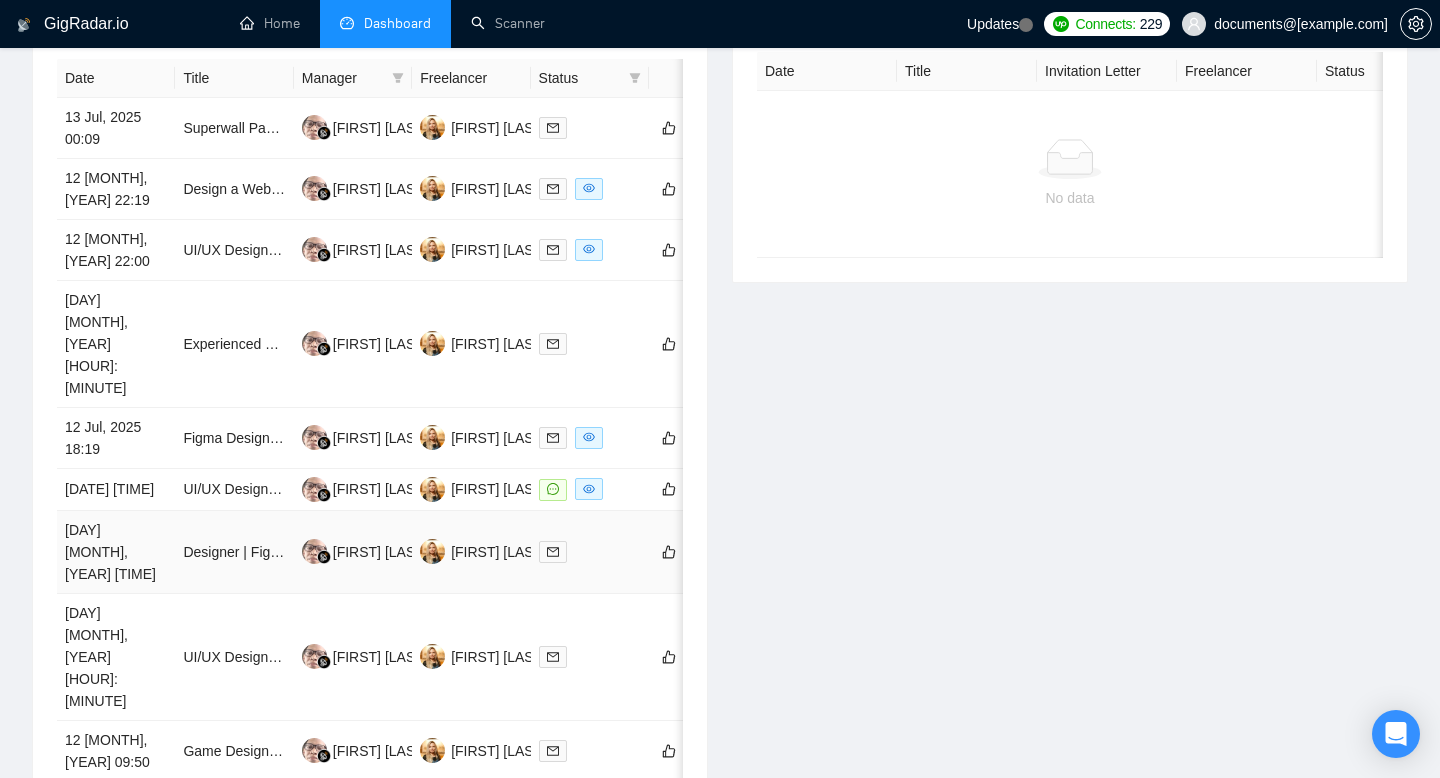scroll, scrollTop: 855, scrollLeft: 0, axis: vertical 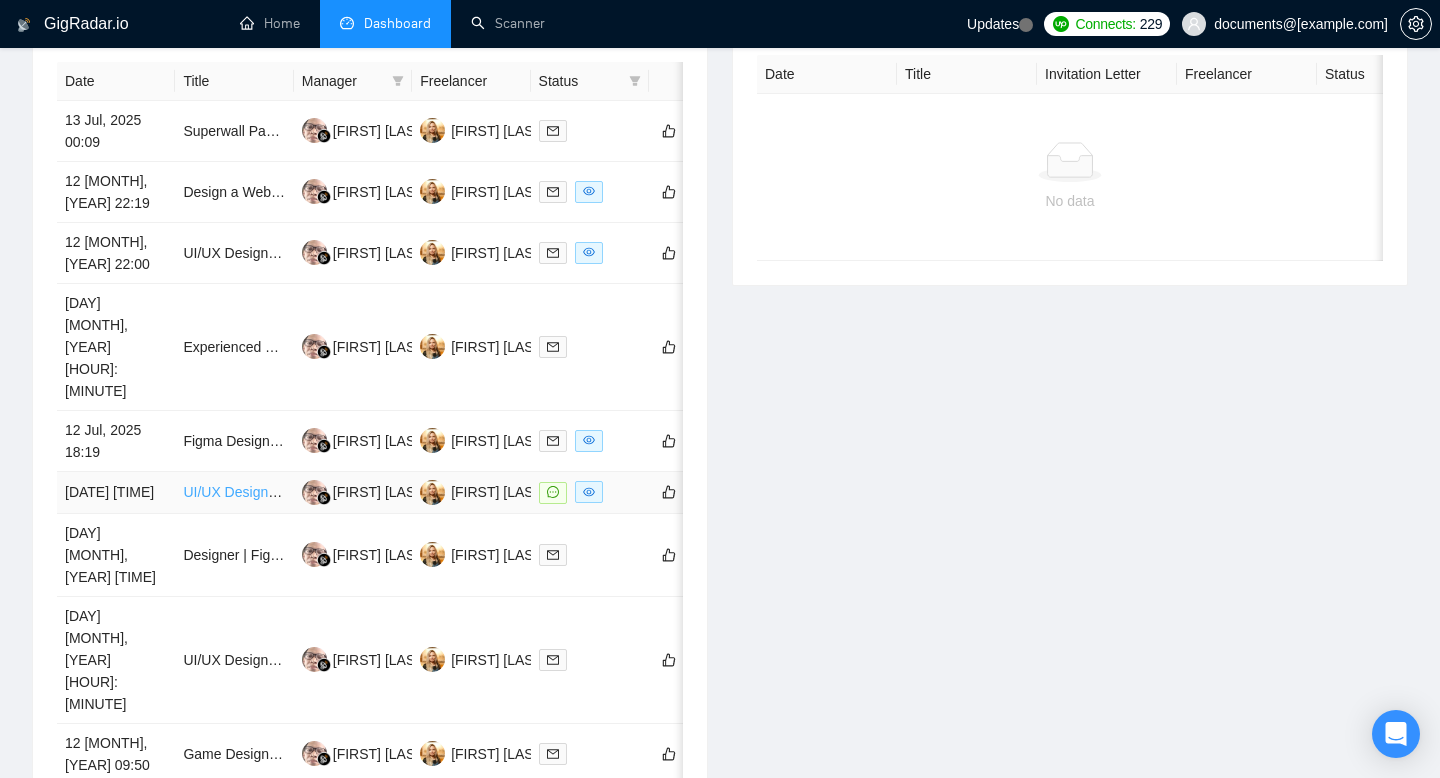type 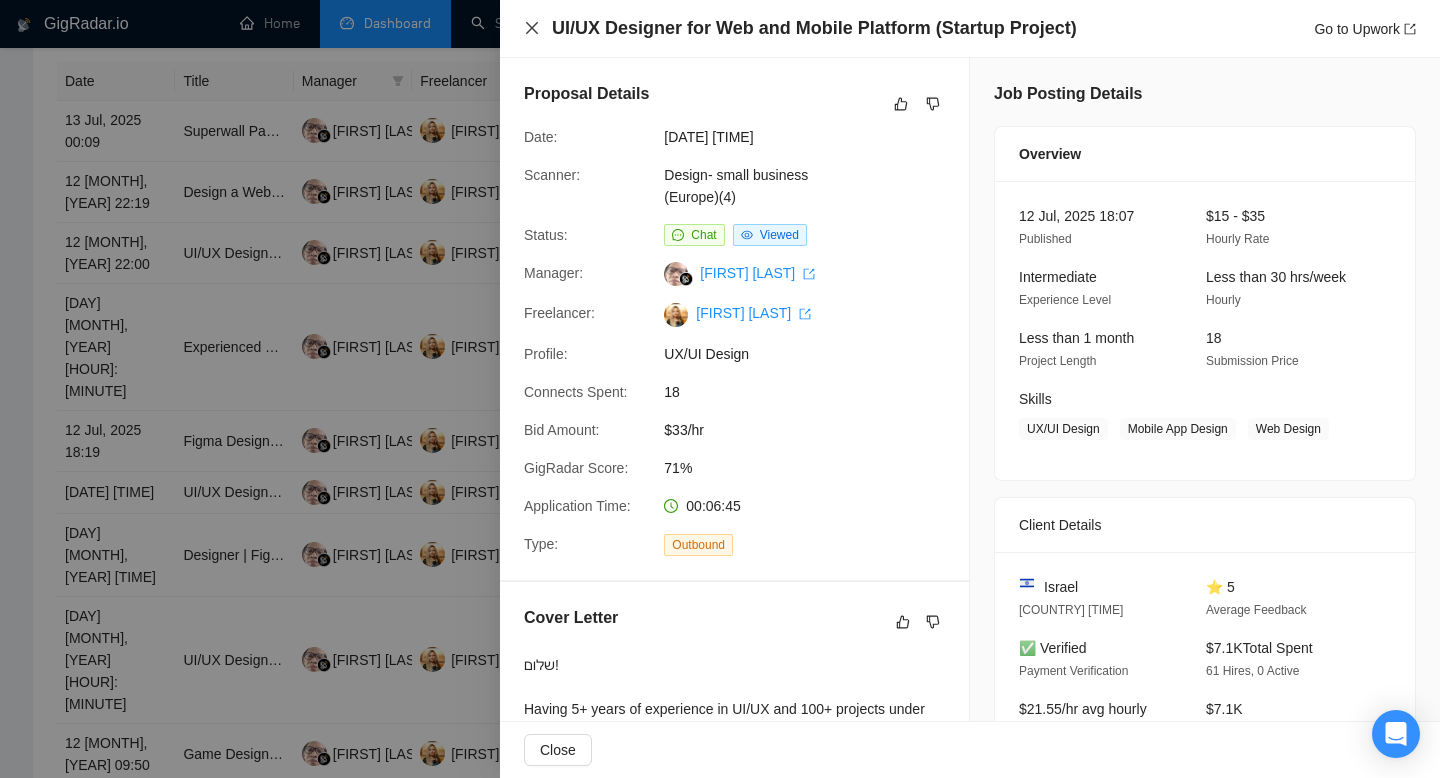 click 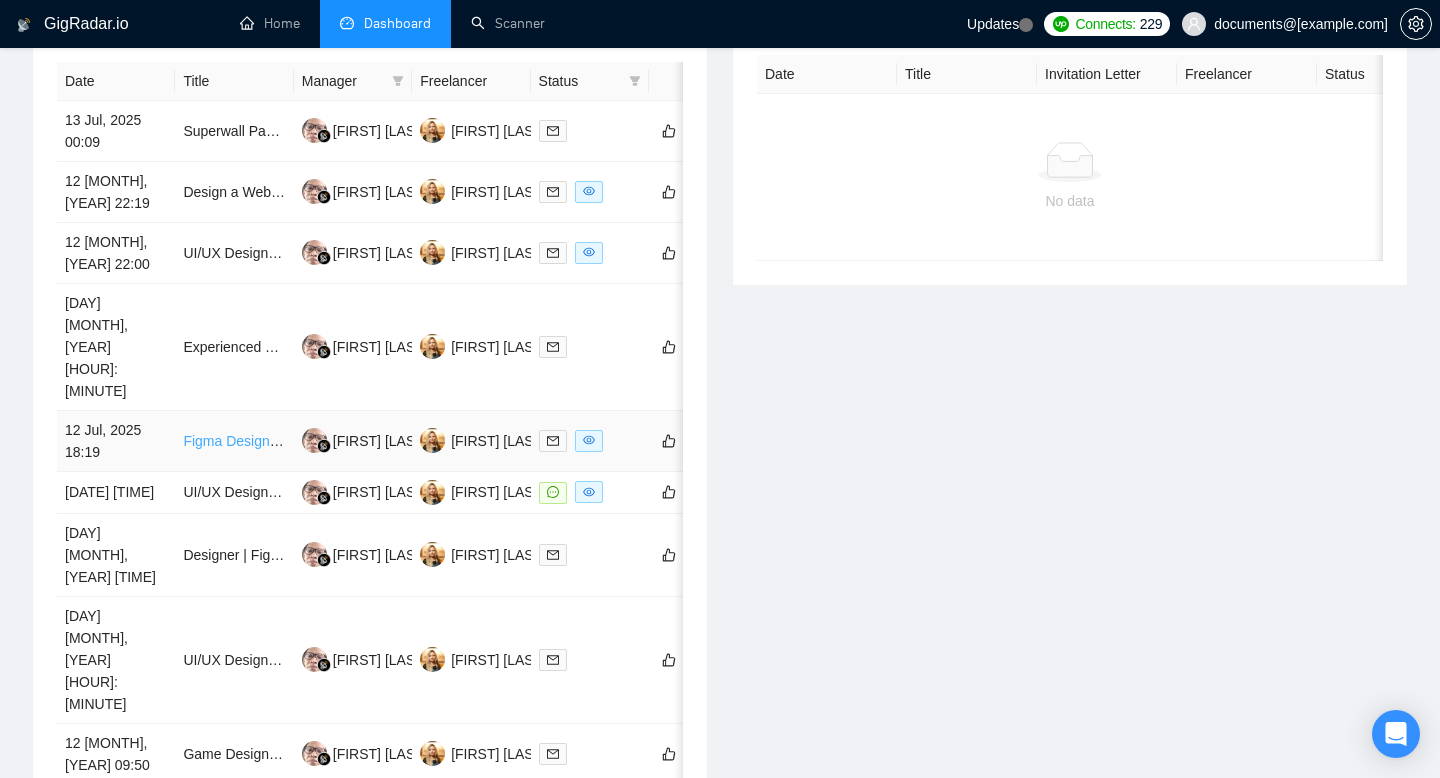 click on "Figma Design / Click-through Prototype" at bounding box center [305, 441] 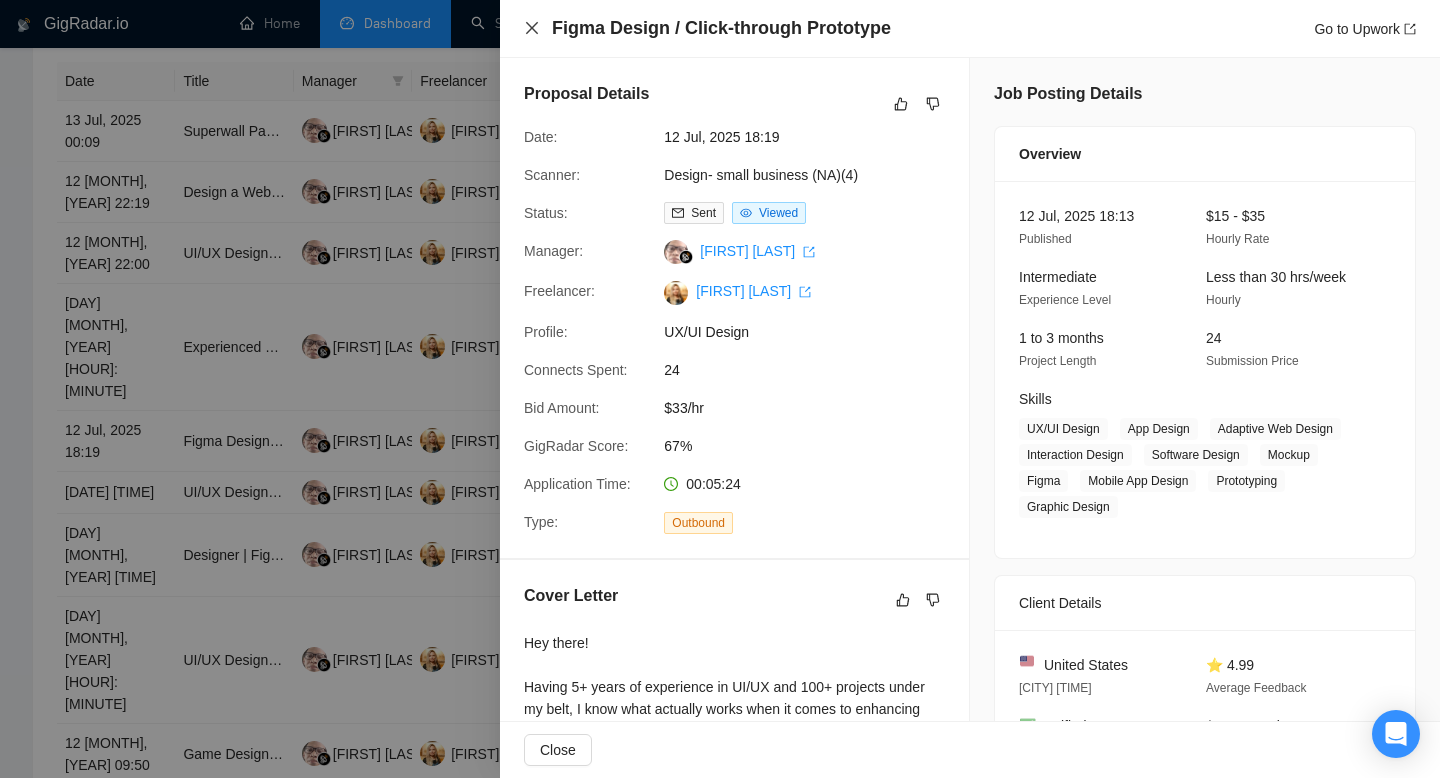 click 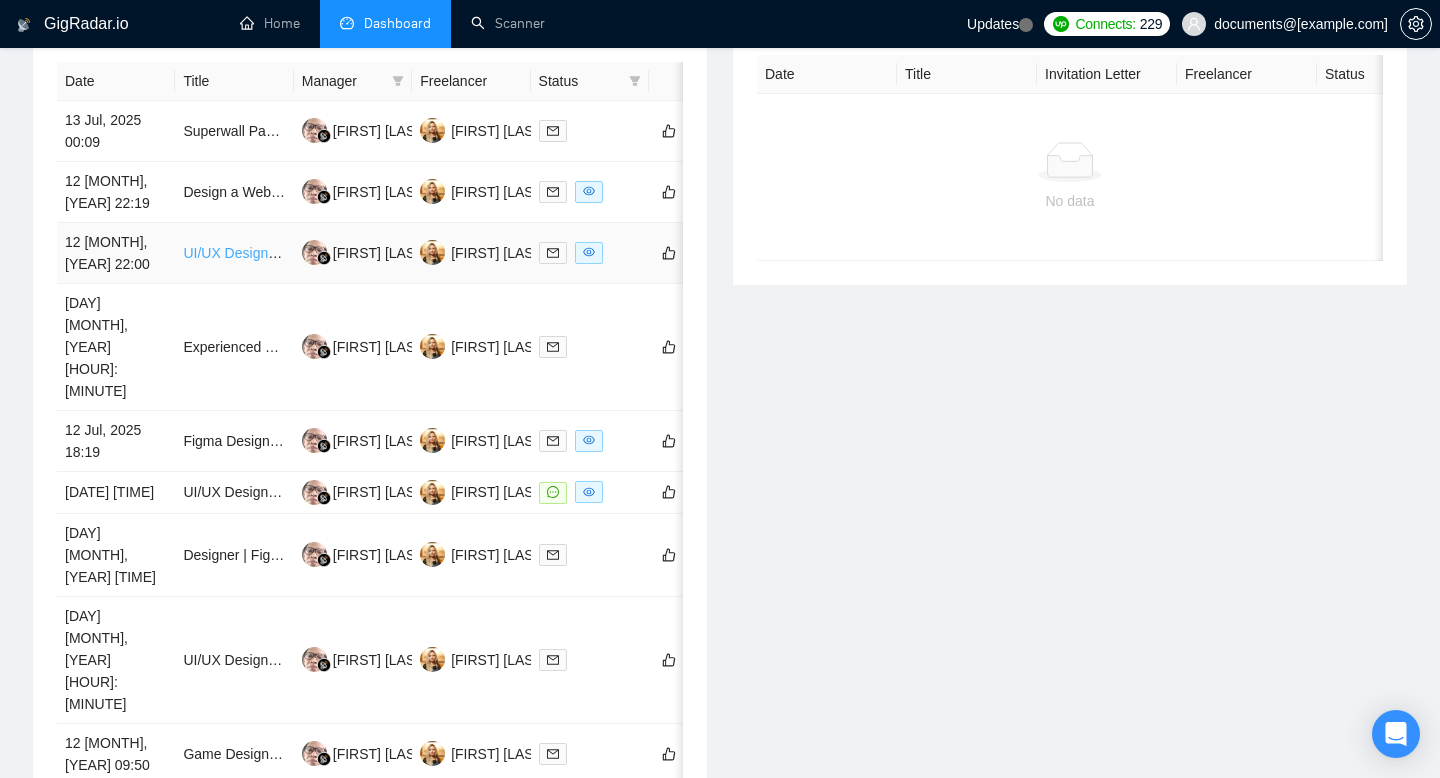 click on "UI/UX Designer (Figma) for Web3 DEX – Must Have Crypto Exchange Experience" at bounding box center [438, 253] 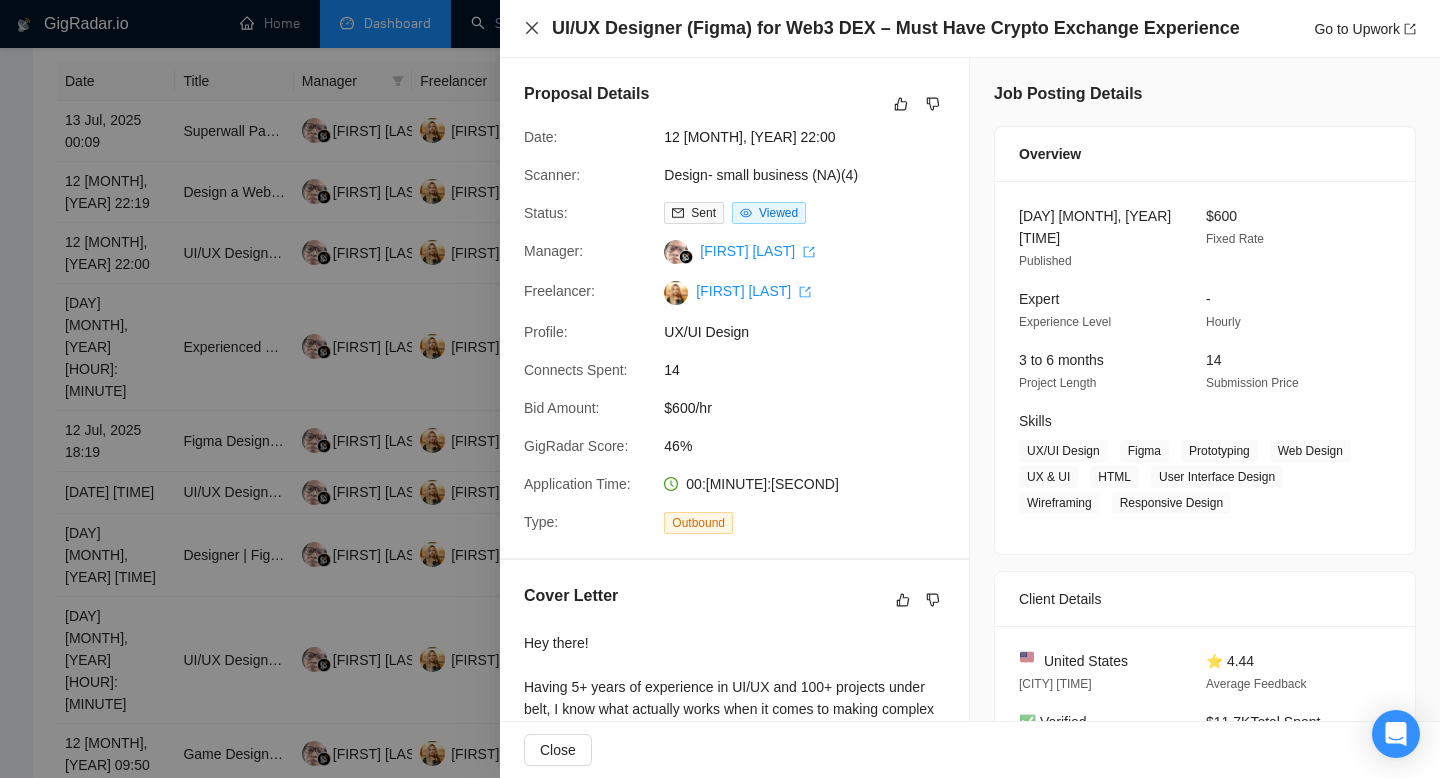 click 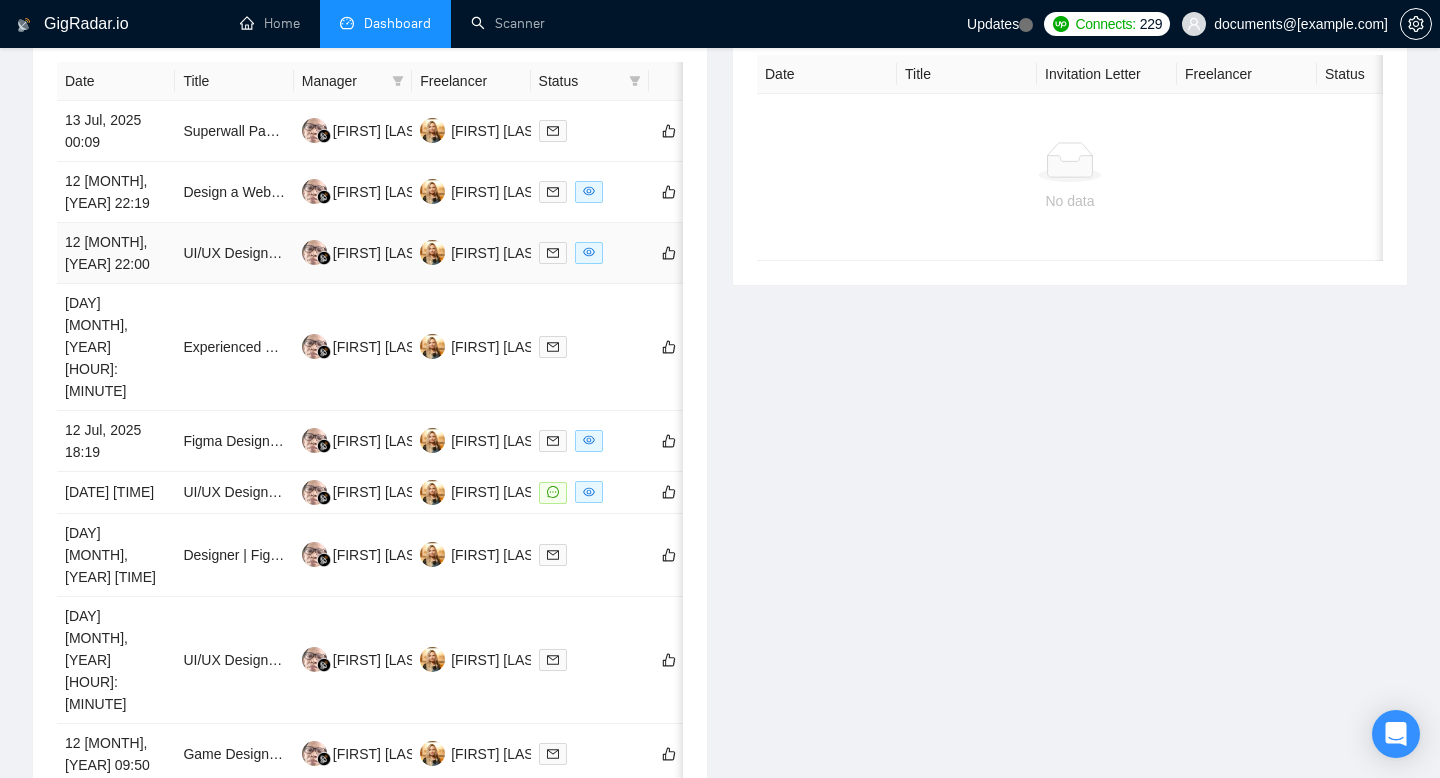 scroll, scrollTop: 792, scrollLeft: 0, axis: vertical 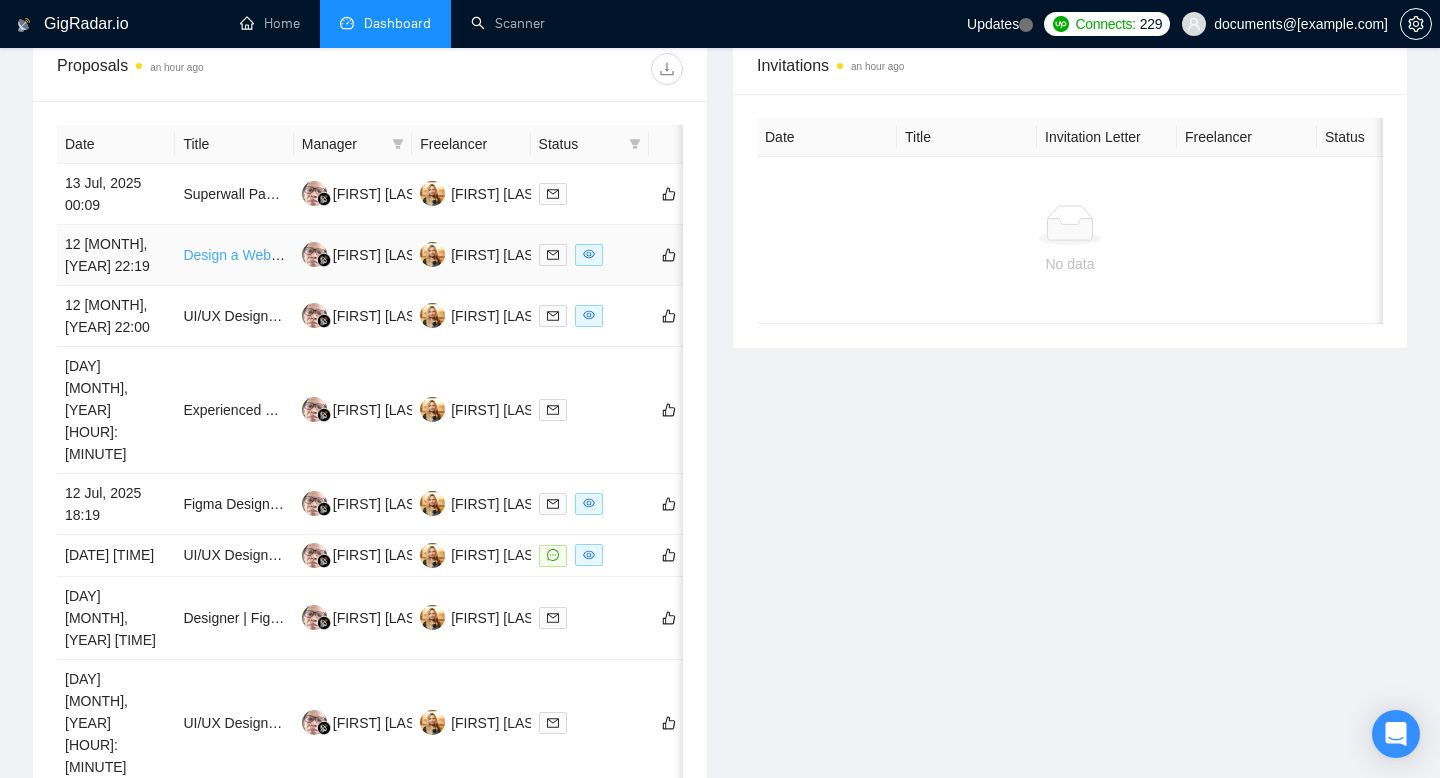 click on "Design a Website in Framer" at bounding box center [269, 255] 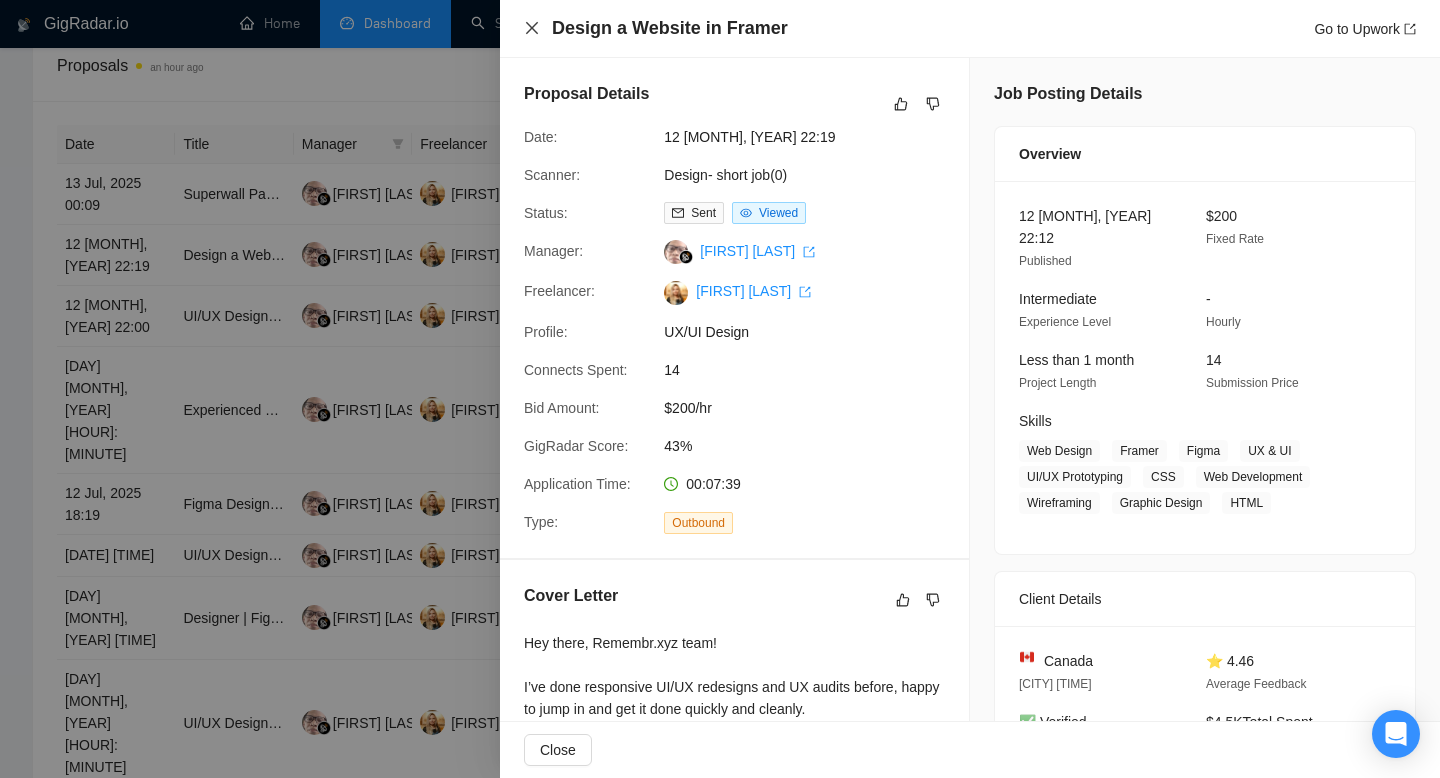 click 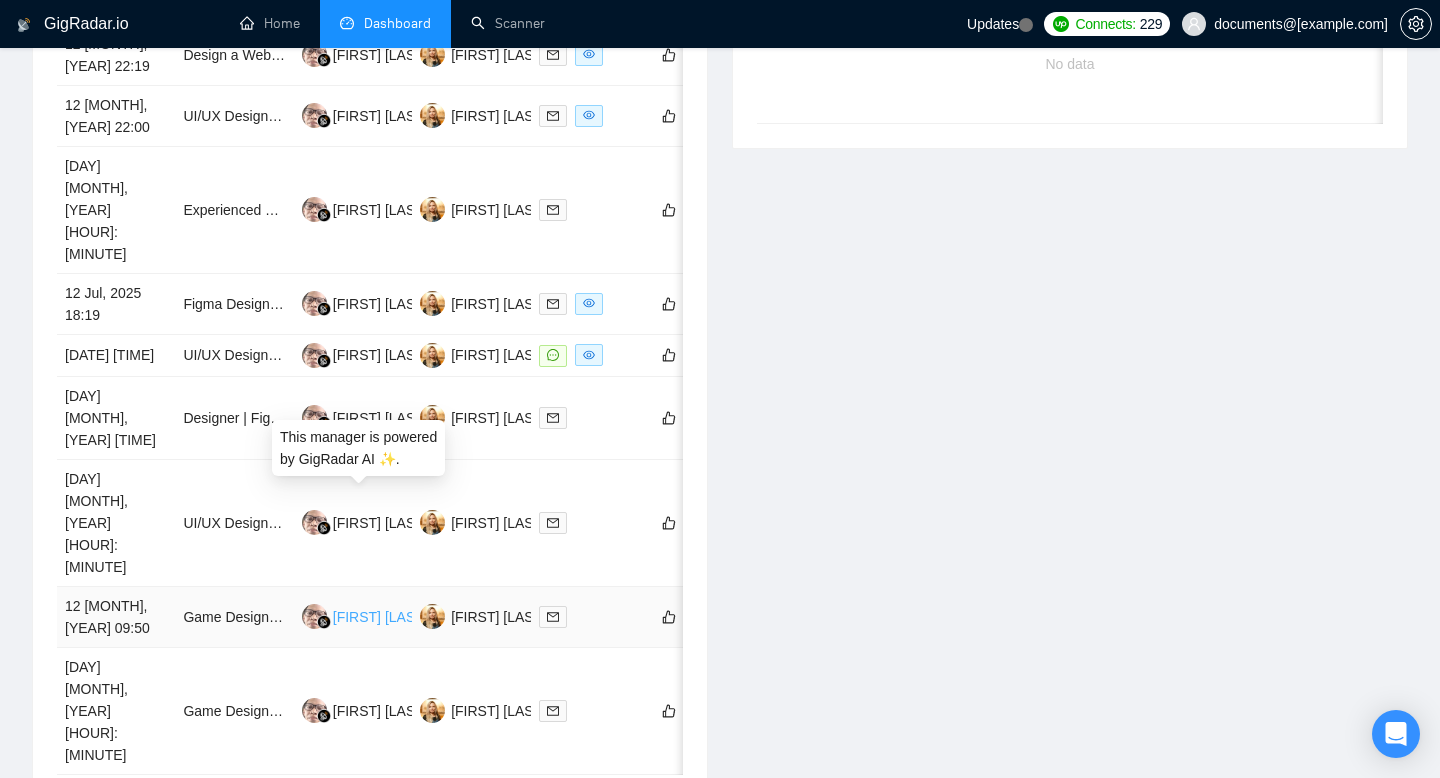 scroll, scrollTop: 1000, scrollLeft: 0, axis: vertical 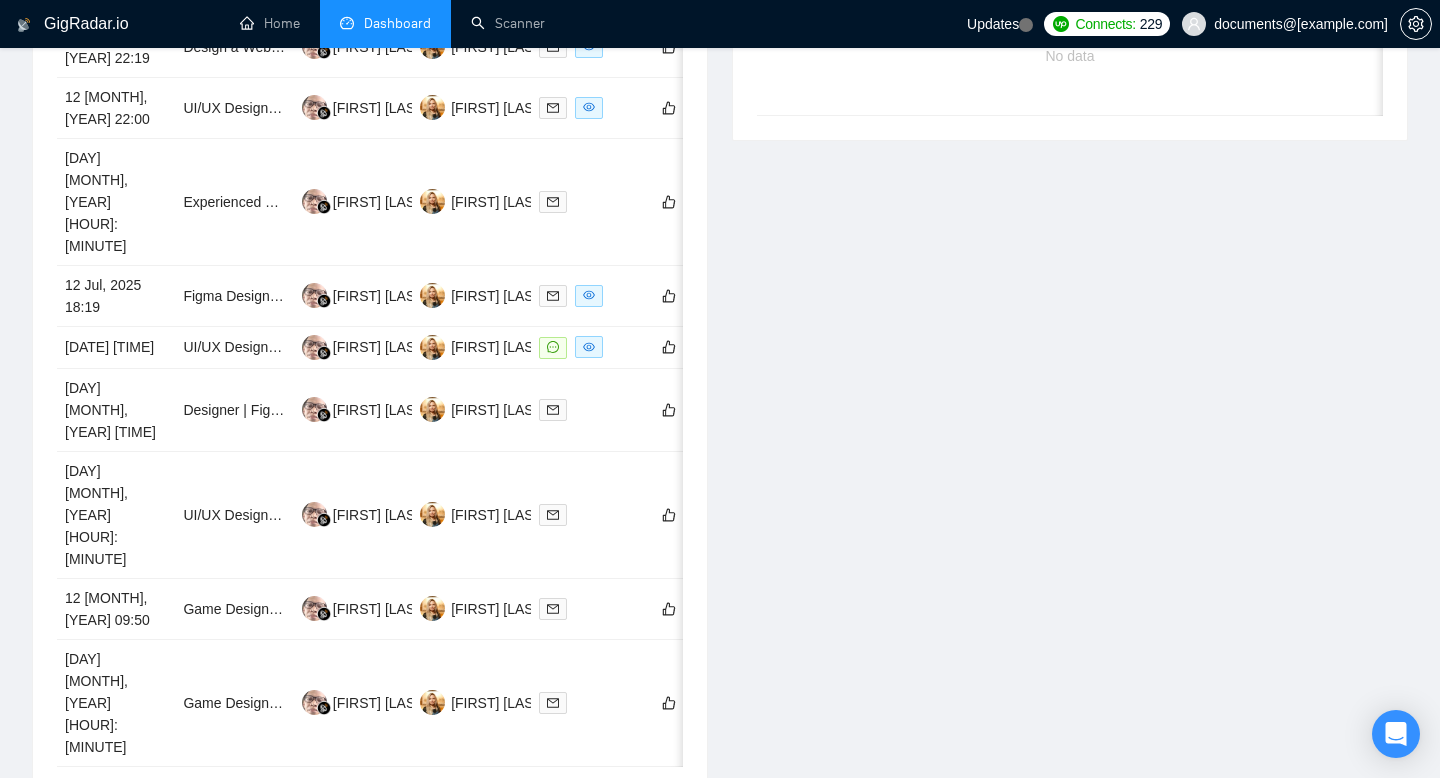 click on "1" at bounding box center (489, 795) 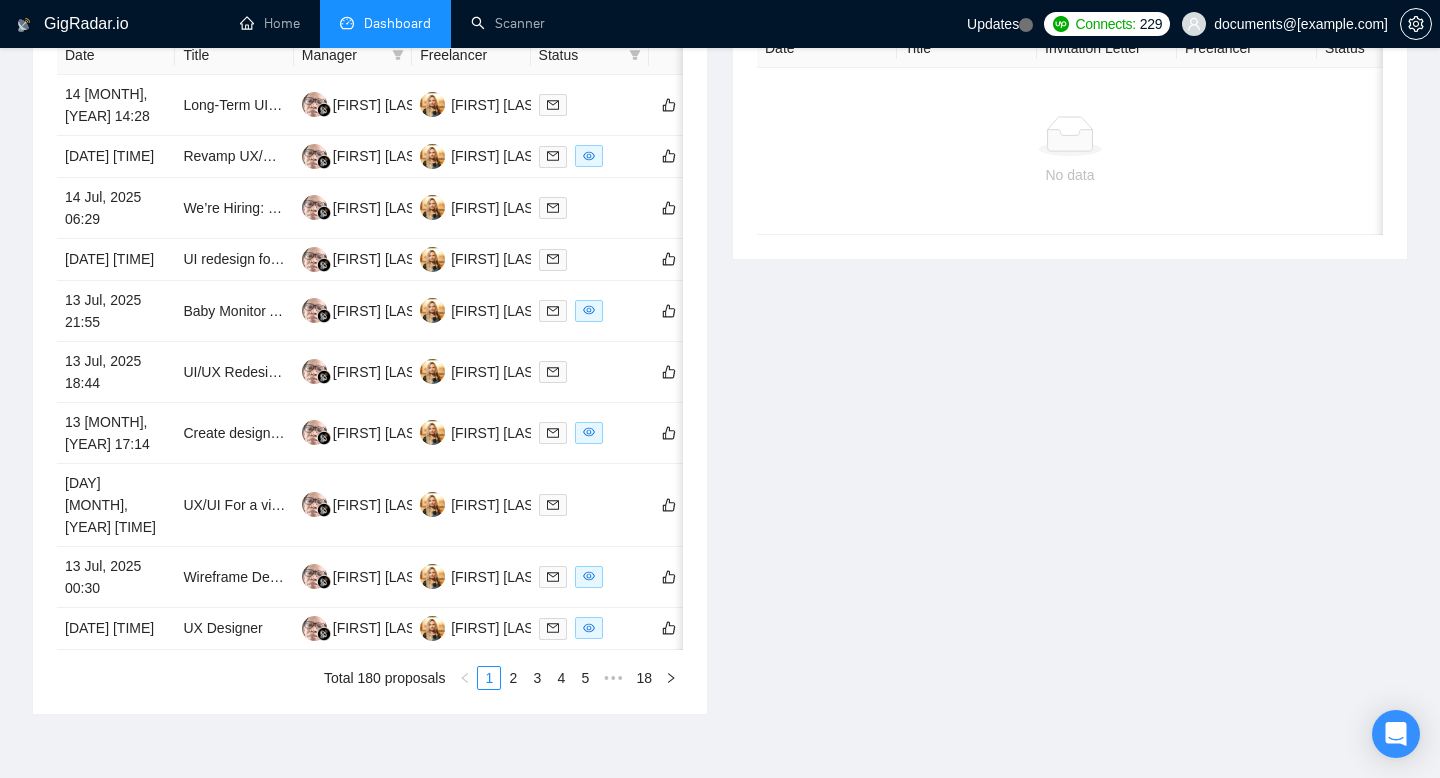 scroll, scrollTop: 948, scrollLeft: 0, axis: vertical 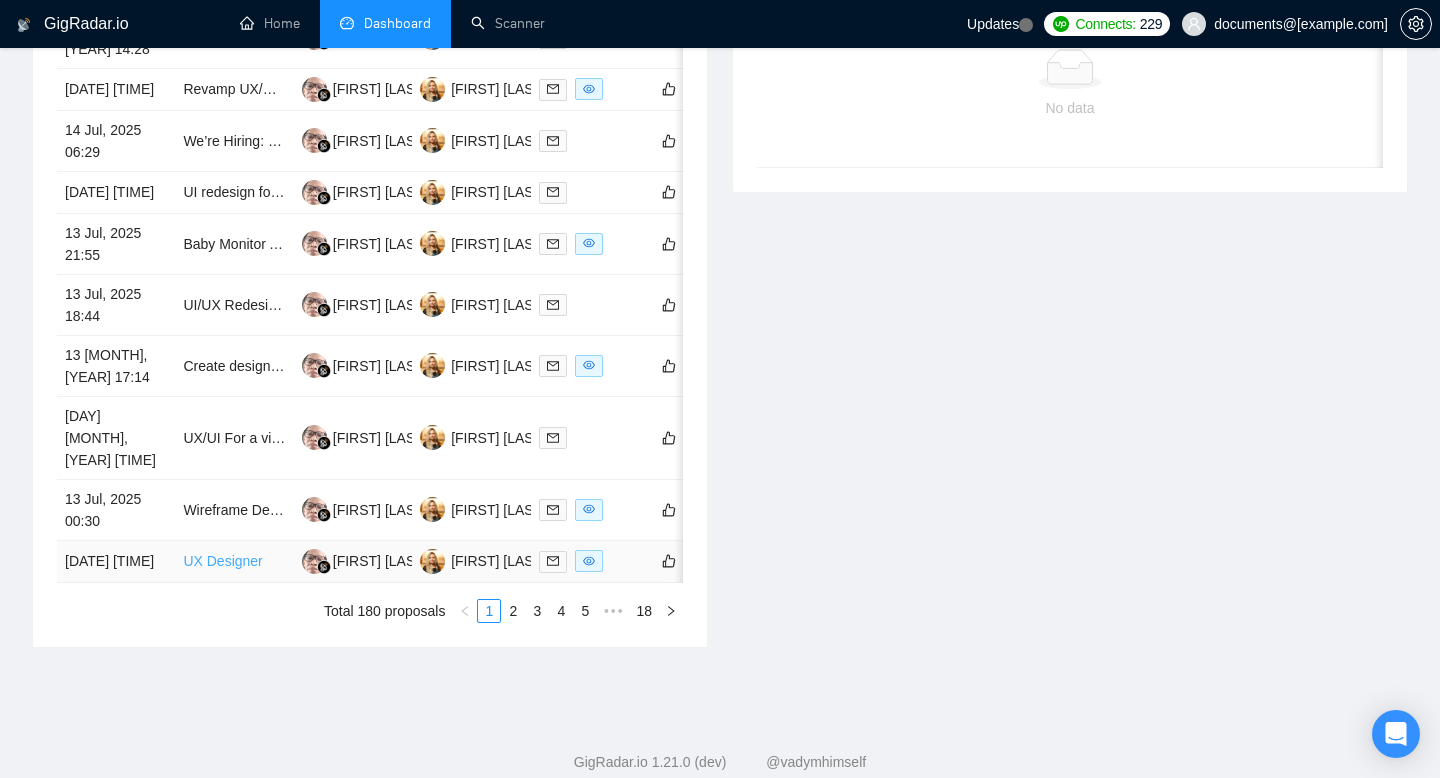 type 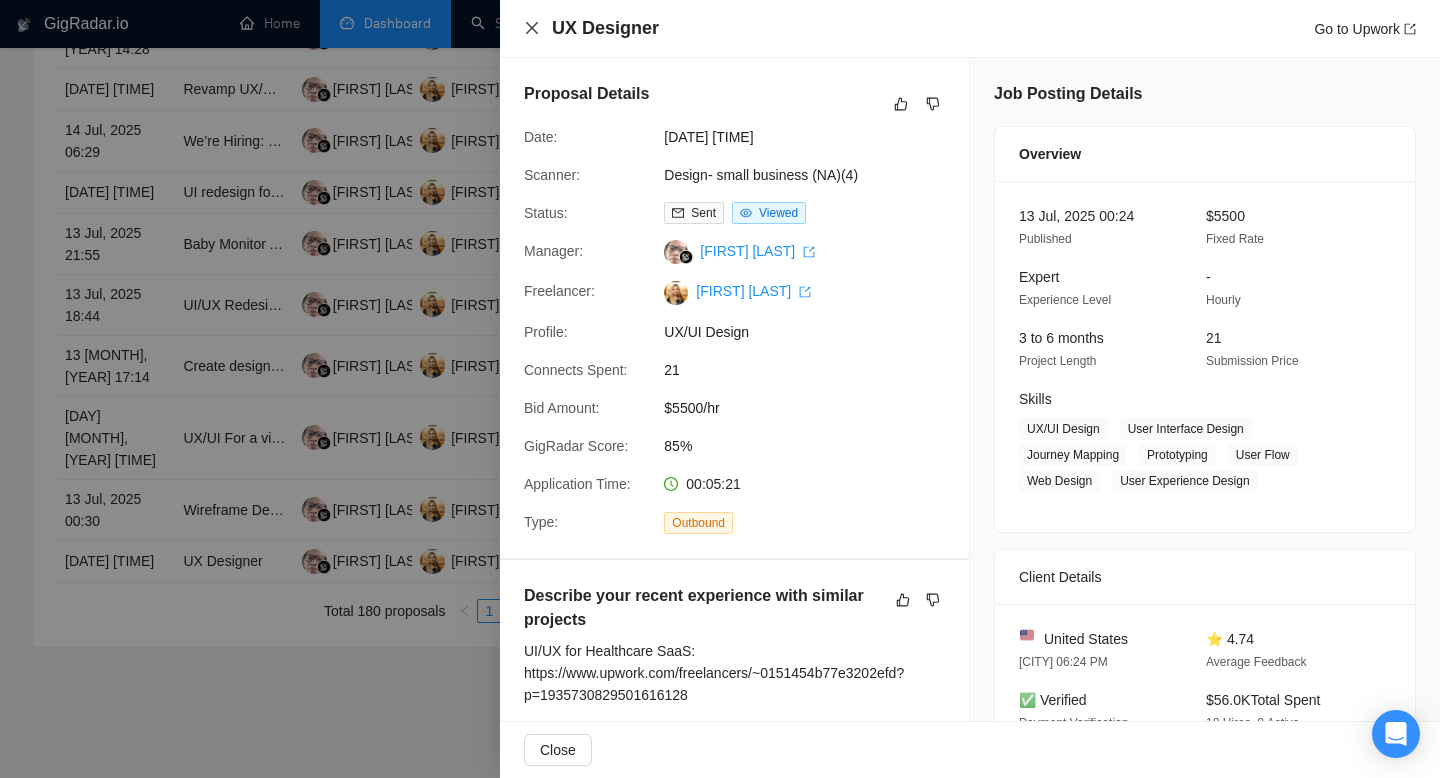 click 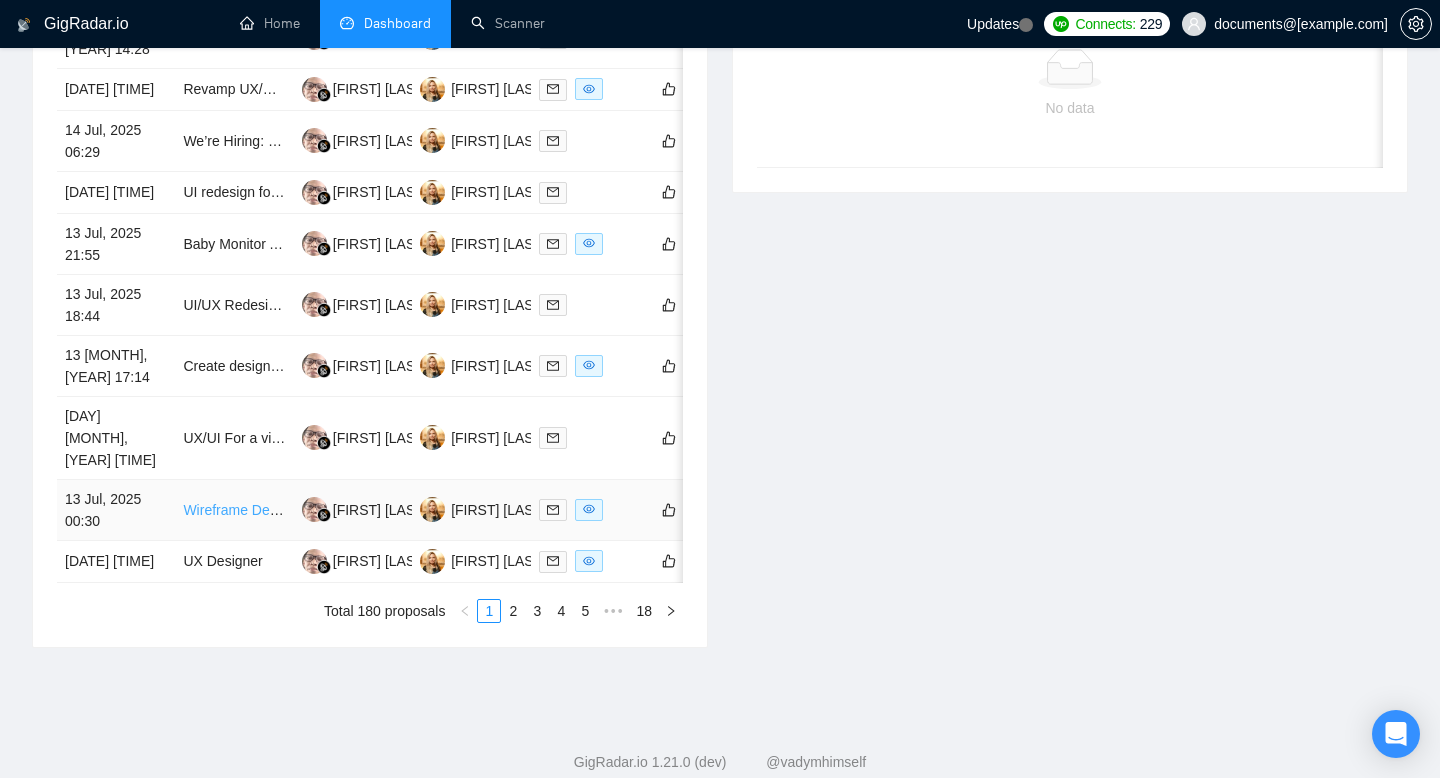 click on "Wireframe Design - Fast Turnaround VST Plugin" at bounding box center [333, 510] 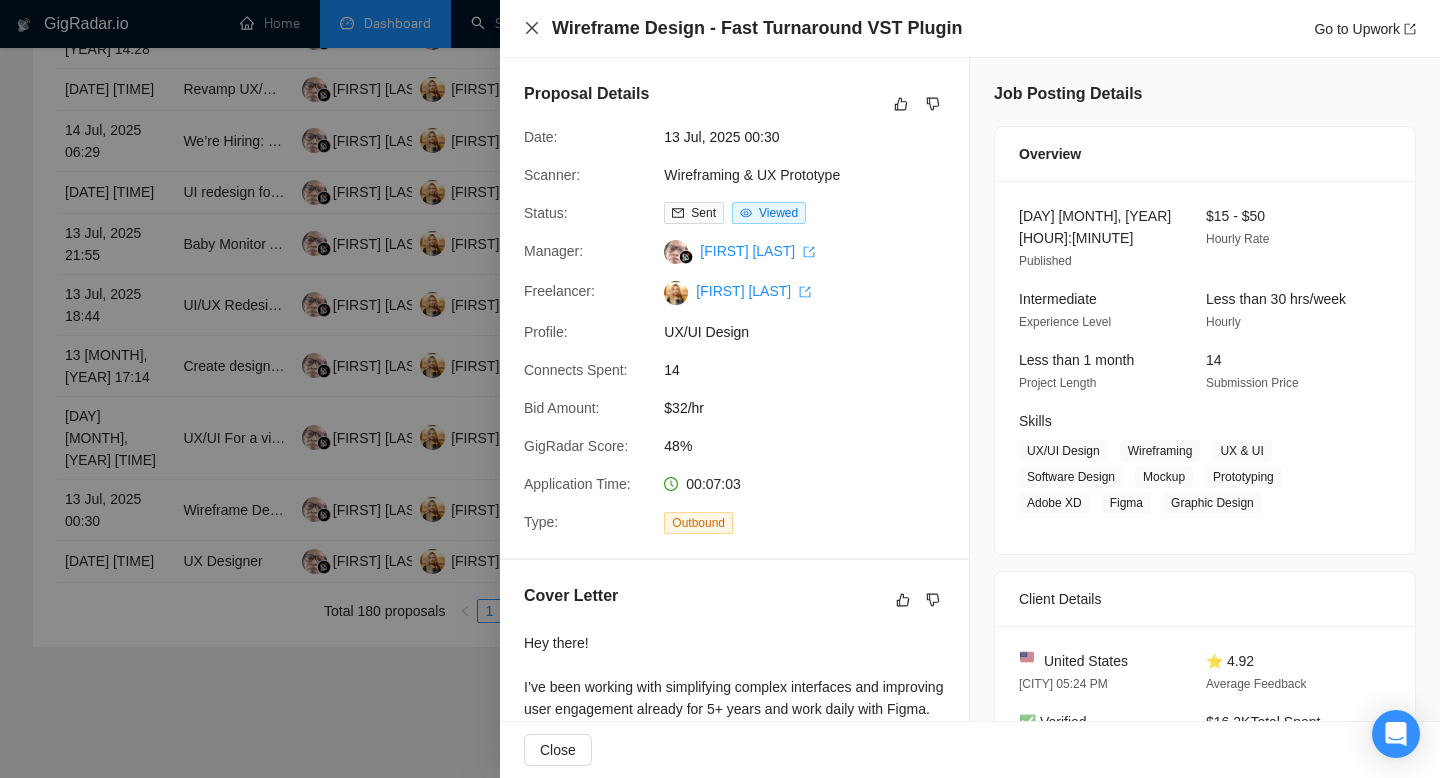 click 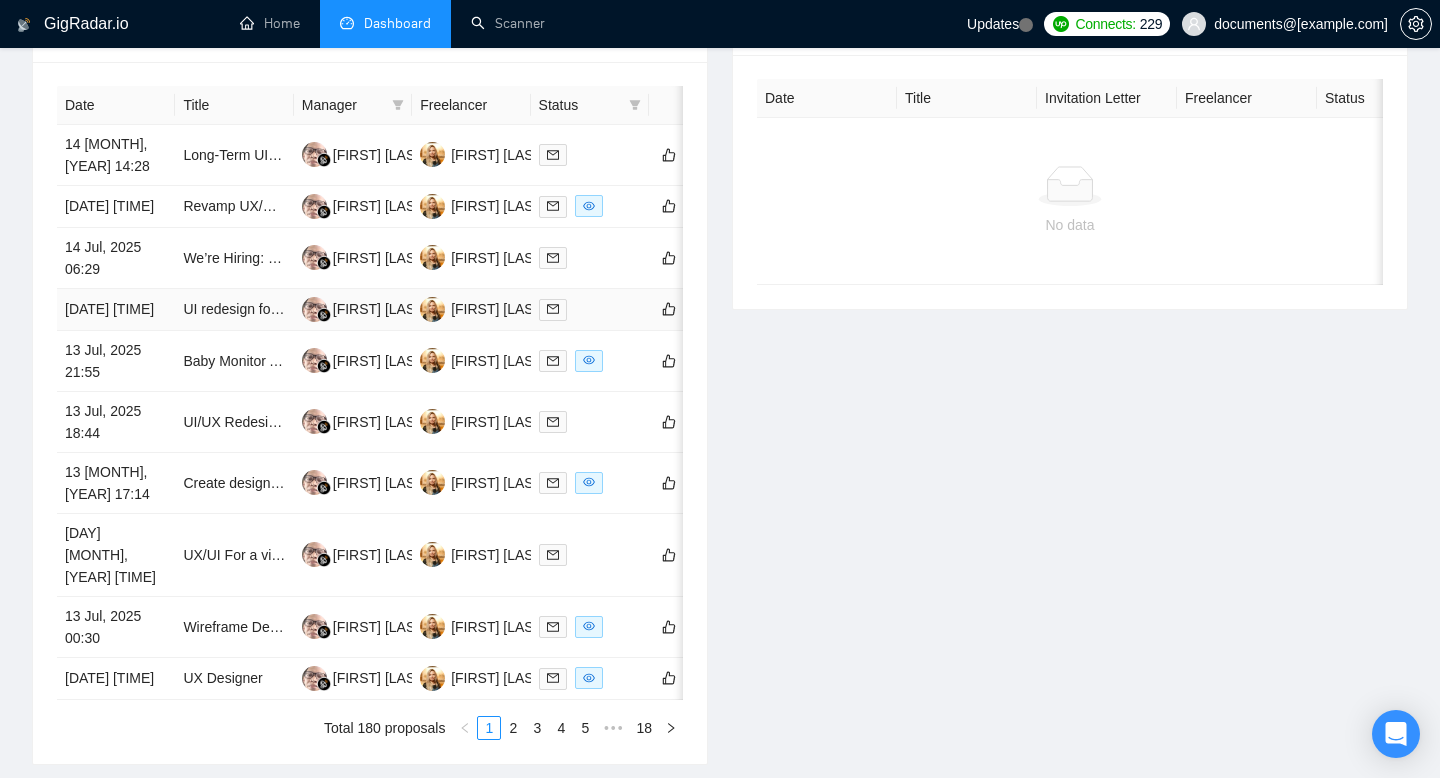 scroll, scrollTop: 828, scrollLeft: 0, axis: vertical 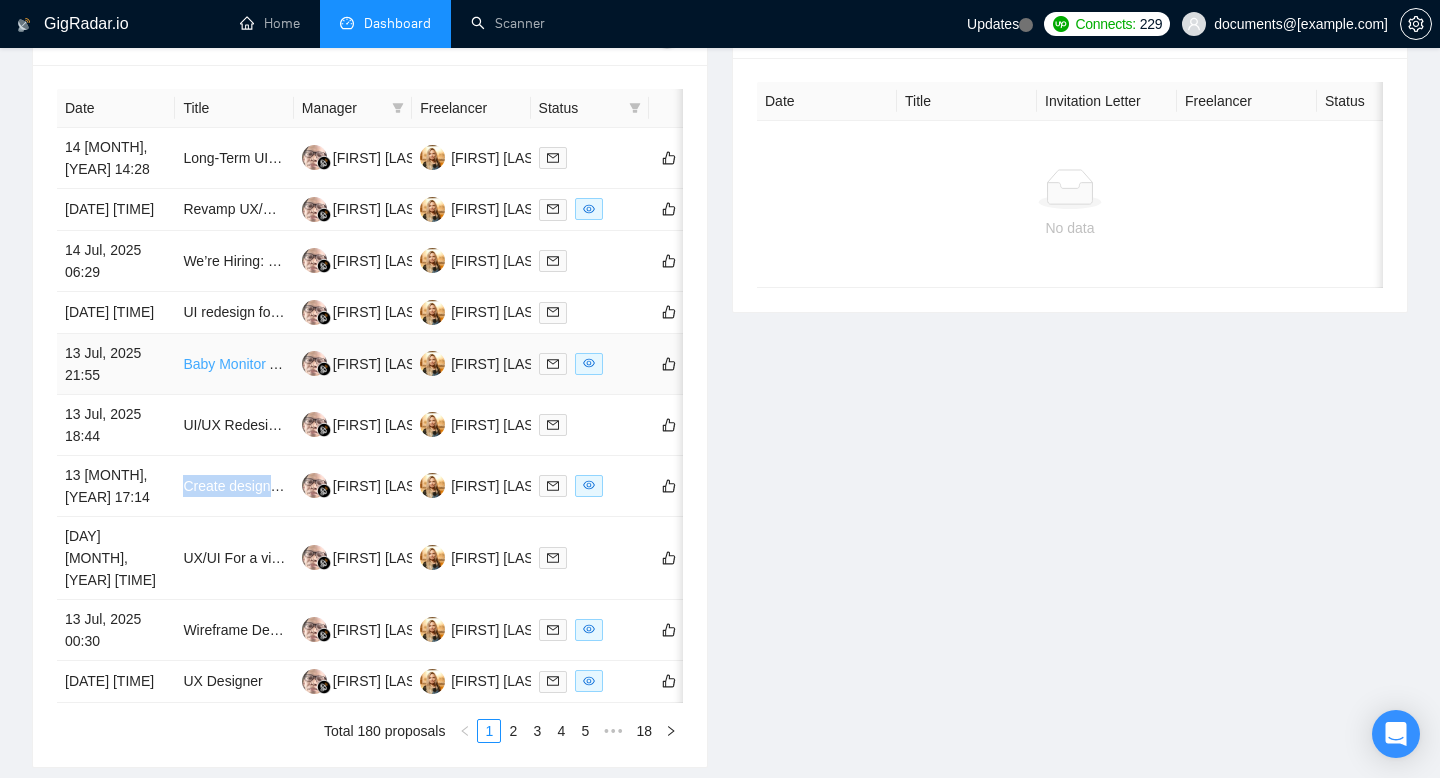 click on "Baby Monitor App UI/UX Design - Headspace-Inspired Design System" at bounding box center (400, 364) 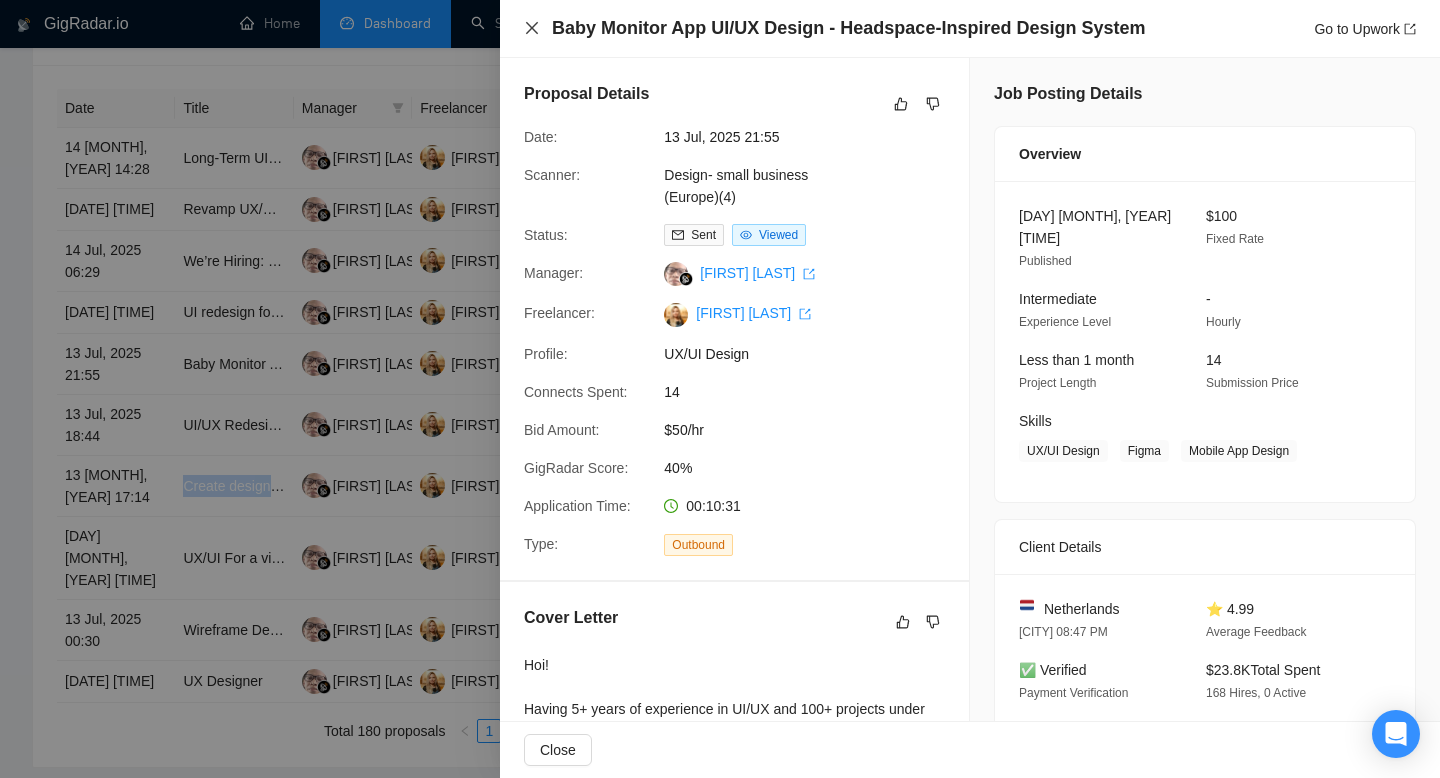 click 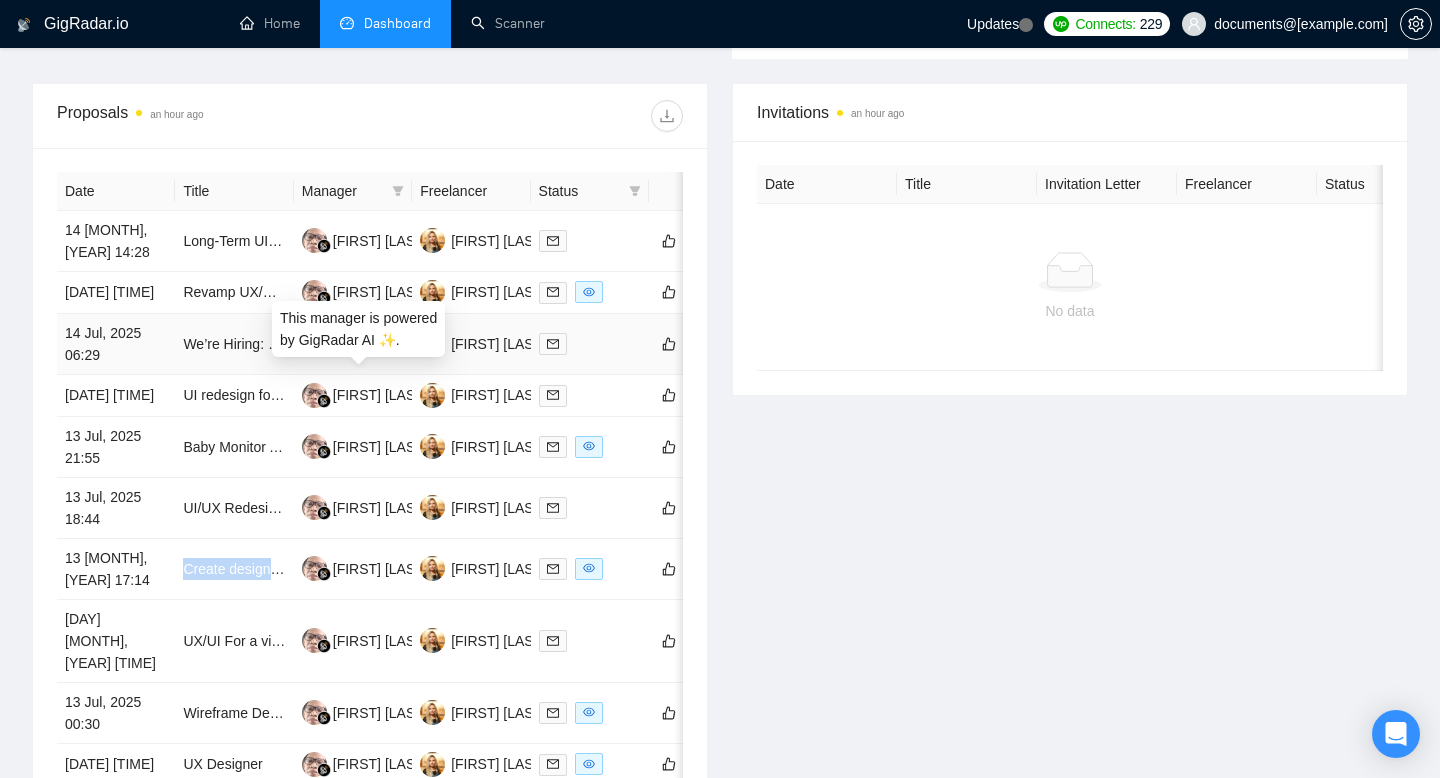 scroll, scrollTop: 721, scrollLeft: 0, axis: vertical 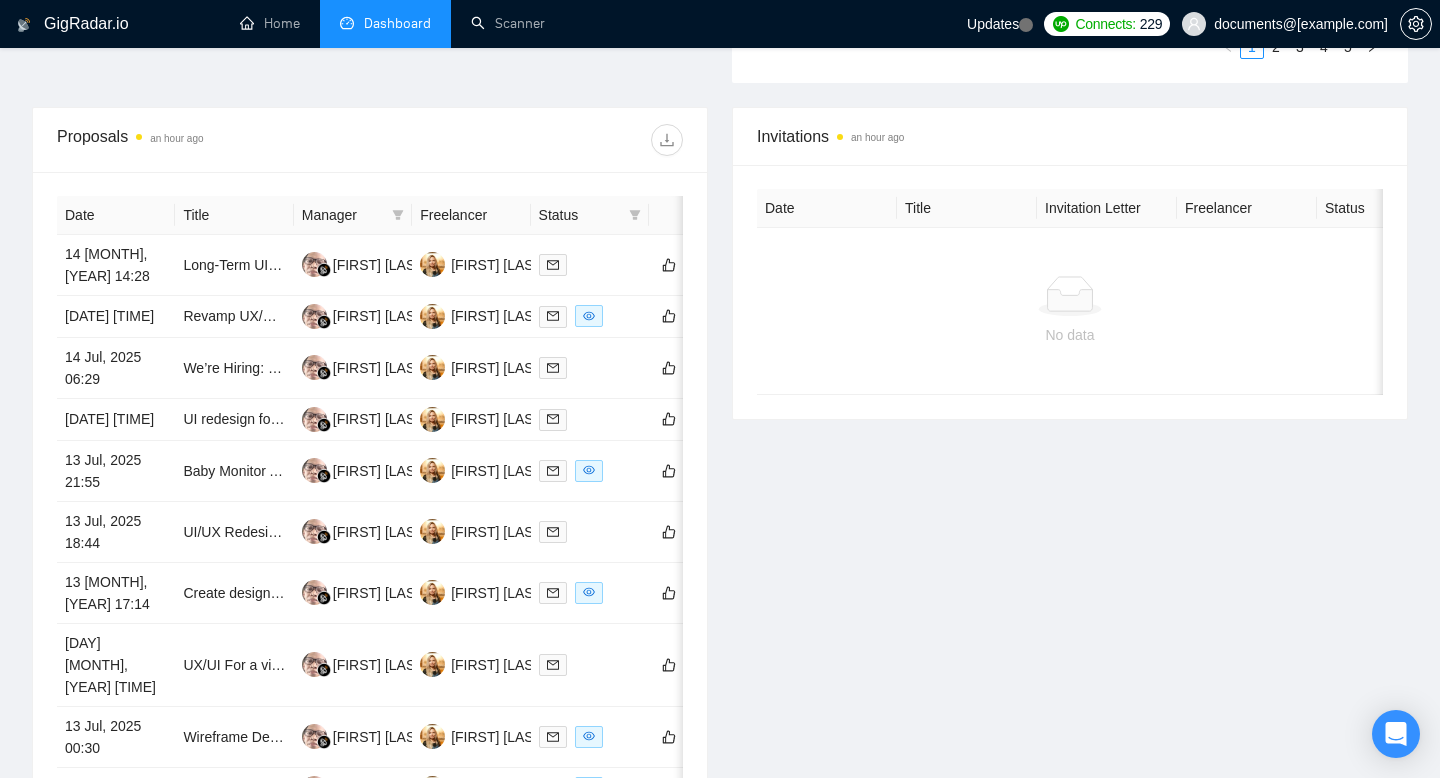 click on "Invitations an hour ago Date Title Invitation Letter Freelancer Status           No data" at bounding box center [1070, 491] 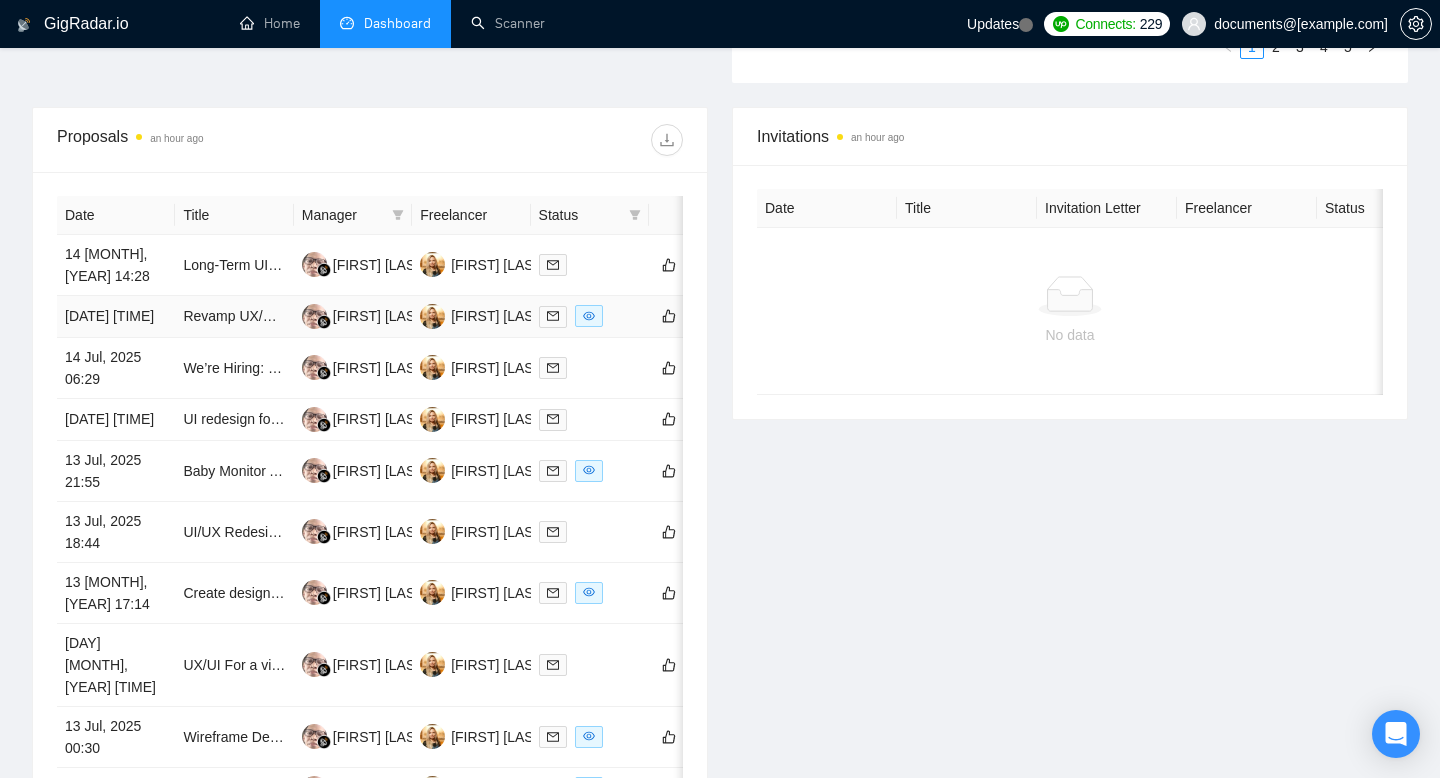 scroll, scrollTop: 674, scrollLeft: 0, axis: vertical 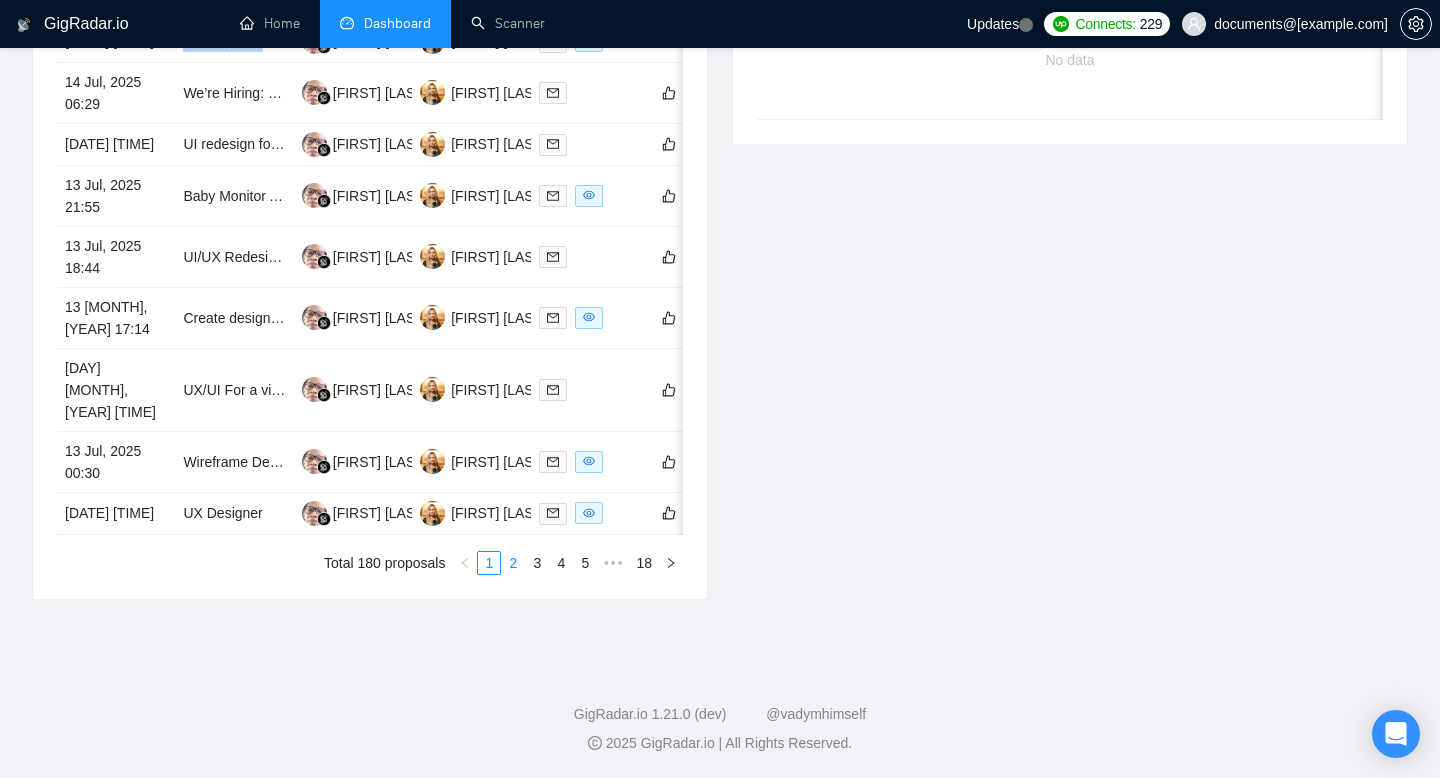 click on "2" at bounding box center [513, 563] 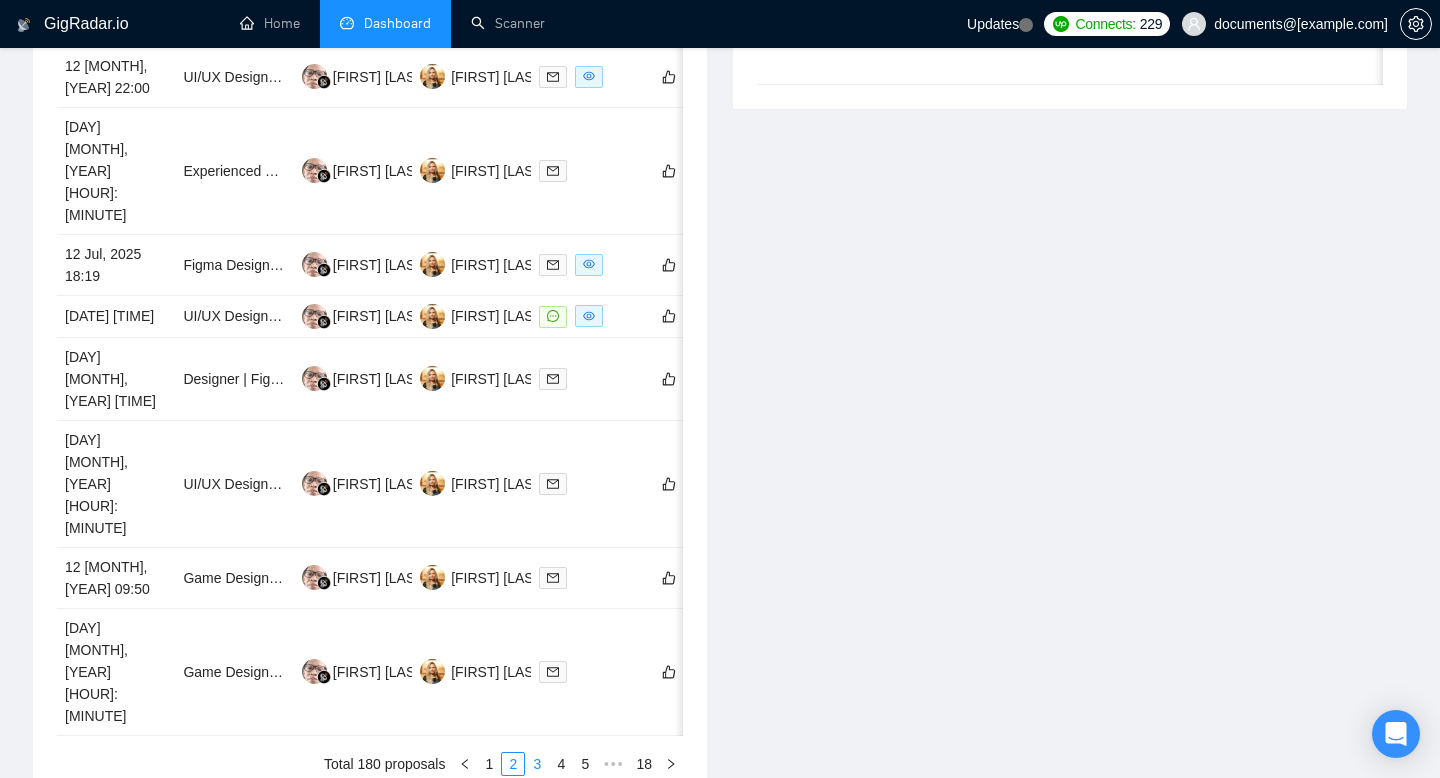 click on "3" at bounding box center (537, 764) 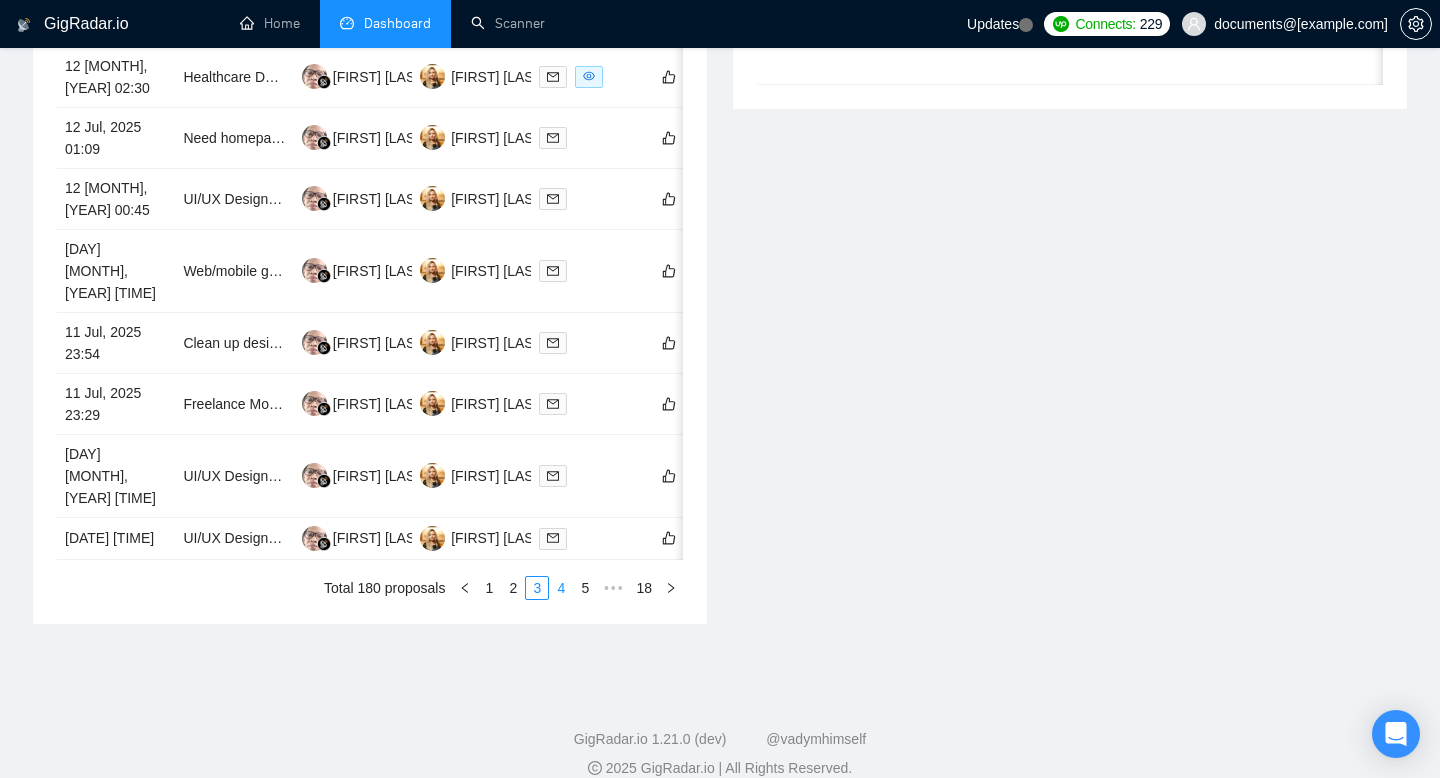 click on "4" at bounding box center (561, 588) 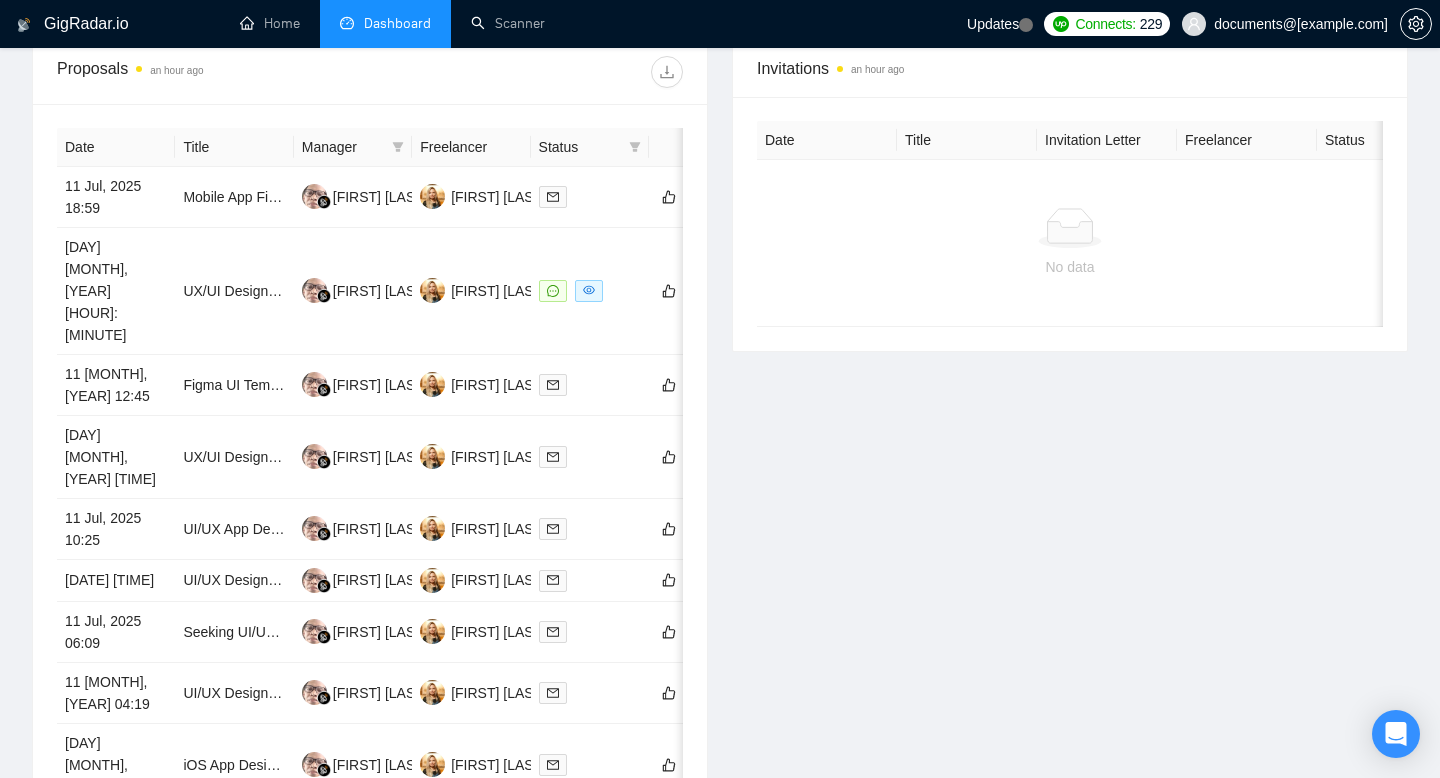 scroll, scrollTop: 787, scrollLeft: 0, axis: vertical 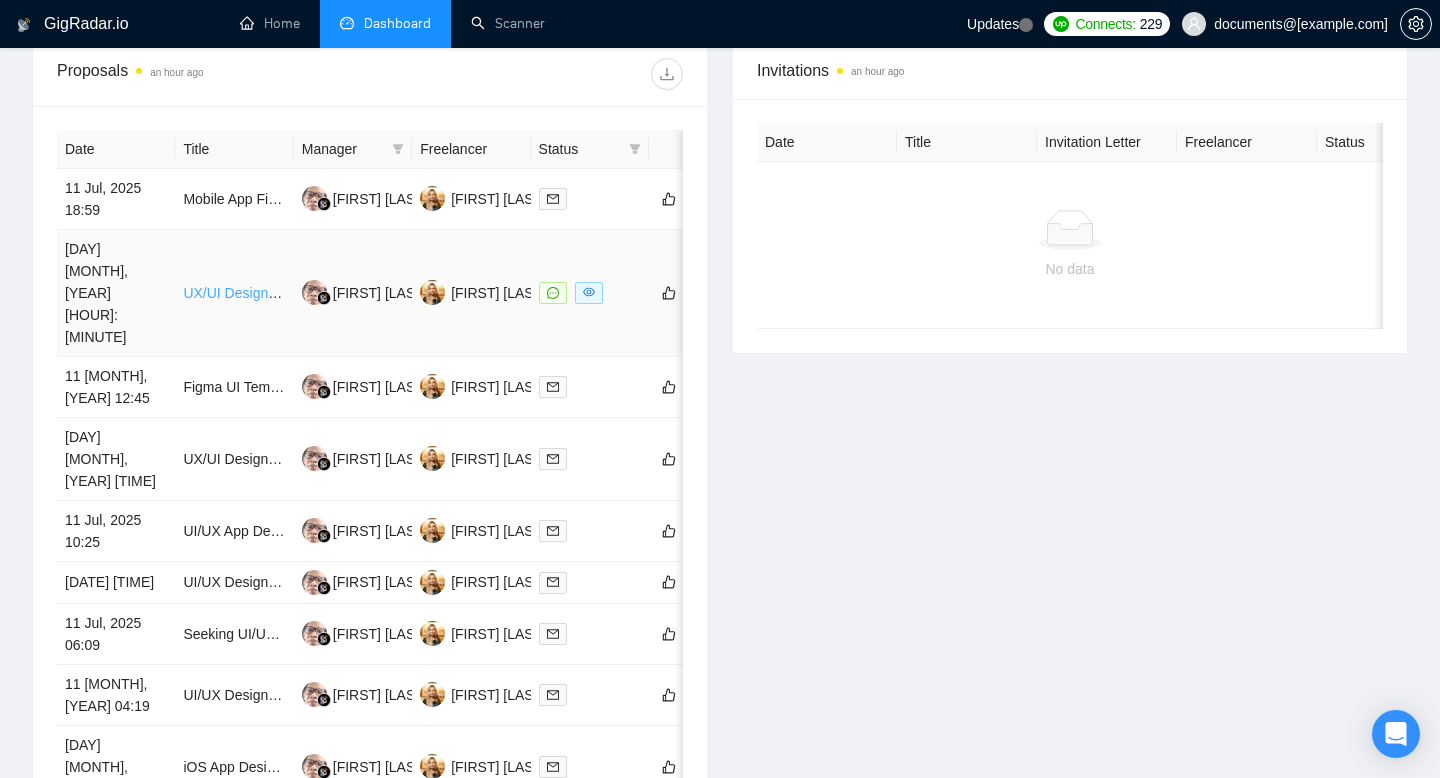 click on "UX/UI Designer for Mobile Mahjong Game" at bounding box center (314, 293) 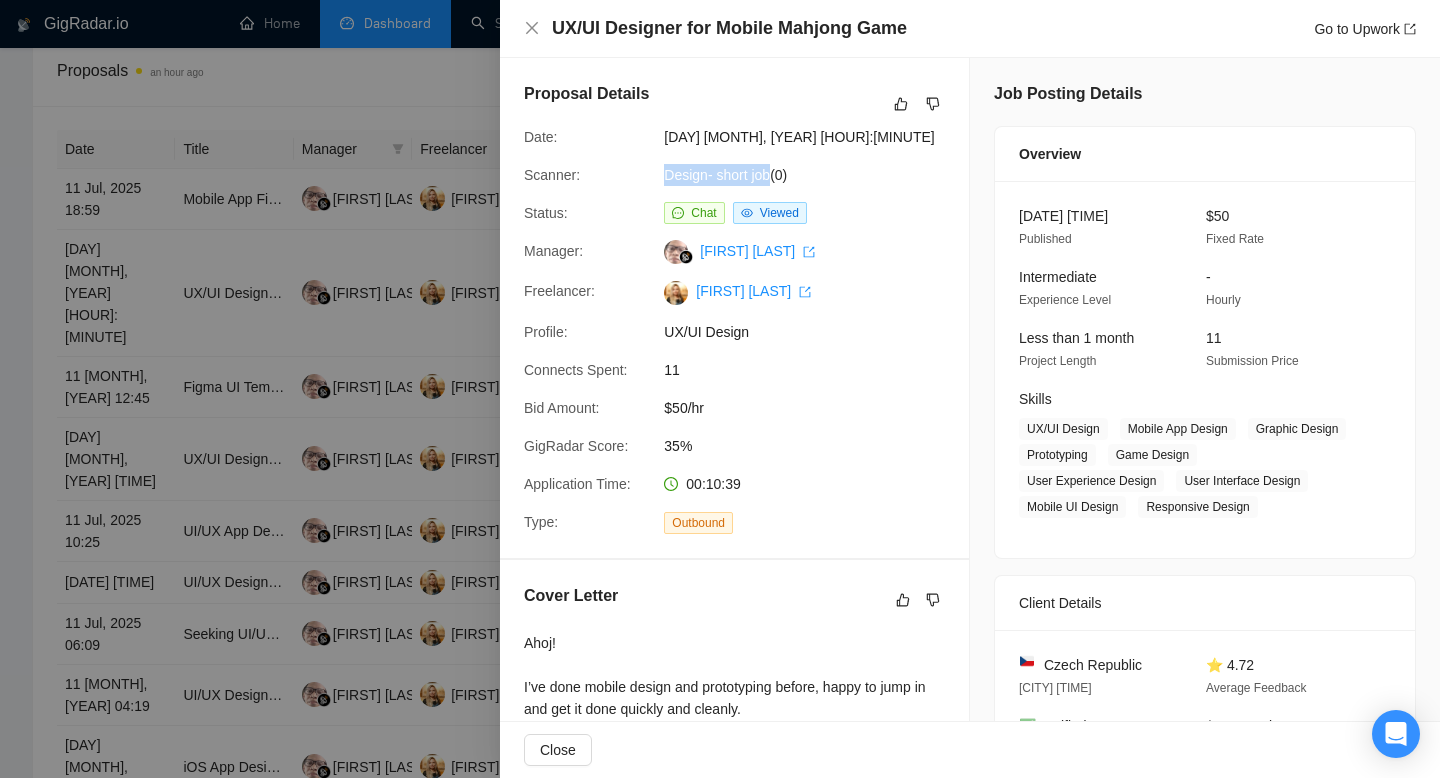 copy on "Design- short job" 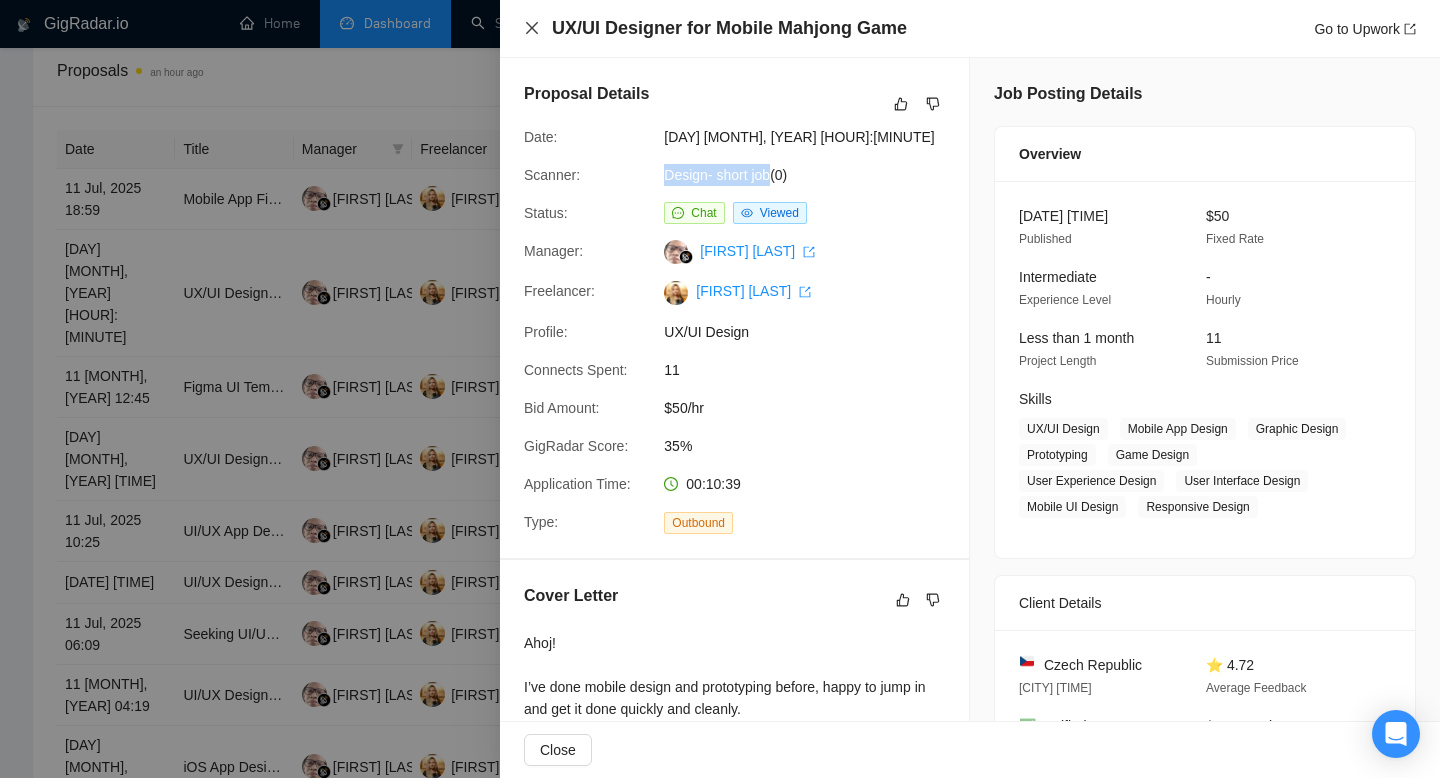 click 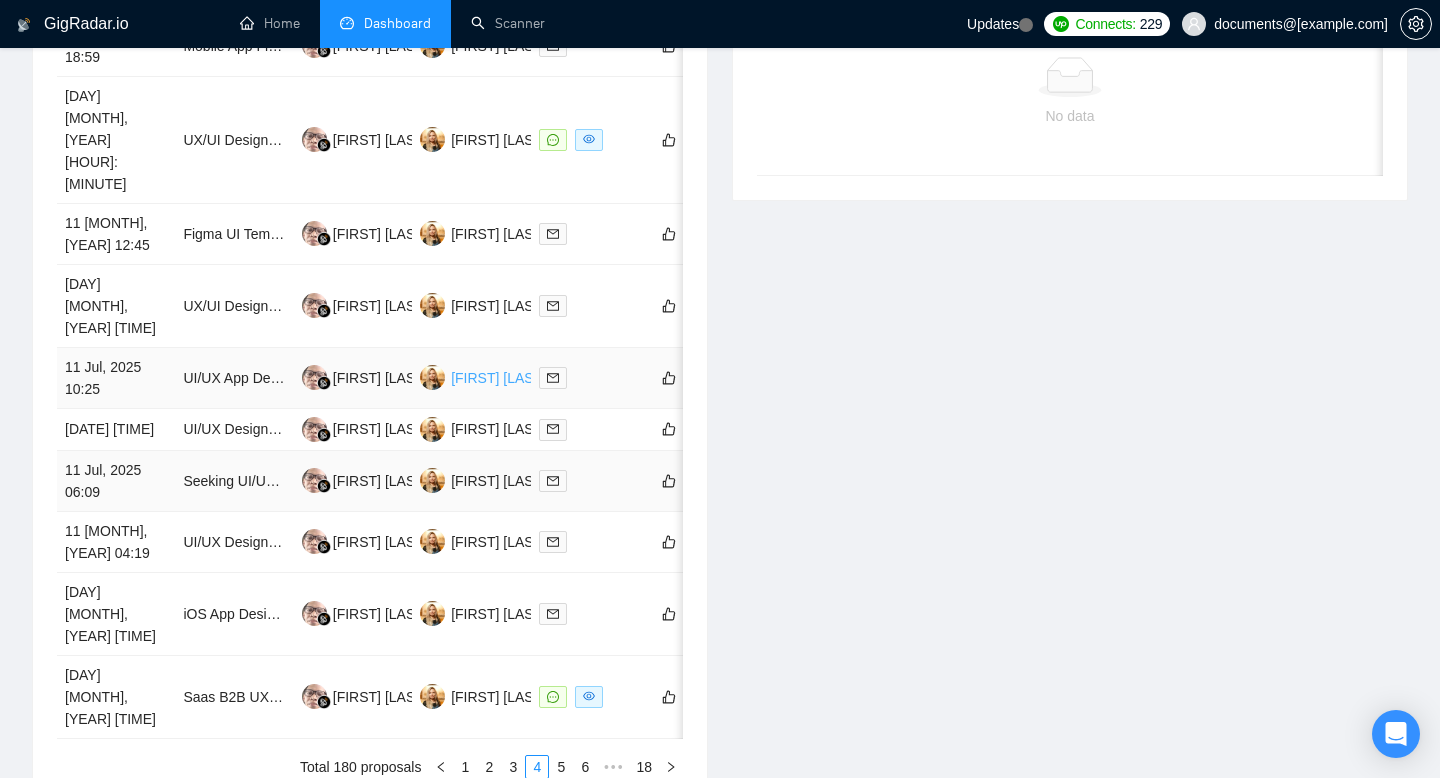 scroll, scrollTop: 941, scrollLeft: 0, axis: vertical 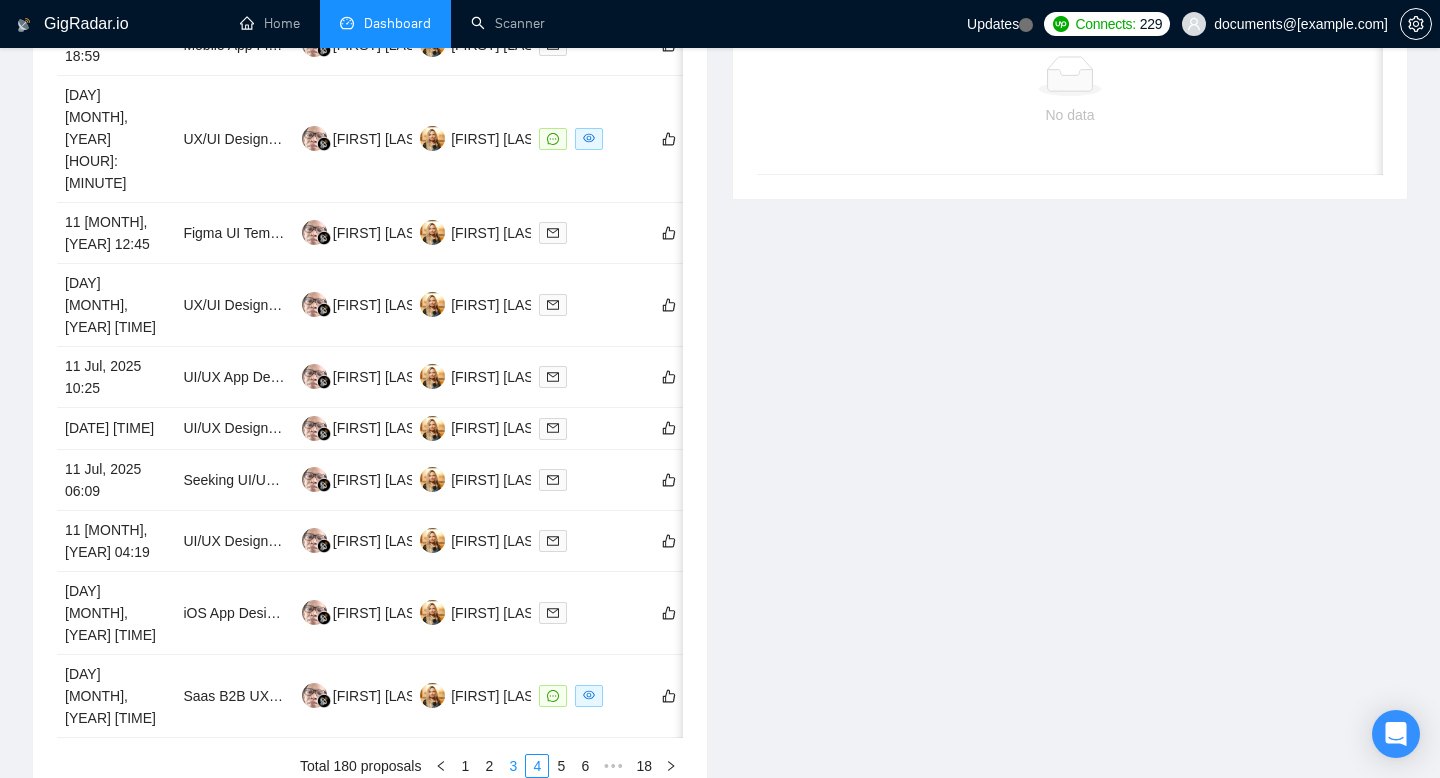 click on "3" at bounding box center [513, 766] 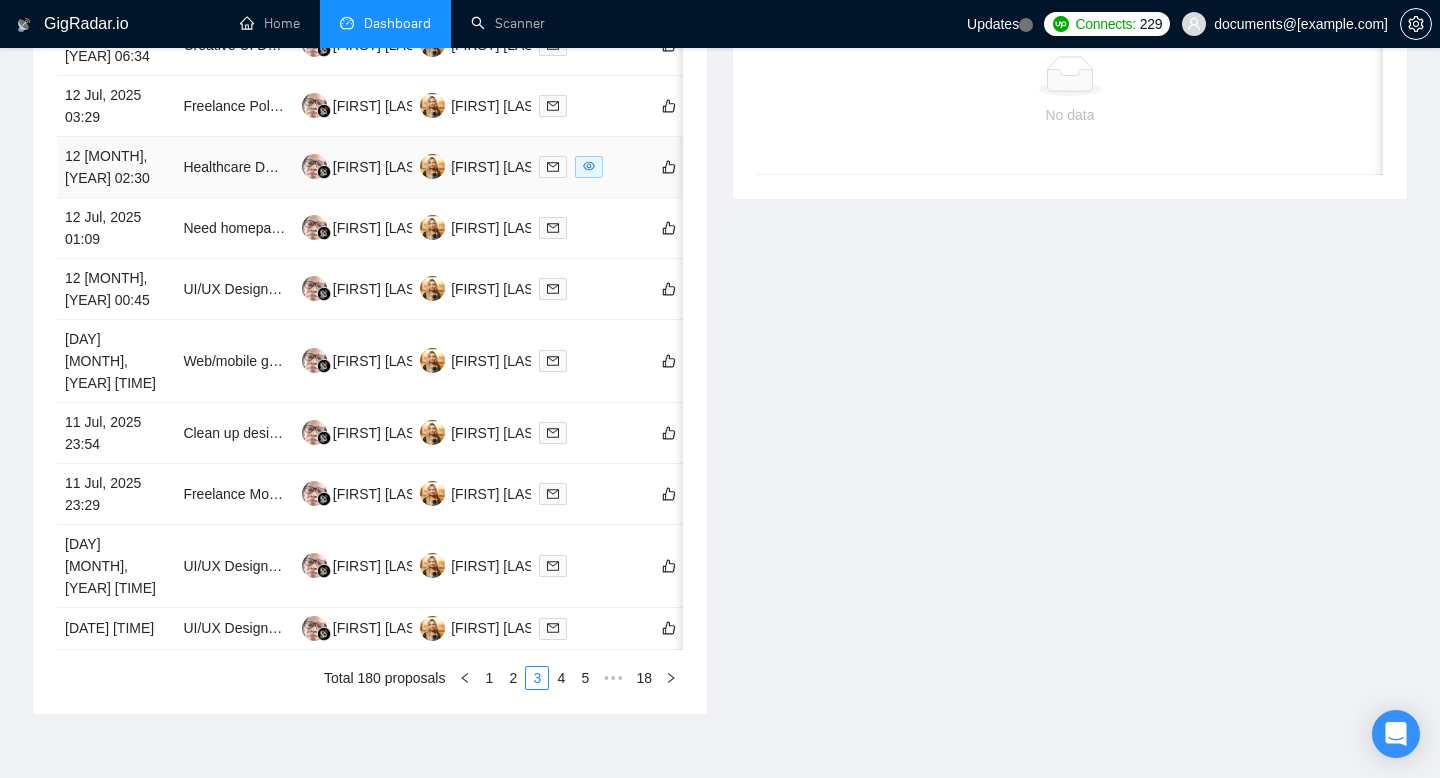 click on "12 [MONTH], [YEAR] 02:30" at bounding box center [116, 167] 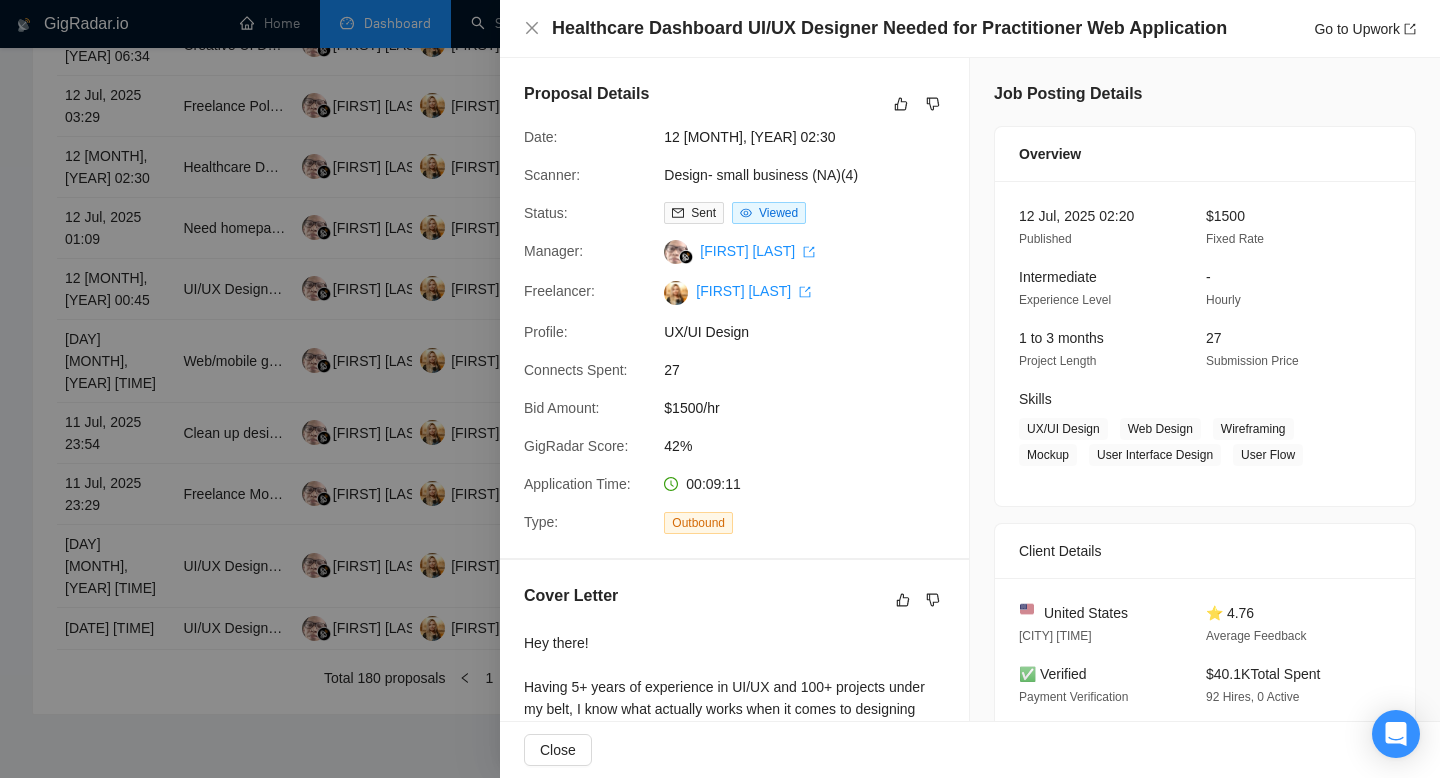 click on "Proposal Details Date: 12 [MONTH], [YEAR] 02:30 Scanner: Design- small business (NA)(4) Status: Sent     Viewed     Manager: [NAME]   Freelancer: [NAME]   Profile: UX/UI Design Connects Spent: 27 Bid Amount: $1500/hr GigRadar Score: 42% Application Time: 00:09:11 Type: Outbound" at bounding box center [734, 308] 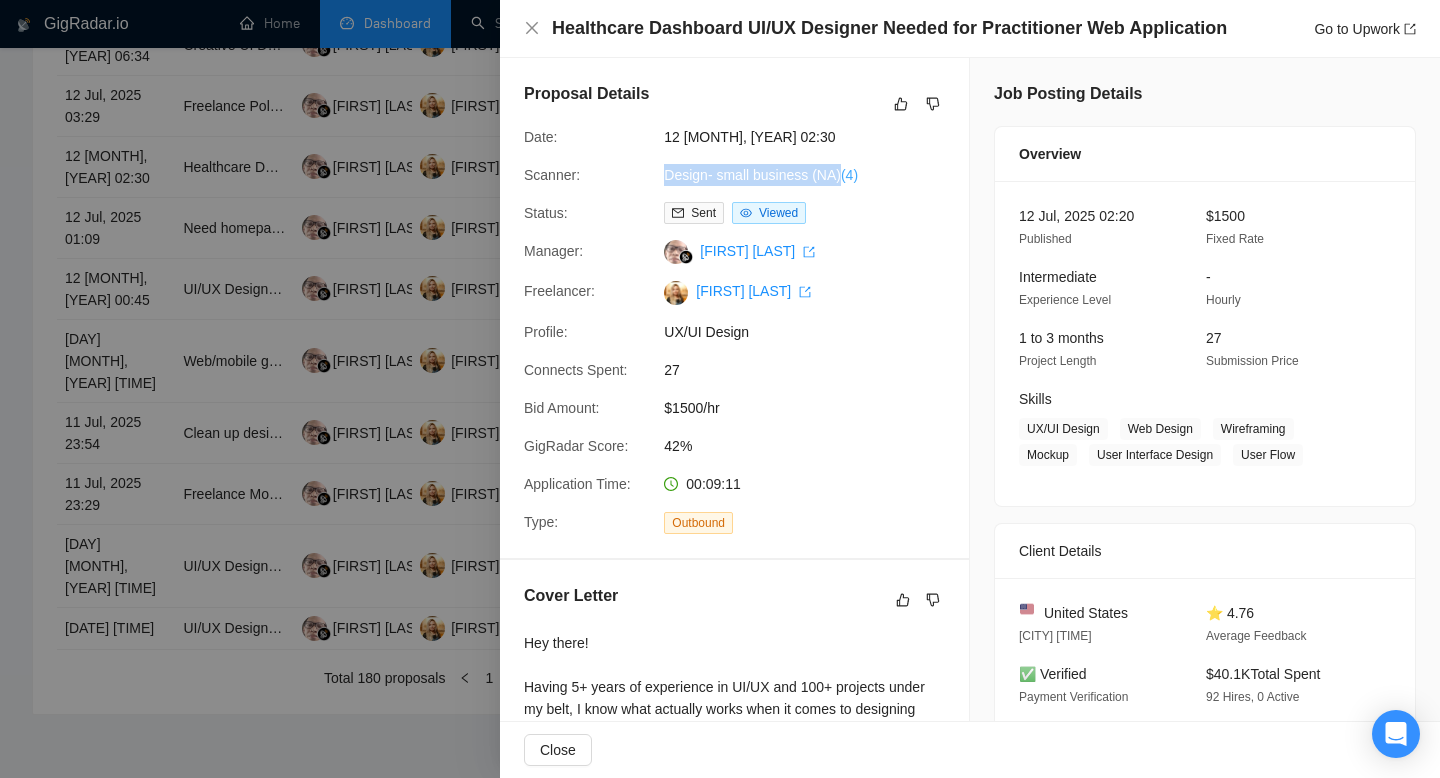 drag, startPoint x: 851, startPoint y: 171, endPoint x: 664, endPoint y: 171, distance: 187 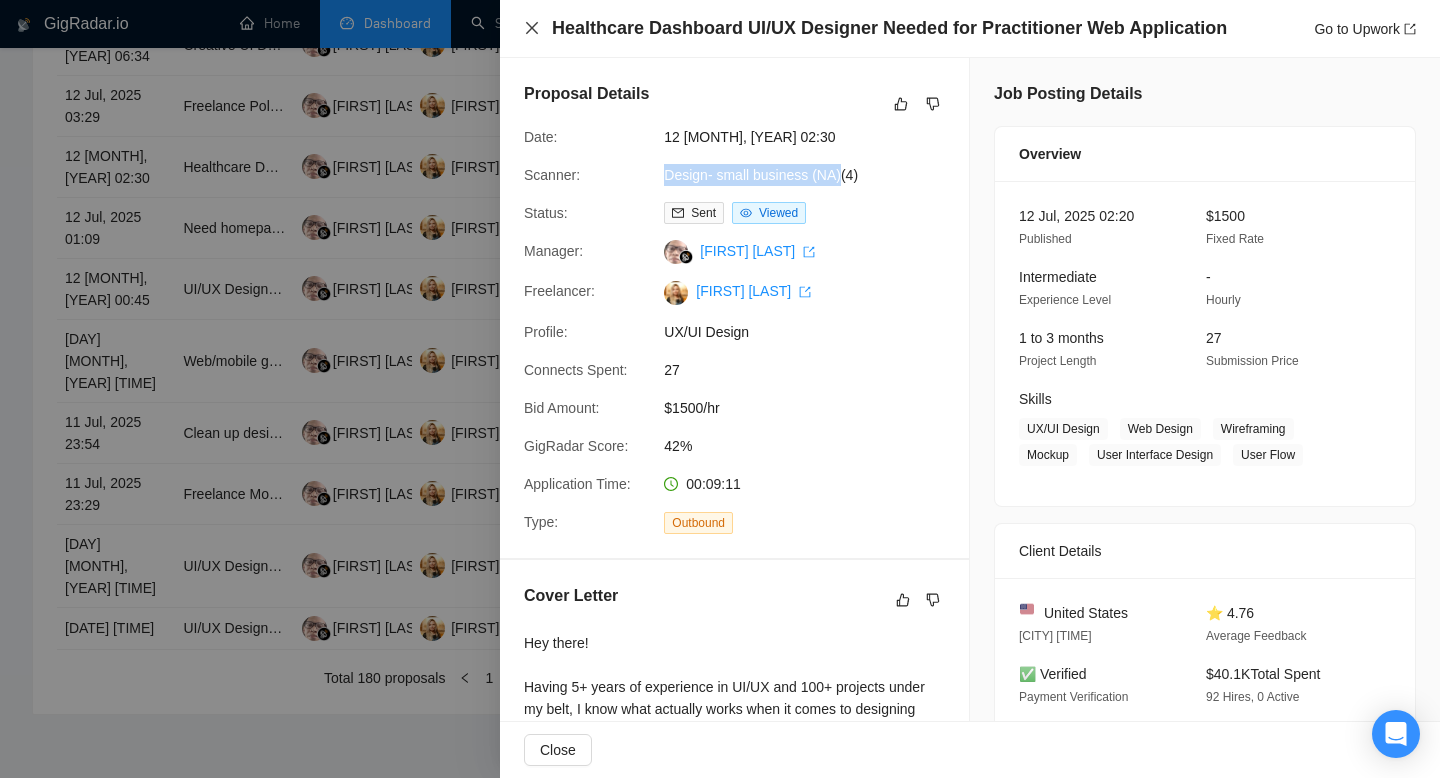 click 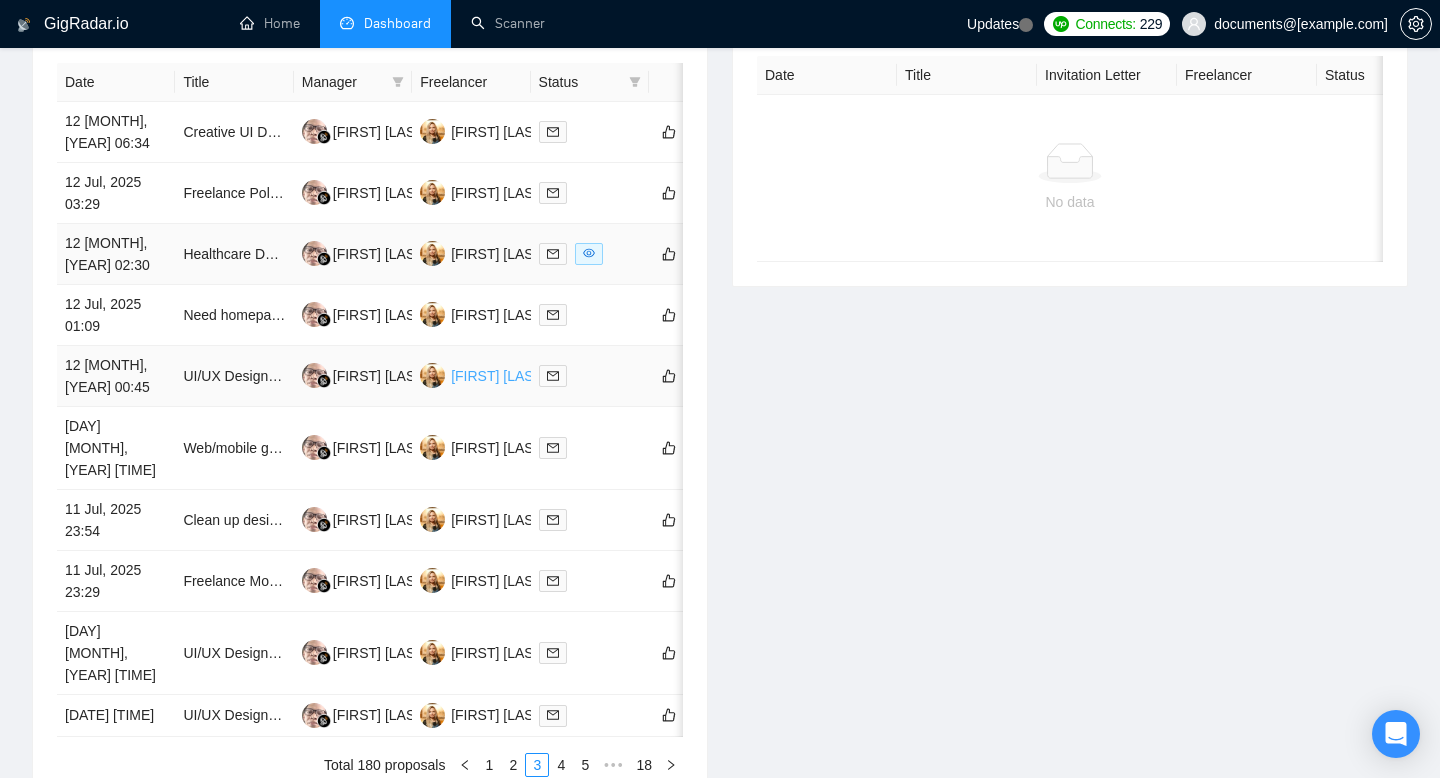 scroll, scrollTop: 855, scrollLeft: 0, axis: vertical 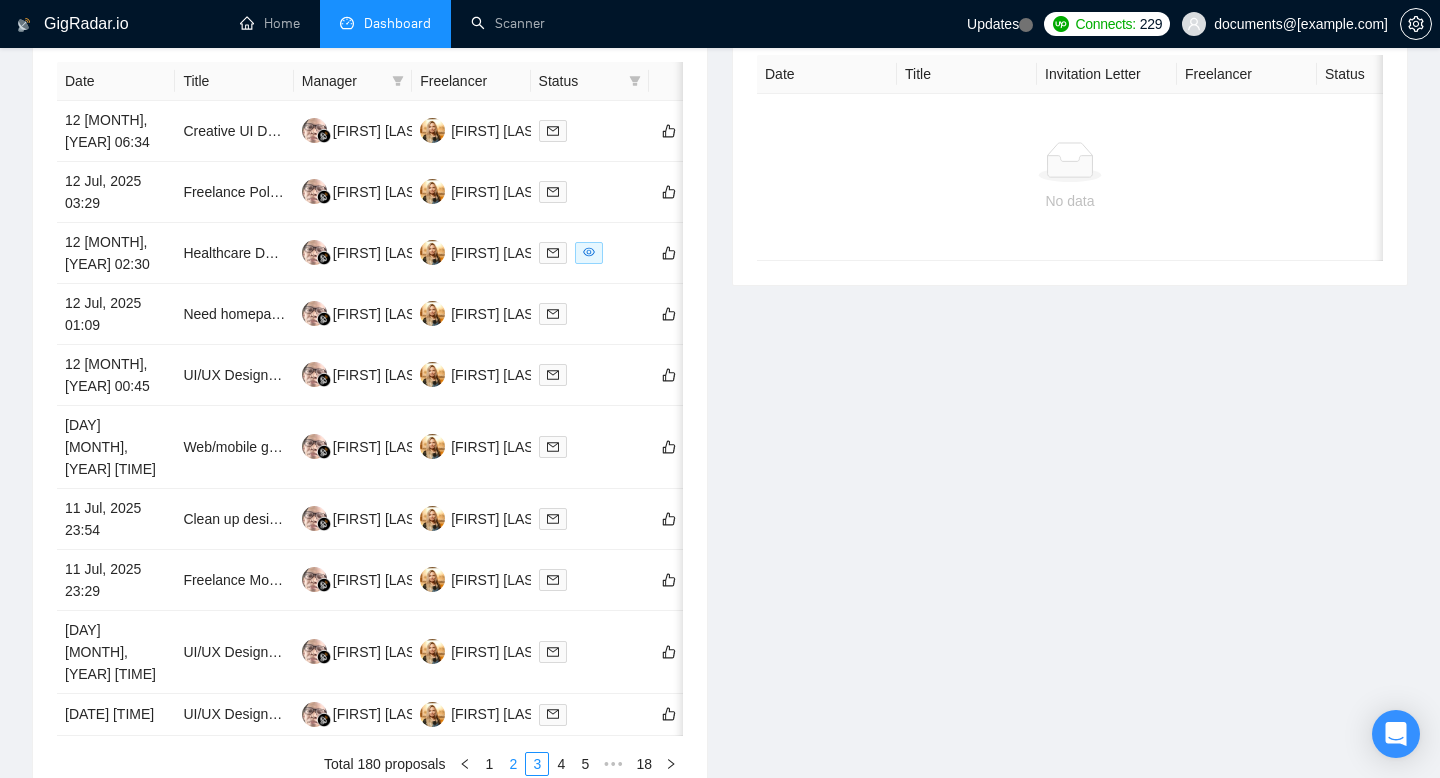 click on "2" at bounding box center (513, 764) 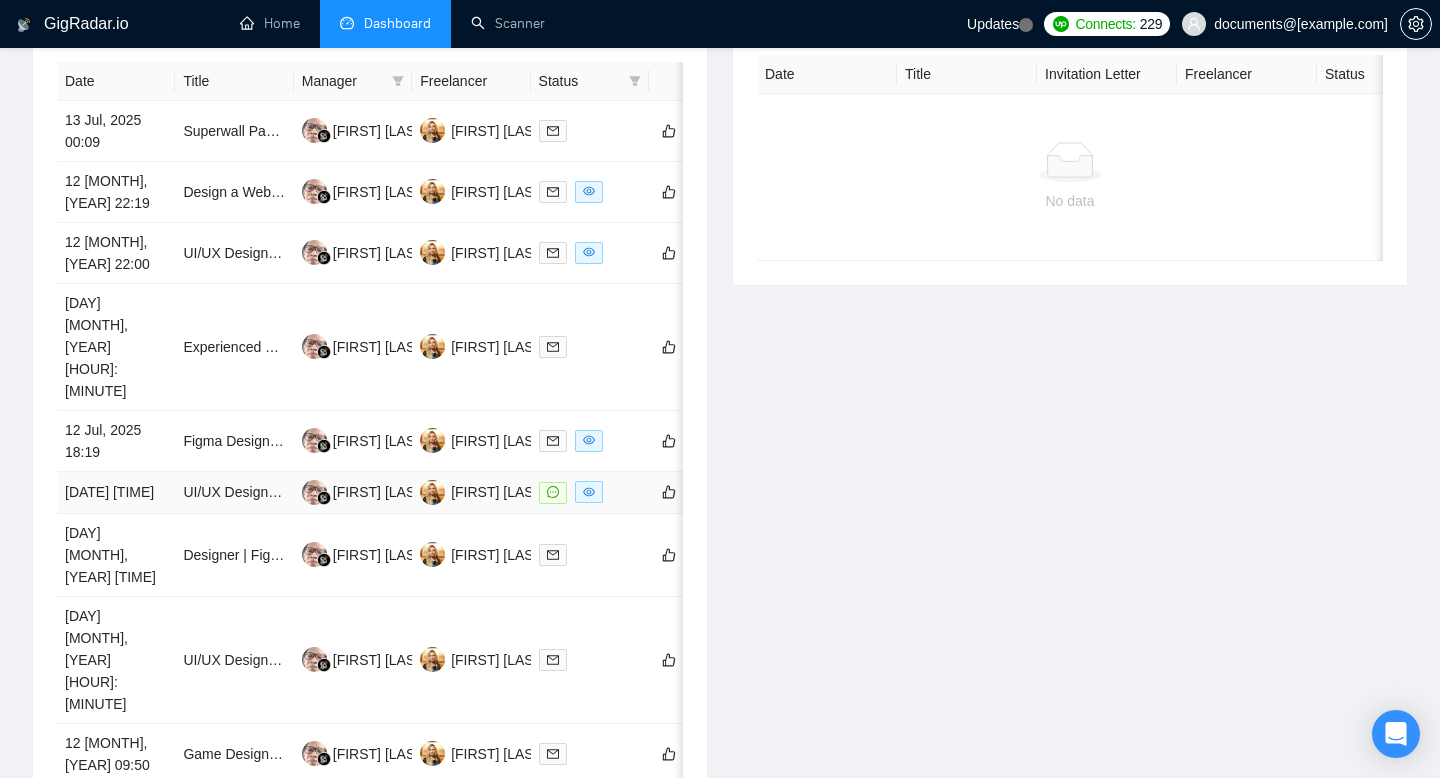 click on "[DATE] [TIME]" at bounding box center (116, 493) 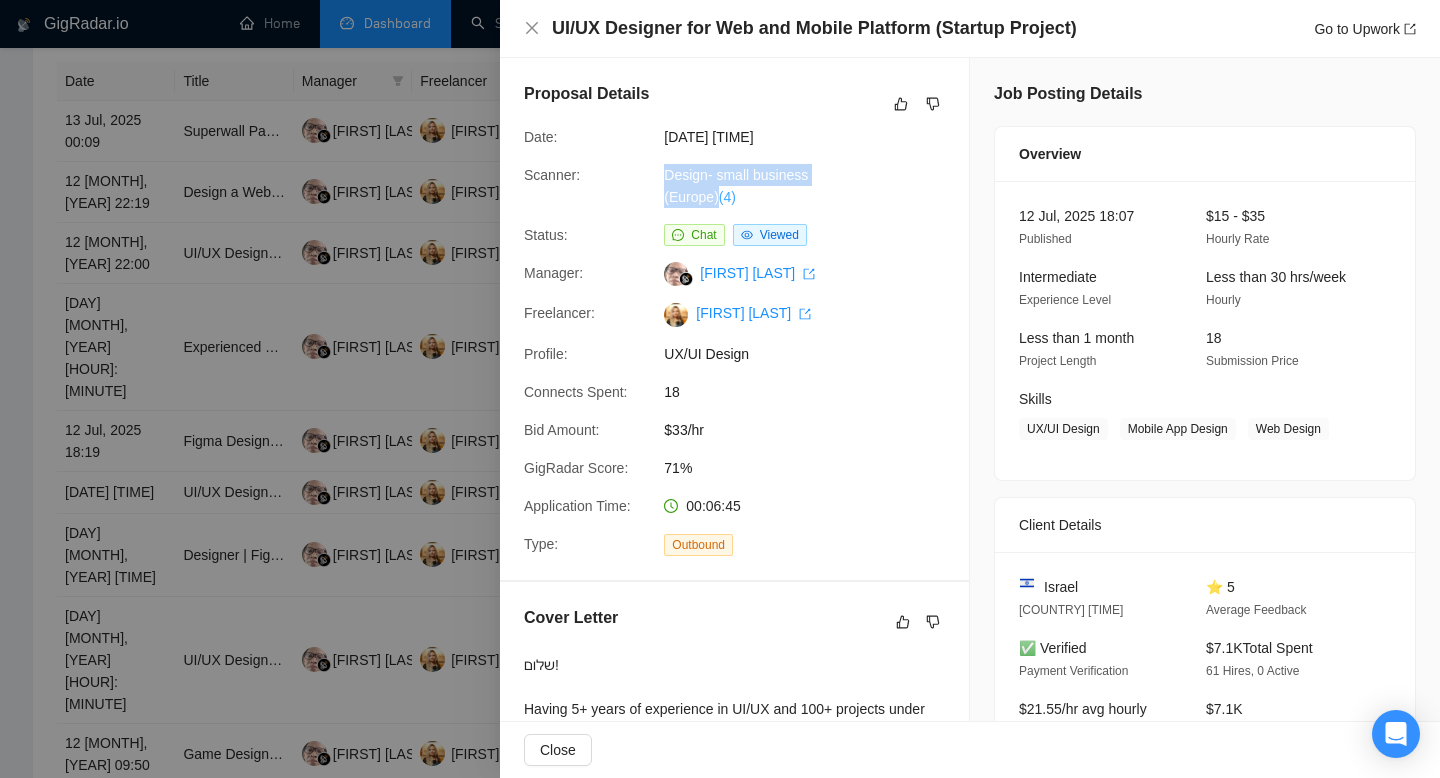 drag, startPoint x: 650, startPoint y: 165, endPoint x: 719, endPoint y: 203, distance: 78.77182 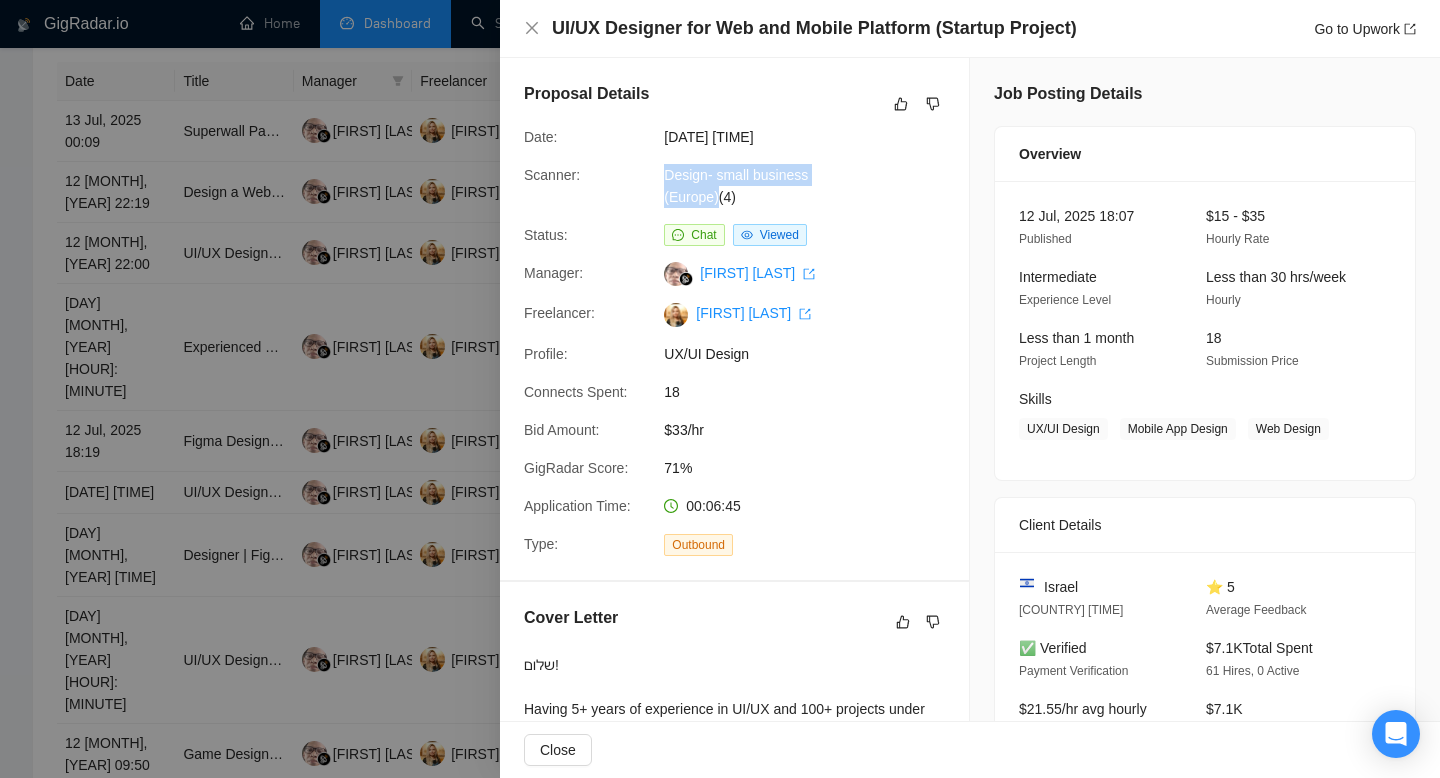 copy on "Design- small business (Europe)" 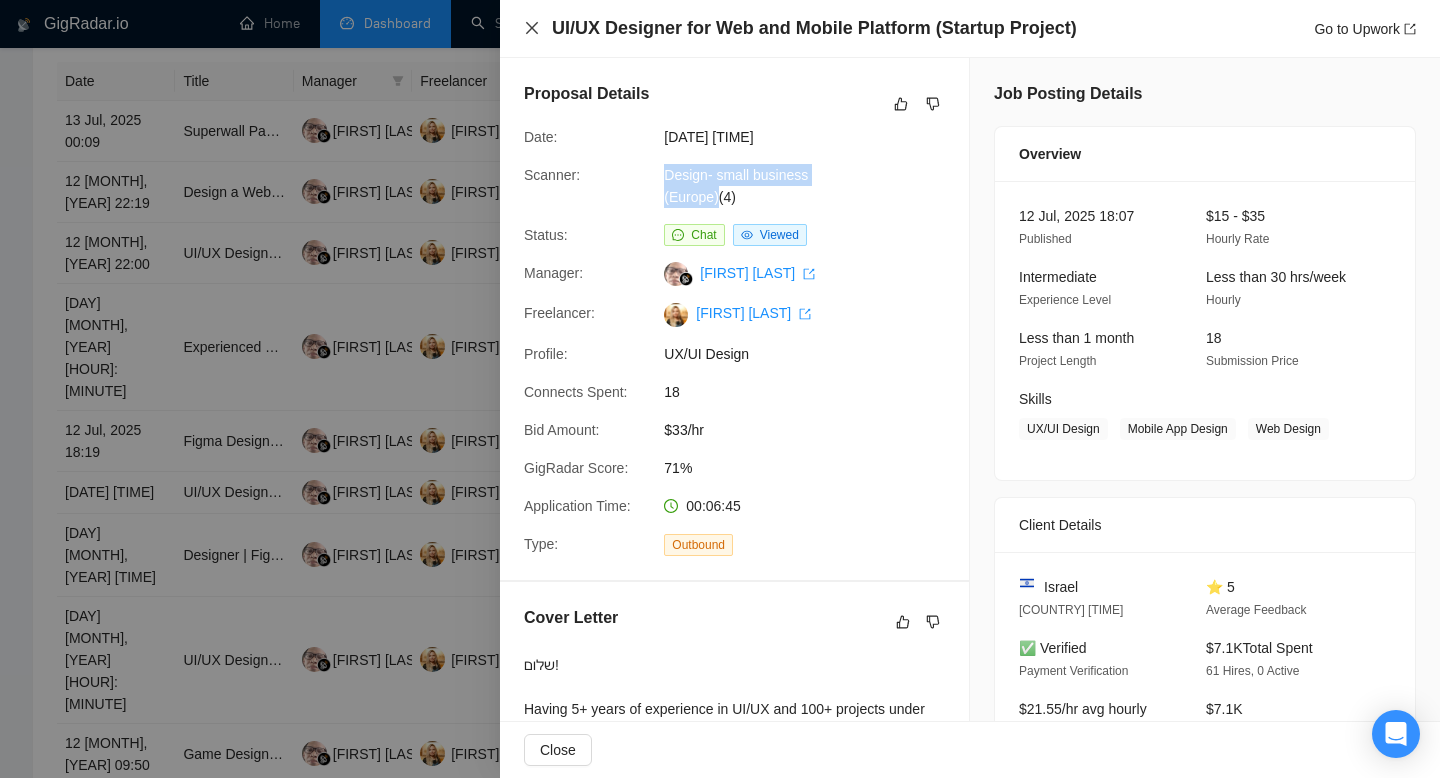 click 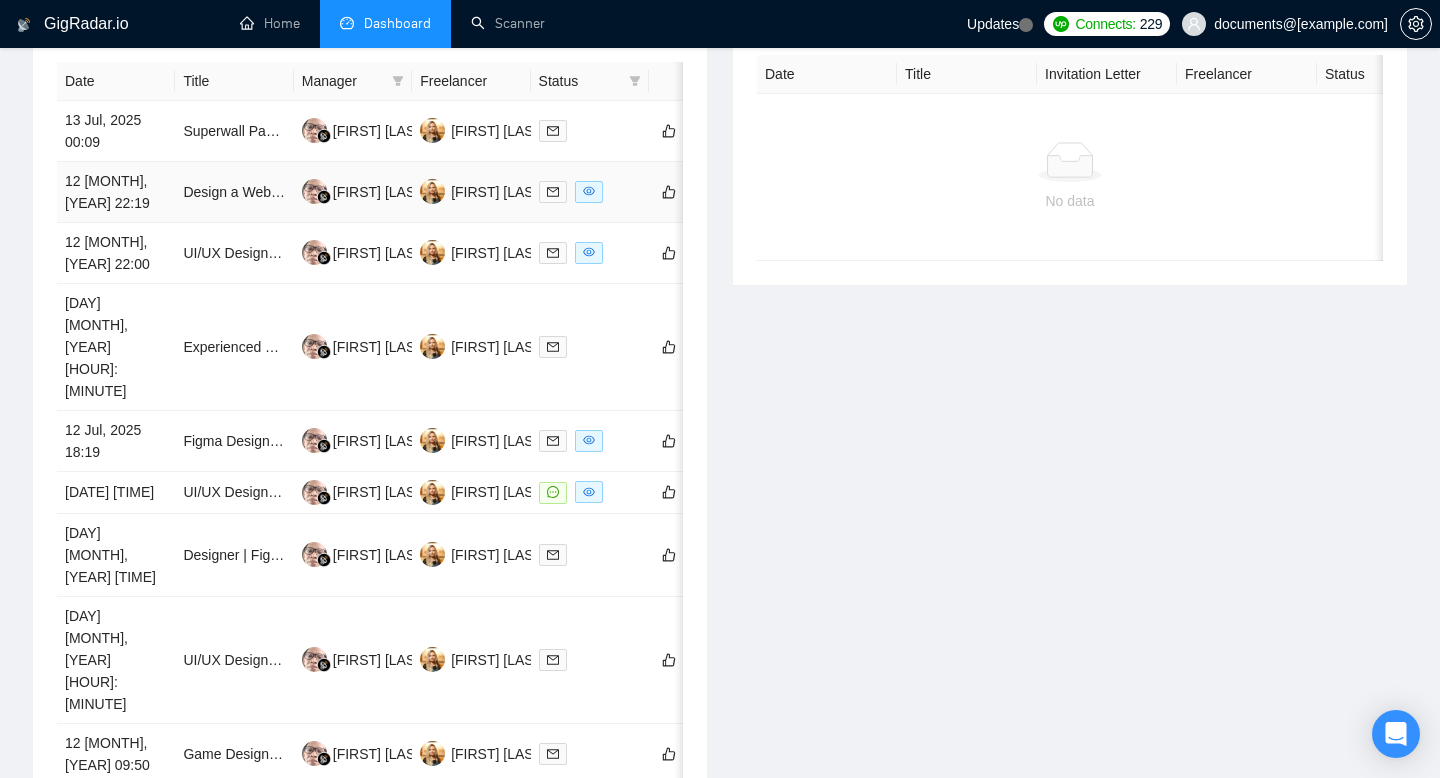 click on "Design a Website in Framer" at bounding box center [234, 192] 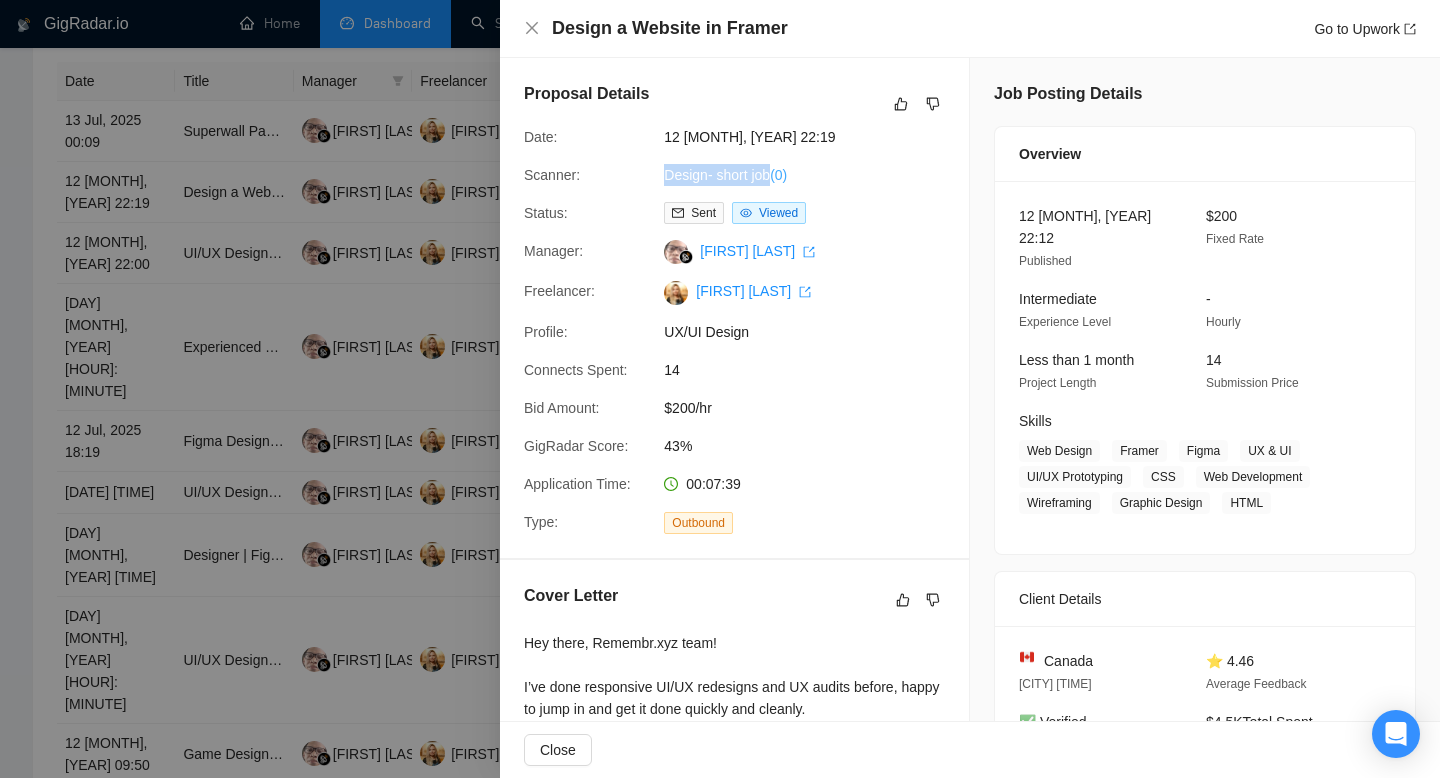 drag, startPoint x: 656, startPoint y: 172, endPoint x: 778, endPoint y: 182, distance: 122.40915 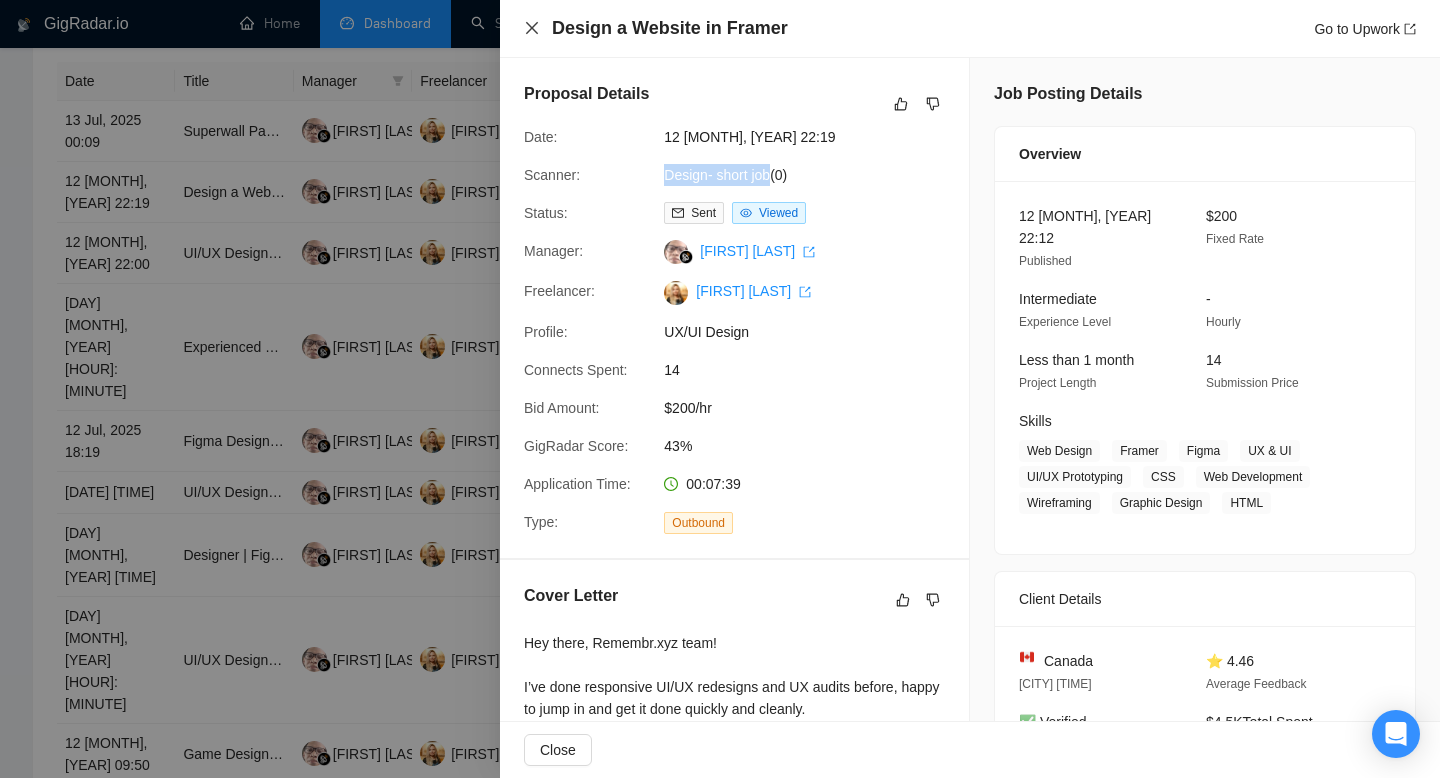 click 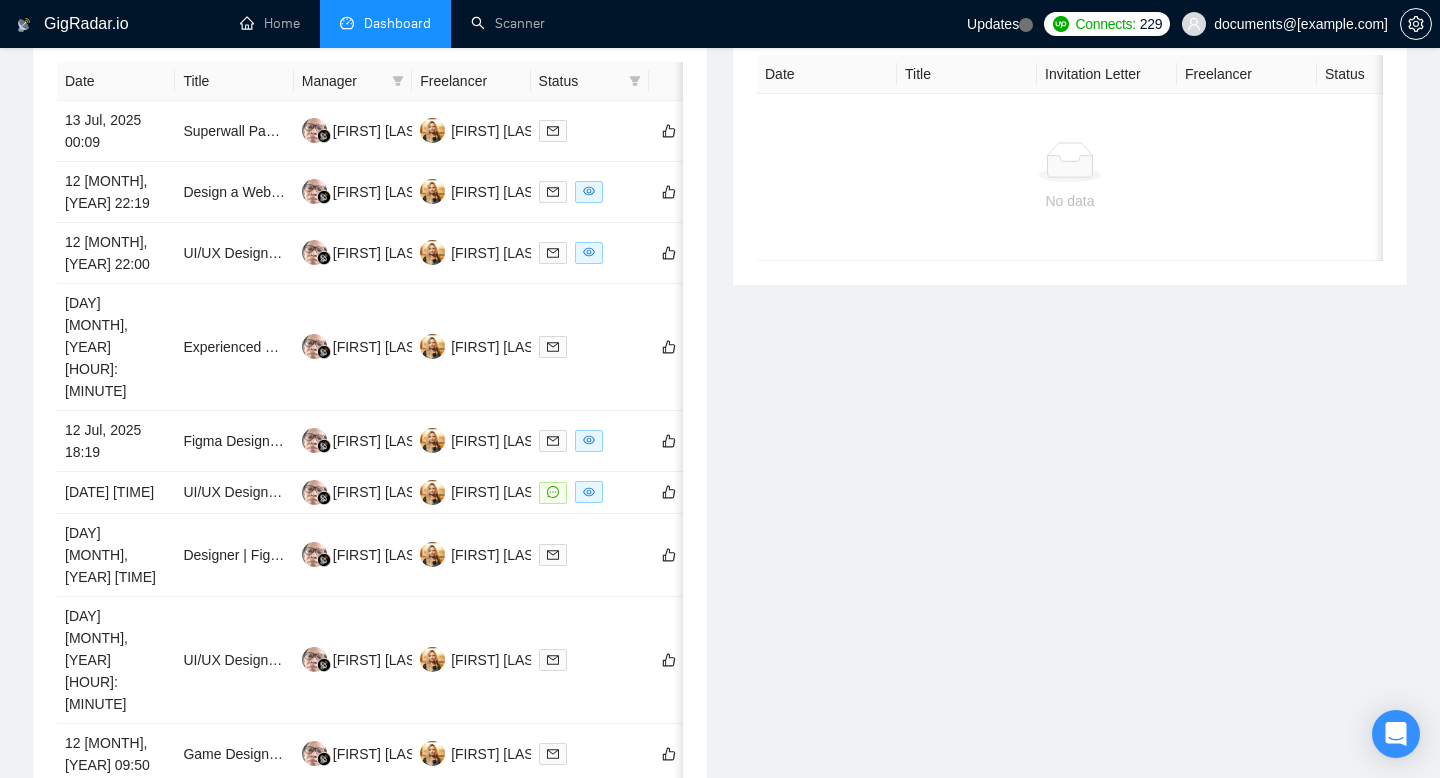 click on "3" at bounding box center [537, 940] 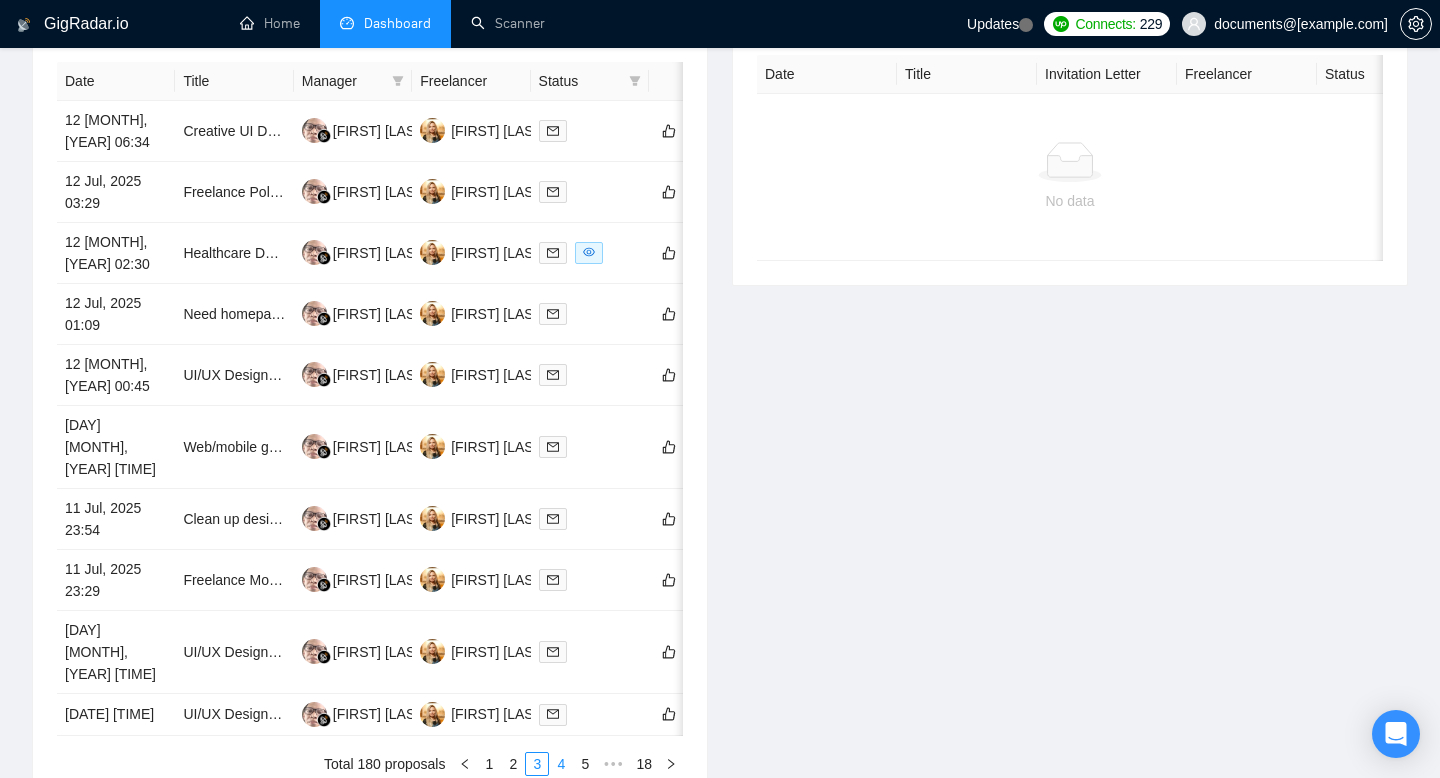click on "4" at bounding box center (561, 764) 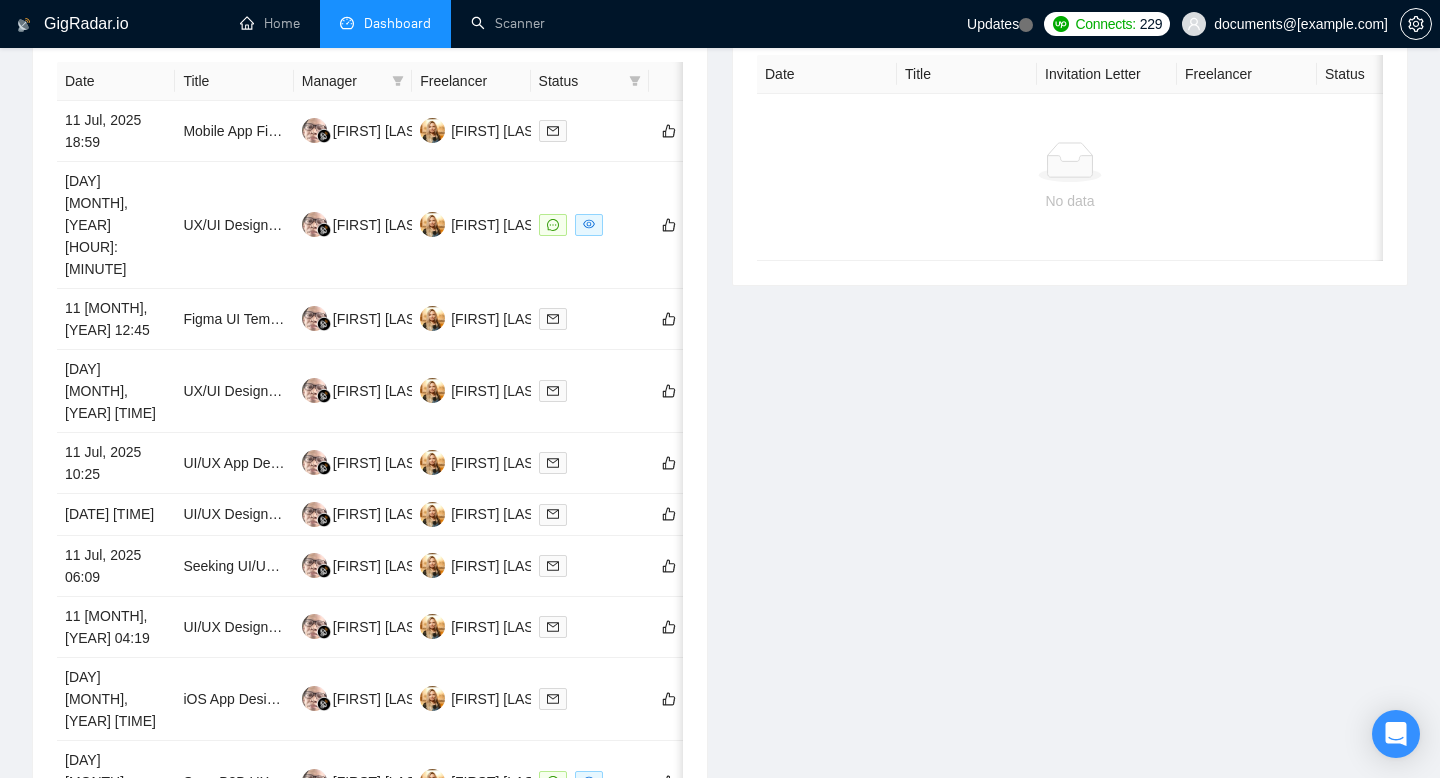 click on "2" at bounding box center [489, 852] 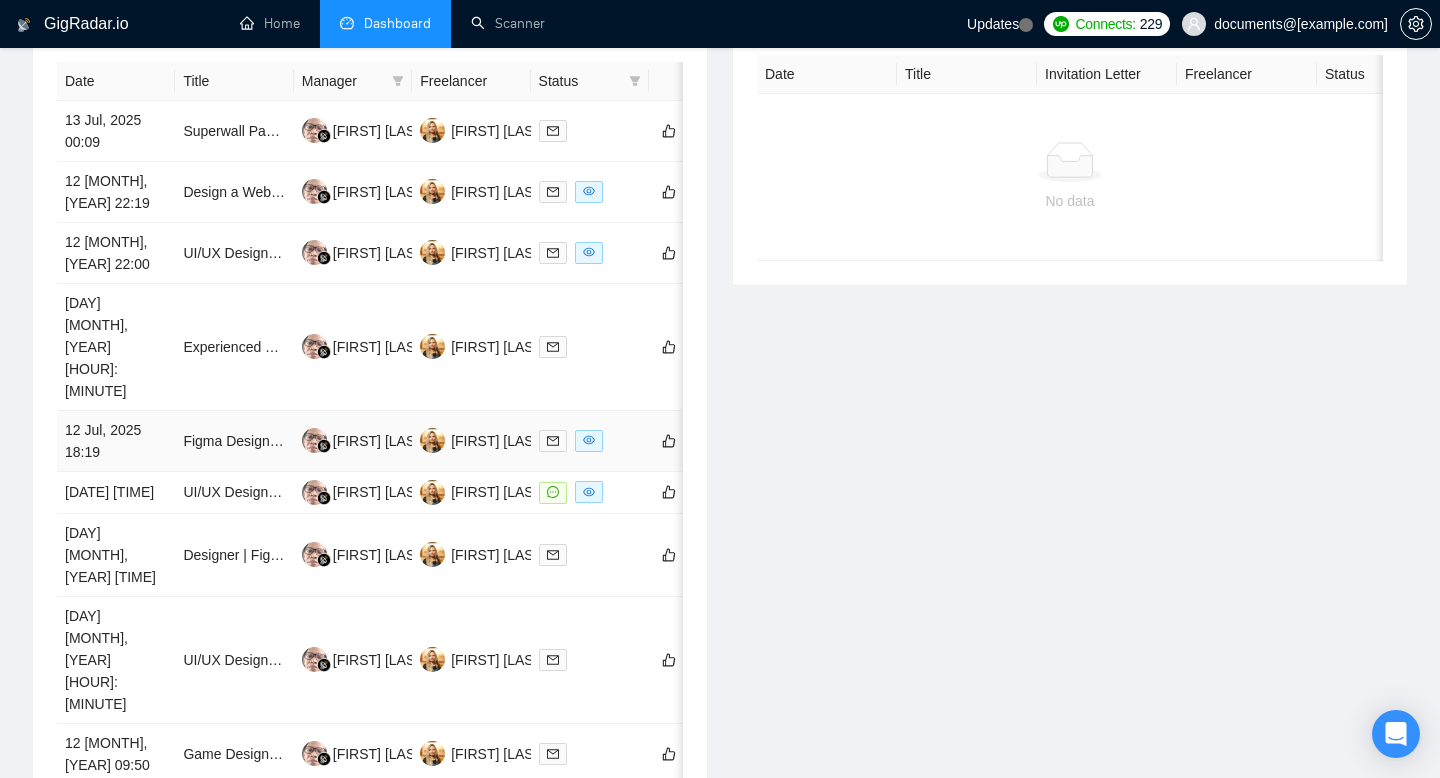 click on "Figma Design / Click-through Prototype" at bounding box center [234, 441] 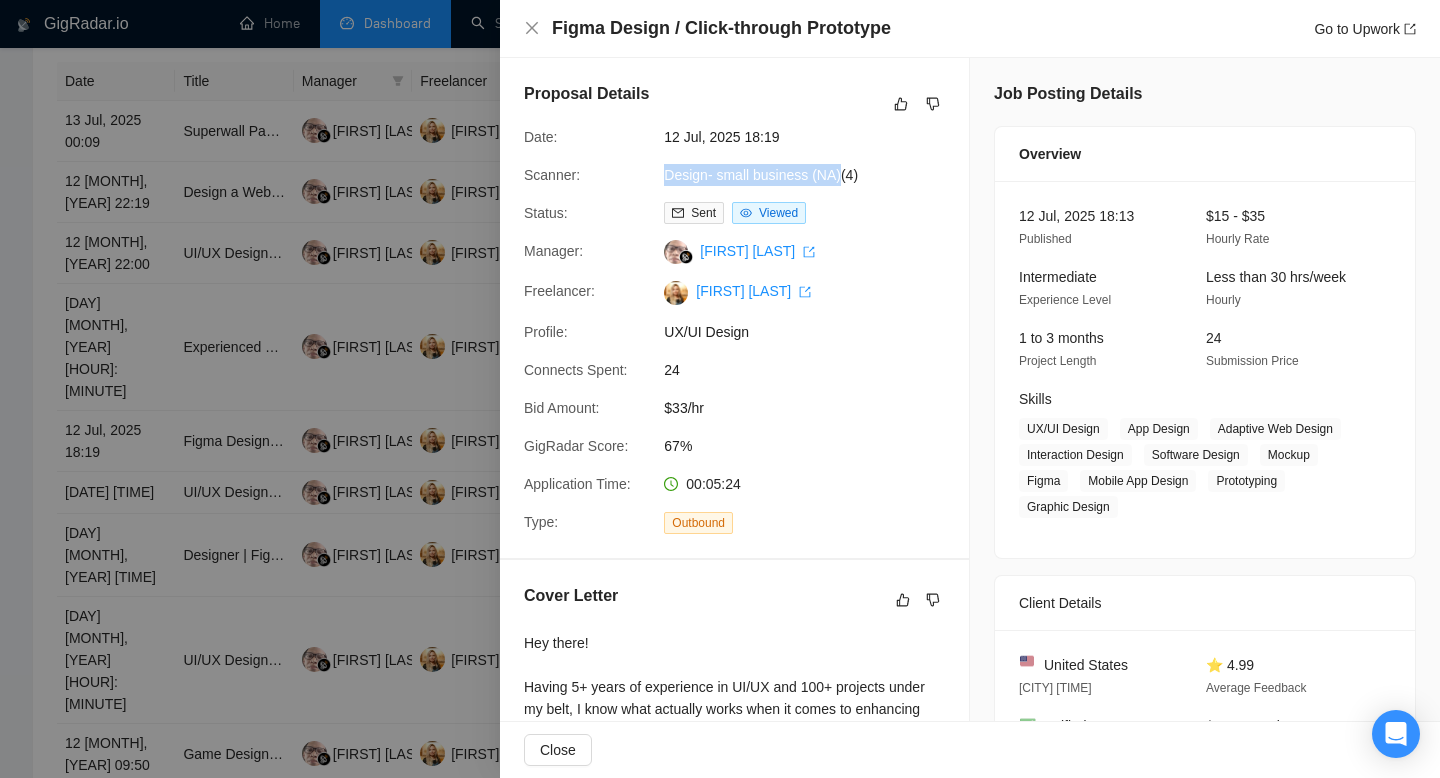 drag, startPoint x: 847, startPoint y: 170, endPoint x: 638, endPoint y: 172, distance: 209.00957 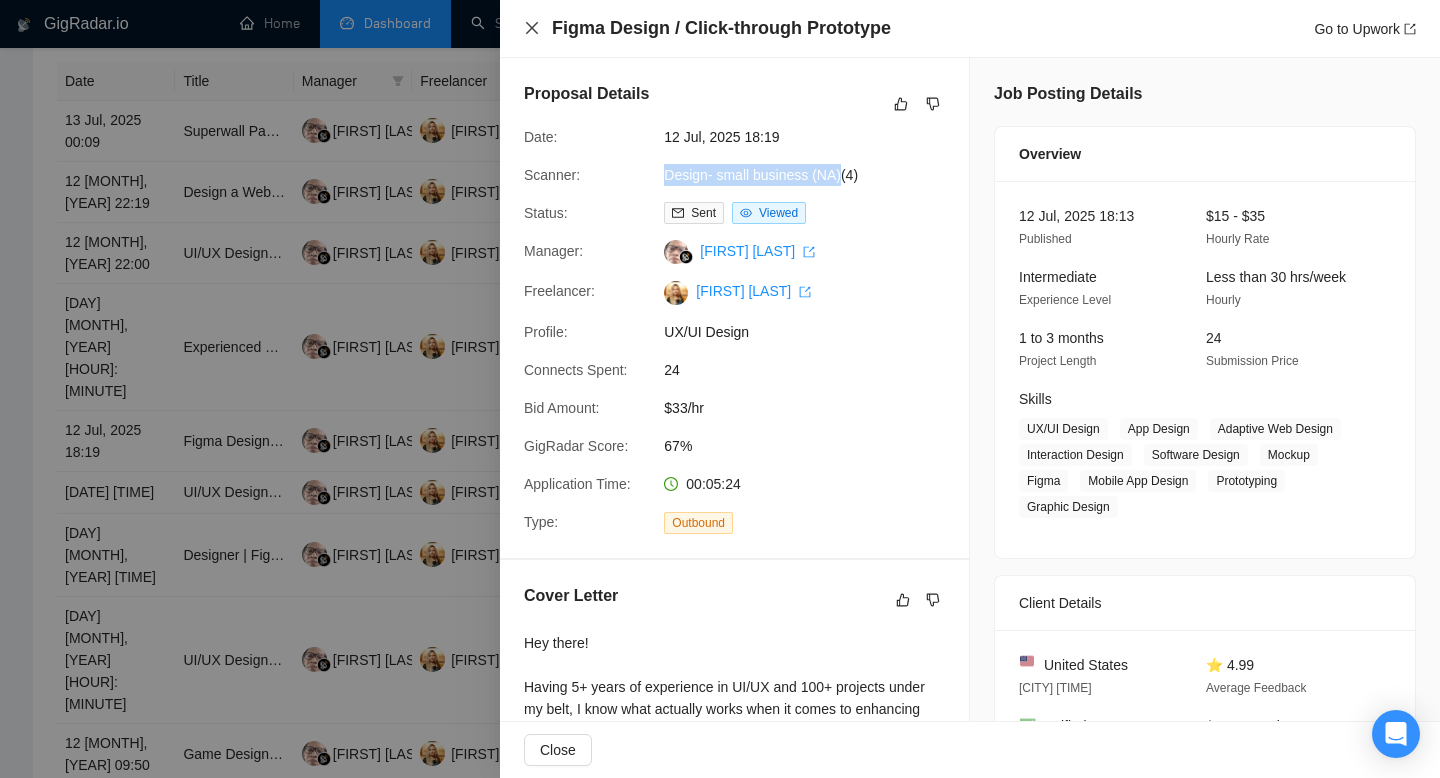 click 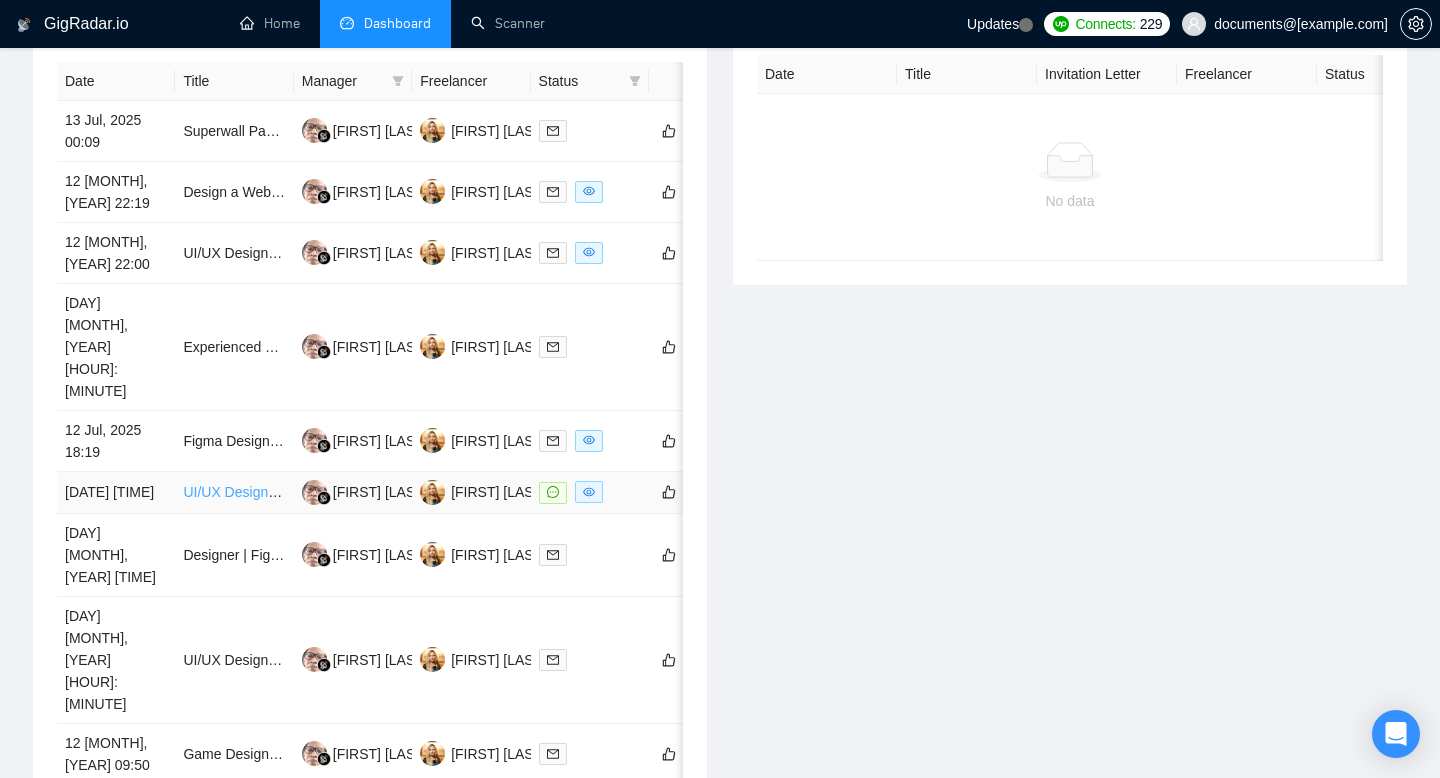 click on "UI/UX Designer for Web and Mobile Platform (Startup Project)" at bounding box center [375, 492] 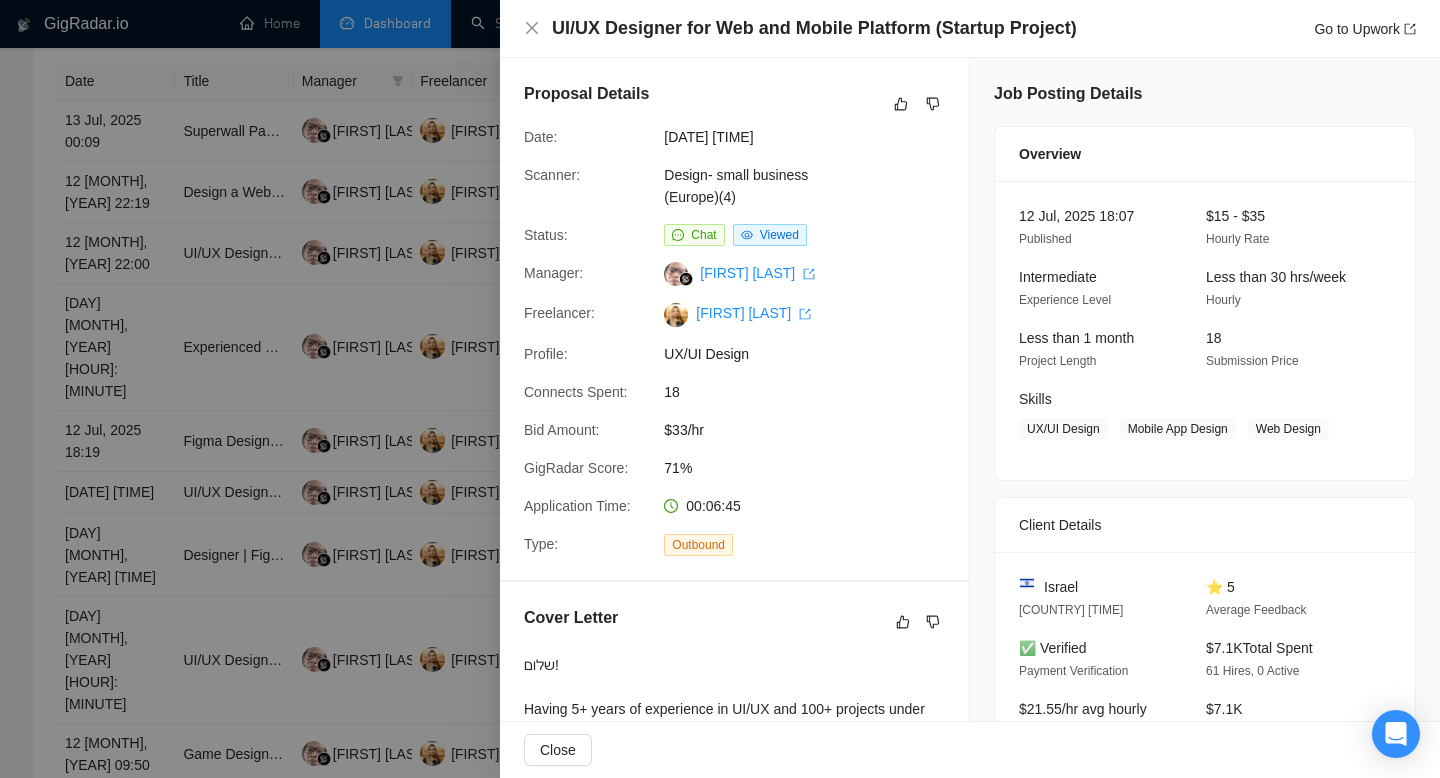 click at bounding box center (720, 389) 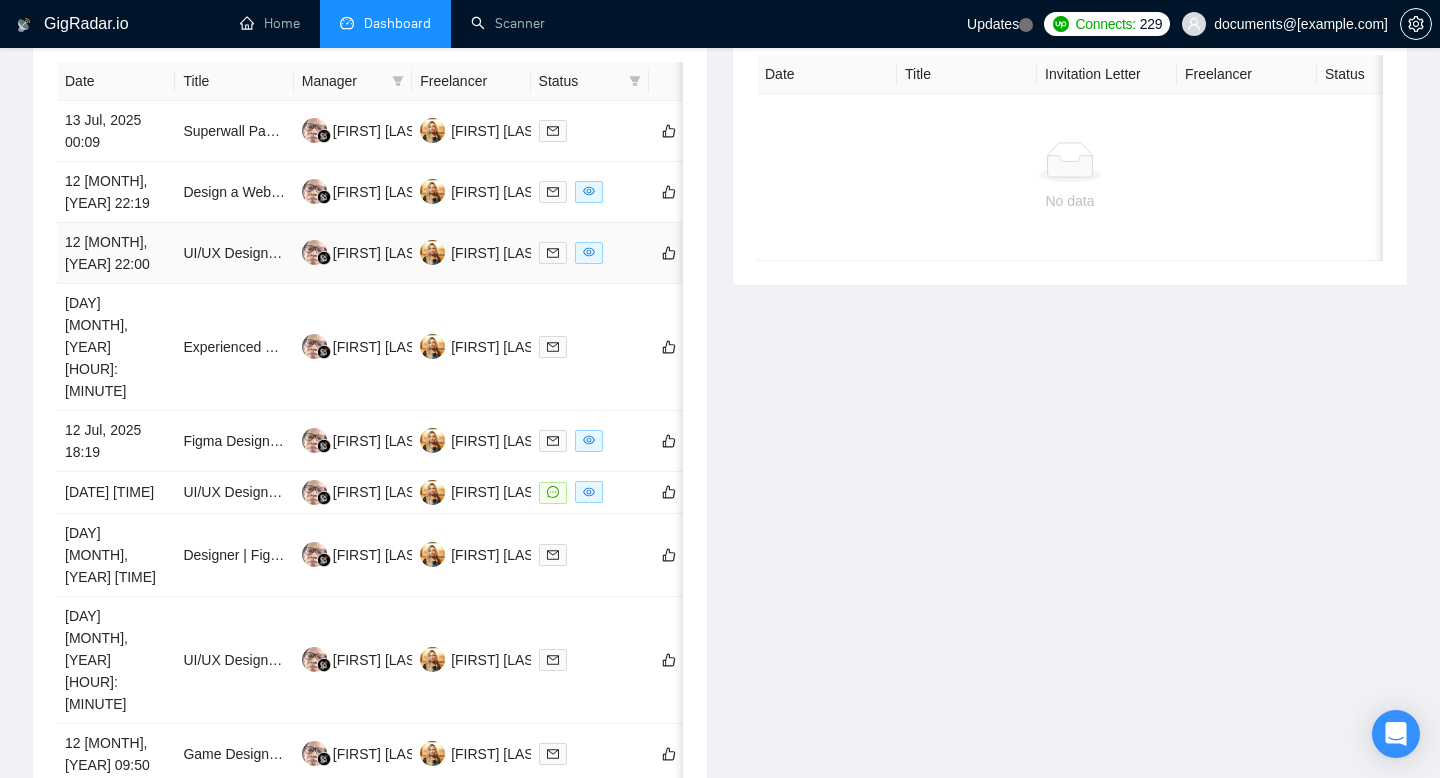 click on "12 [MONTH], [YEAR] 22:00" at bounding box center (116, 253) 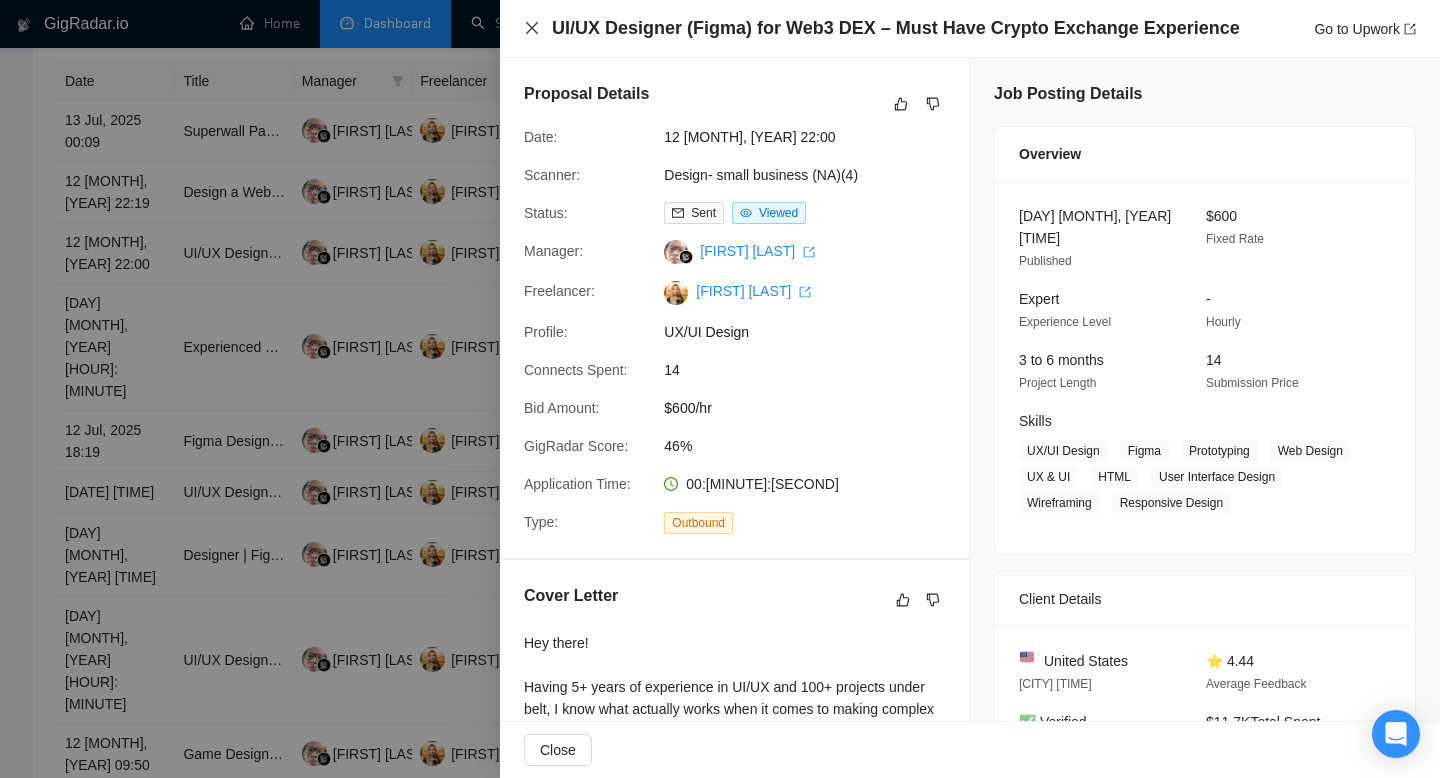 click 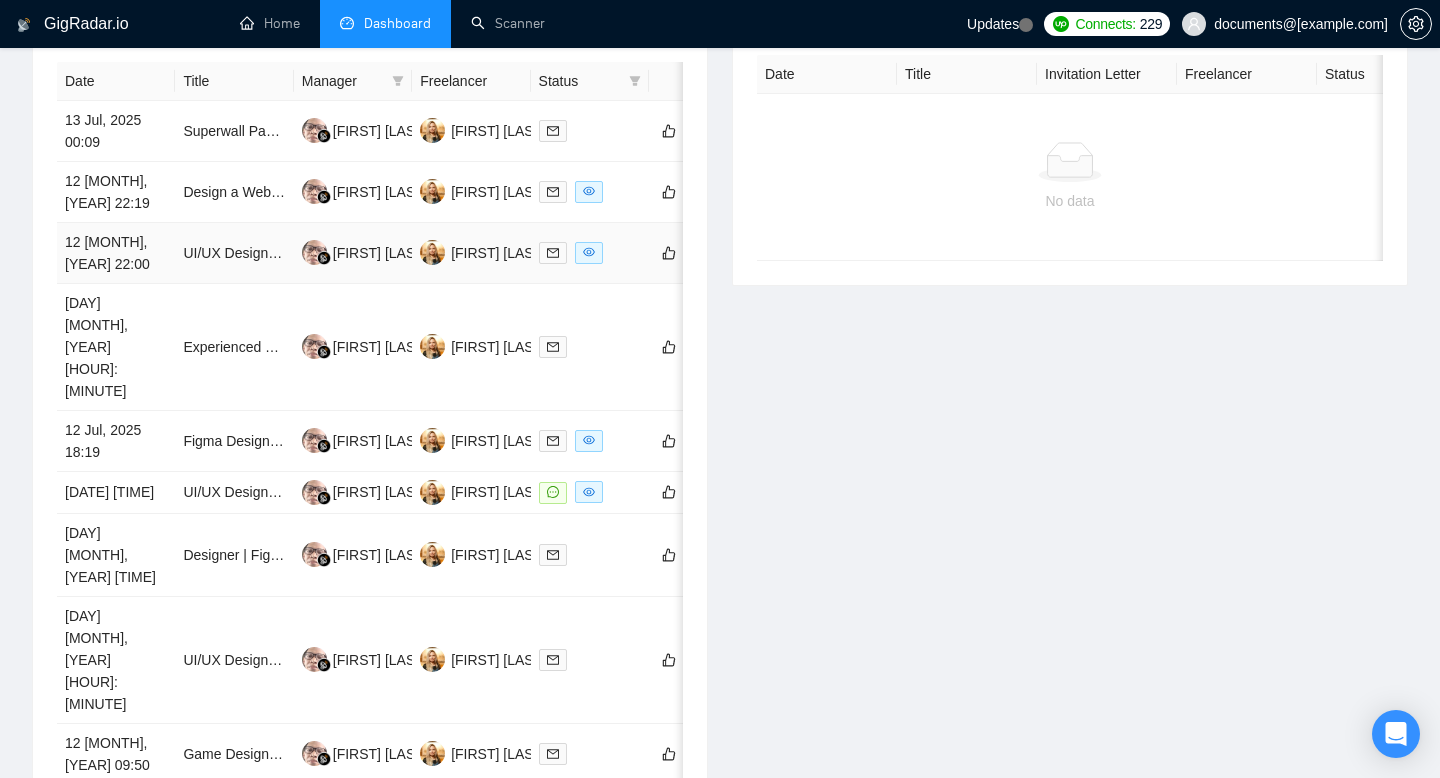 click on "UI/UX Designer (Figma) for Web3 DEX – Must Have Crypto Exchange Experience" at bounding box center (234, 253) 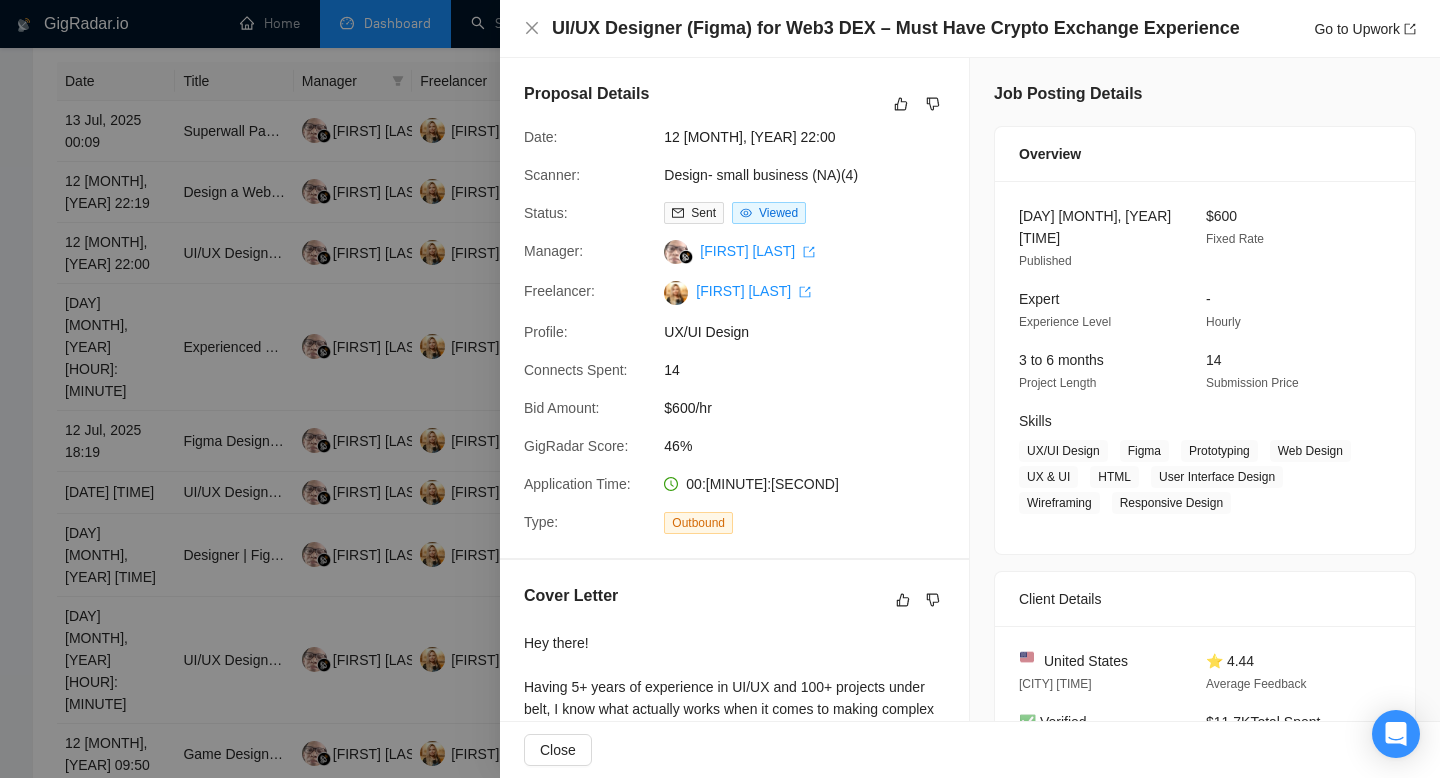 click at bounding box center (720, 389) 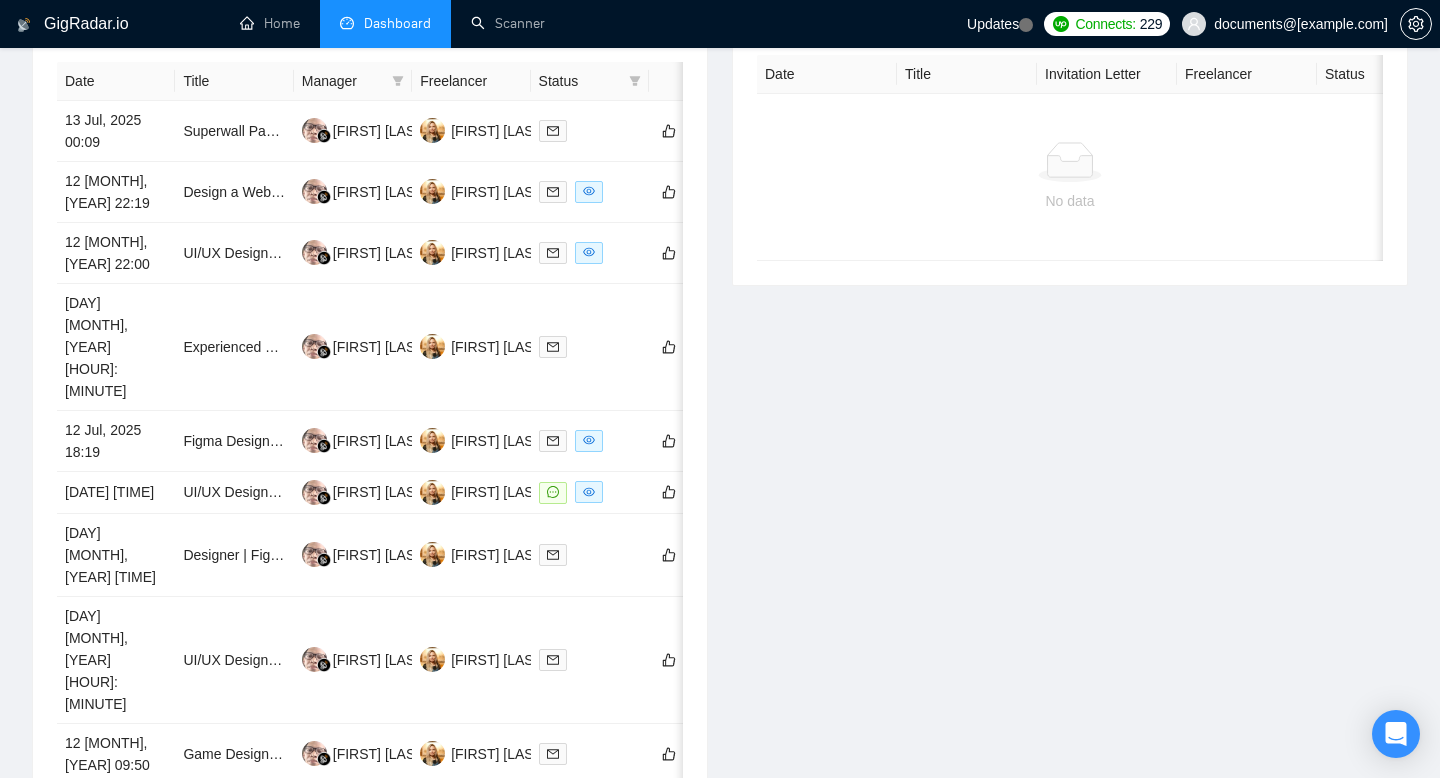 click on "1" at bounding box center (489, 940) 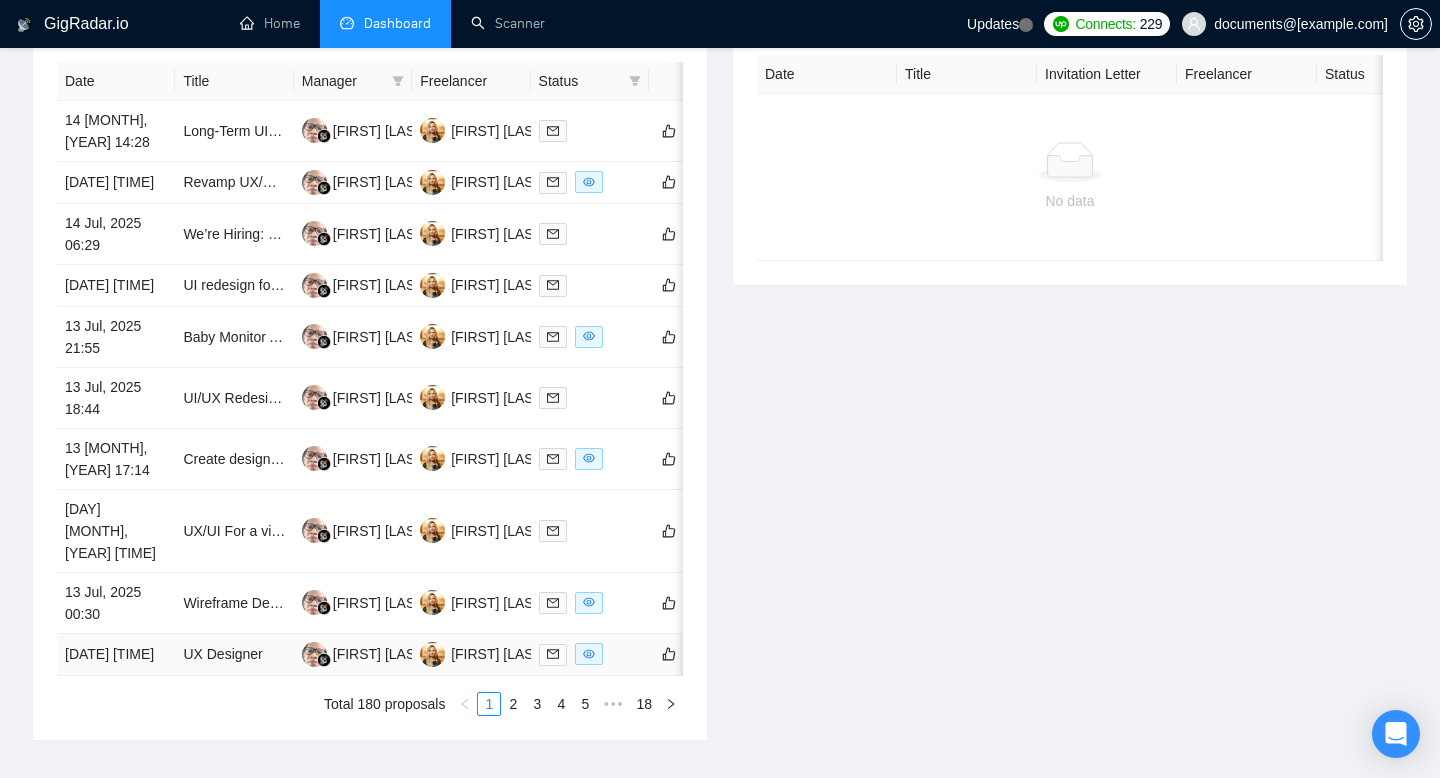 click on "UX Designer" at bounding box center (234, 655) 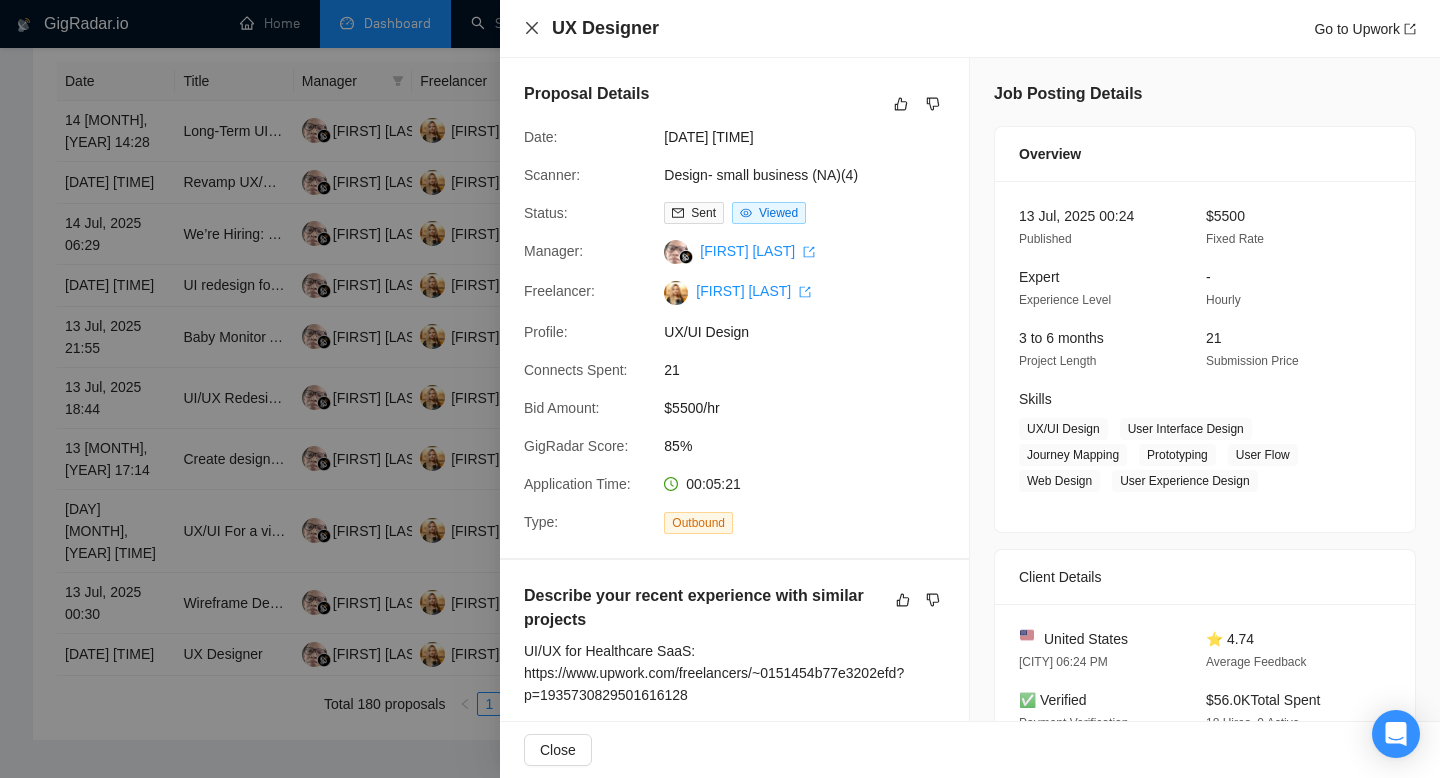 click 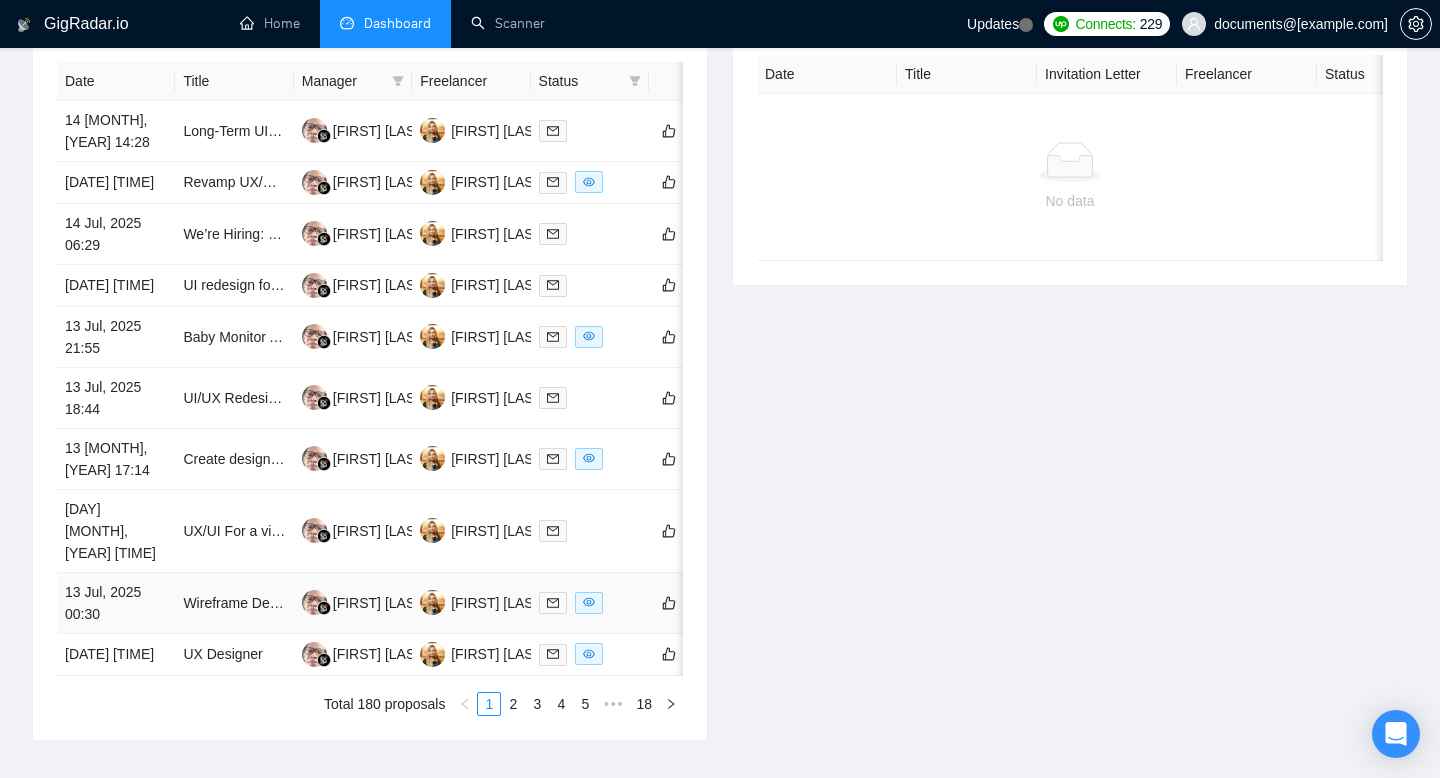click on "13 Jul, 2025 00:30" at bounding box center [116, 603] 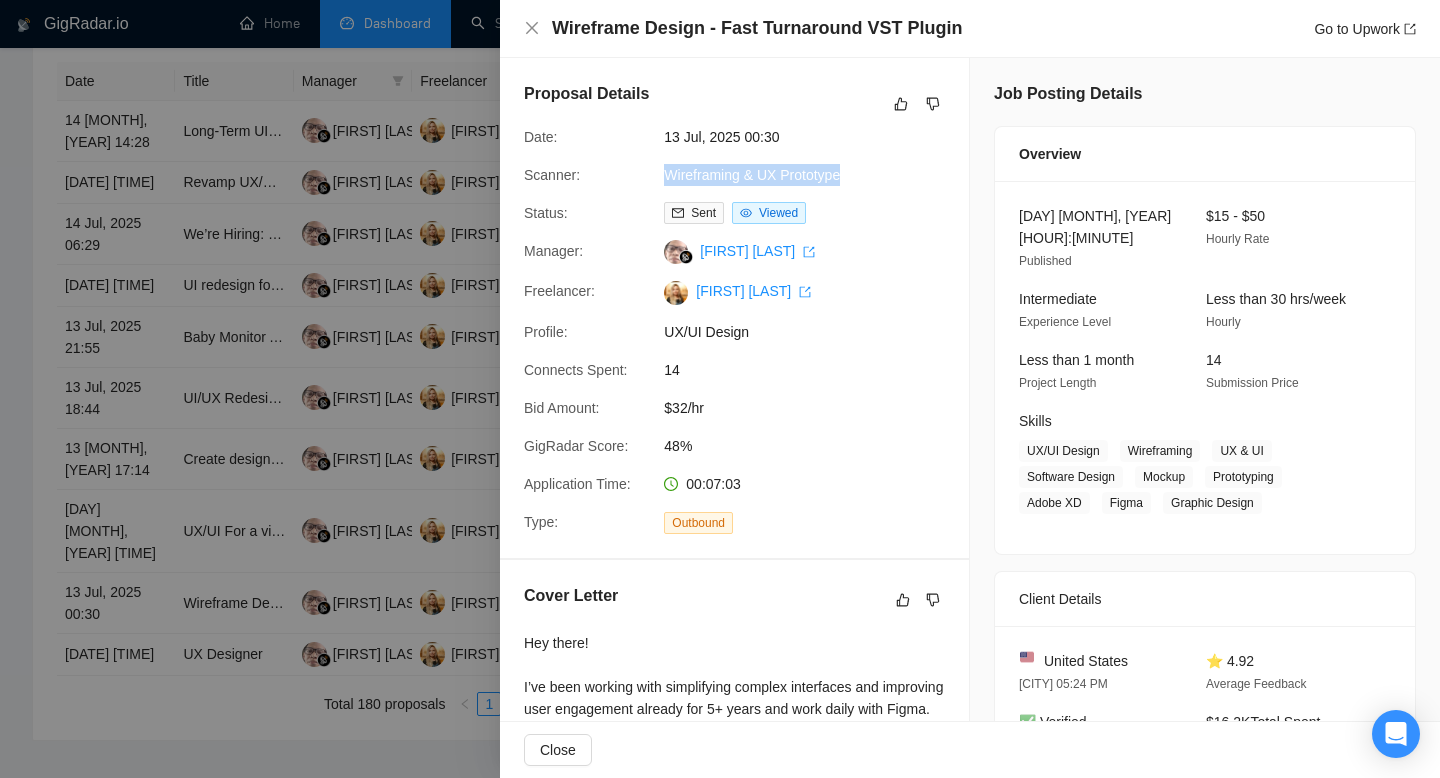 drag, startPoint x: 854, startPoint y: 177, endPoint x: 667, endPoint y: 177, distance: 187 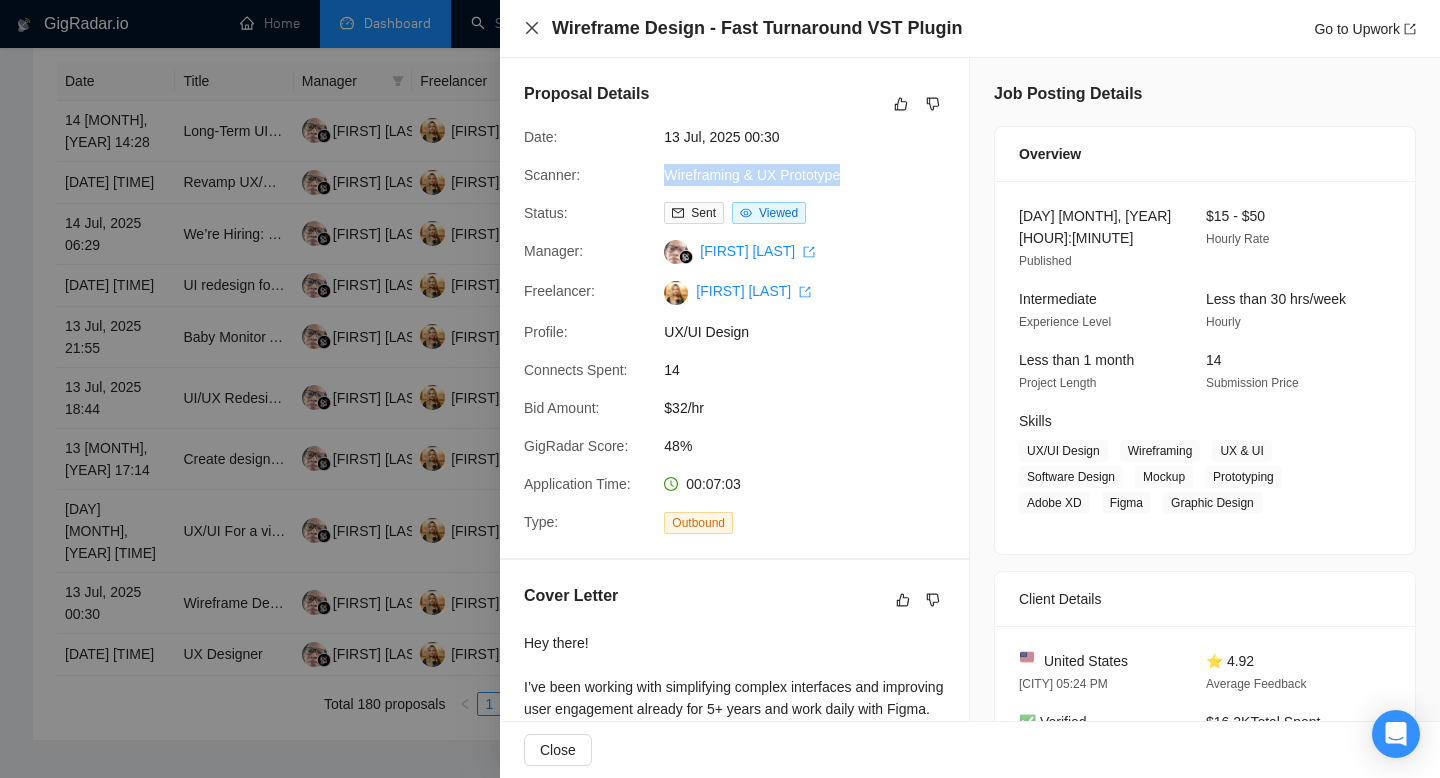 click 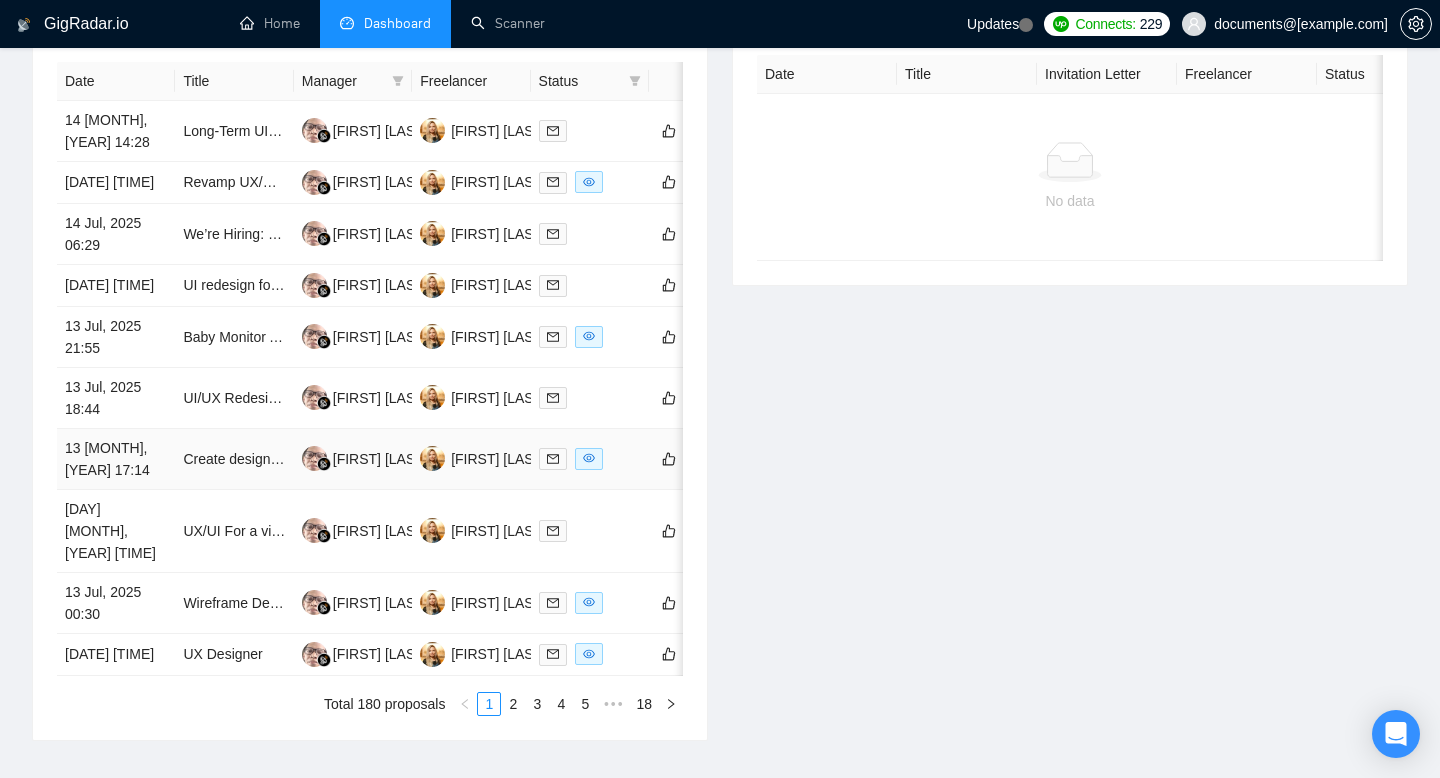 click on "13 [MONTH], [YEAR] 17:14" at bounding box center (116, 459) 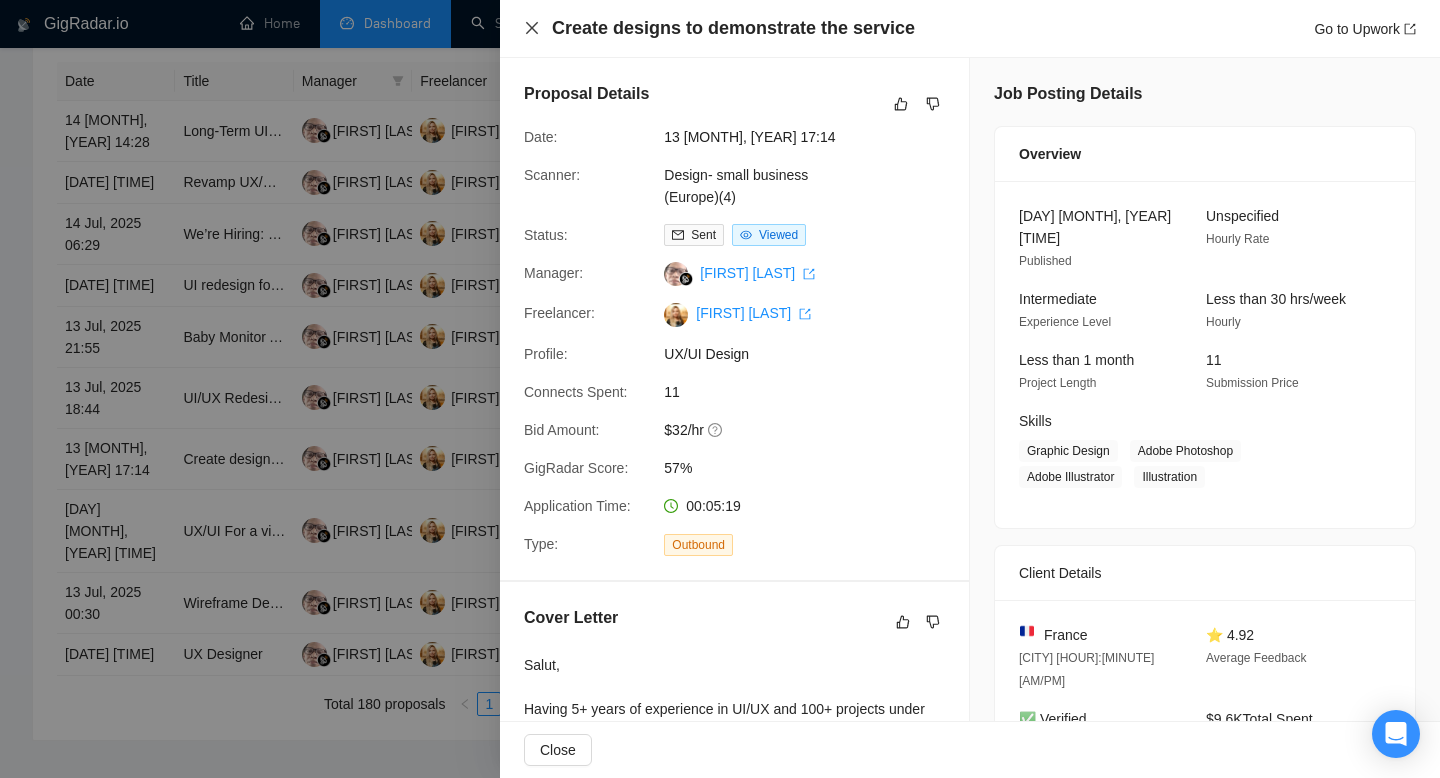 click 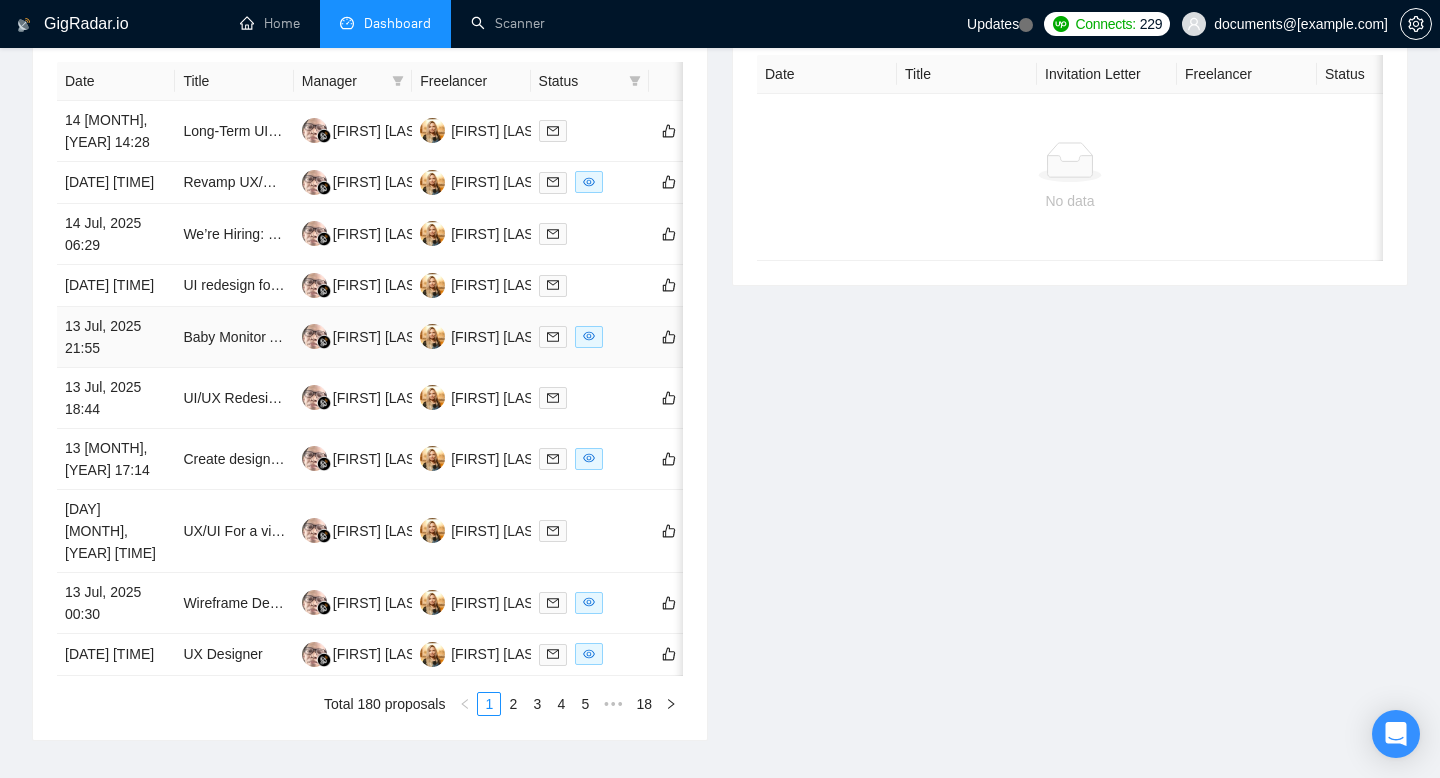 click on "13 Jul, 2025 21:55" at bounding box center [116, 337] 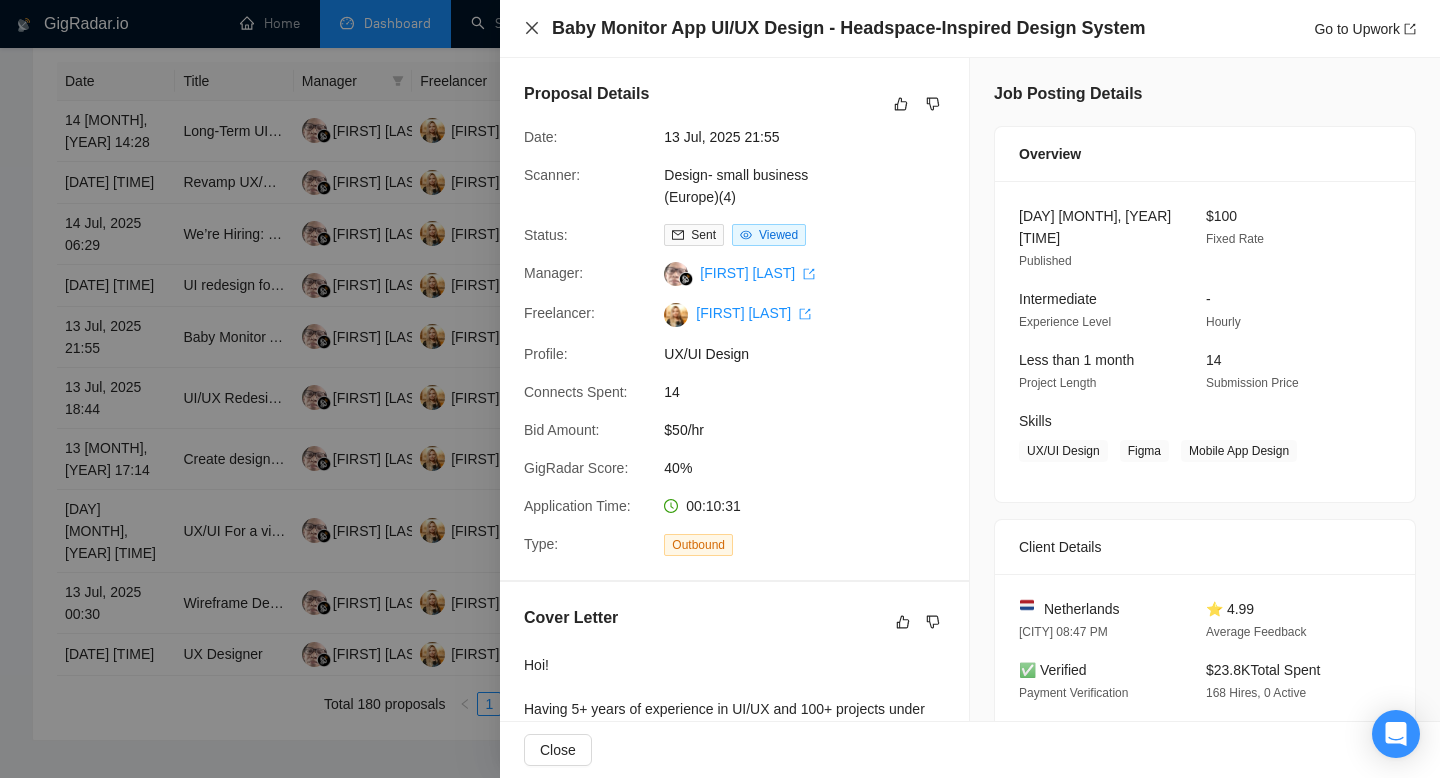 click 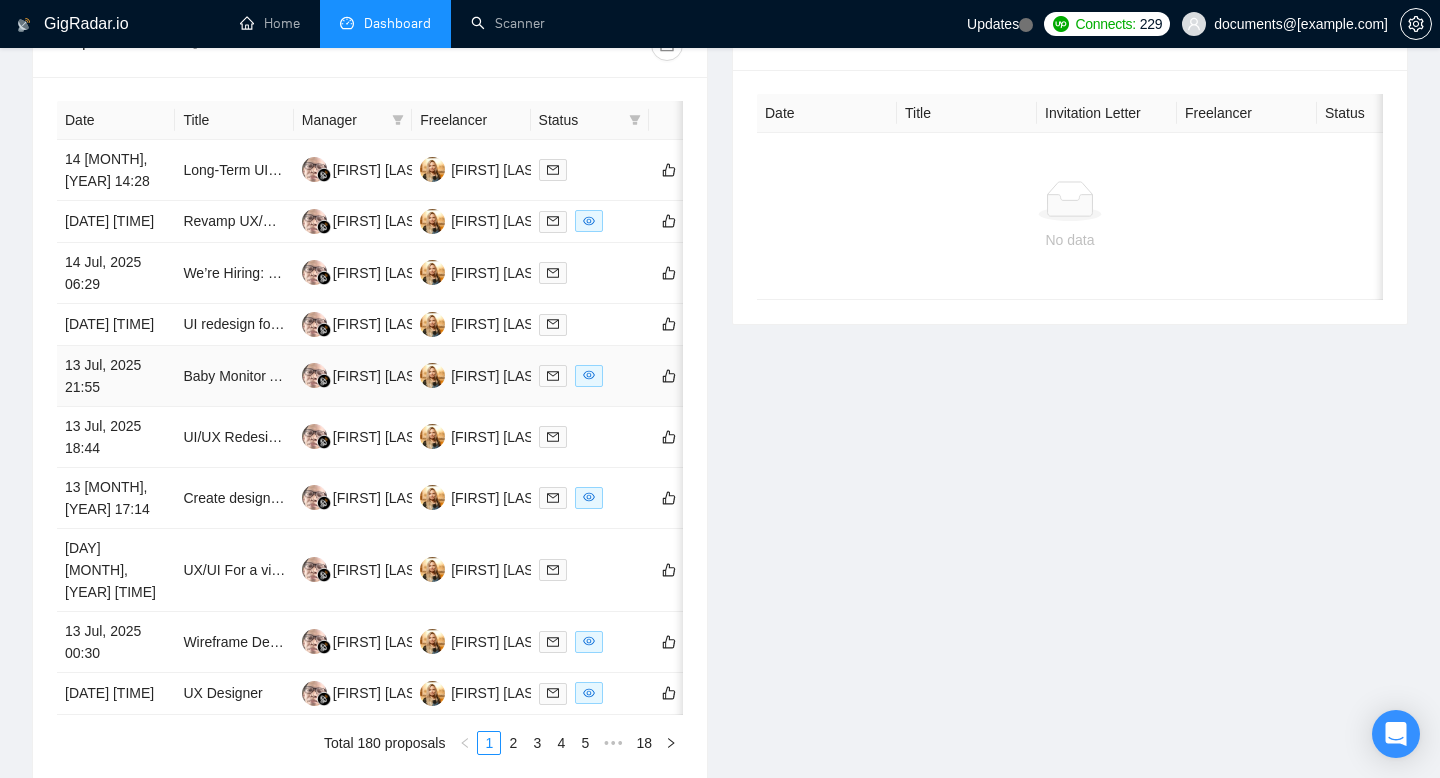scroll, scrollTop: 813, scrollLeft: 0, axis: vertical 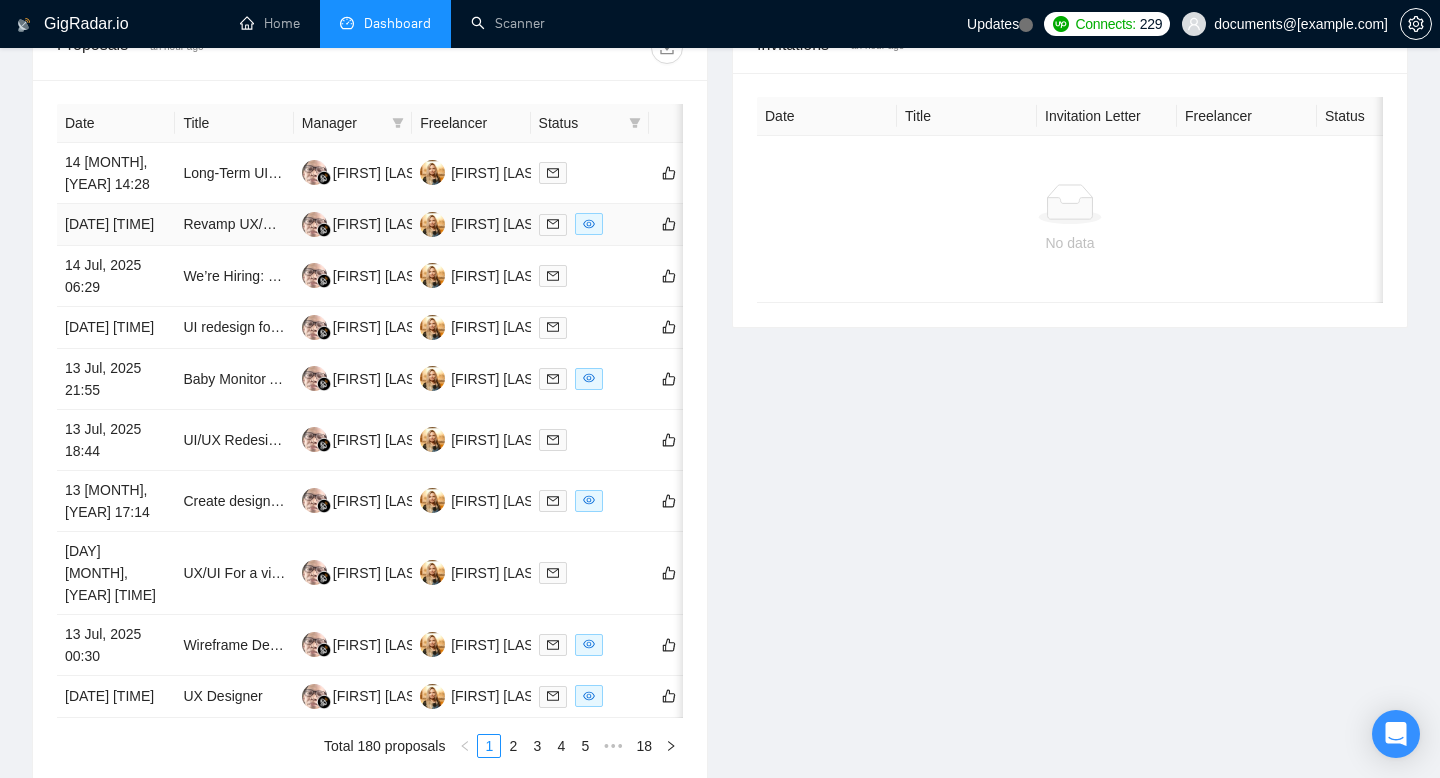 click on "[DATE] [TIME]" at bounding box center [116, 225] 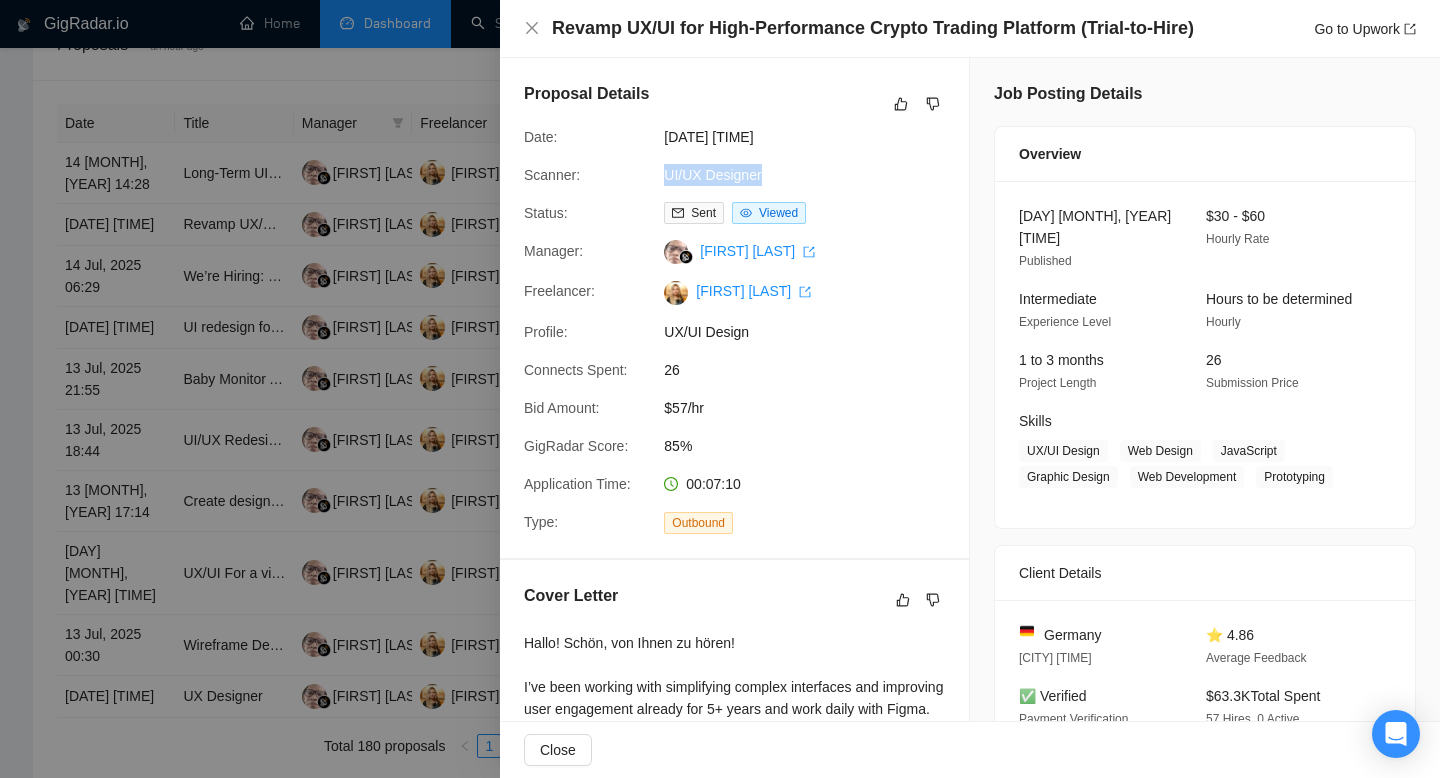 drag, startPoint x: 767, startPoint y: 179, endPoint x: 652, endPoint y: 182, distance: 115.03912 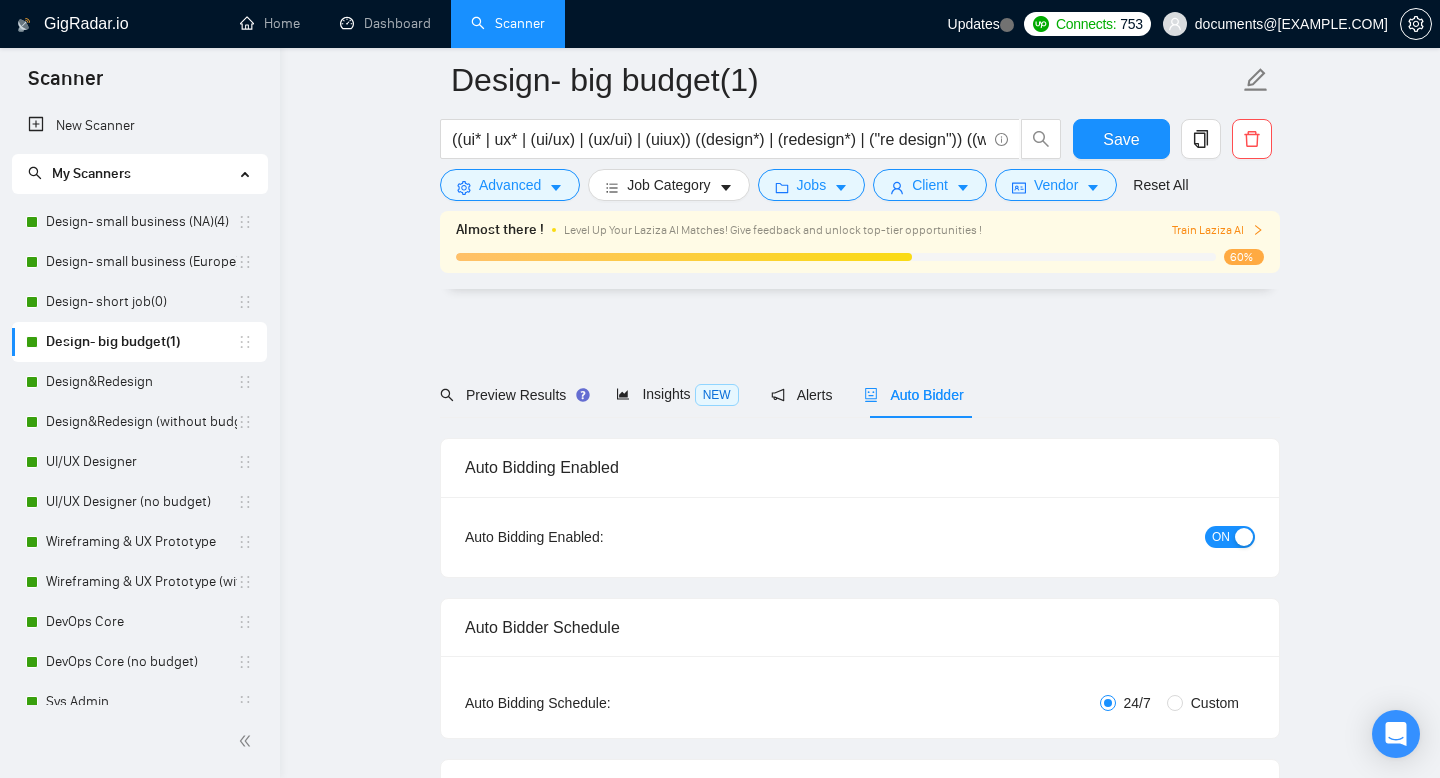 scroll, scrollTop: 1491, scrollLeft: 0, axis: vertical 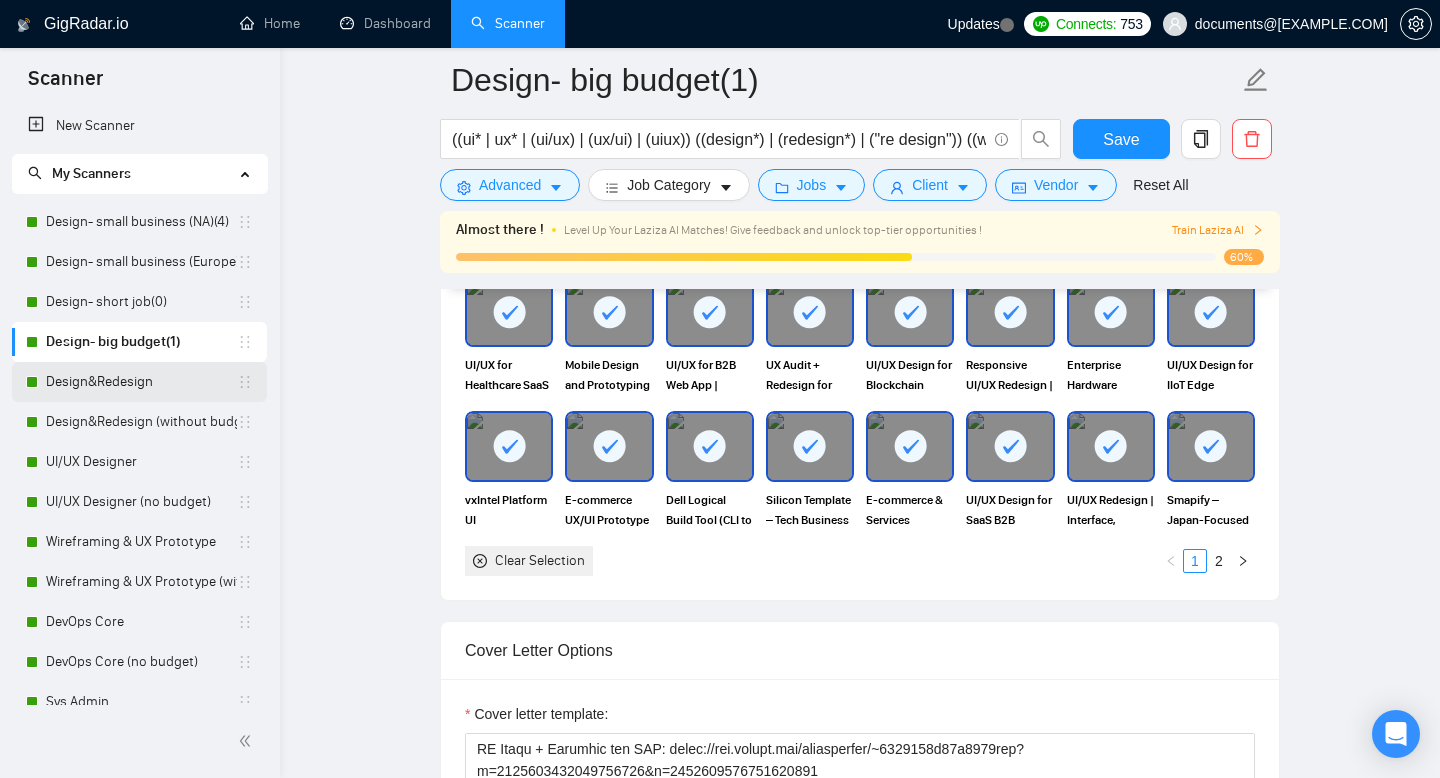 click on "Design&Redesign" at bounding box center (141, 382) 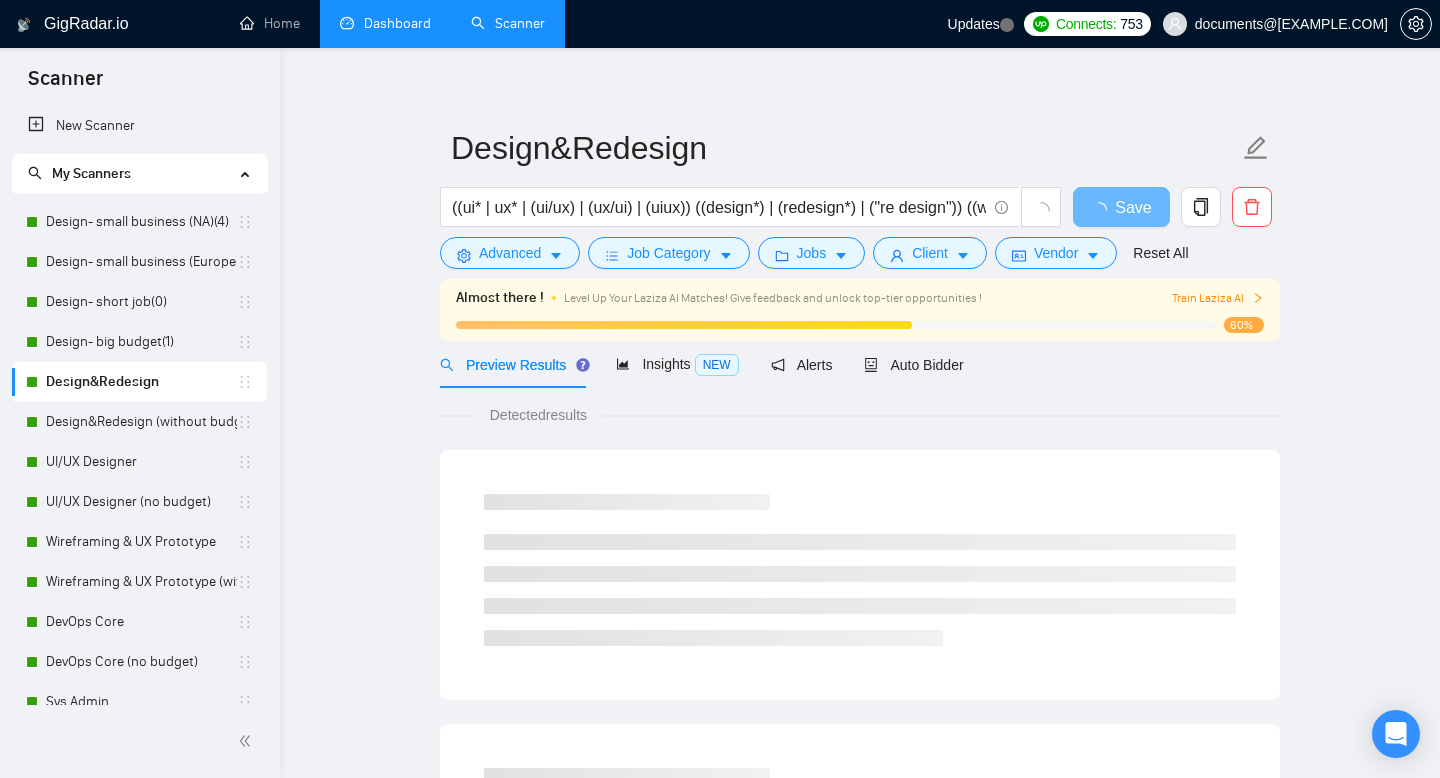 click on "Dashboard" at bounding box center (385, 23) 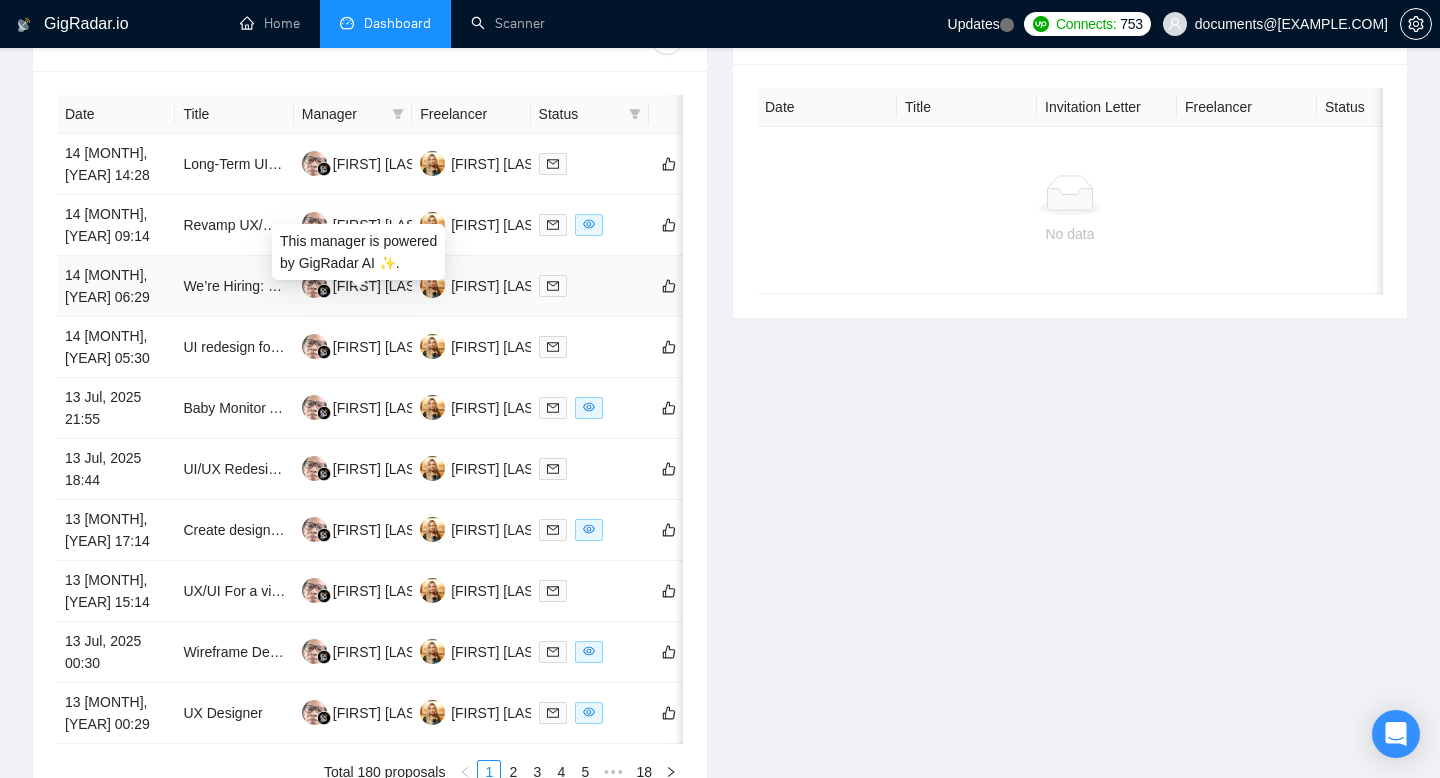 scroll, scrollTop: 1034, scrollLeft: 0, axis: vertical 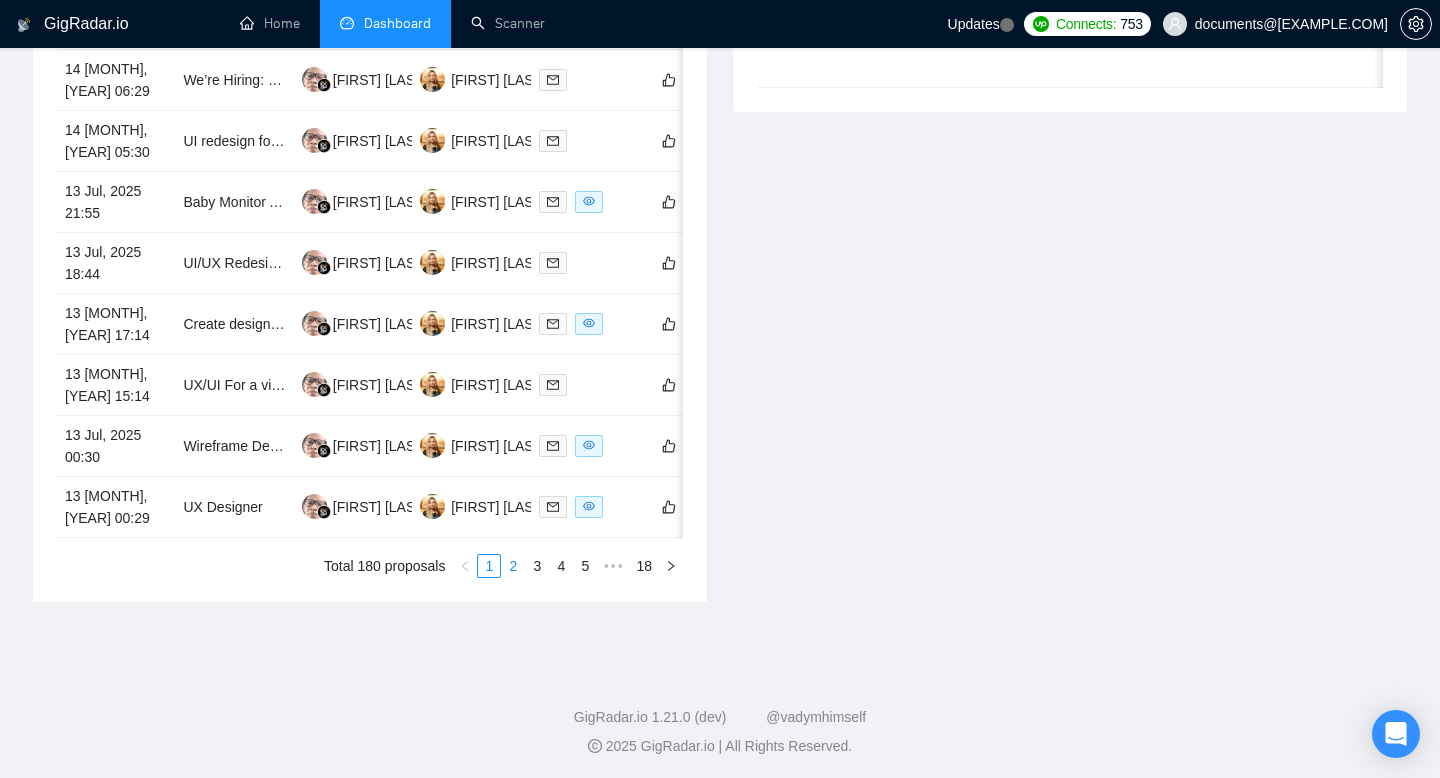 click on "2" at bounding box center [513, 566] 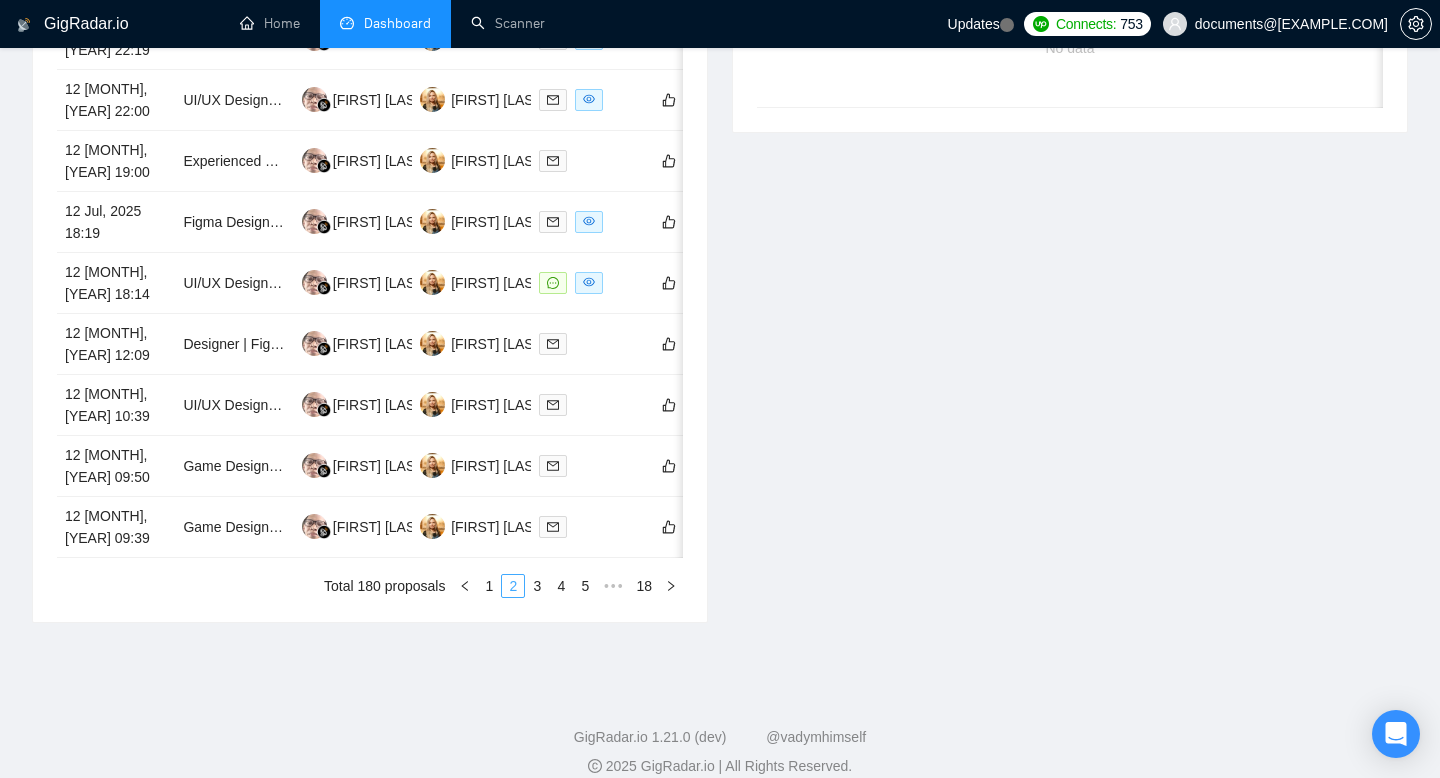 scroll, scrollTop: 1016, scrollLeft: 0, axis: vertical 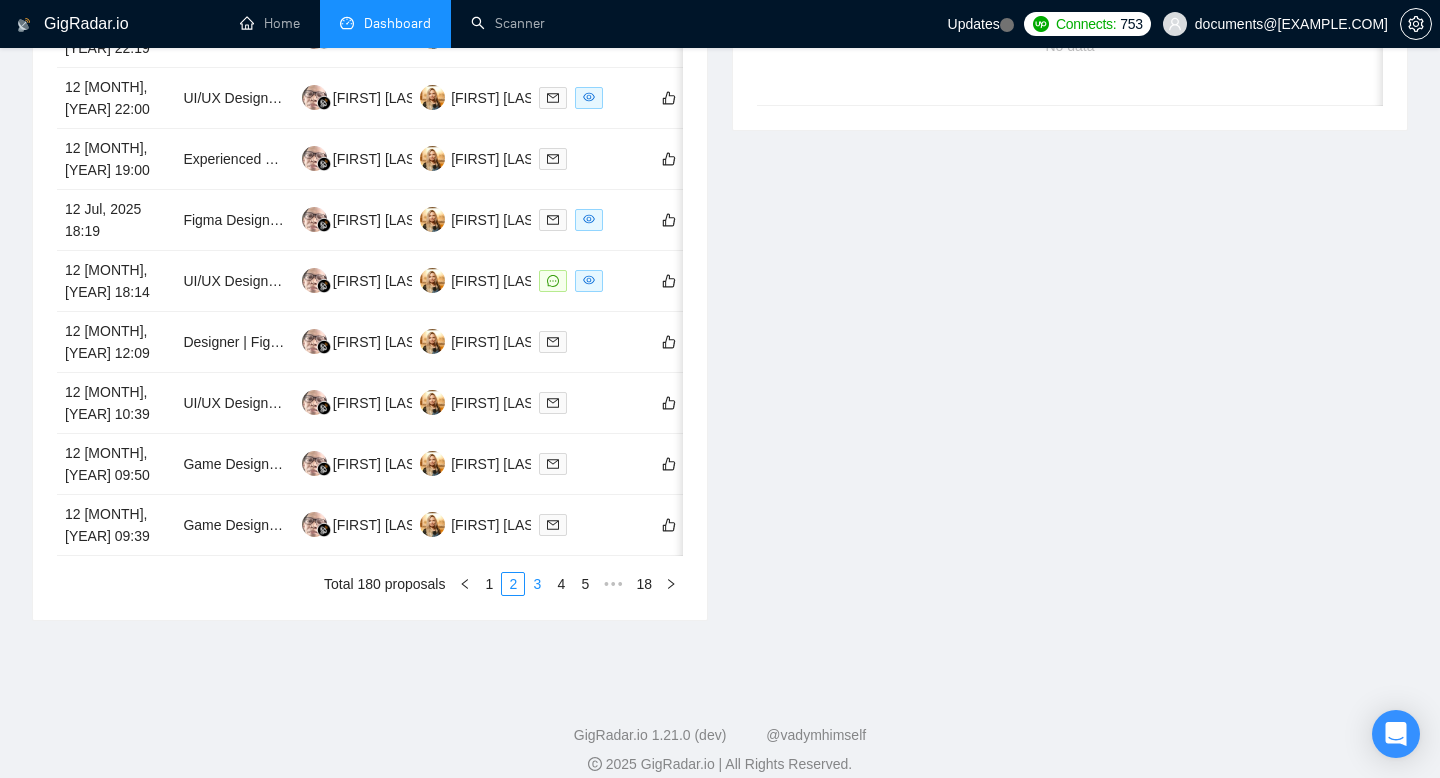 click on "3" at bounding box center (537, 584) 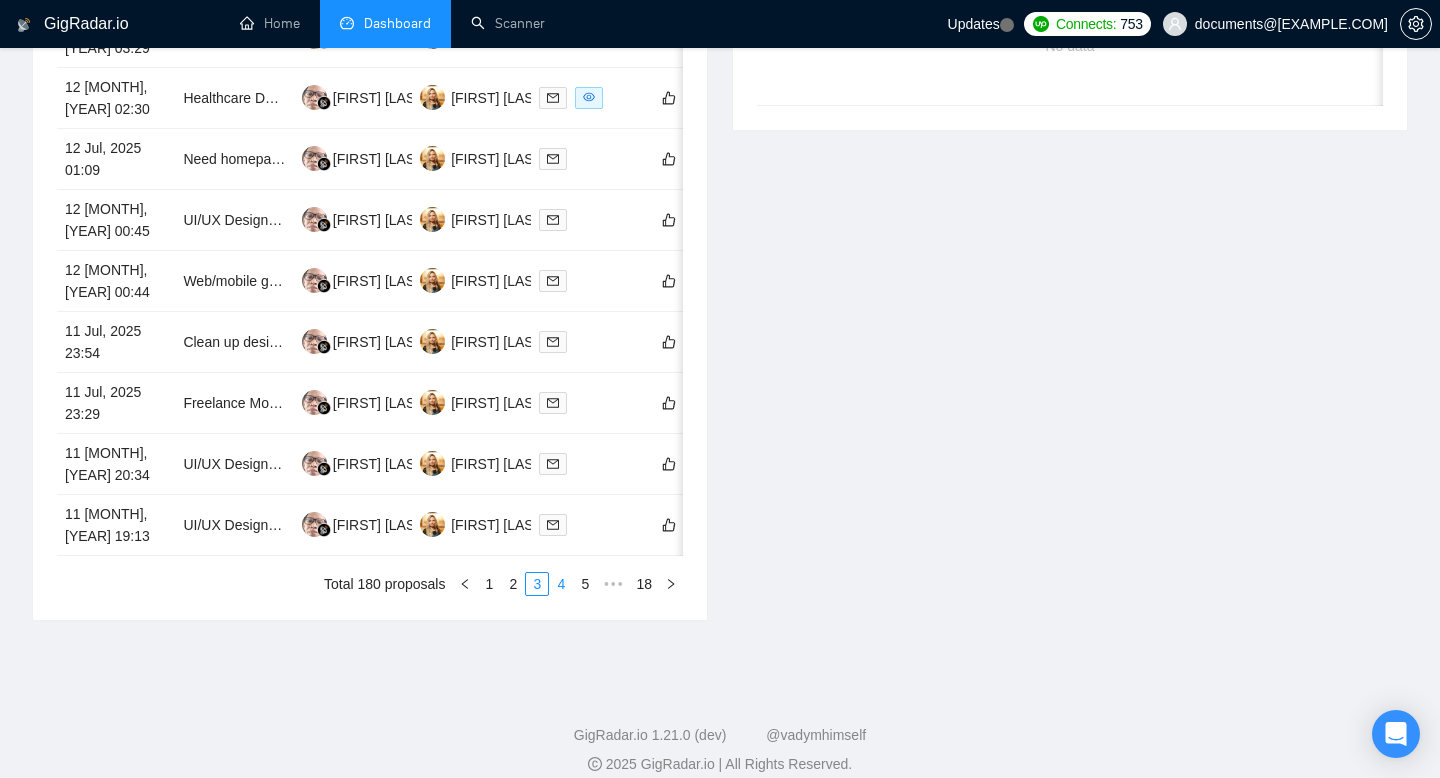 click on "4" at bounding box center (561, 584) 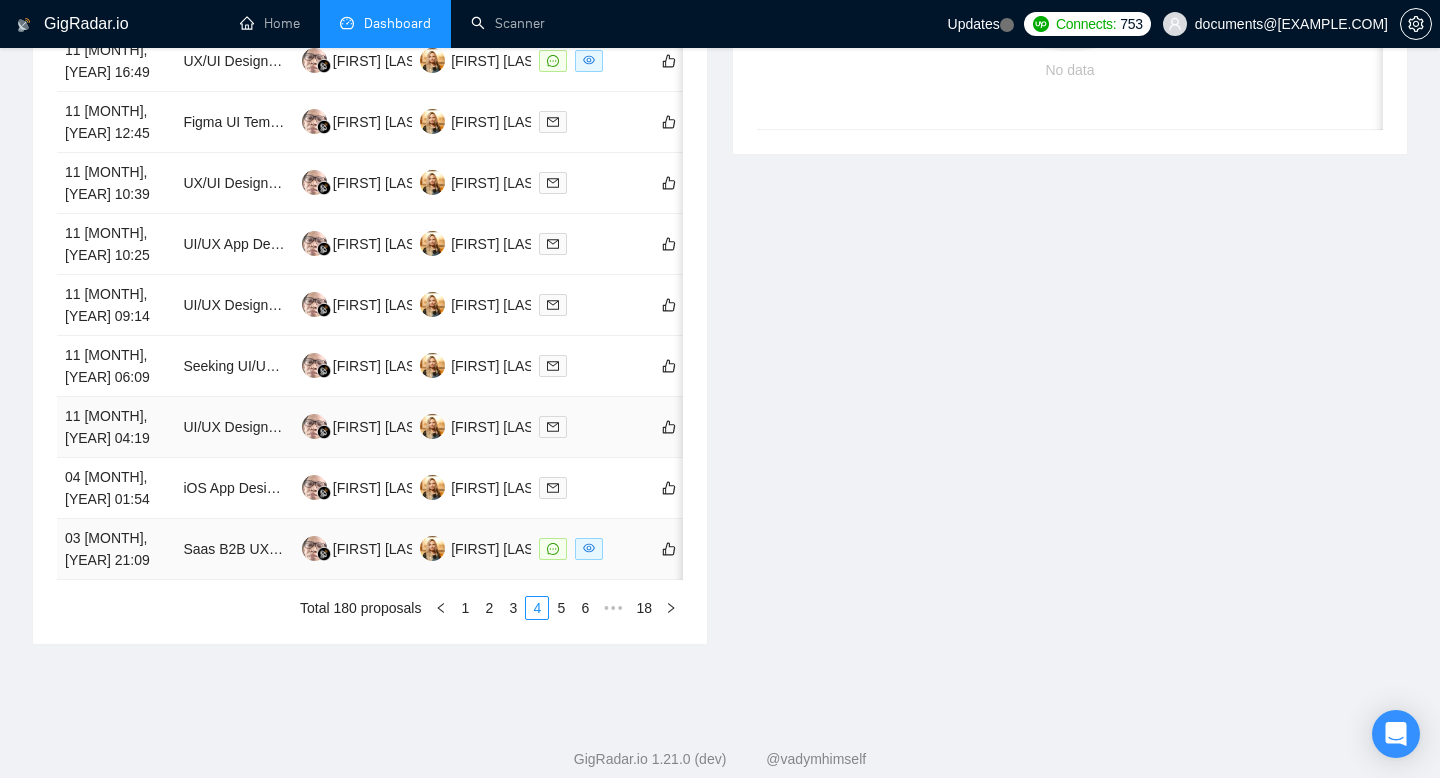 scroll, scrollTop: 1025, scrollLeft: 0, axis: vertical 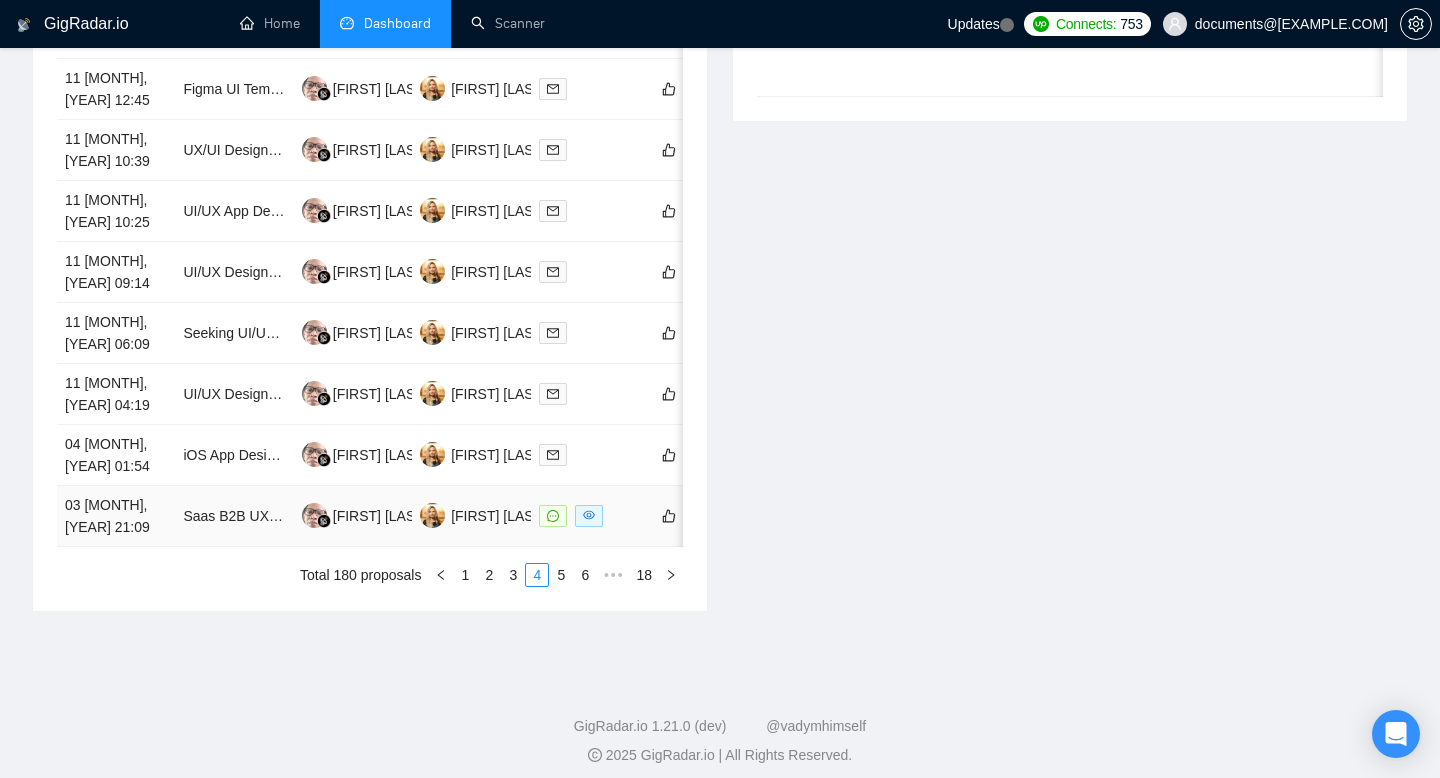 click on "Saas B2B UX Designer focus on AI" at bounding box center [234, 516] 